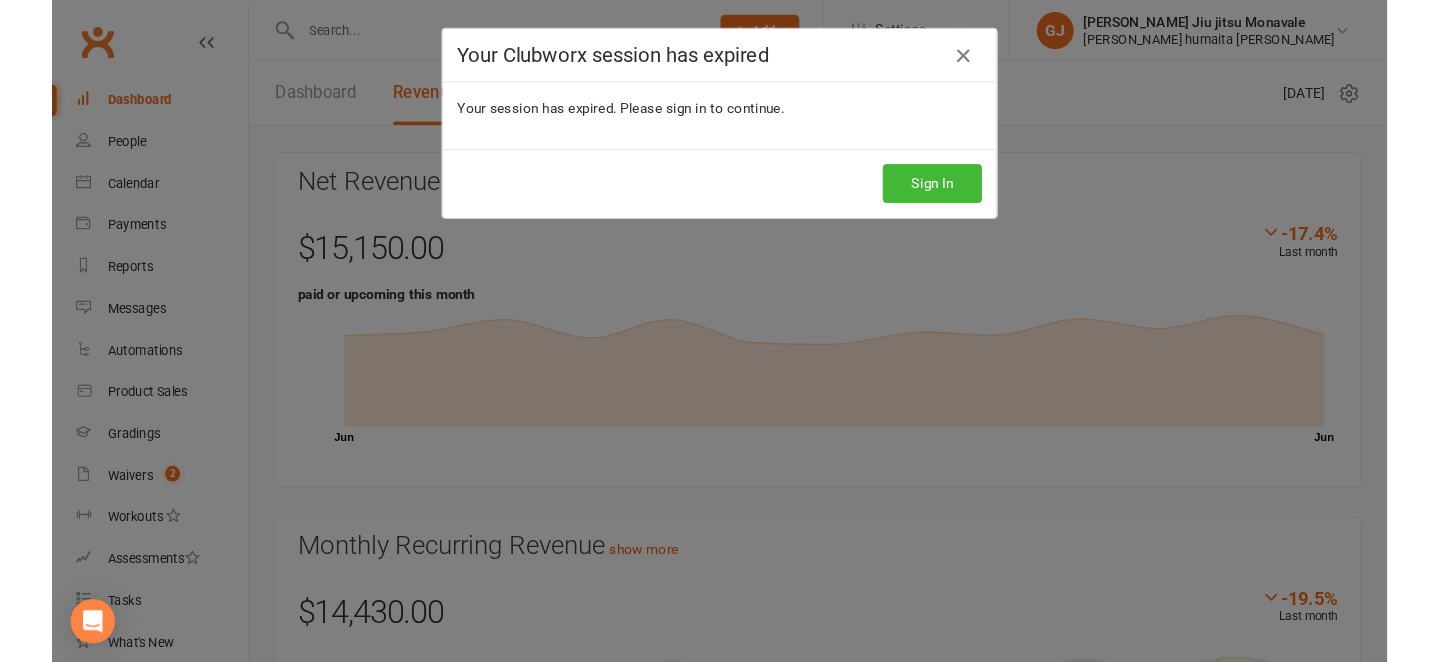 scroll, scrollTop: 0, scrollLeft: 0, axis: both 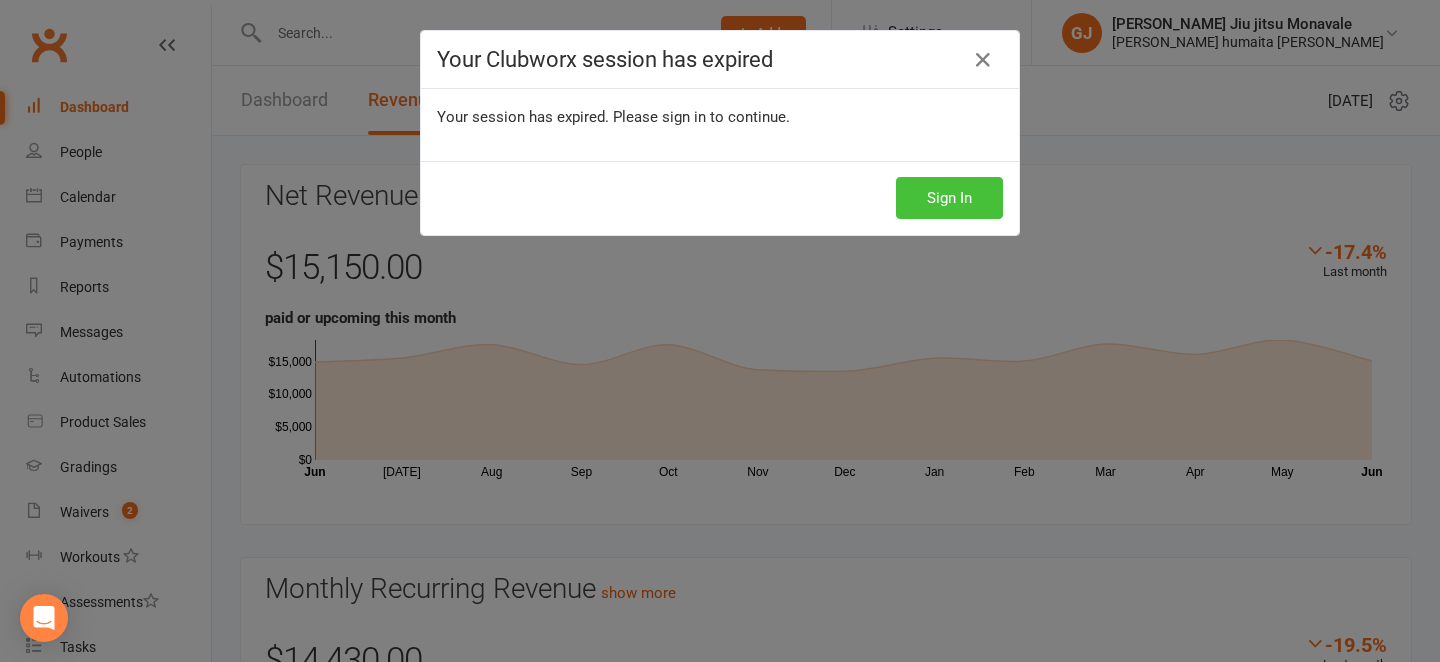 click on "Sign In" at bounding box center (949, 198) 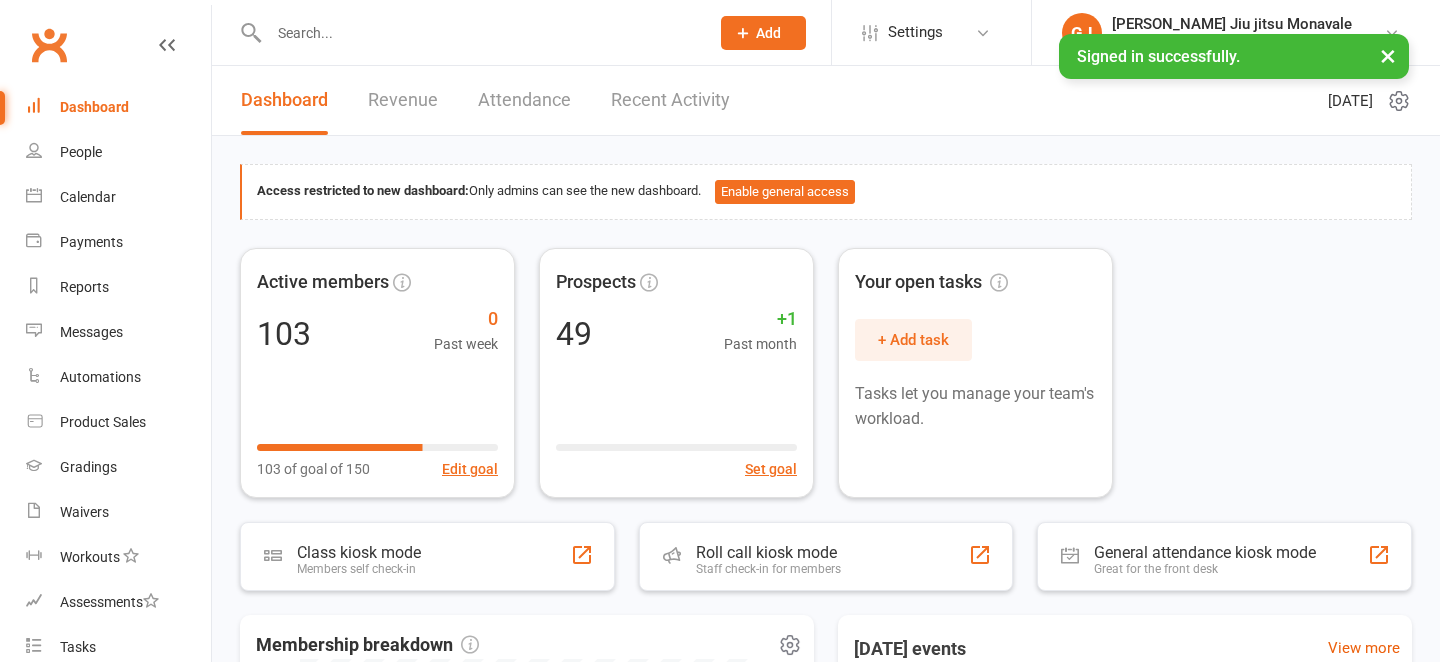 scroll, scrollTop: 0, scrollLeft: 0, axis: both 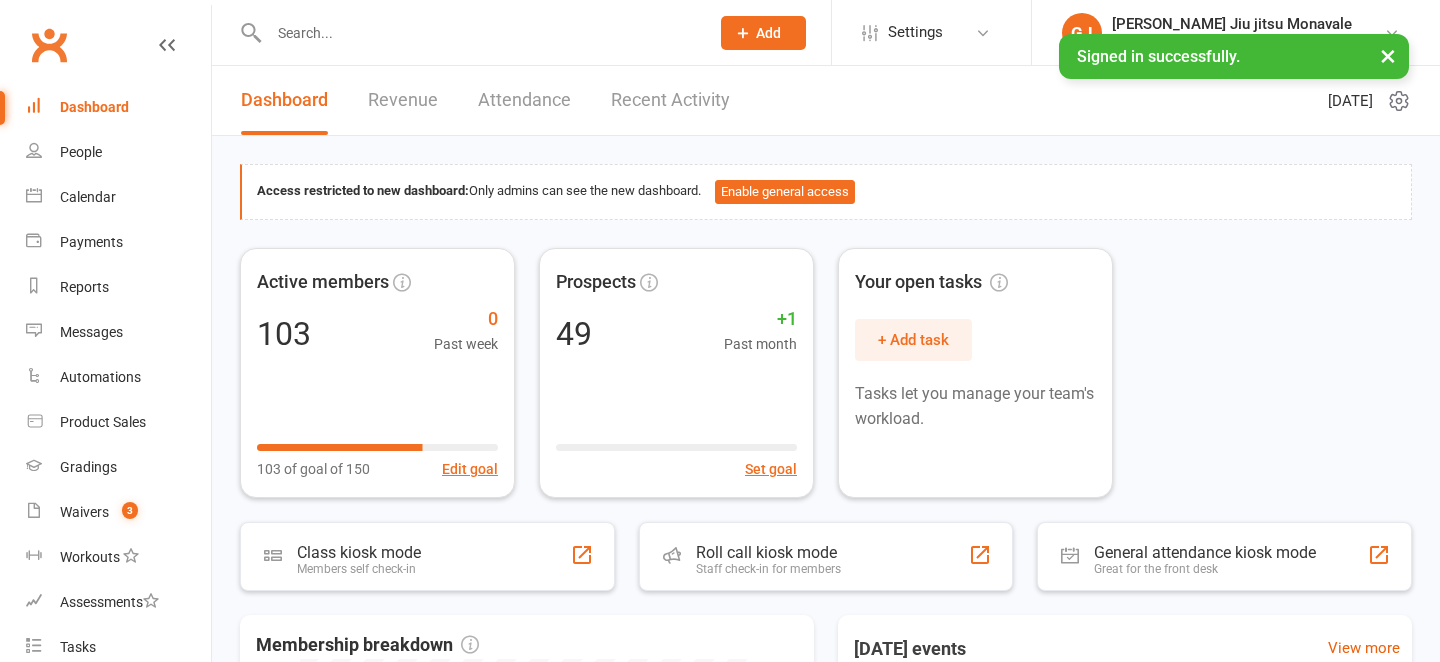 click on "Revenue" at bounding box center [403, 100] 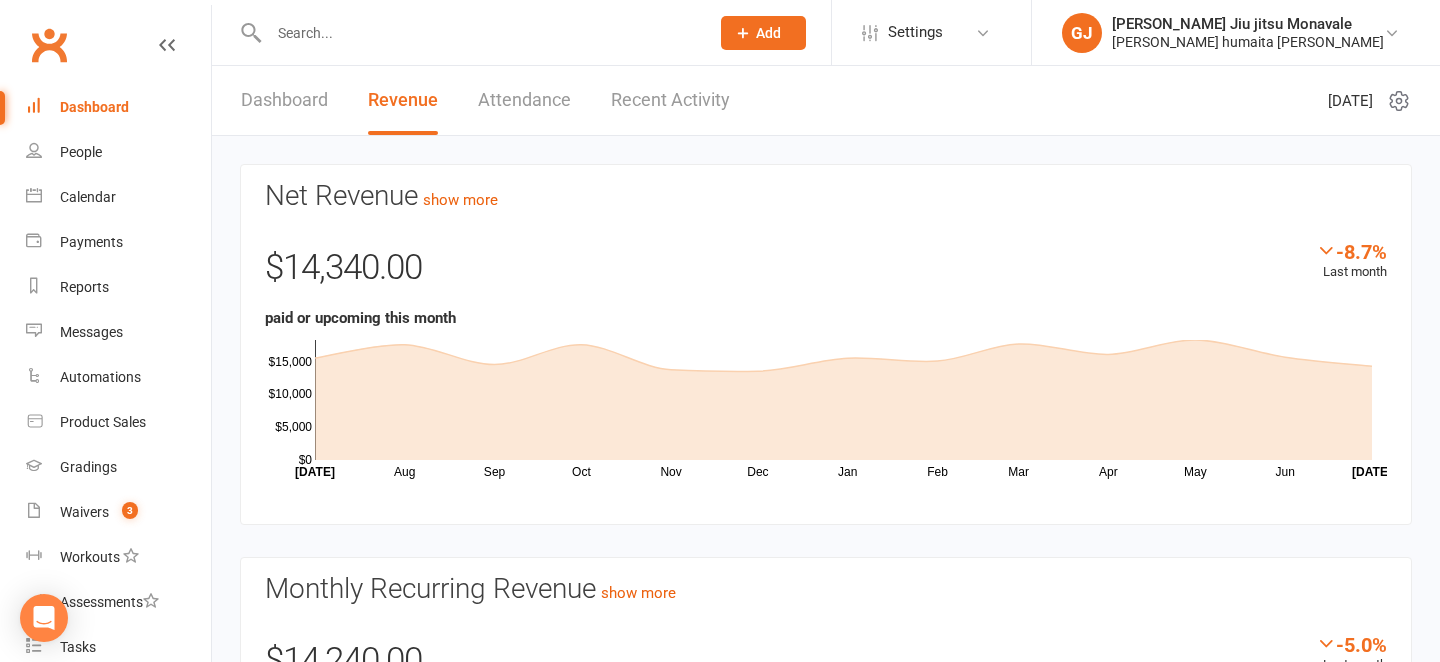 click at bounding box center (1326, 250) 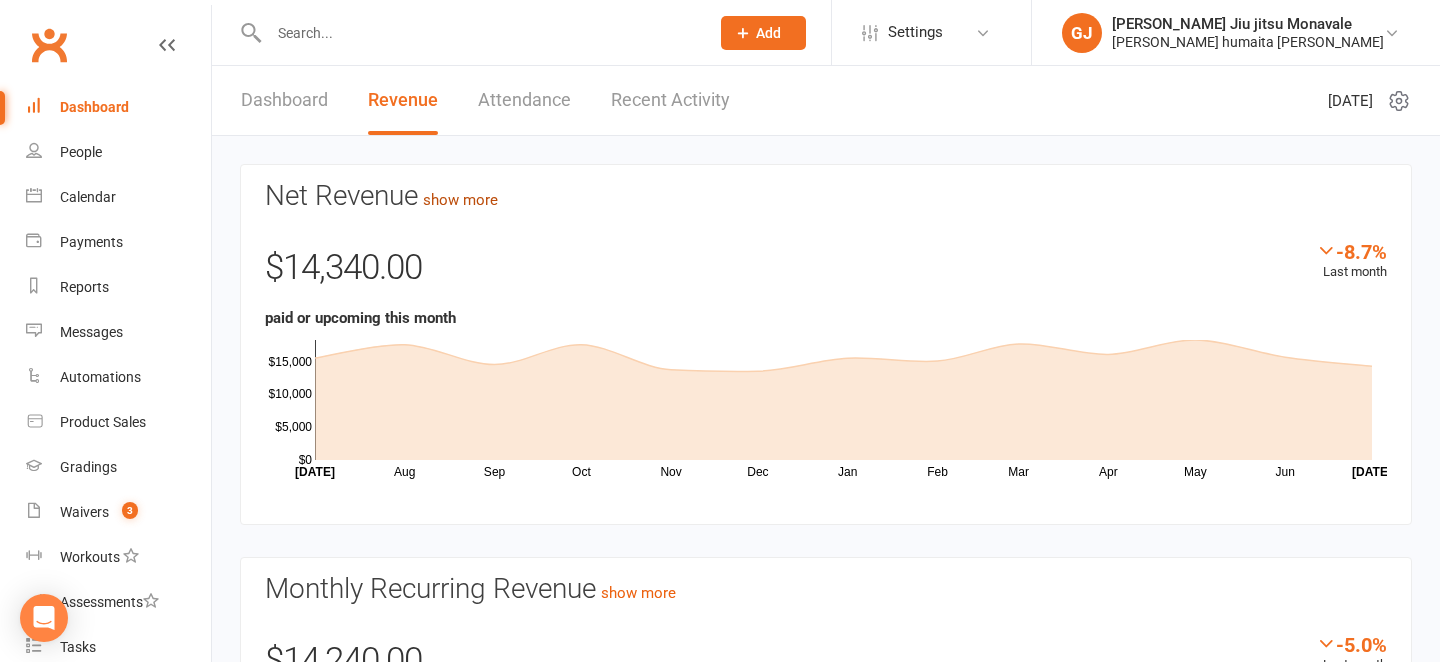 click on "show more" at bounding box center (460, 200) 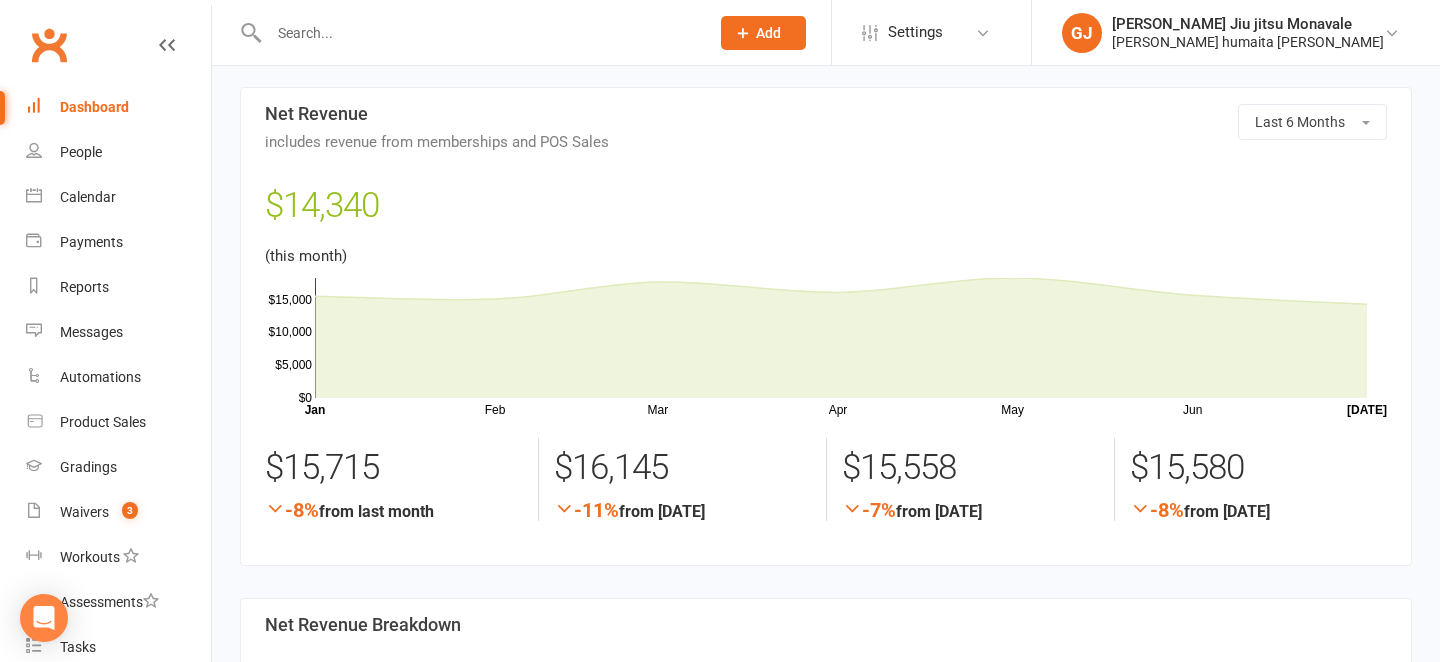 scroll, scrollTop: 0, scrollLeft: 0, axis: both 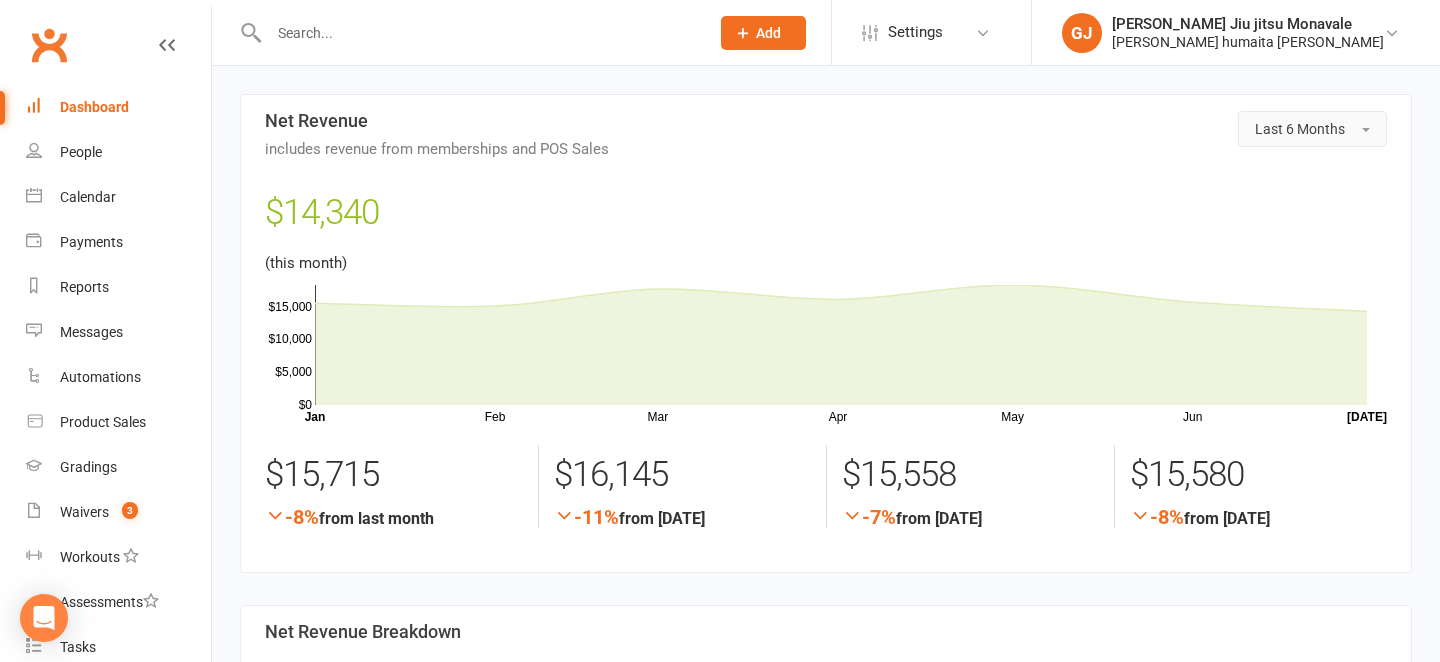 click on "Last 6 Months" at bounding box center (1312, 129) 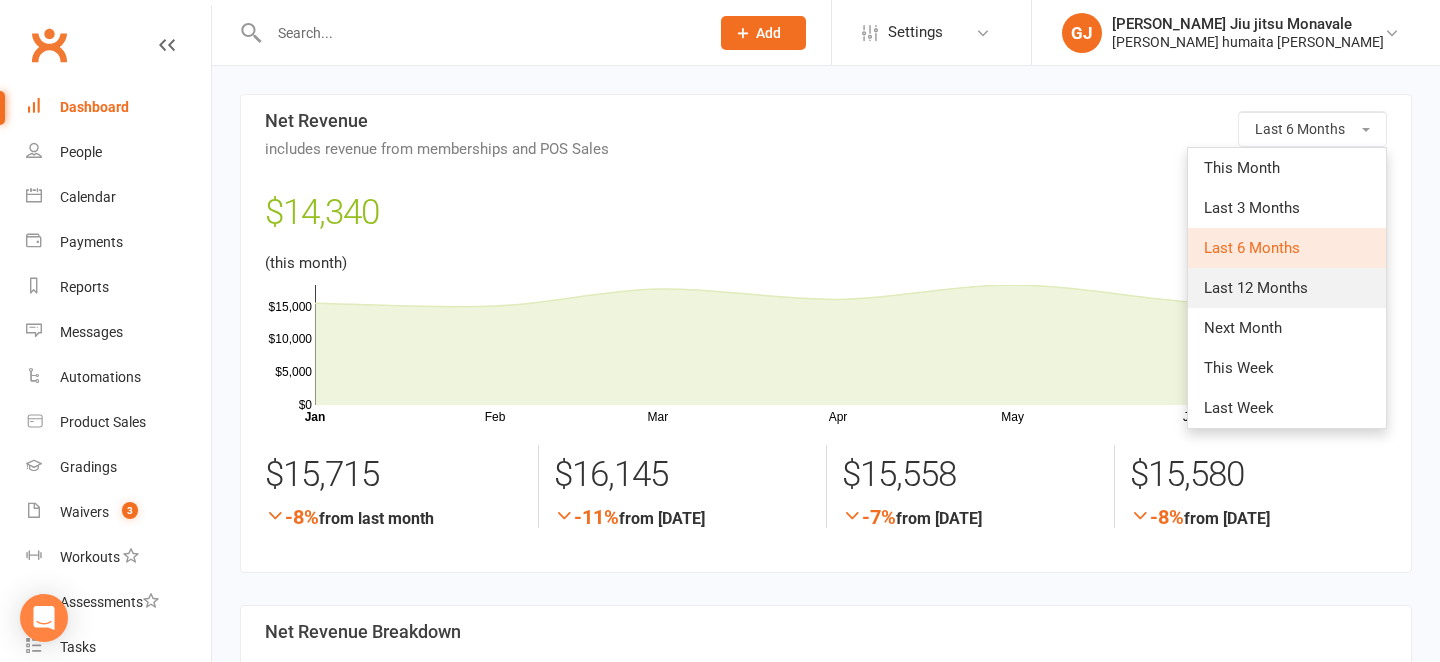 click on "Last 12 Months" at bounding box center (1256, 288) 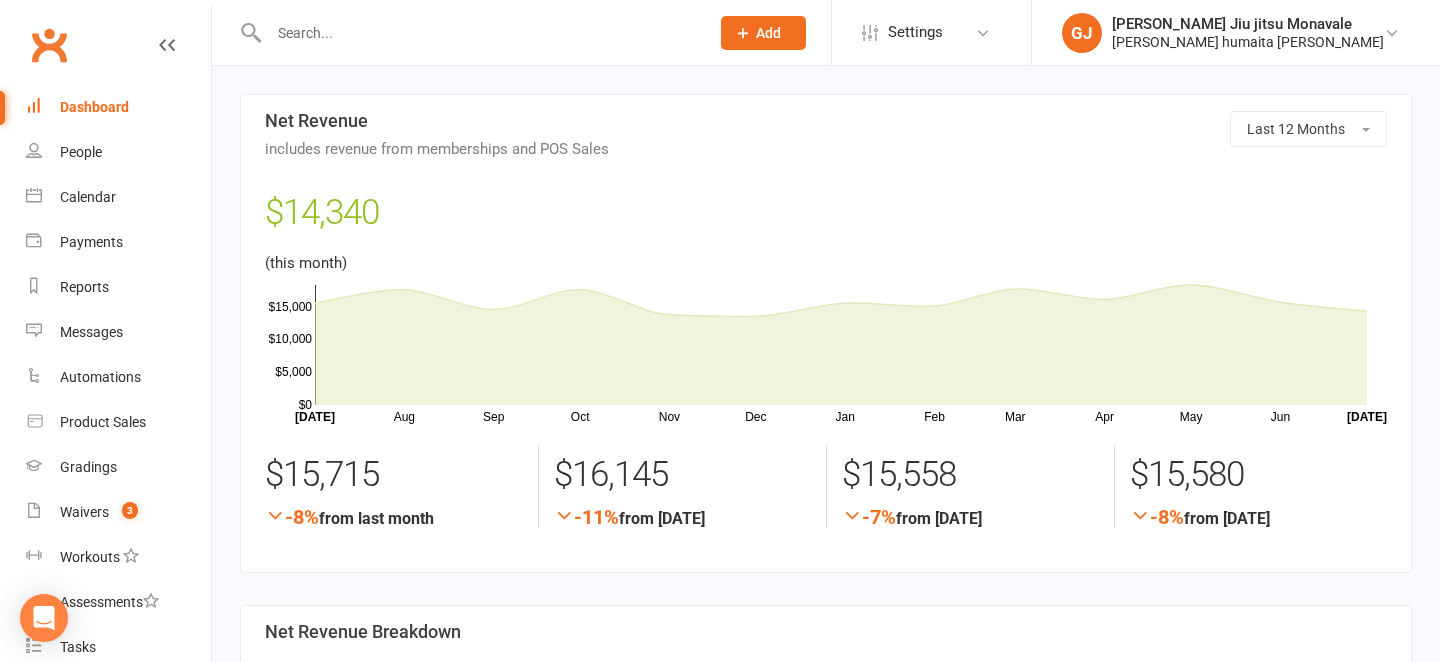 click on "Dashboard" at bounding box center (94, 107) 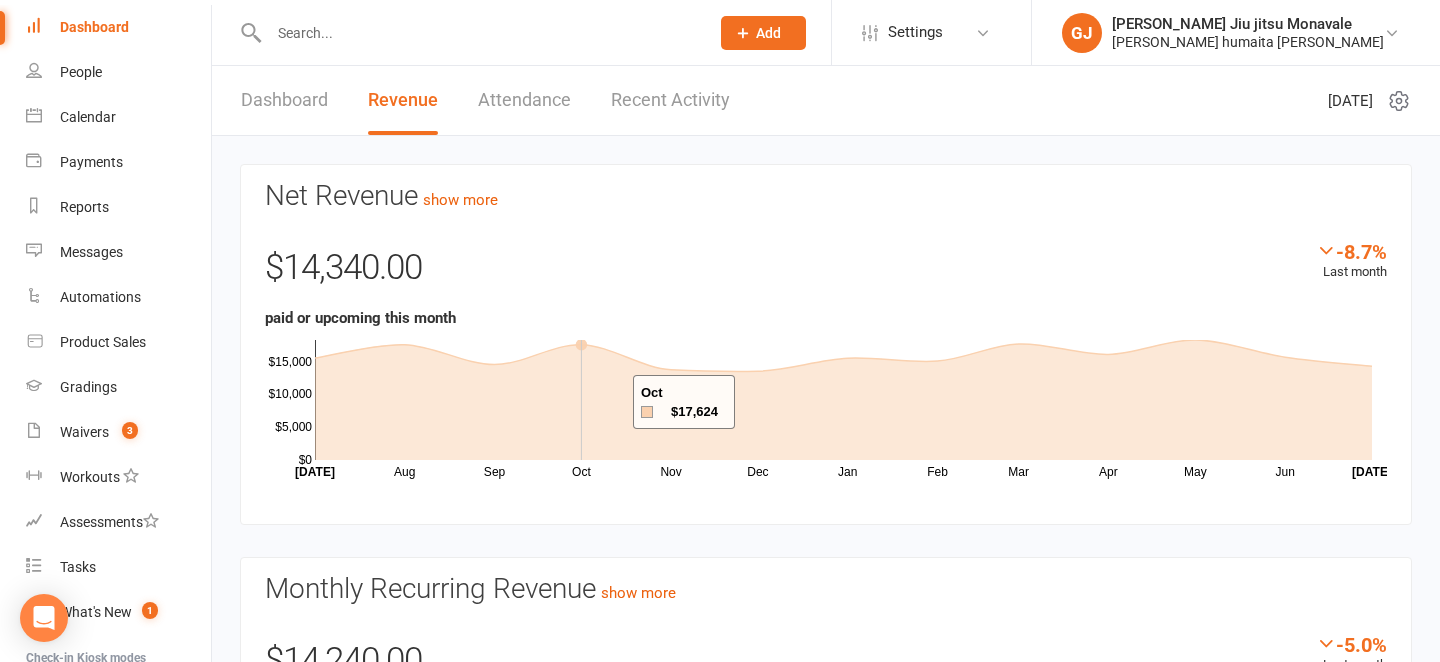 scroll, scrollTop: 120, scrollLeft: 0, axis: vertical 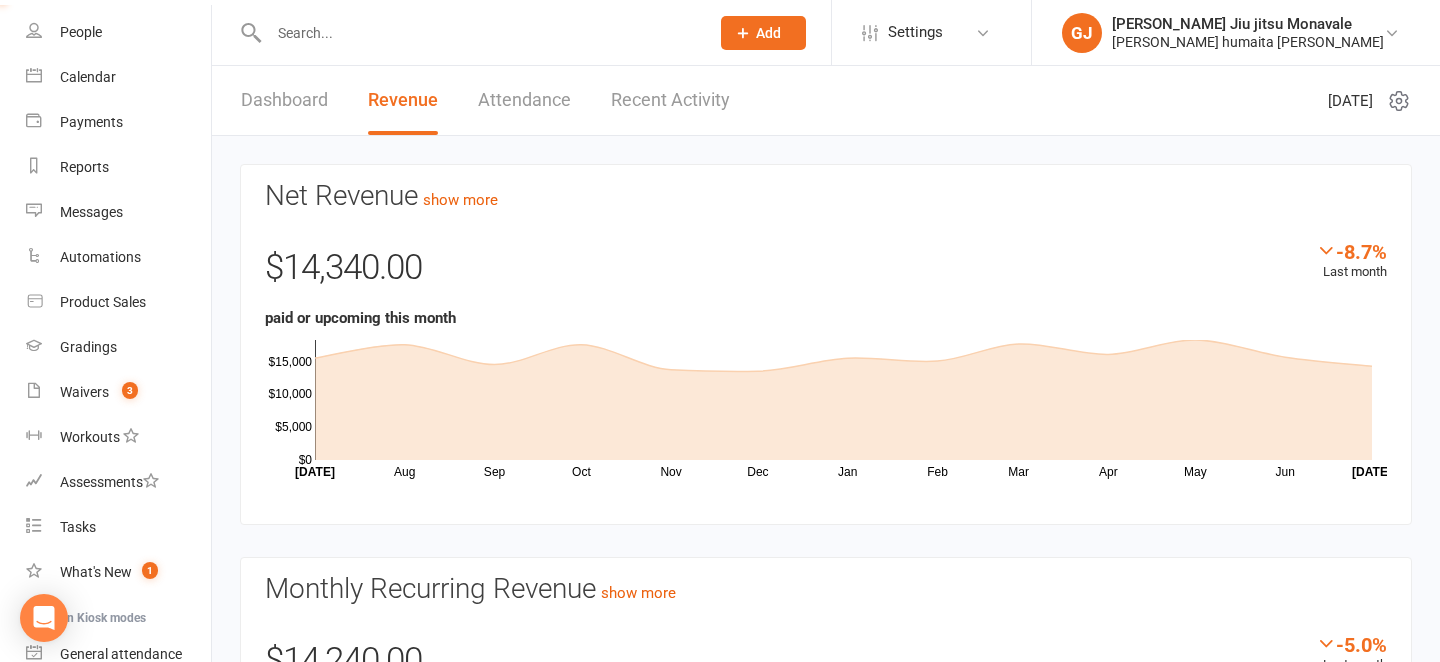 click on "Monthly Recurring Revenue  show more -5.0% Last month $14,240.00 Aug Sep Oct Nov Dec Jan Feb Mar Apr May Jun Month Jul Jul $0 $5,000 $10,000 $15,000" at bounding box center (826, 725) 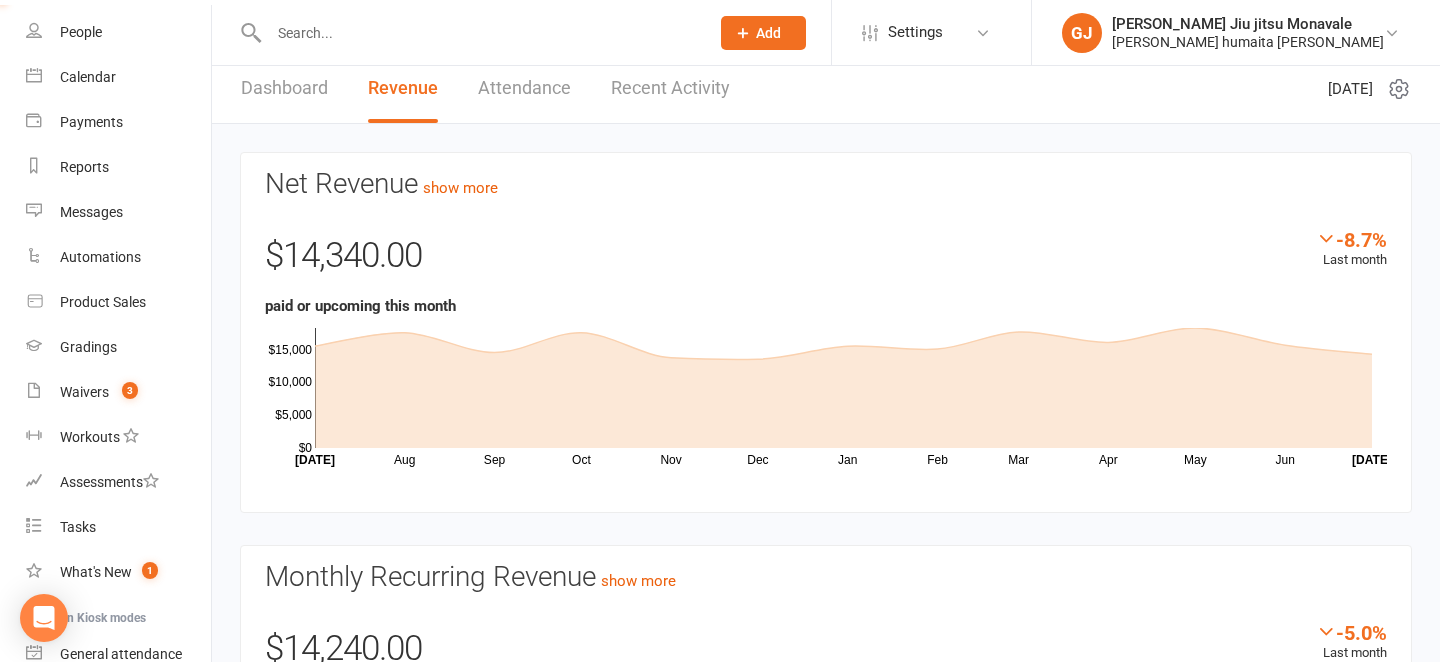 scroll, scrollTop: 0, scrollLeft: 0, axis: both 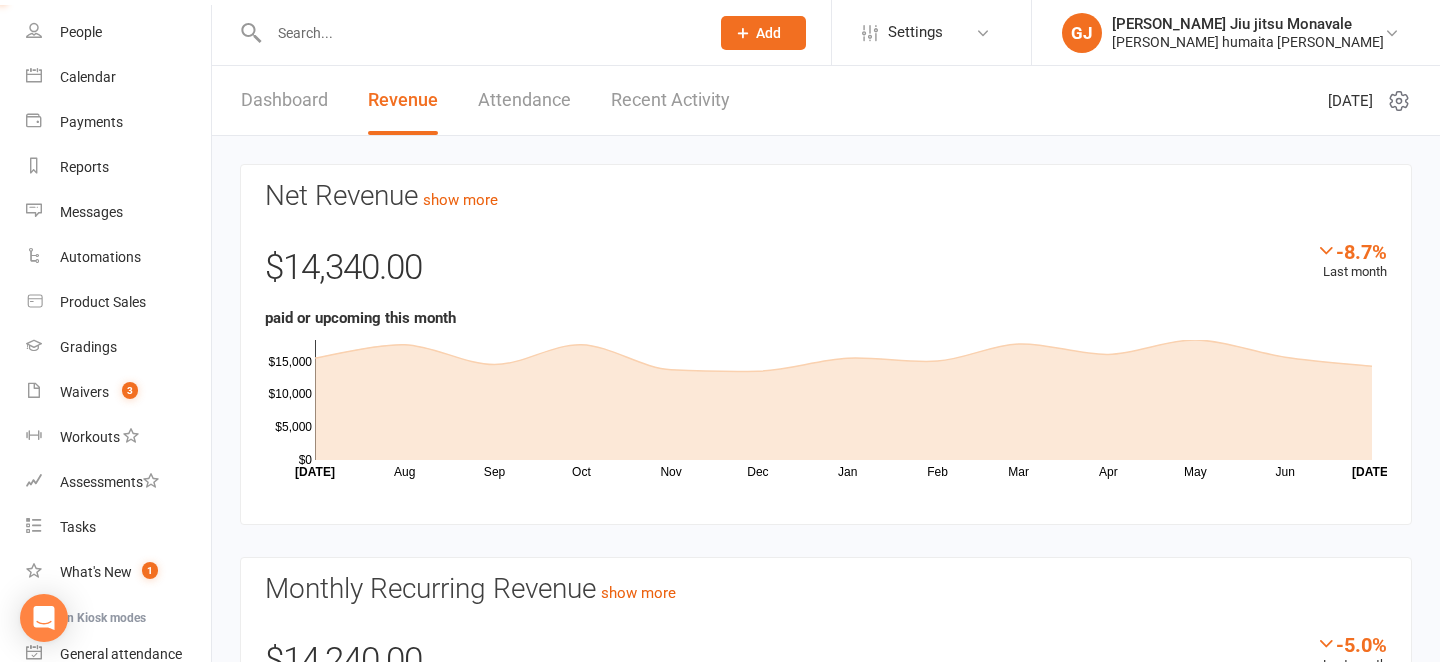 click on "Dashboard" at bounding box center [284, 100] 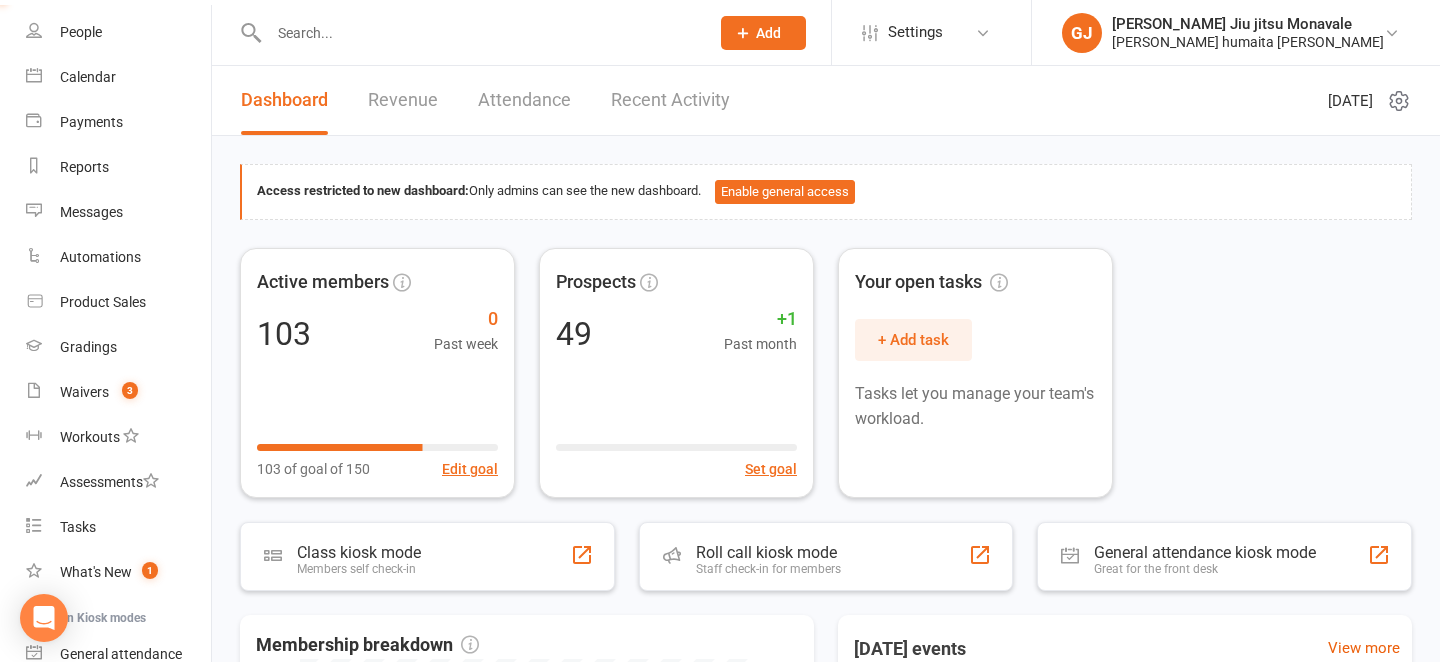 click on "Dashboard" at bounding box center (284, 100) 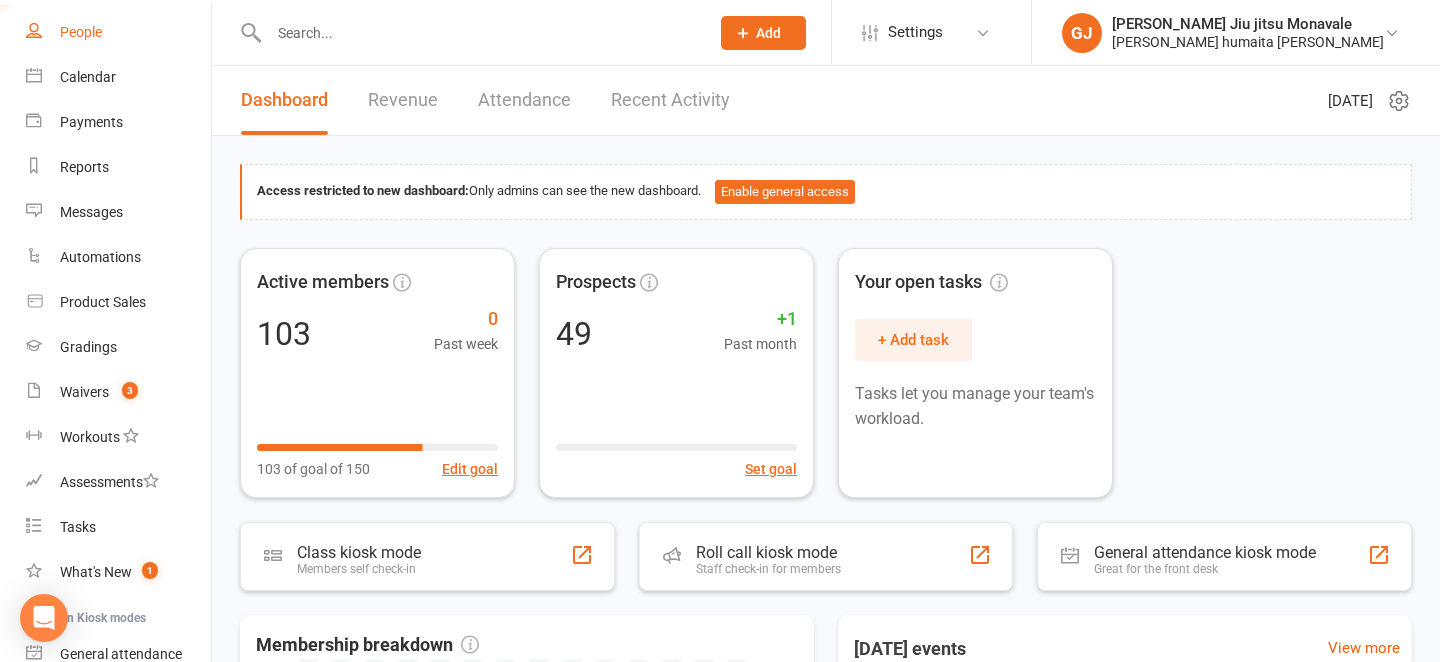 click on "People" at bounding box center [81, 32] 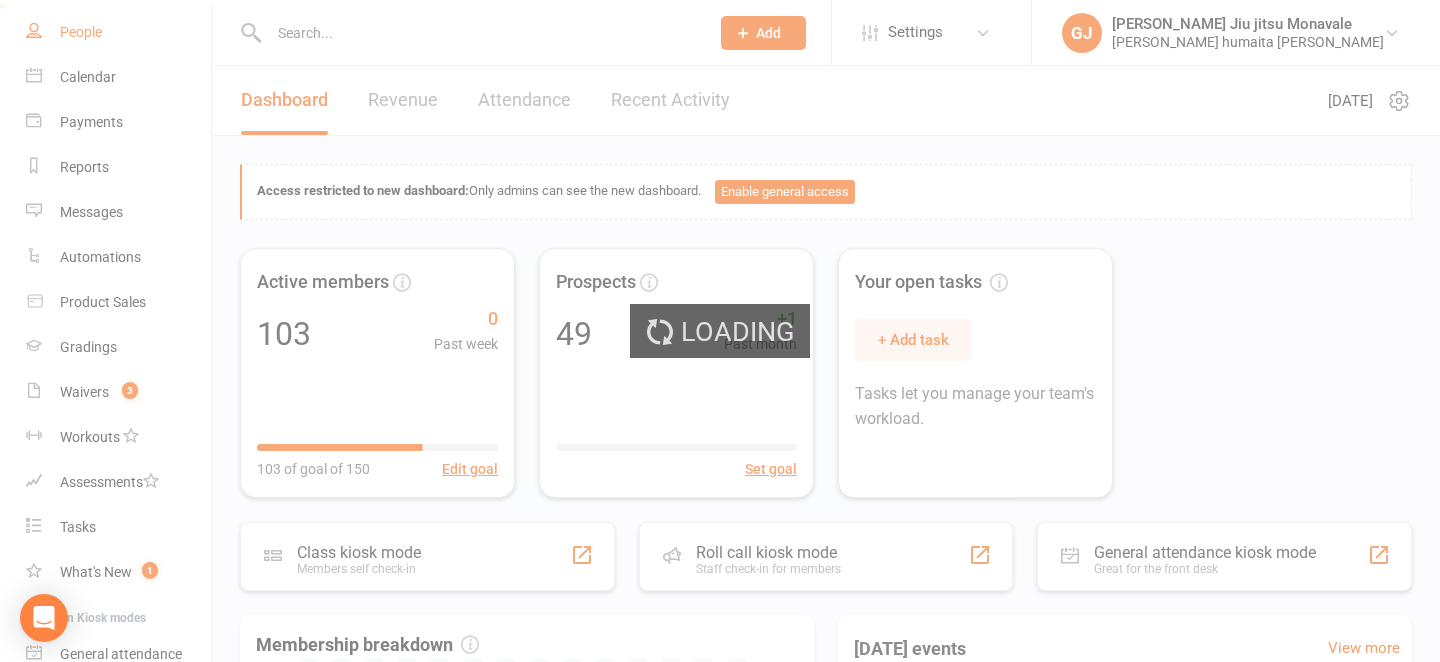 select on "25" 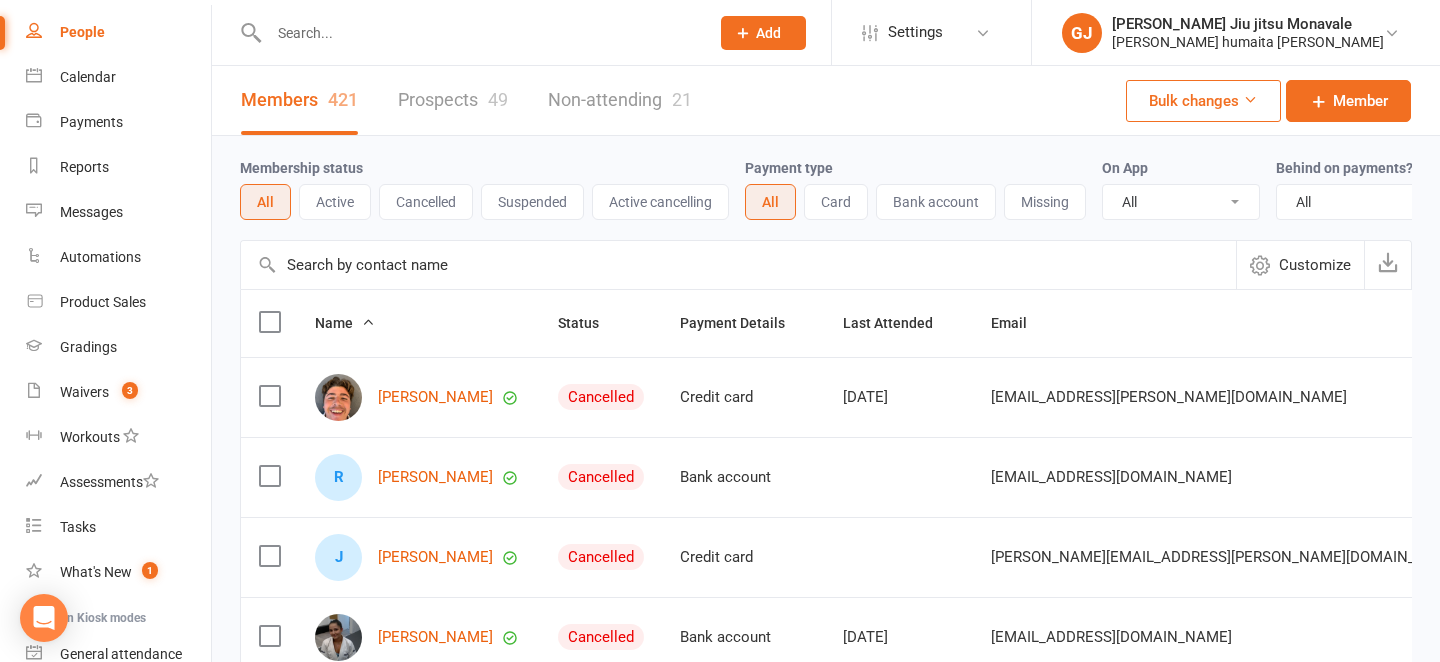 click on "People" at bounding box center [82, 32] 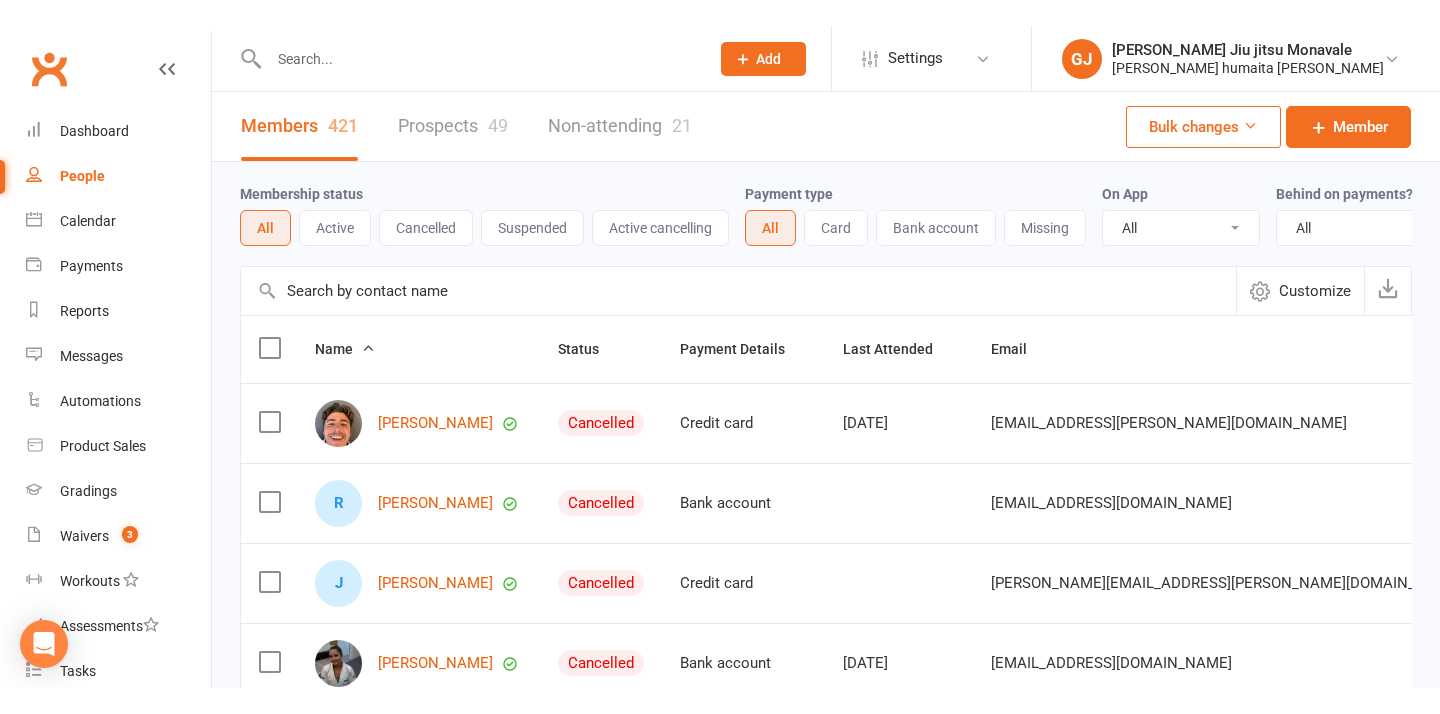 scroll, scrollTop: 0, scrollLeft: 0, axis: both 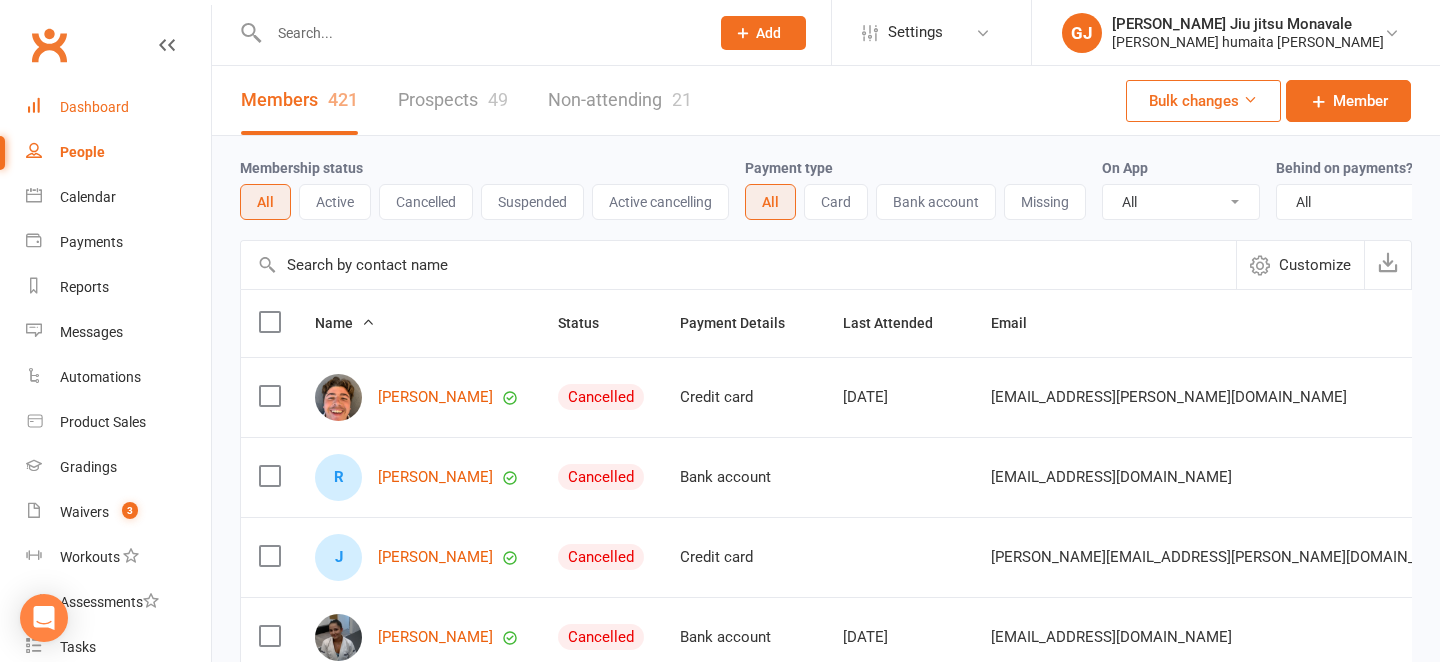 click on "Dashboard" at bounding box center [94, 107] 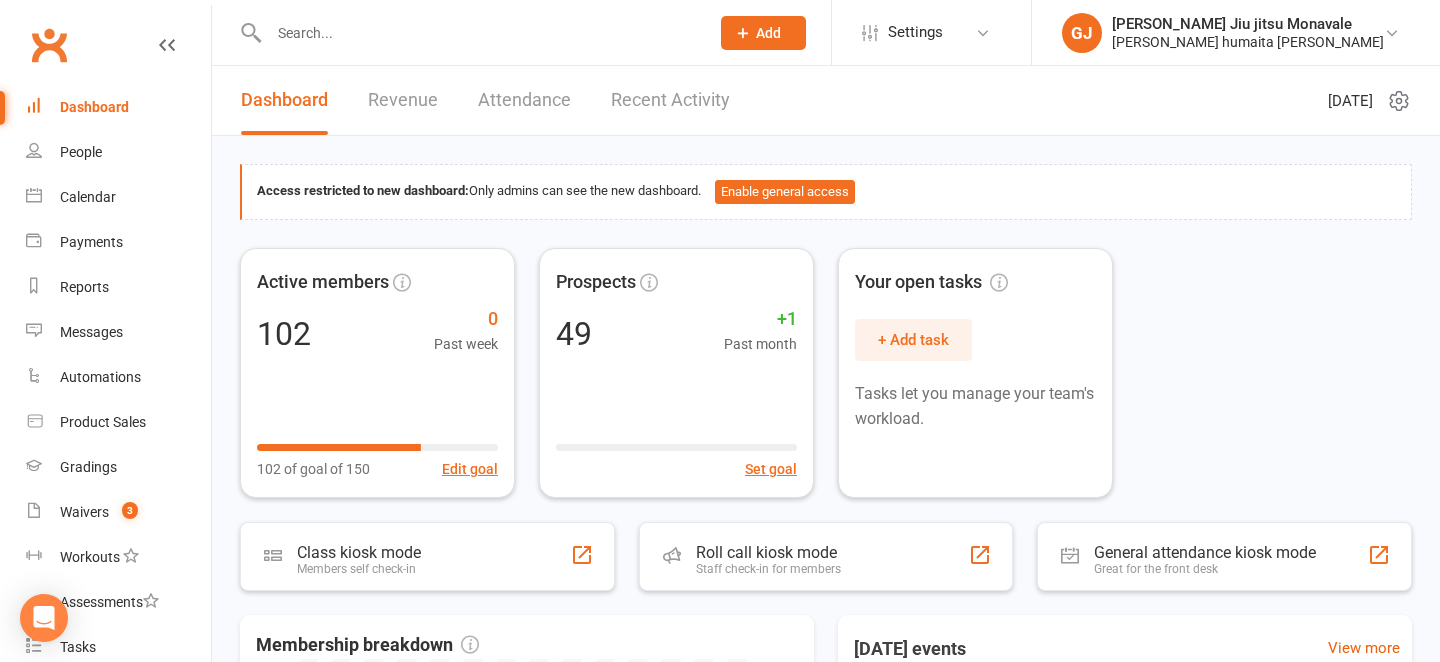 click on "Revenue" at bounding box center [403, 100] 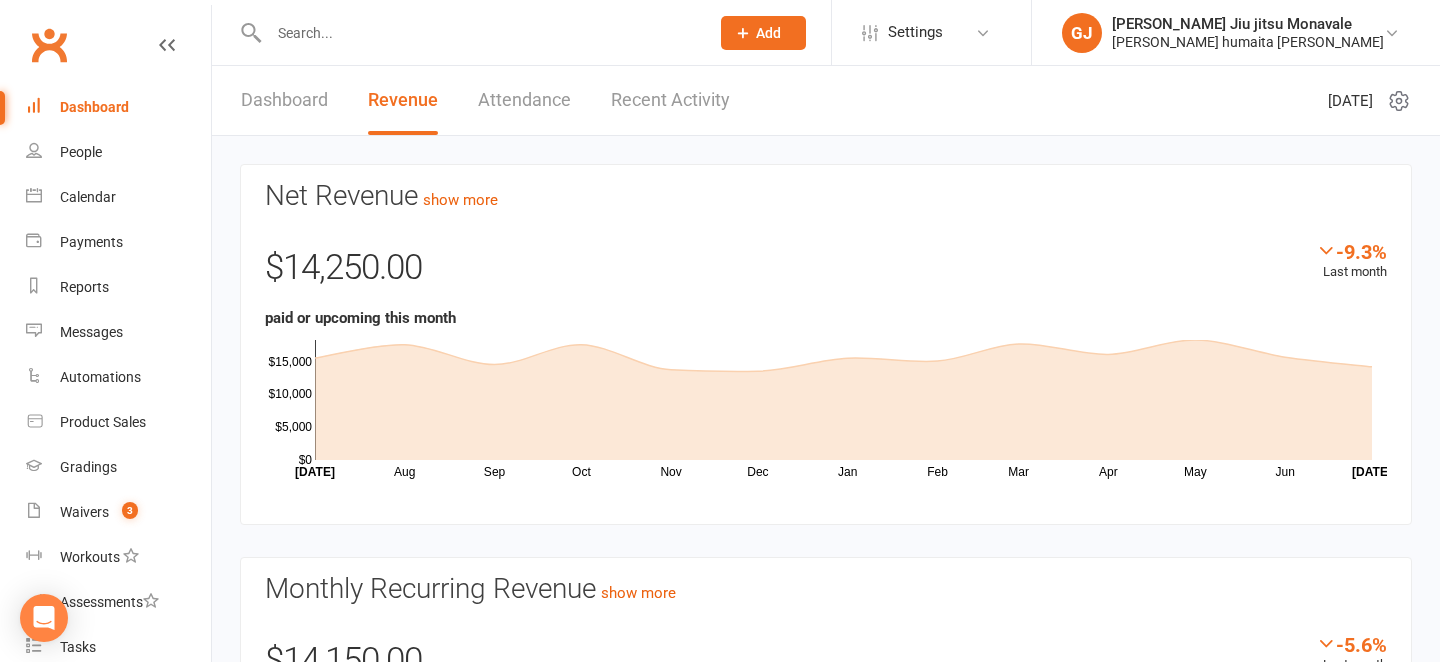 click 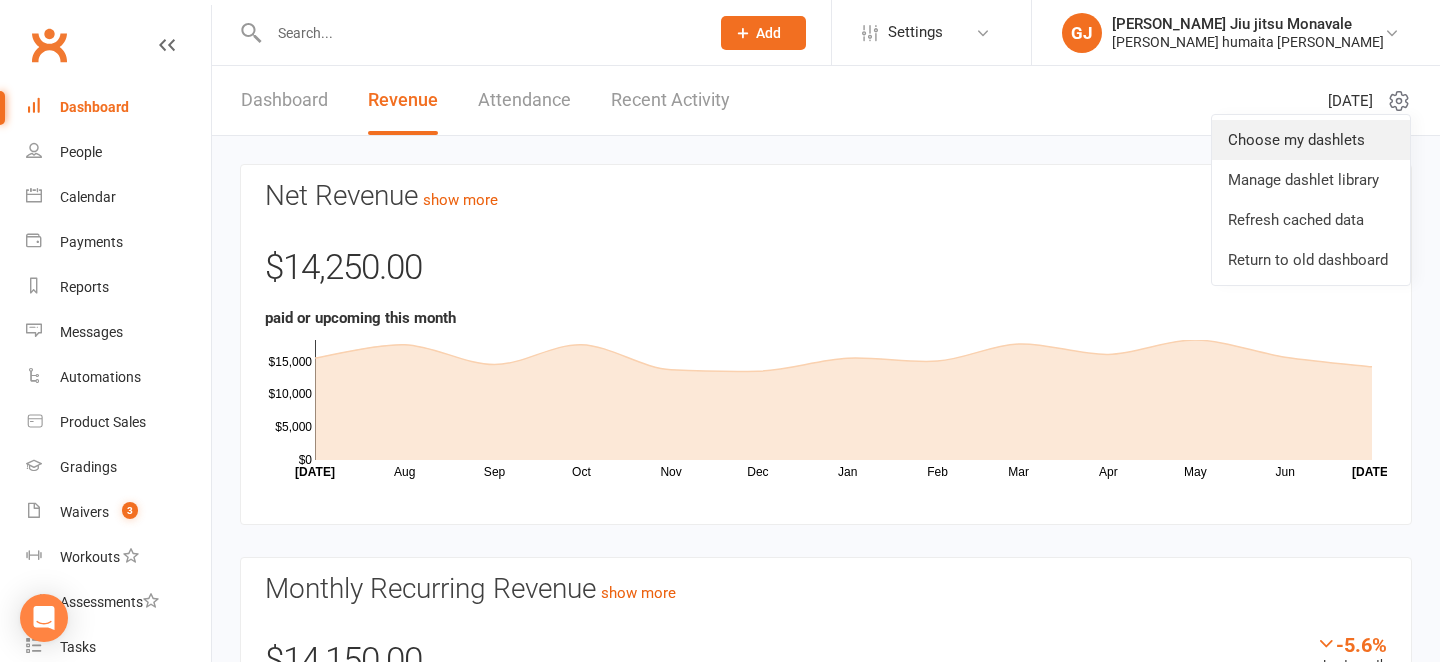 click on "Choose my dashlets" at bounding box center (1311, 140) 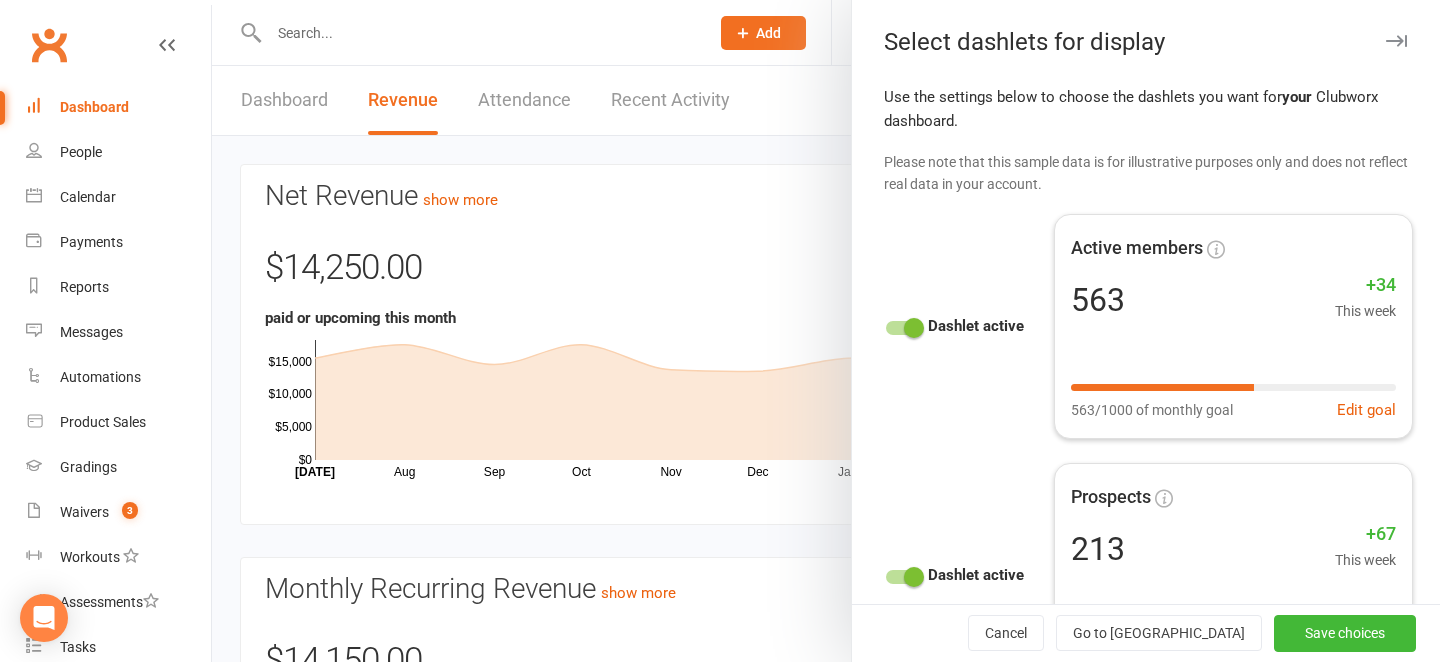 click at bounding box center [1396, 41] 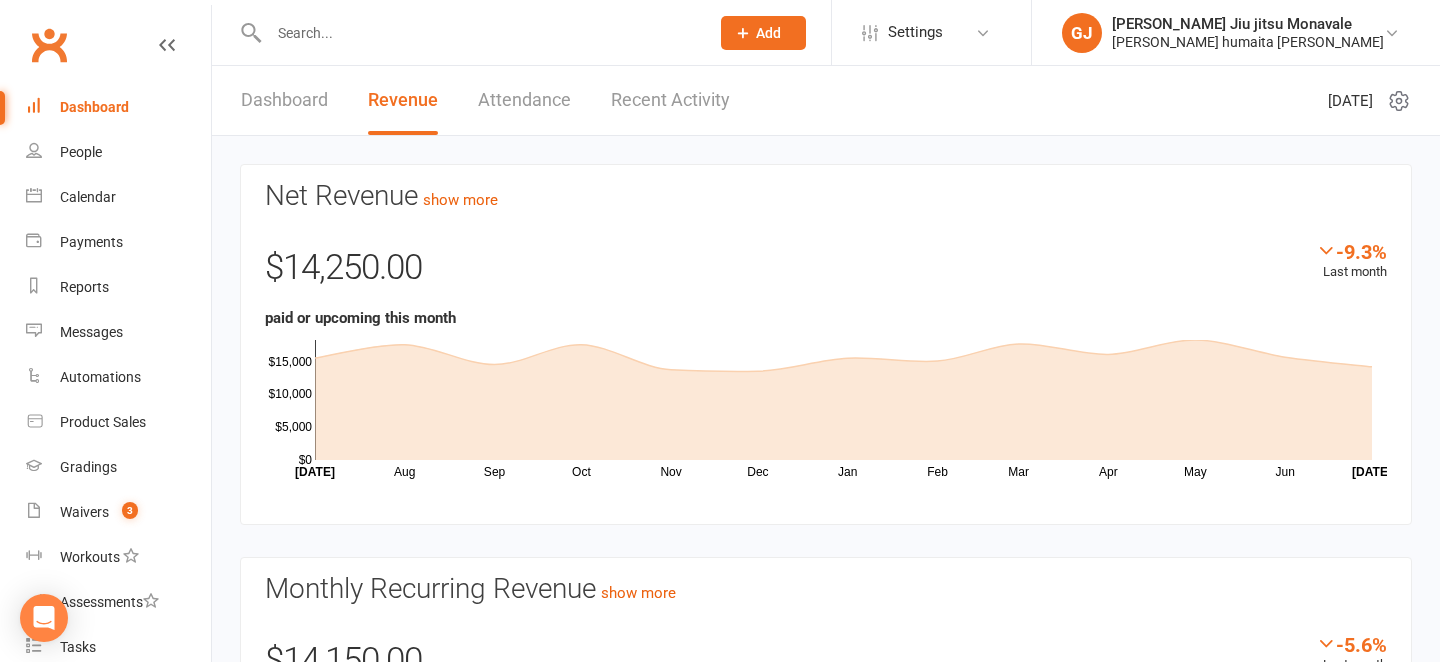 click 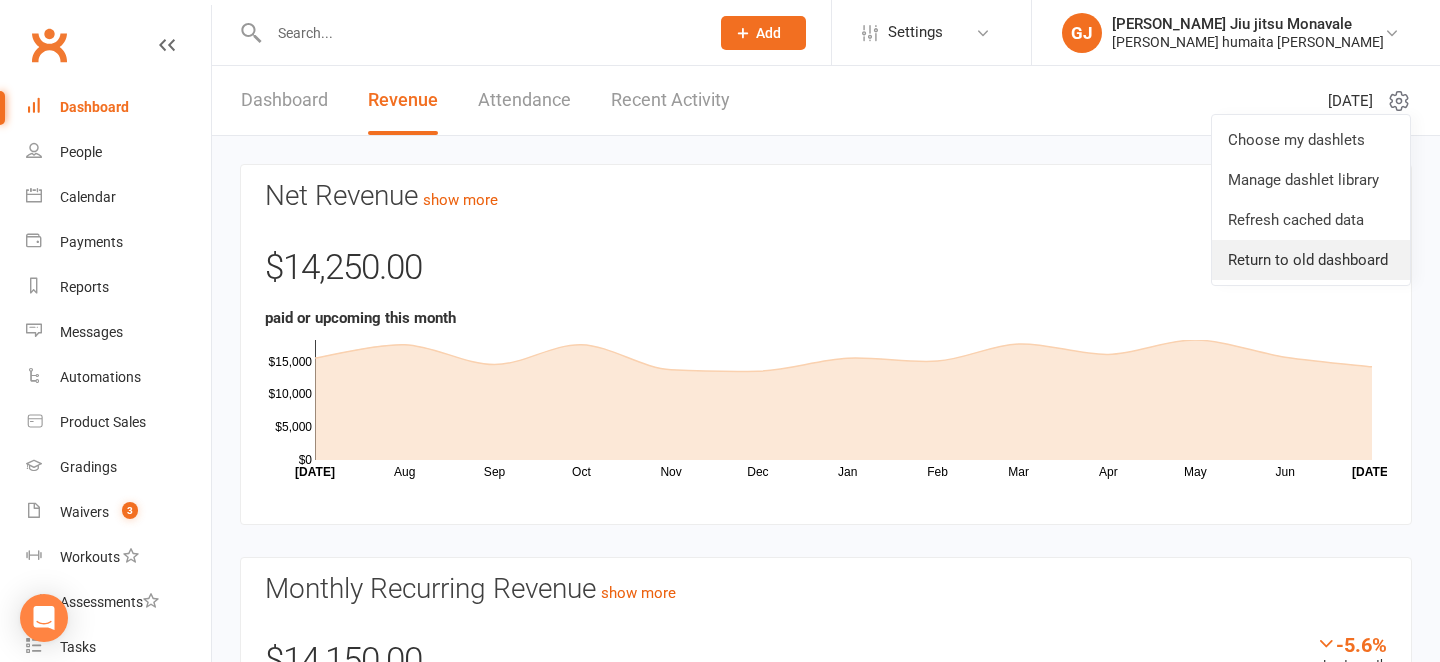 click on "Return to old dashboard" at bounding box center [1311, 260] 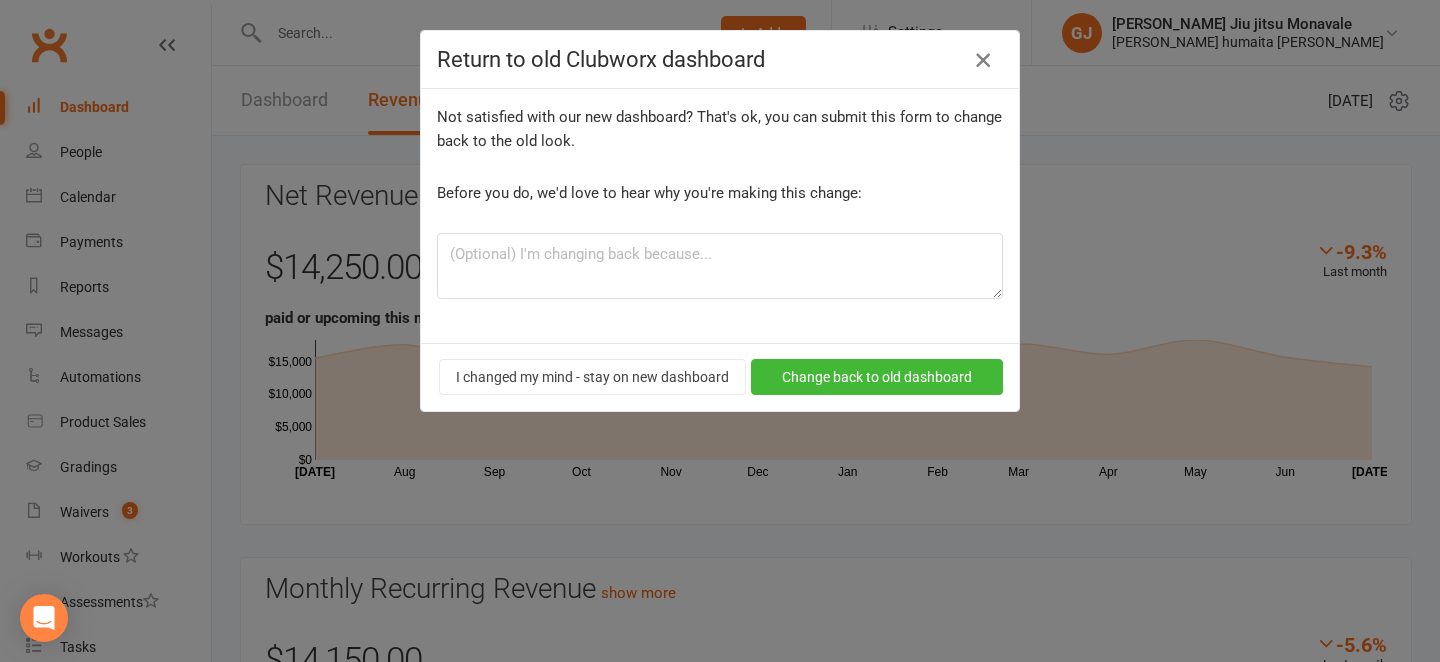 click at bounding box center [983, 60] 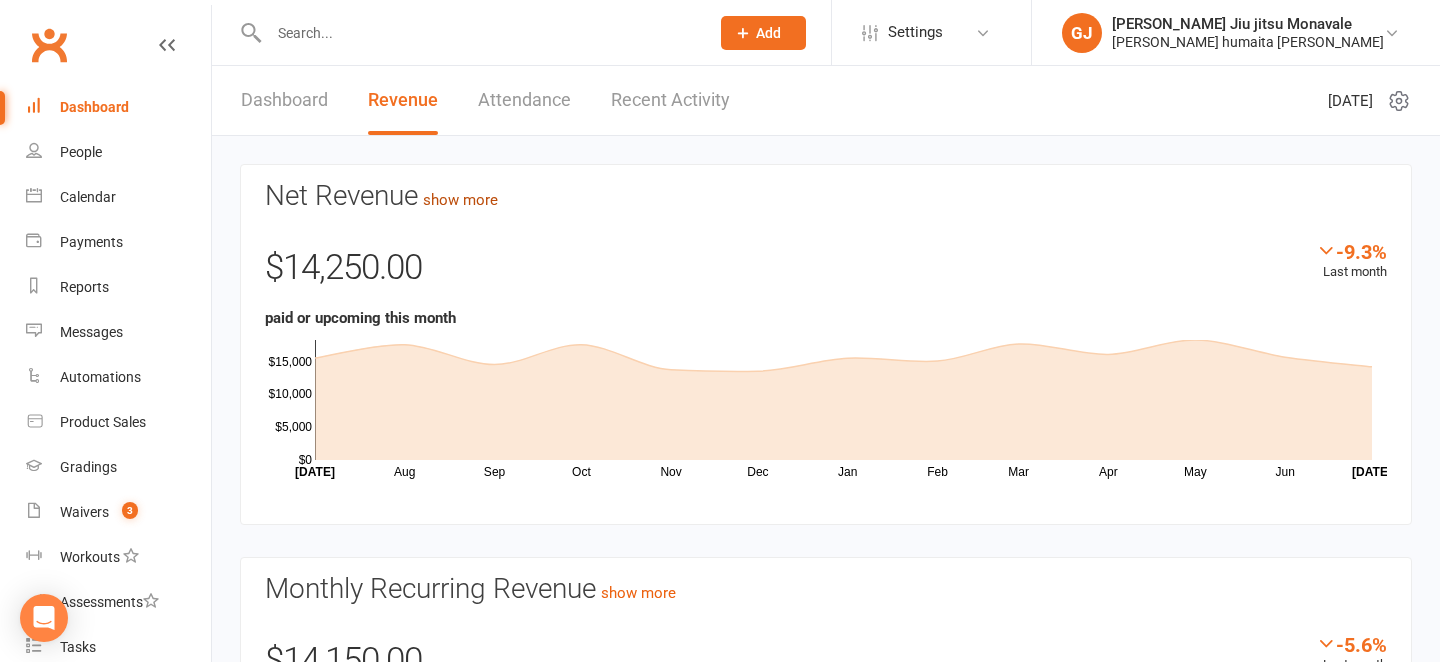 click on "show more" at bounding box center (460, 200) 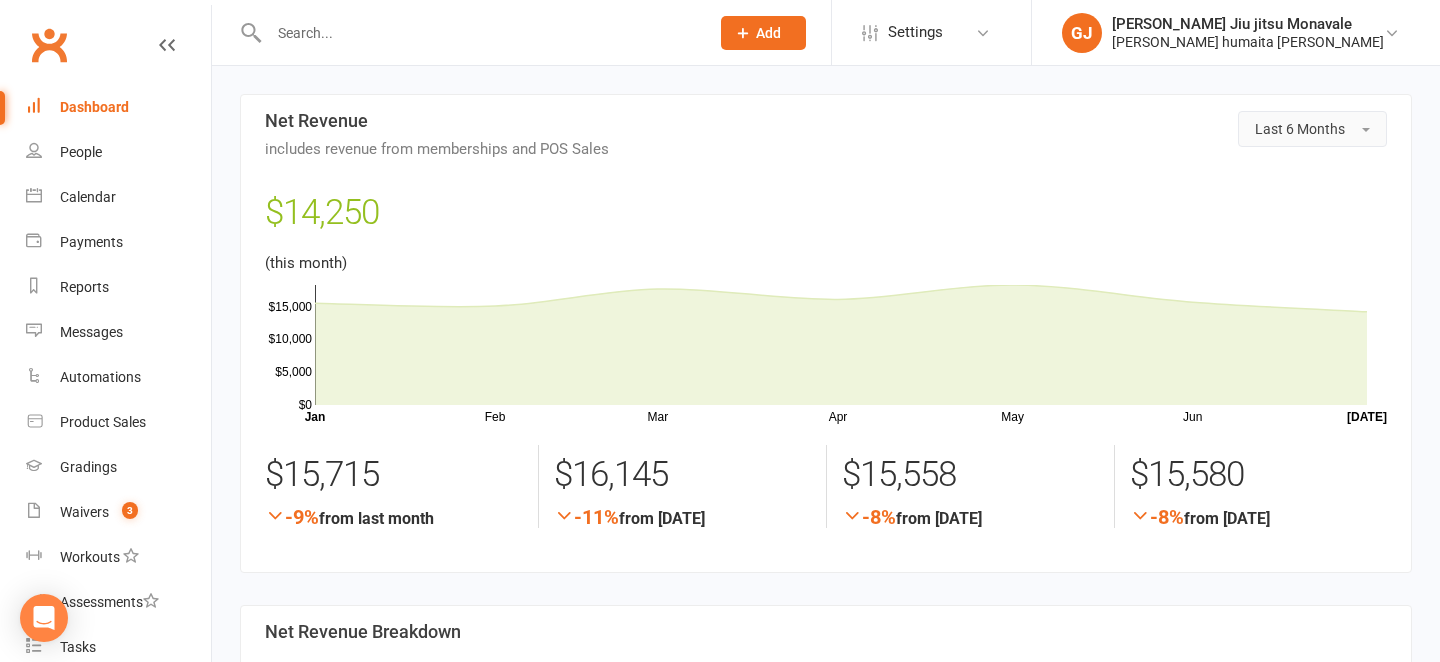 click on "Last 6 Months" at bounding box center (1300, 129) 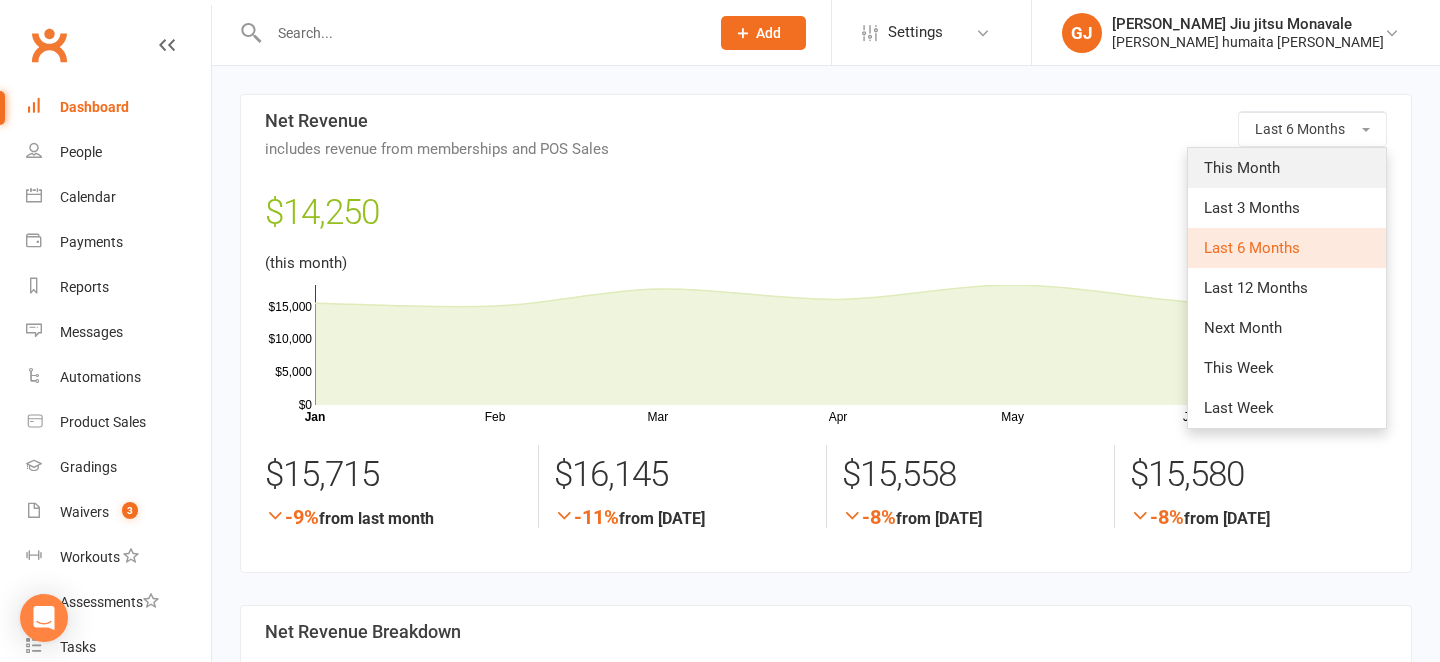 click on "This Month" at bounding box center [1242, 168] 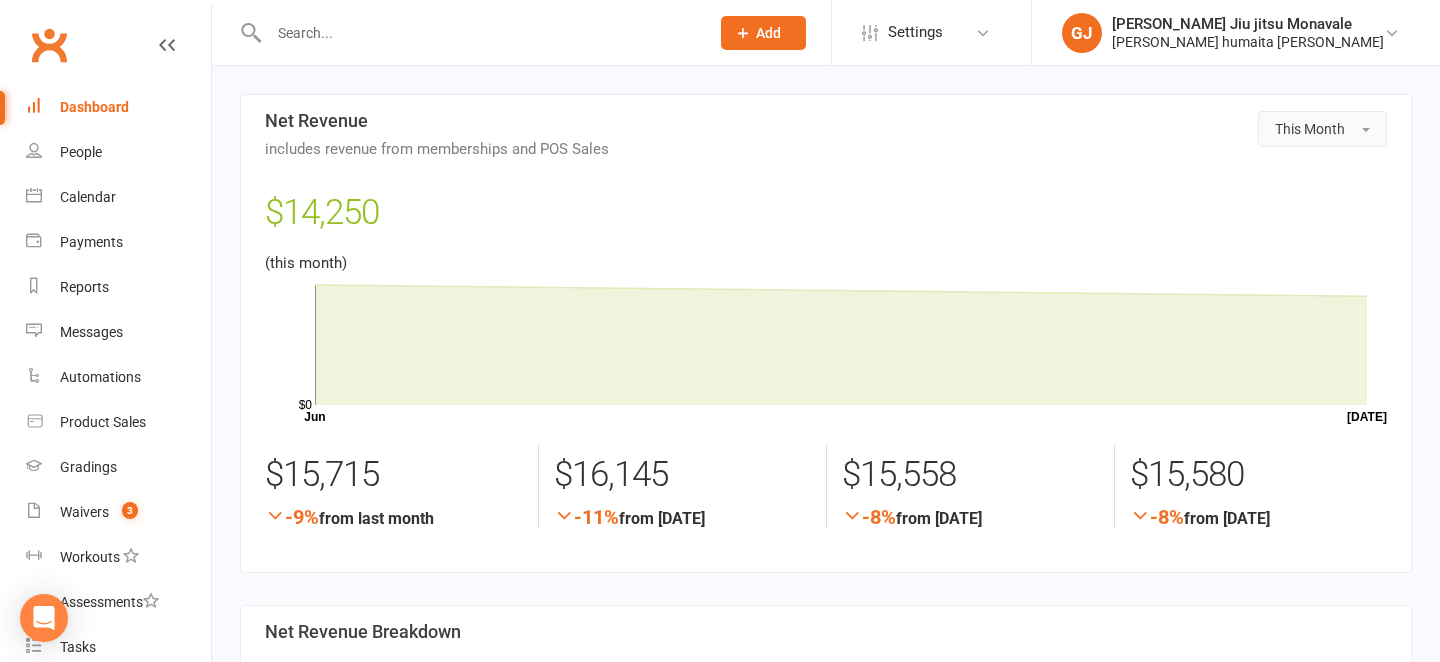 click at bounding box center [1366, 130] 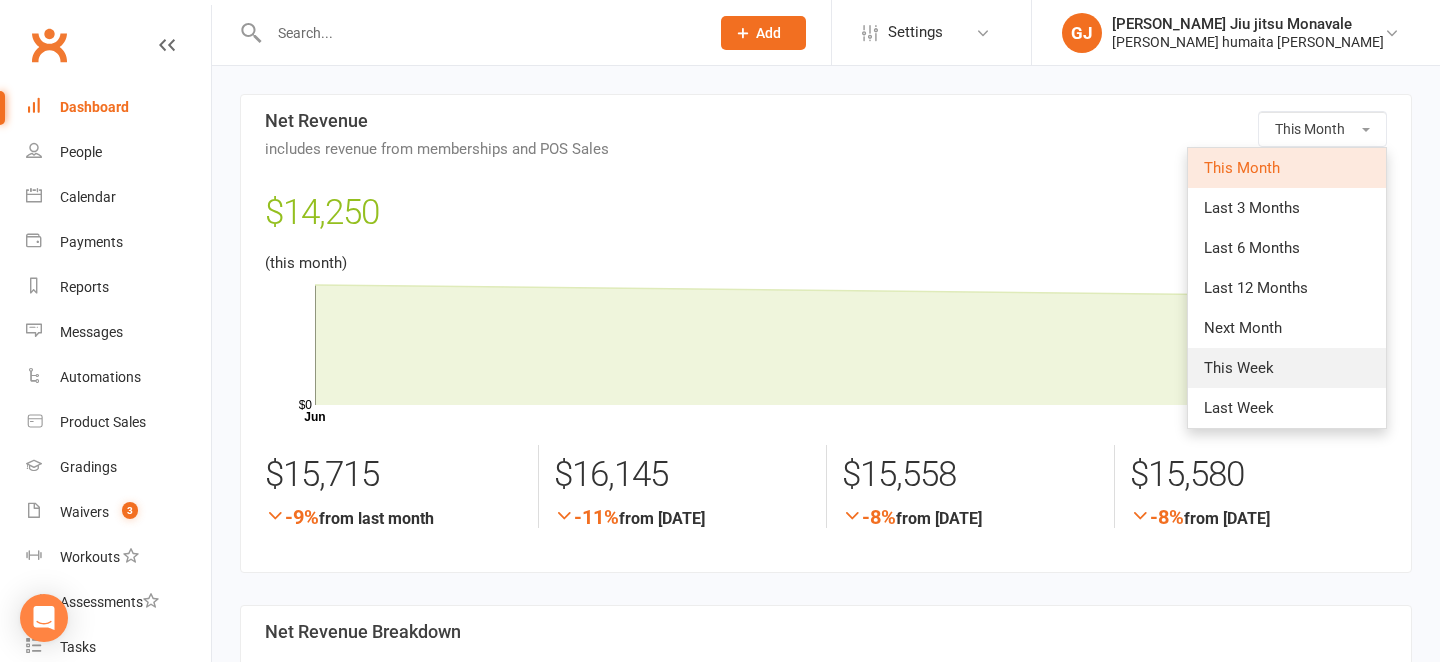 click on "This Week" at bounding box center (1239, 368) 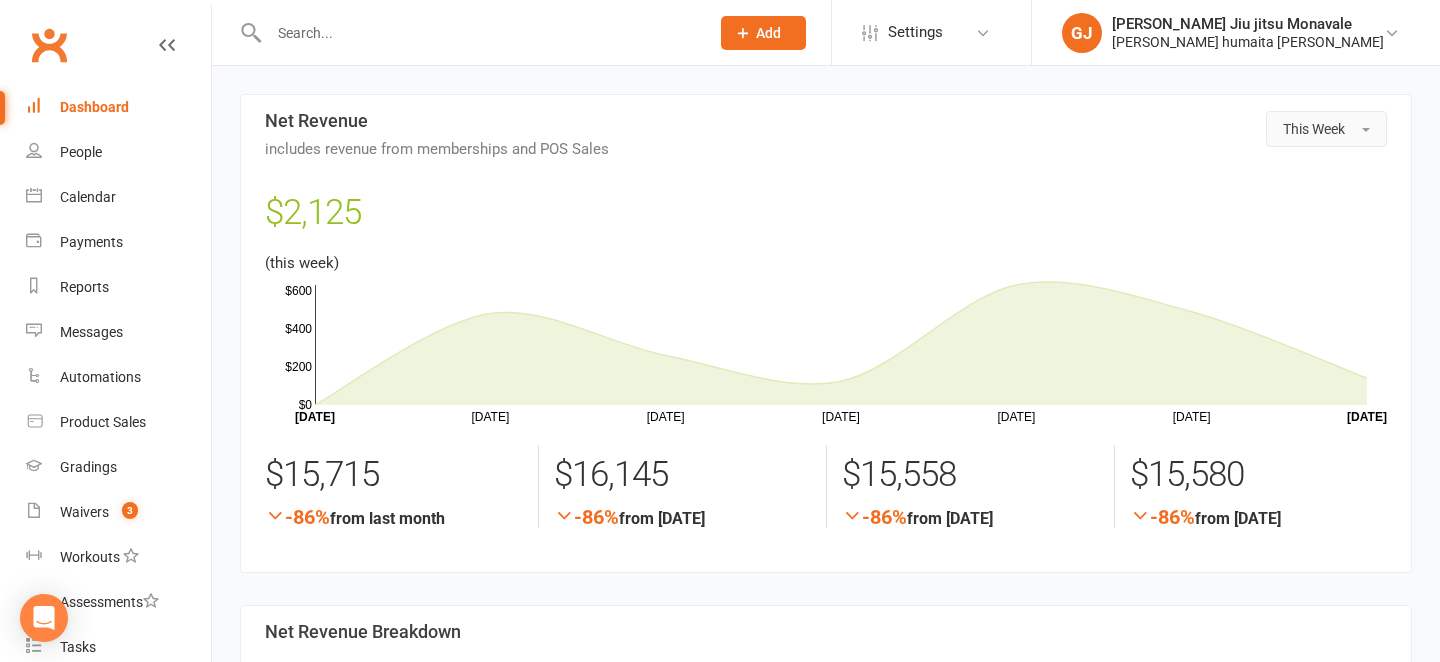 click on "This Week" at bounding box center (1314, 129) 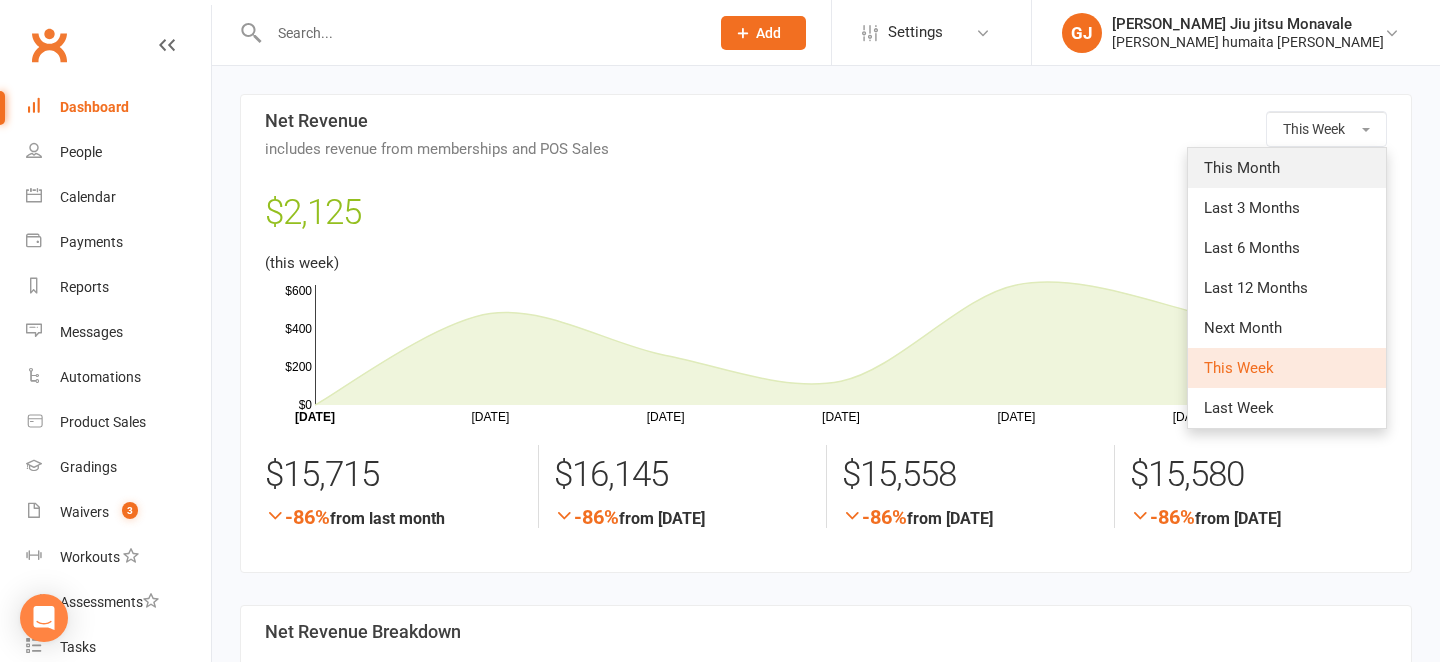 click on "This Month" at bounding box center [1242, 168] 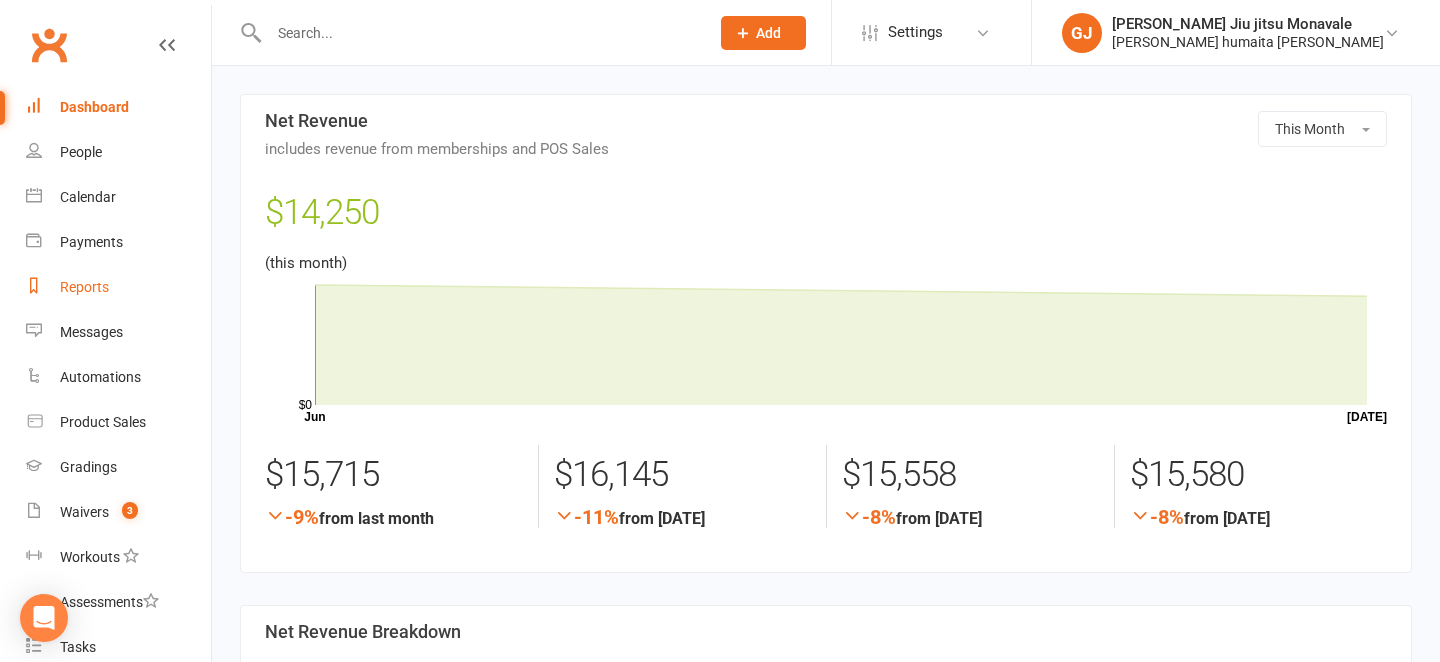 click on "Reports" at bounding box center (84, 287) 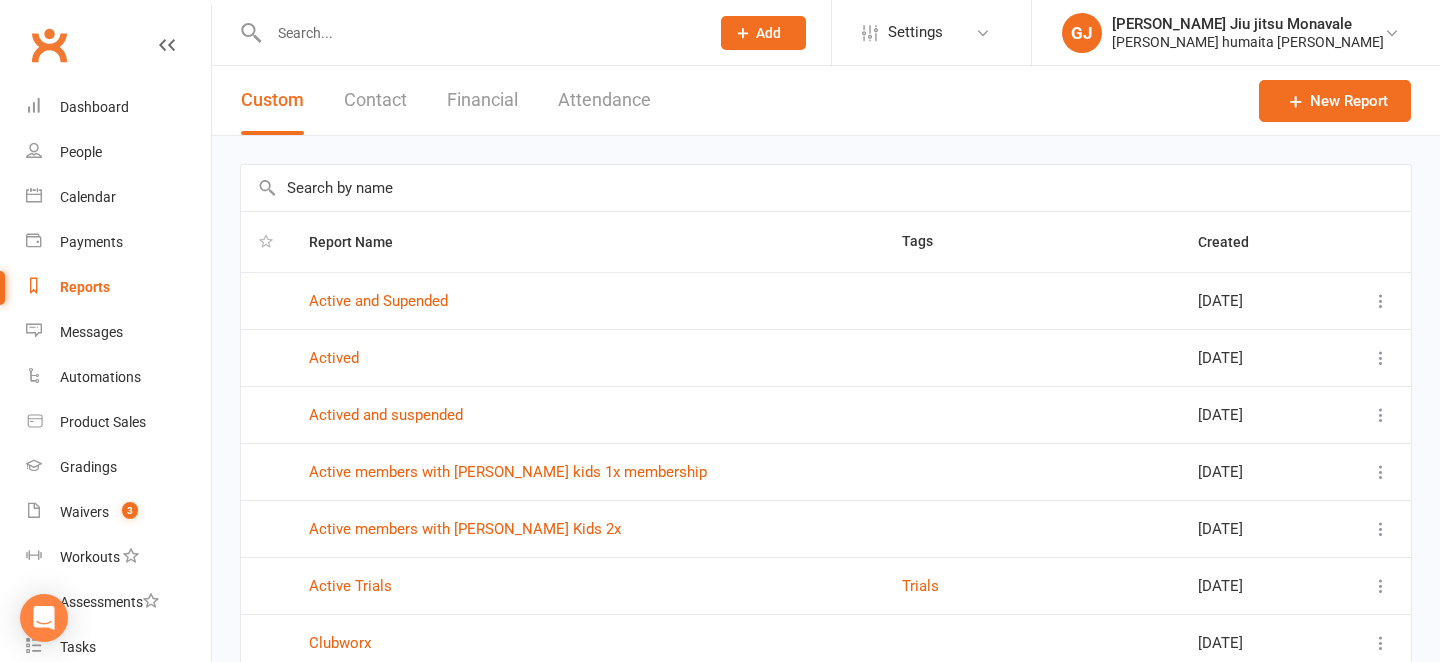 click on "Financial" at bounding box center (482, 100) 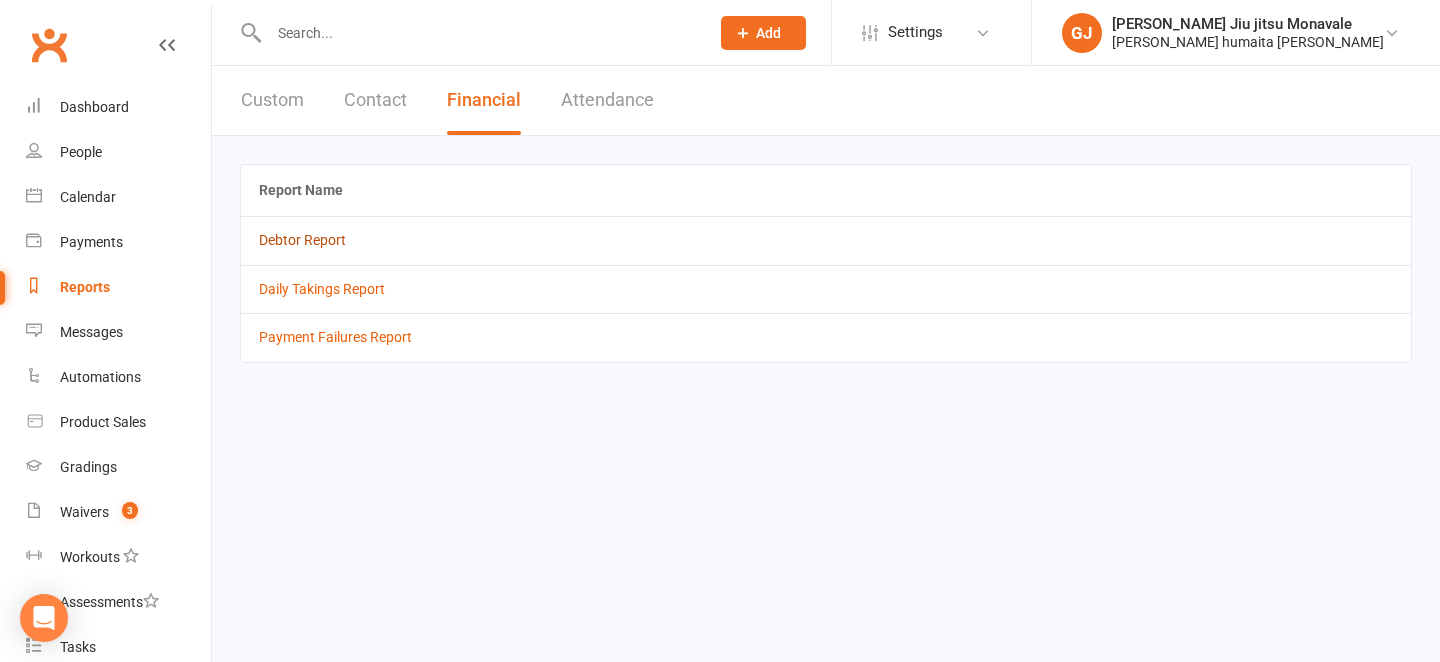click on "Debtor Report" at bounding box center (302, 240) 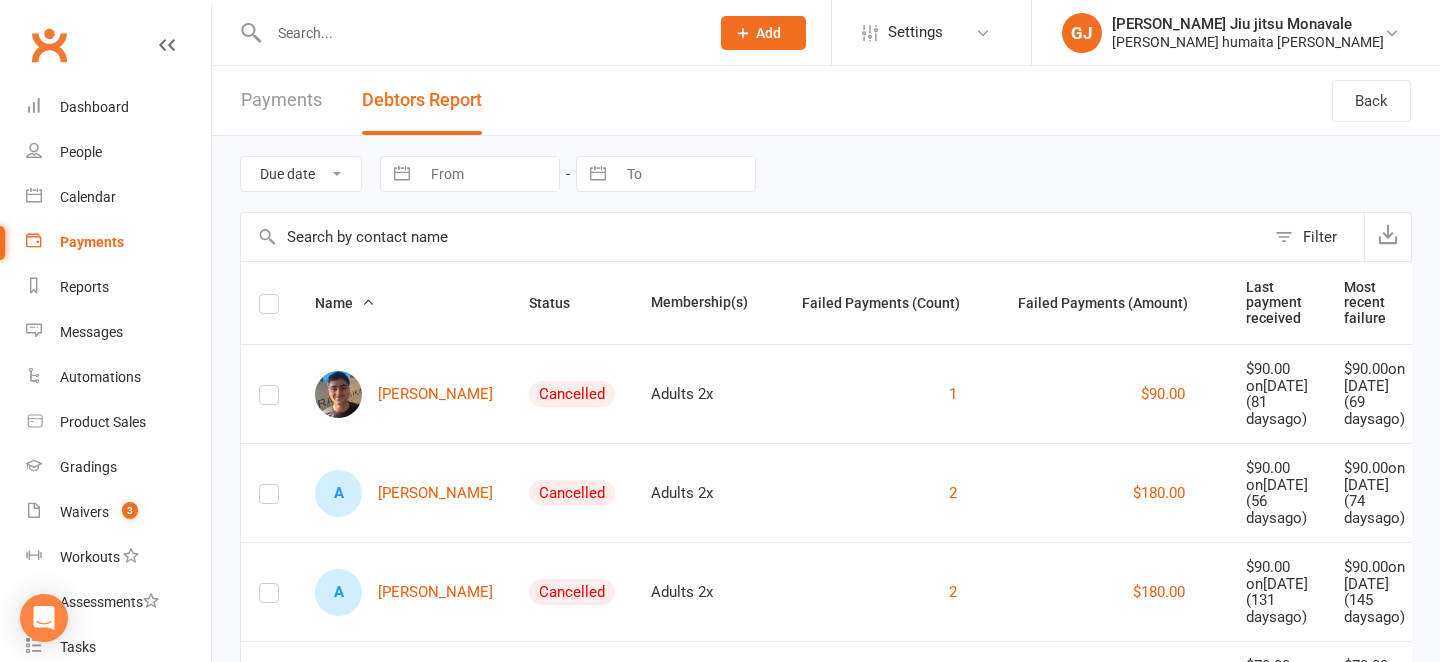 click on "Payments" at bounding box center [281, 100] 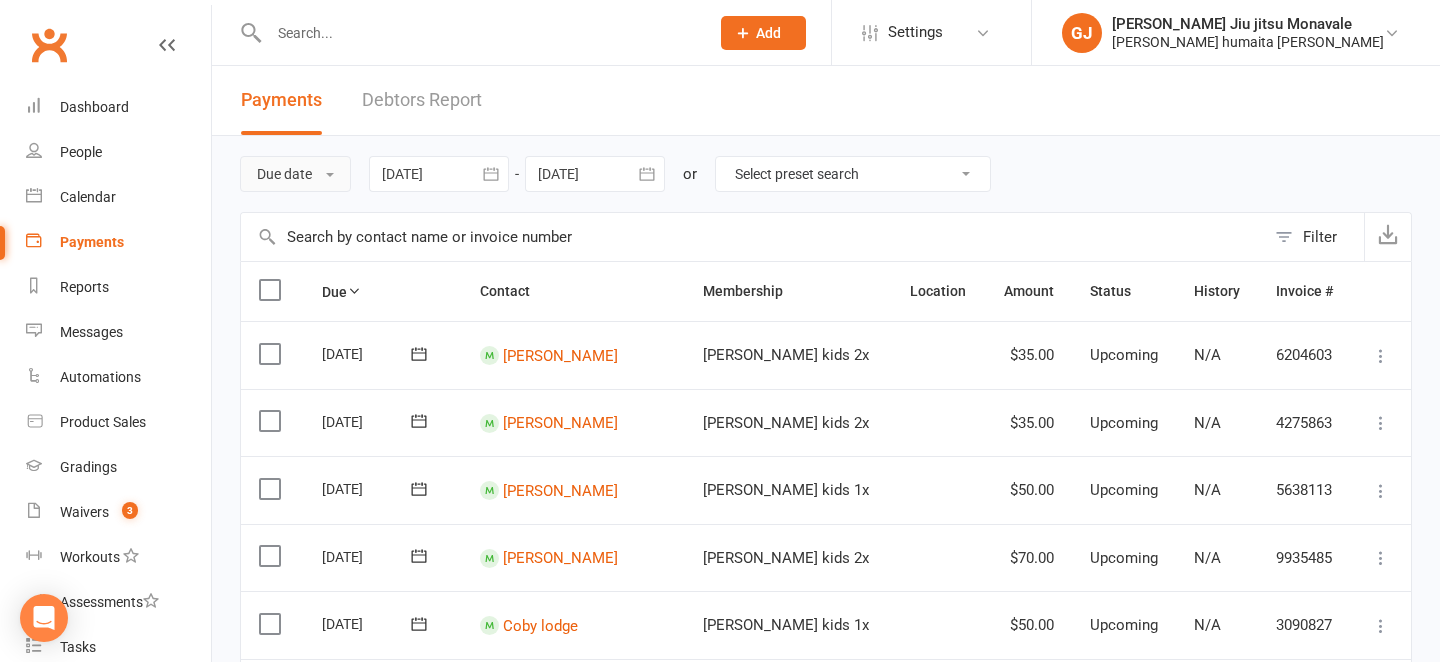 click at bounding box center (330, 175) 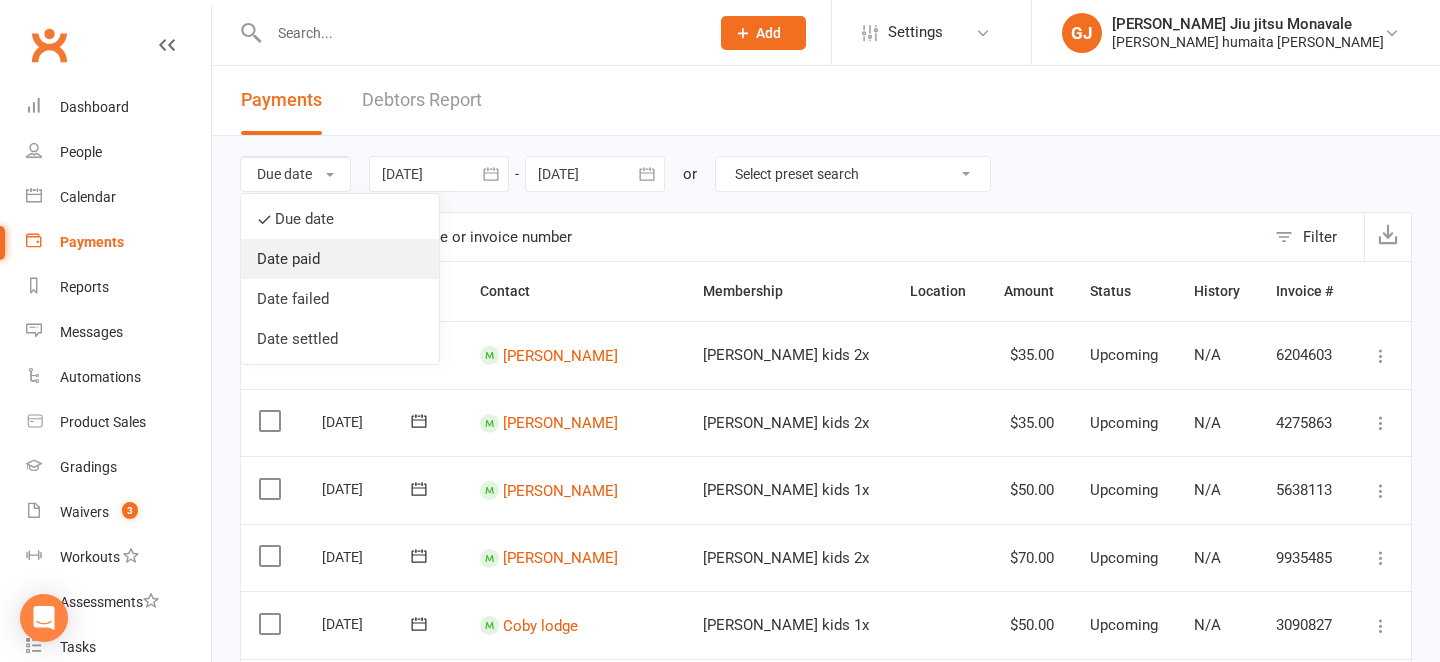 click on "Date paid" at bounding box center [340, 259] 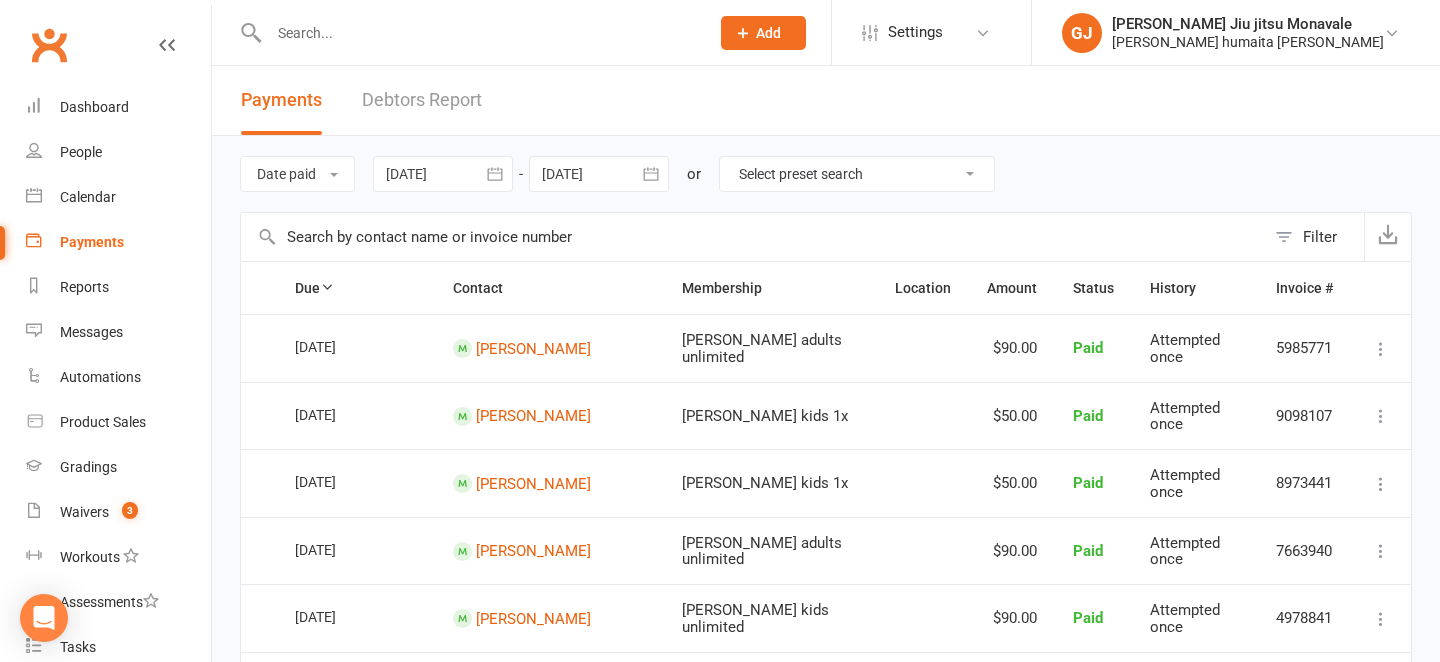 click 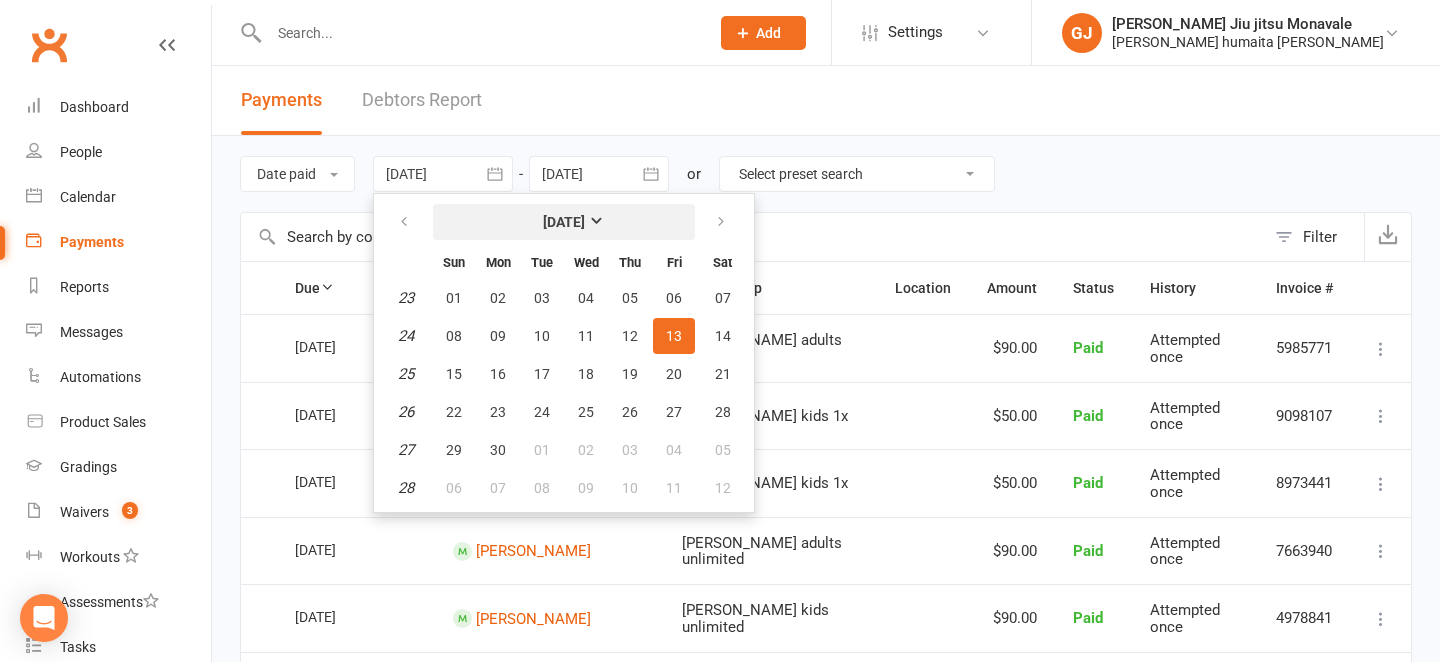 click on "June 2025" at bounding box center [564, 222] 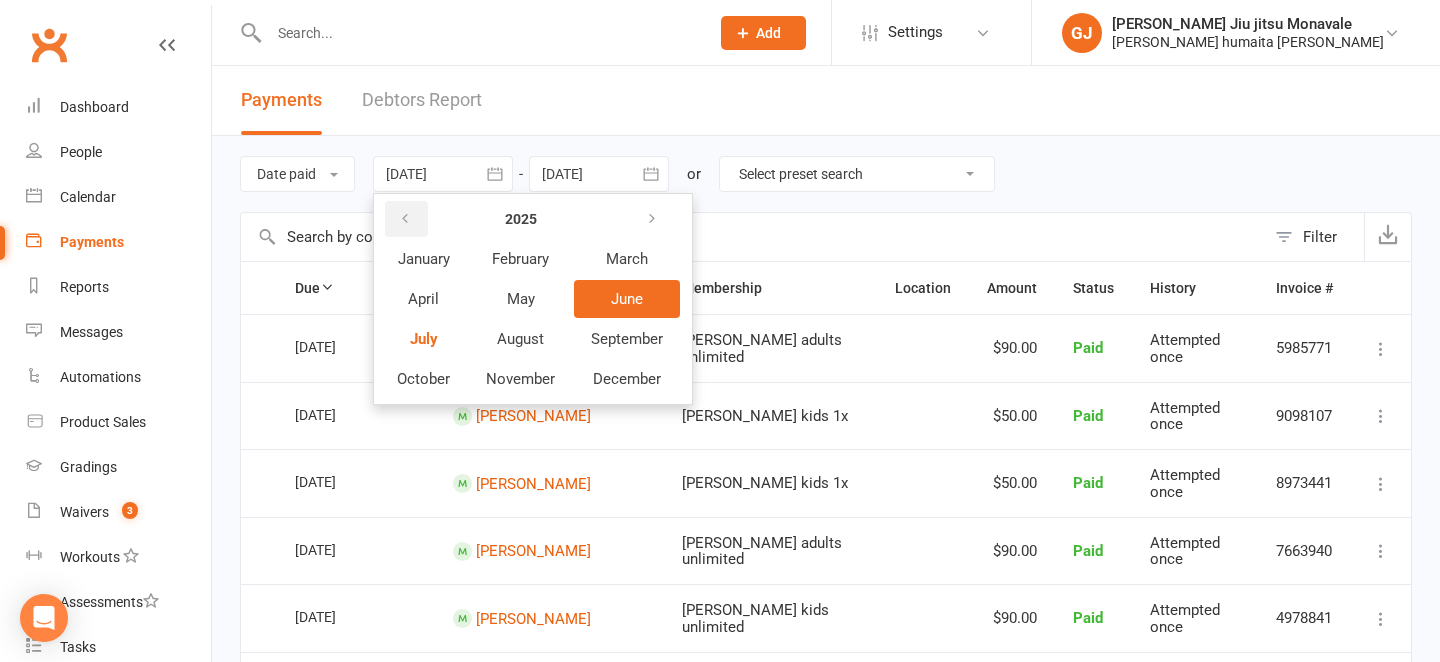 click at bounding box center [406, 219] 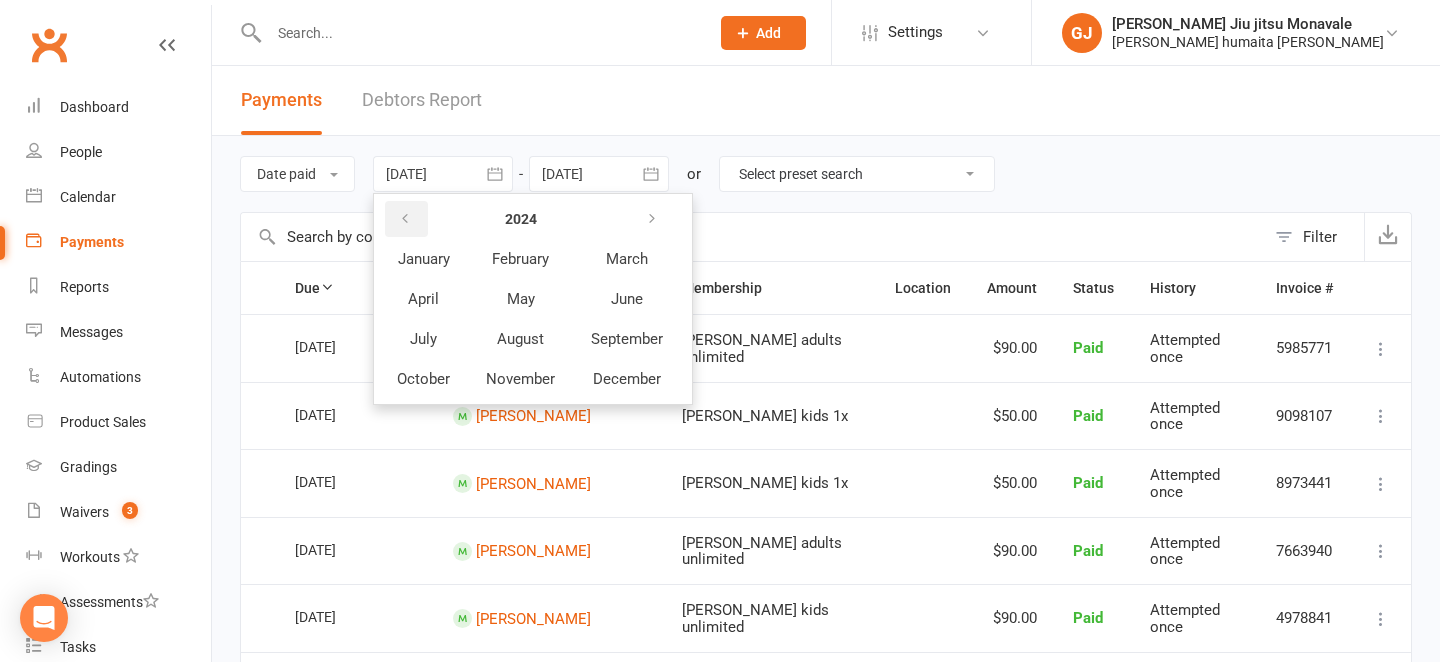 click at bounding box center (406, 219) 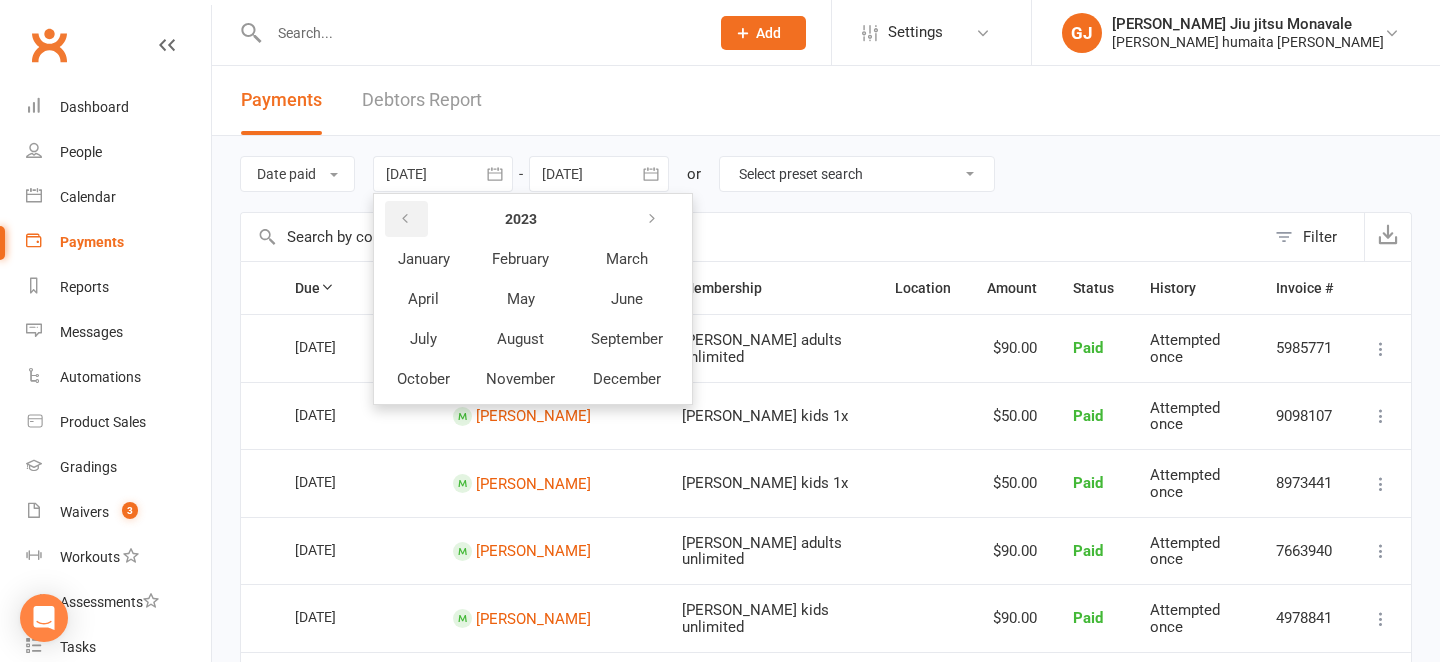 click at bounding box center (406, 219) 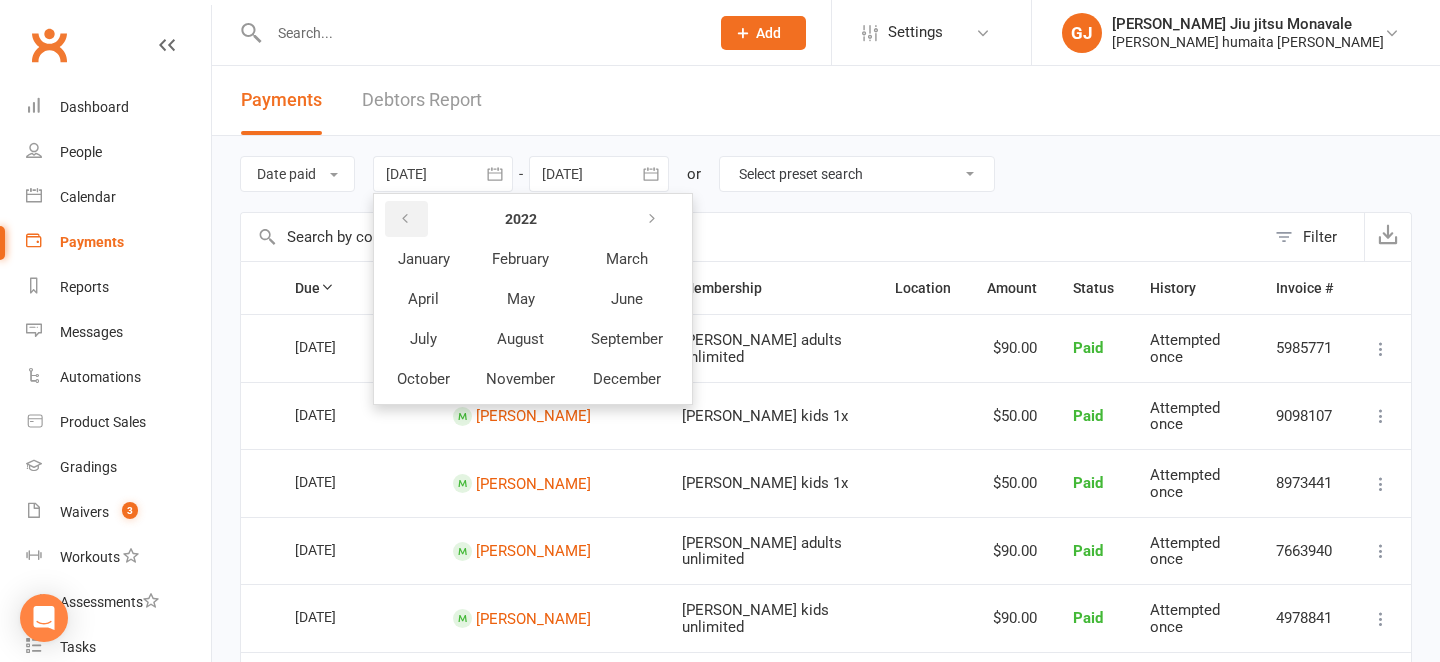 click at bounding box center (406, 219) 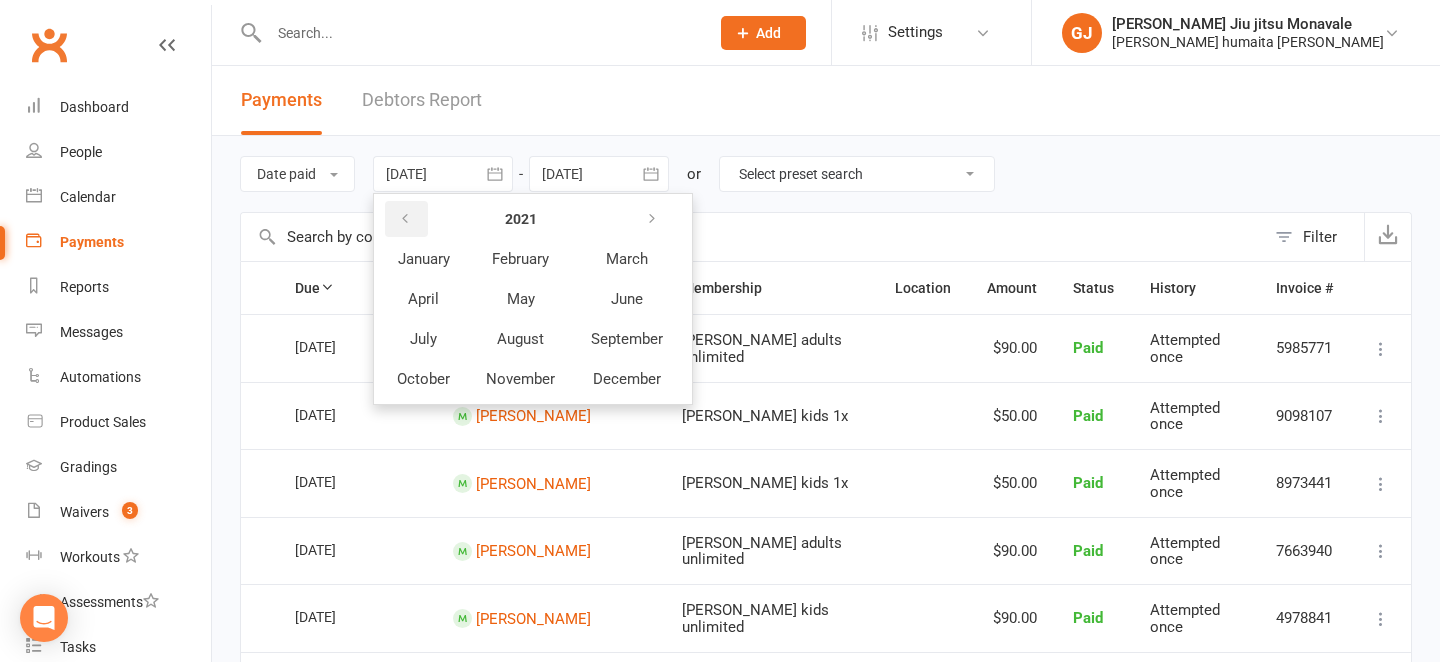 click at bounding box center (406, 219) 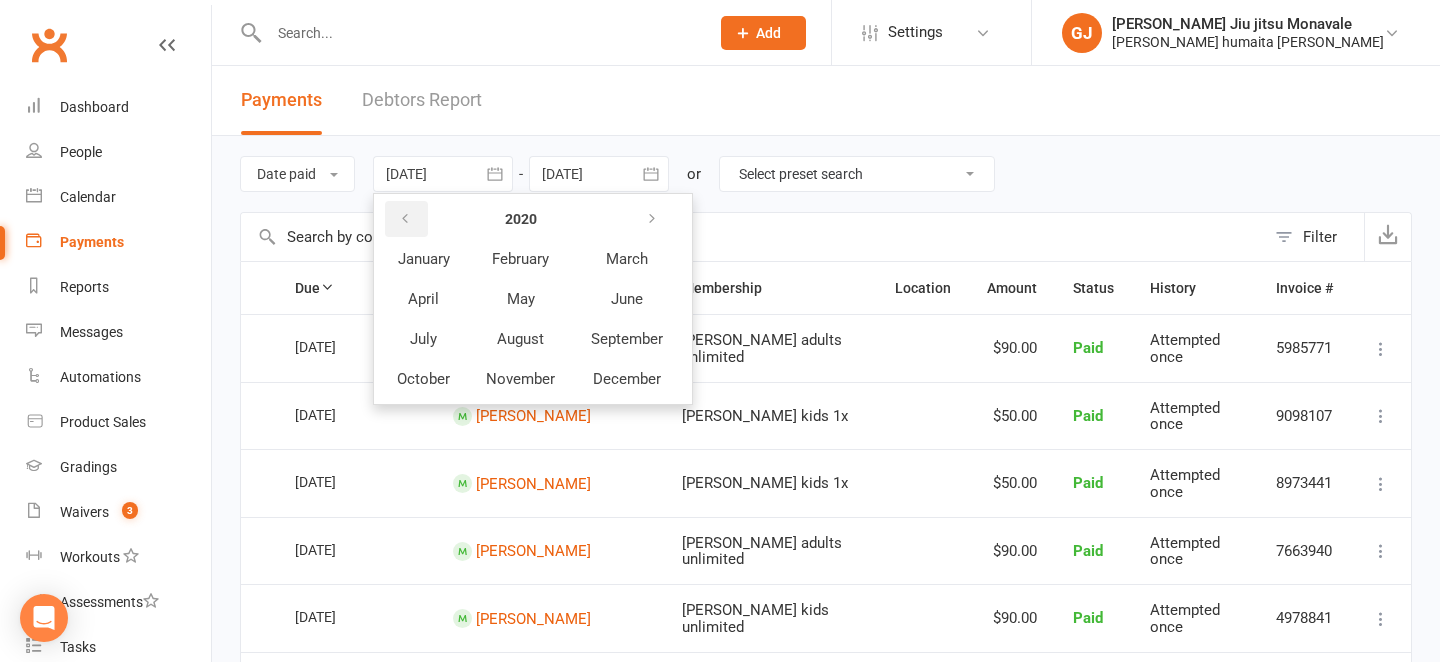 click at bounding box center (406, 219) 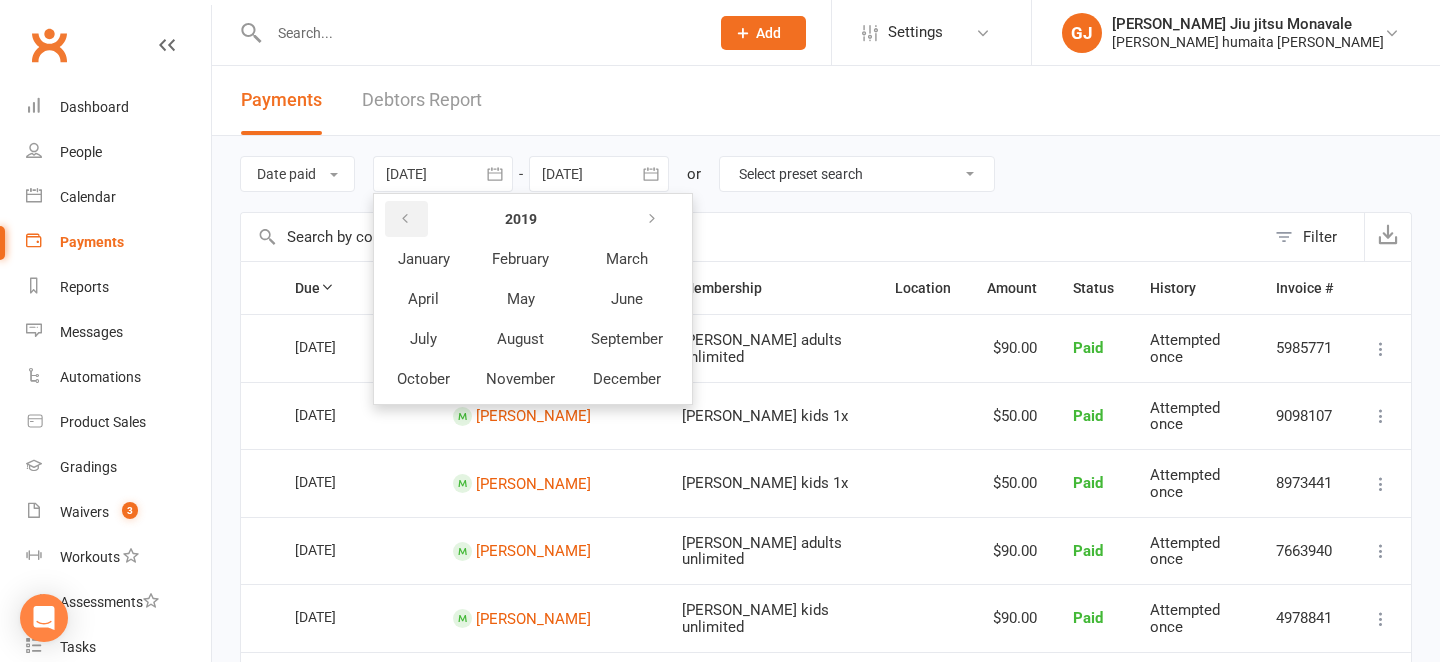 click at bounding box center (406, 219) 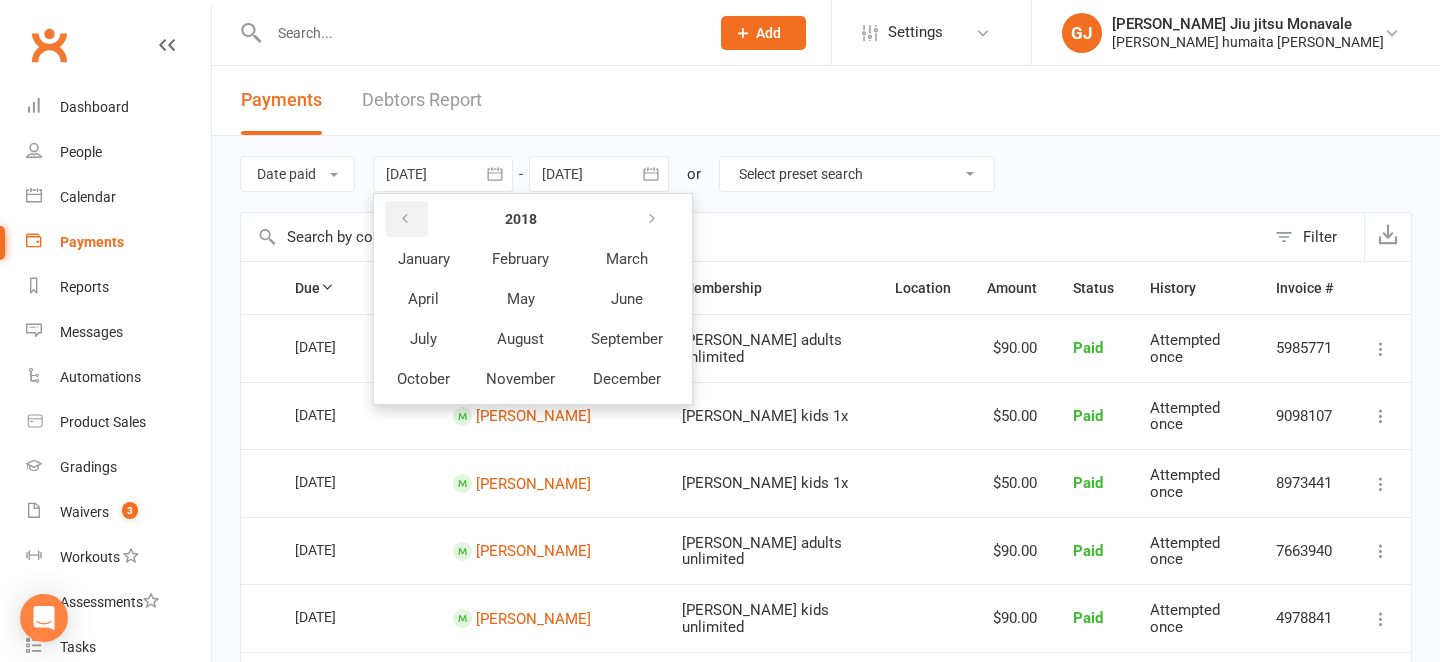 click at bounding box center (406, 219) 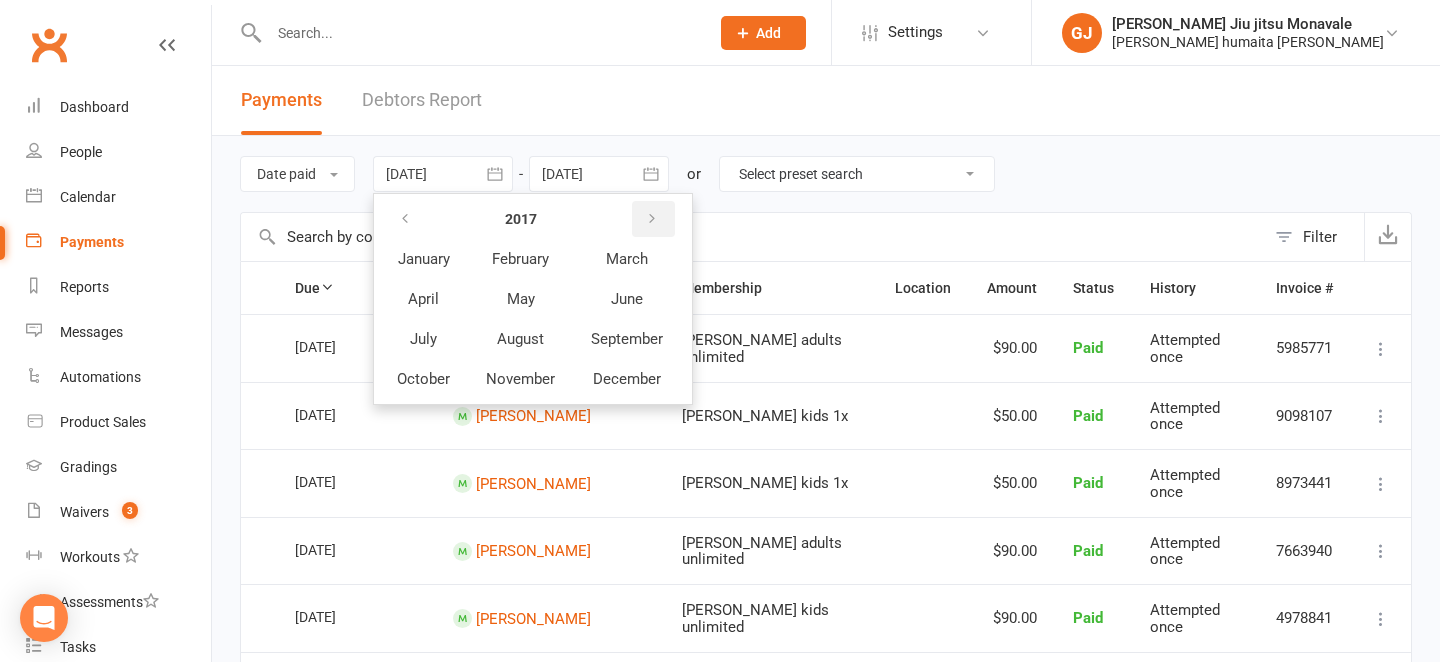 click at bounding box center (652, 219) 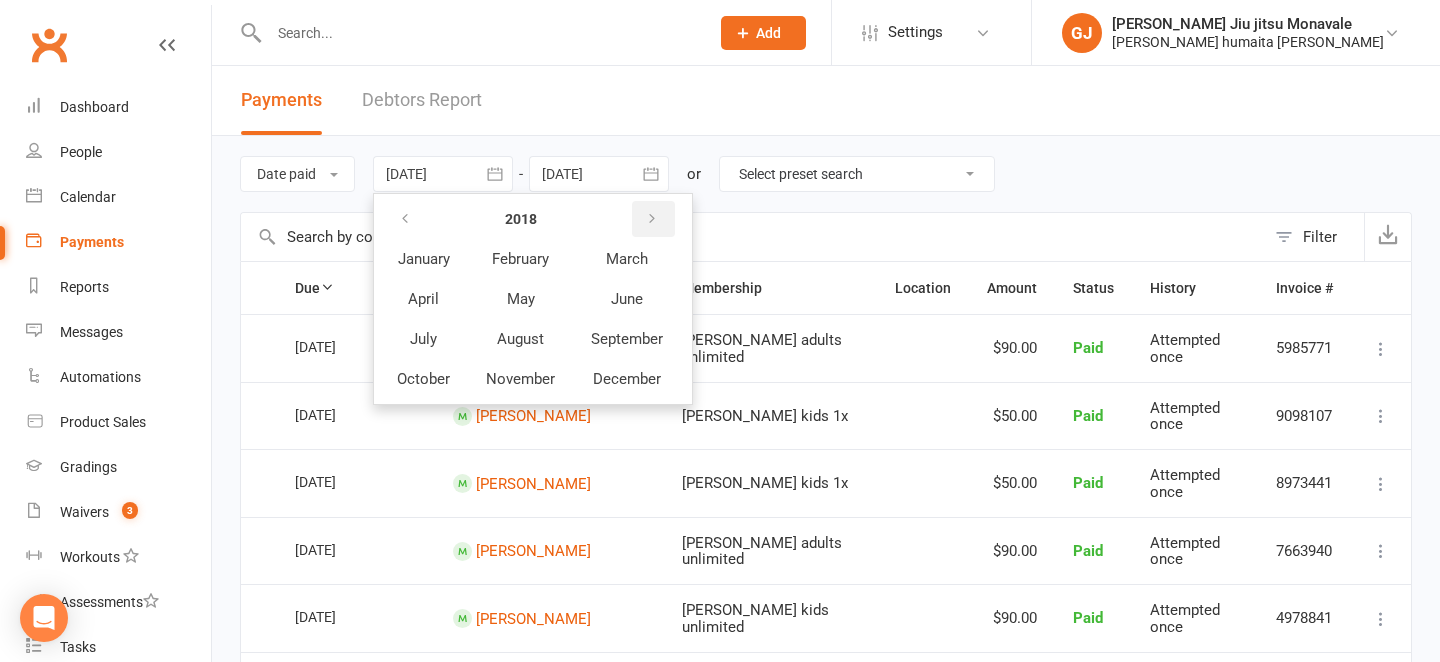 click at bounding box center [652, 219] 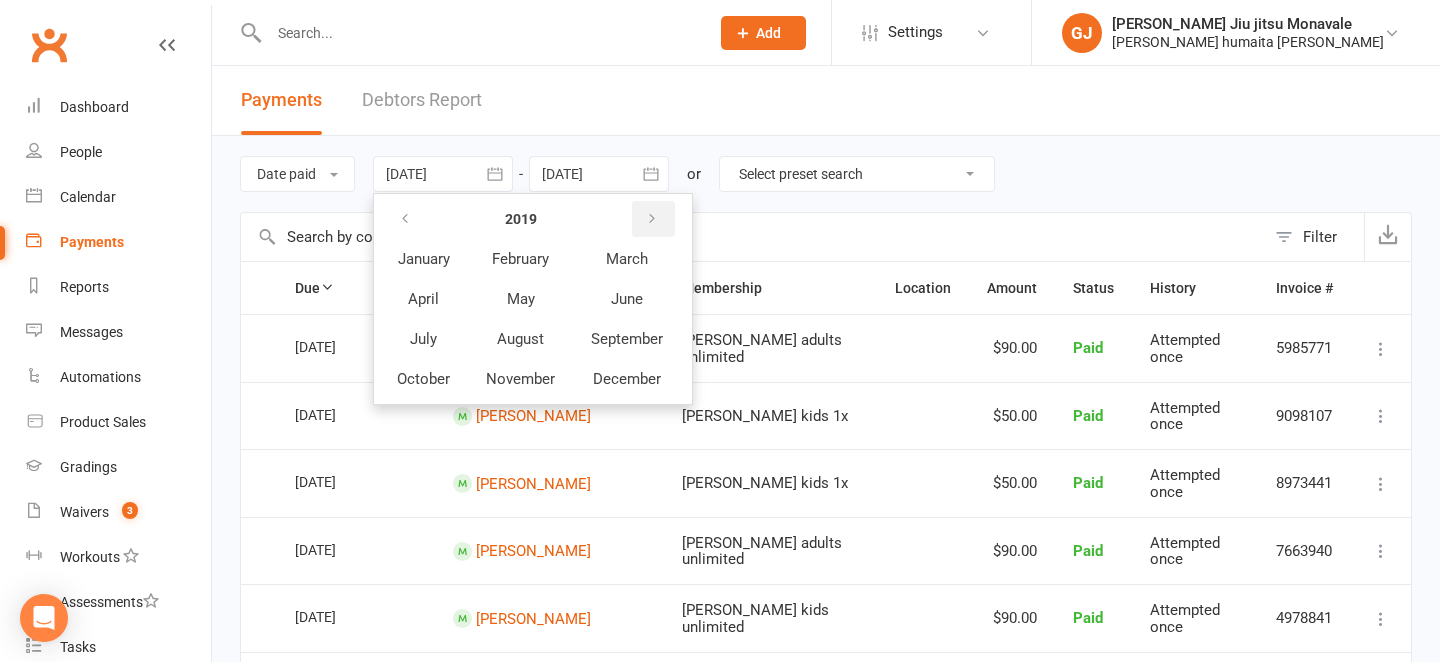 click at bounding box center (652, 219) 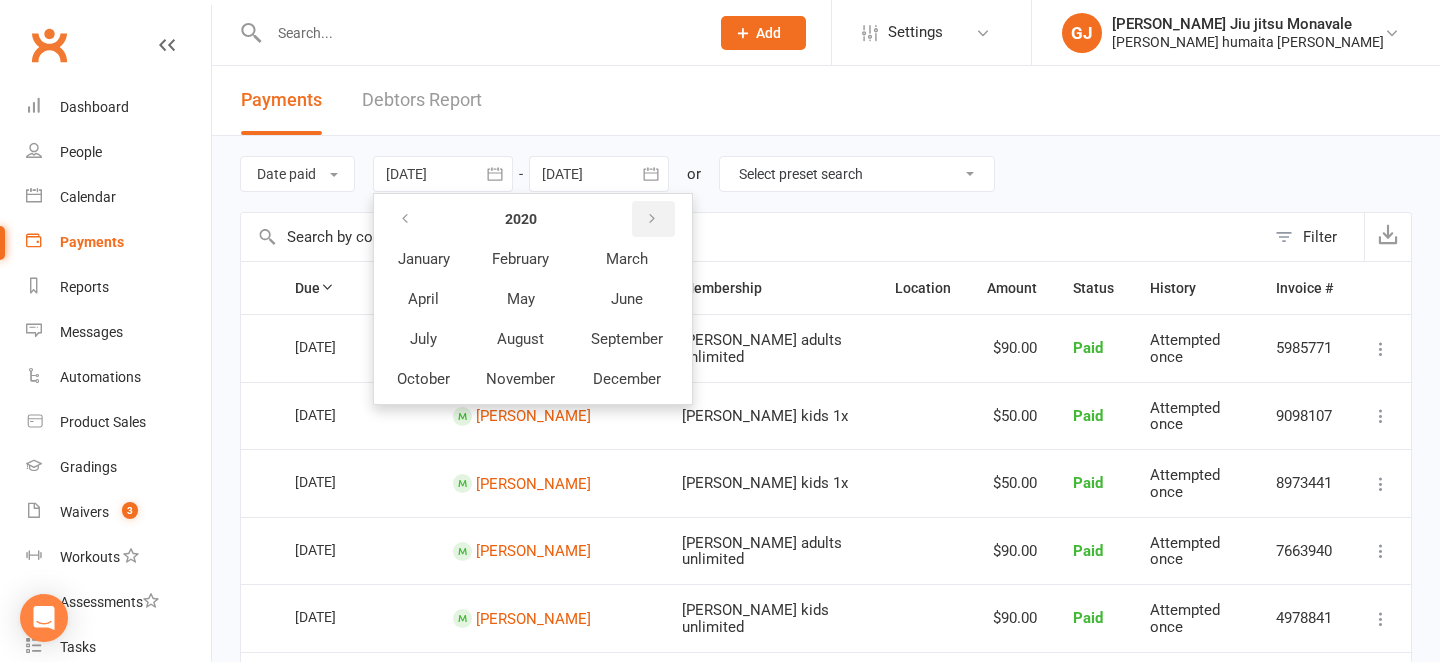click at bounding box center [652, 219] 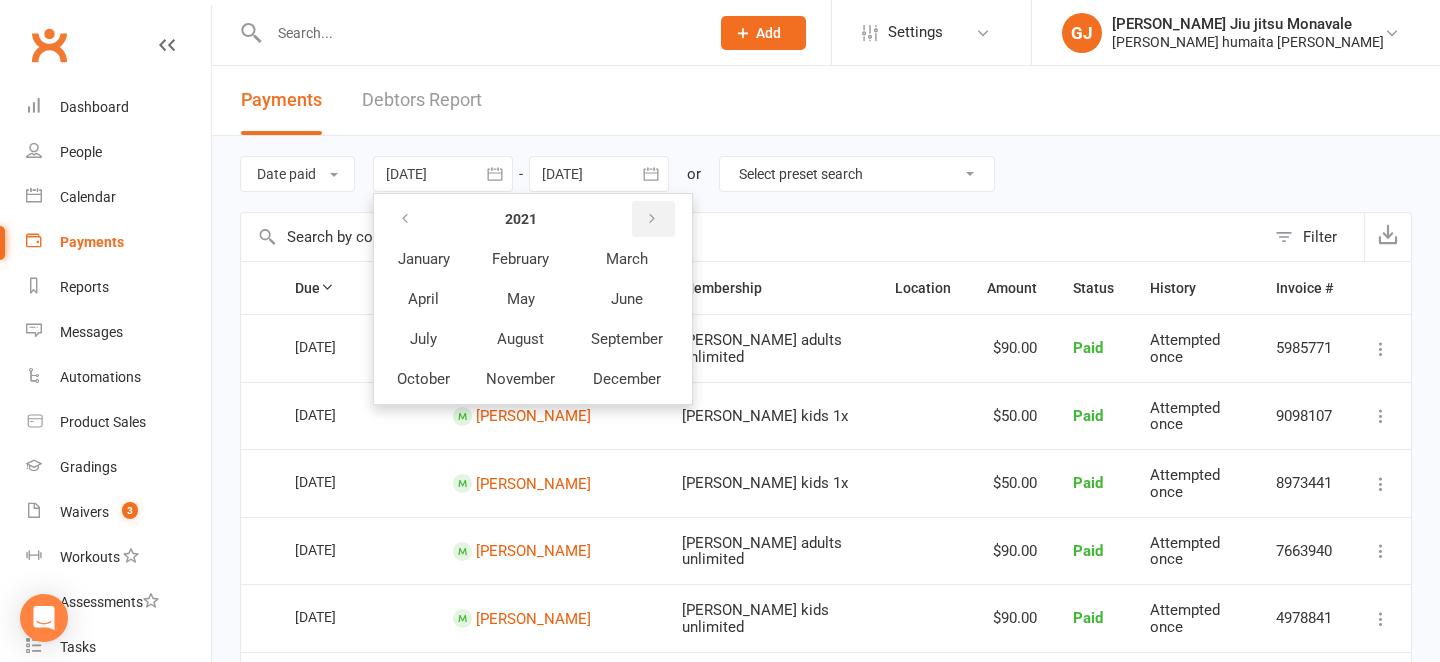 click at bounding box center [652, 219] 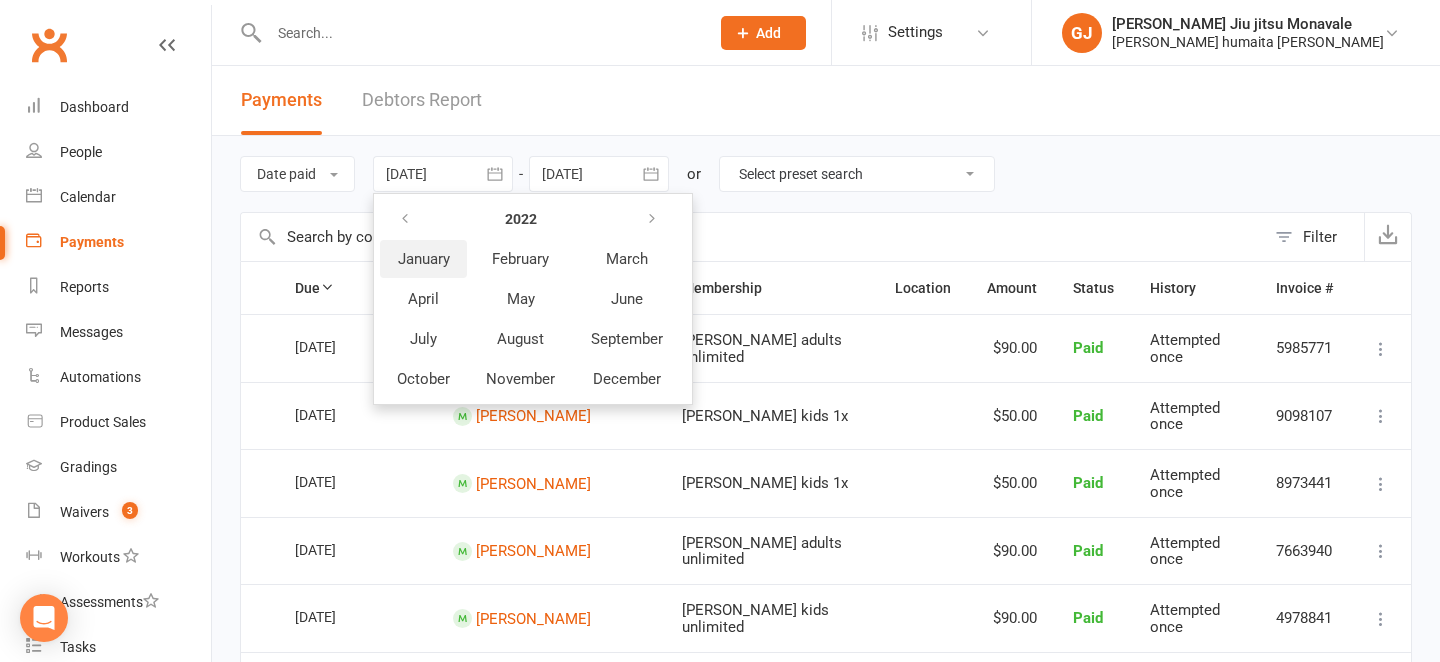 click on "January" at bounding box center [424, 259] 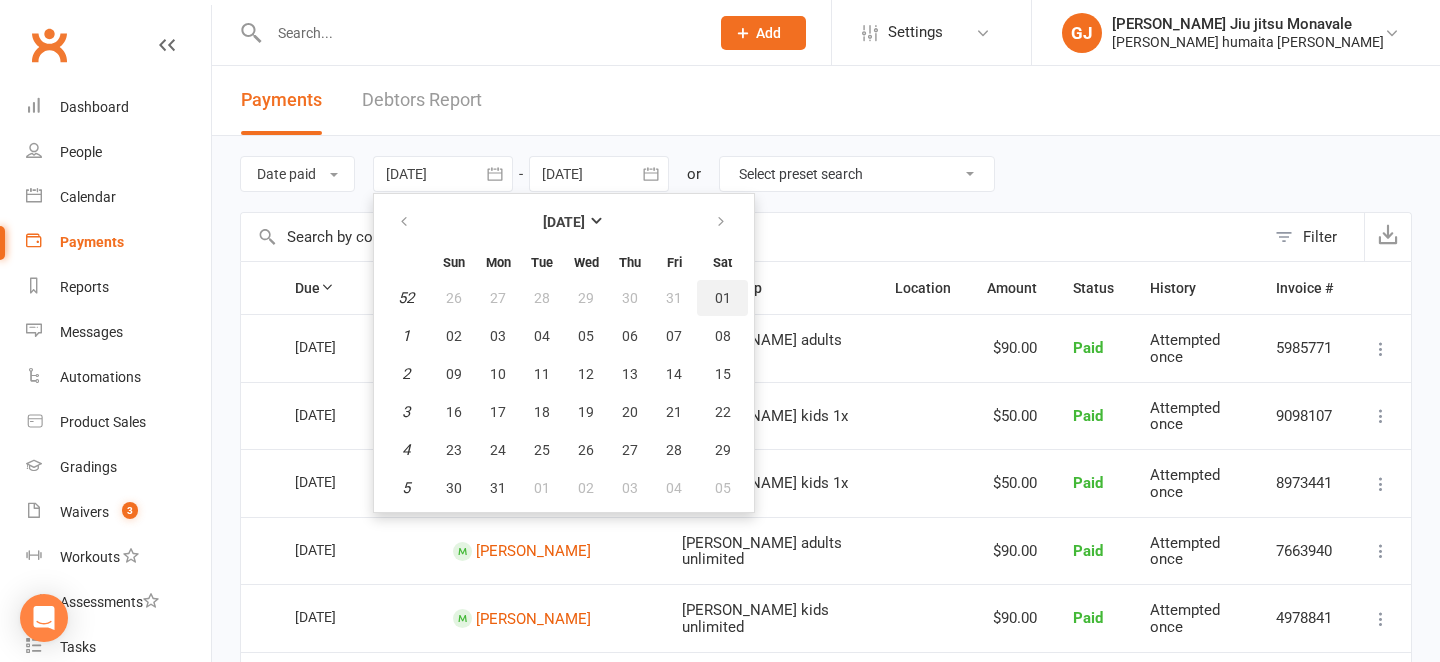 click on "01" at bounding box center [723, 298] 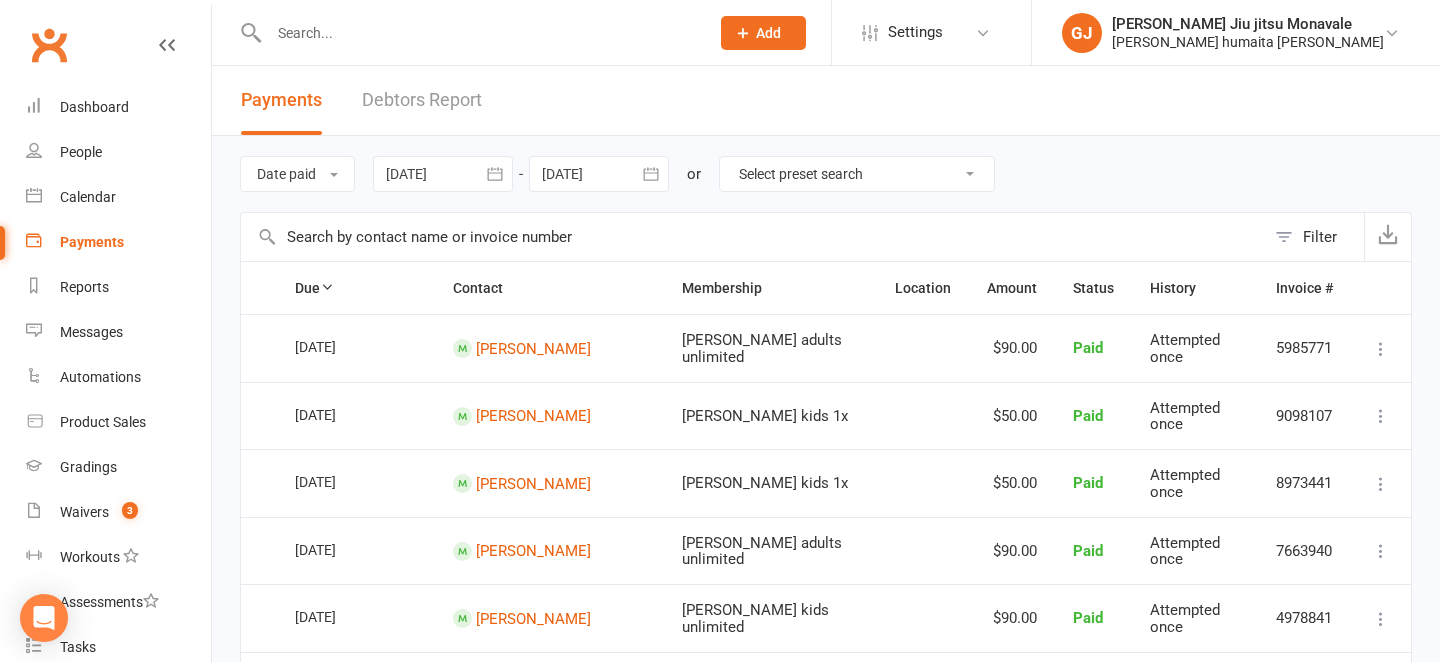 click 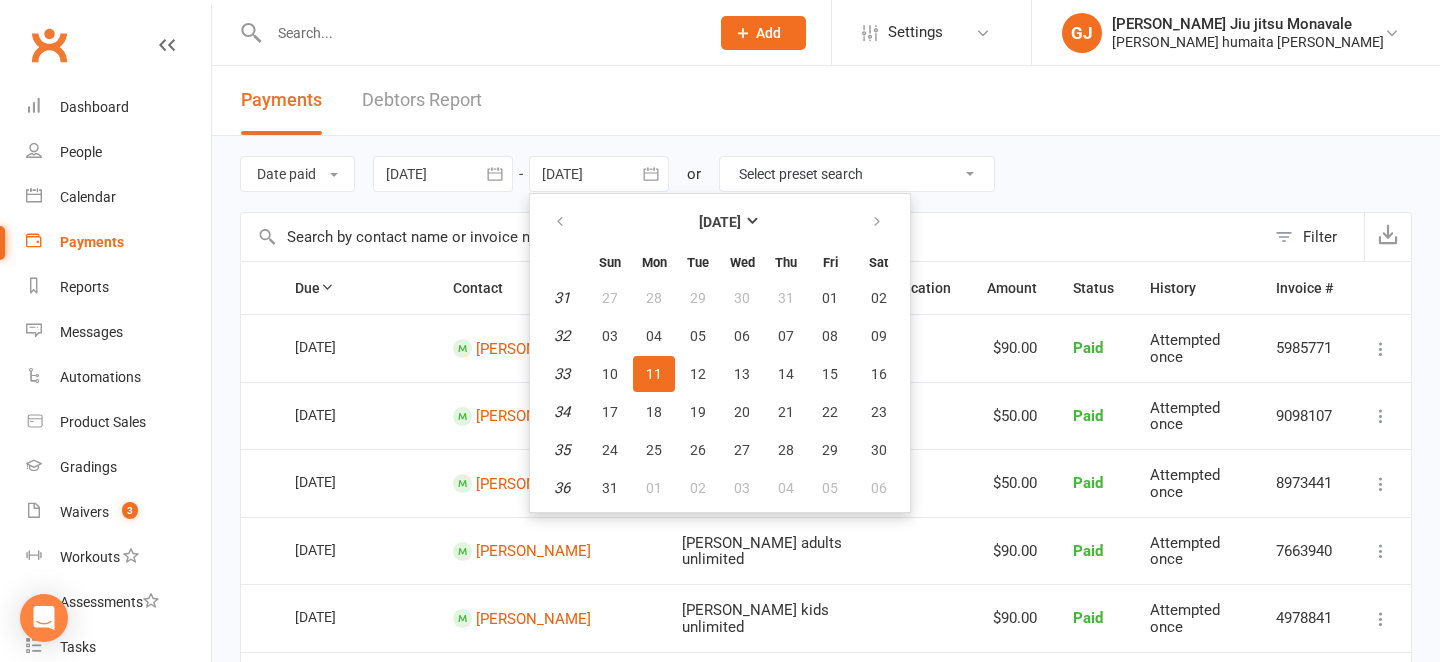 click on "11" at bounding box center (654, 374) 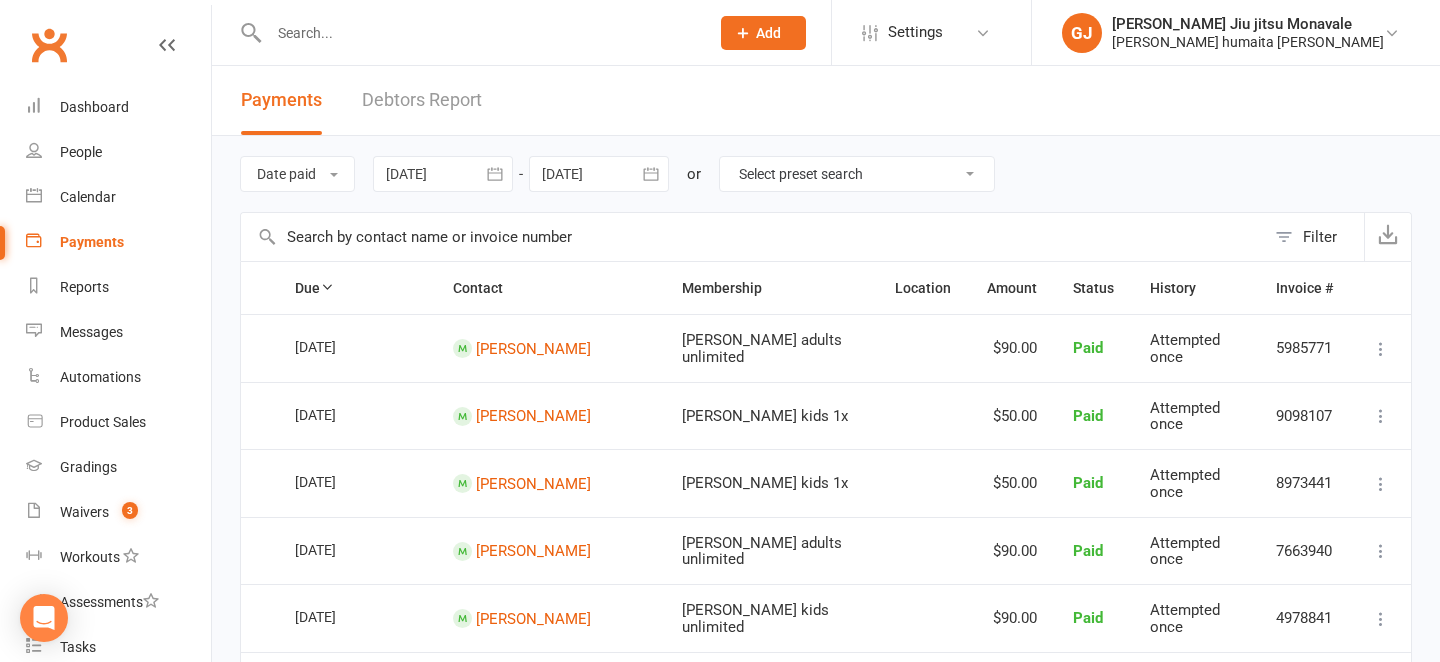 click on "Select preset search All failures All skipped payments All pending payments Successful payments (last 14 days)  Successful payments (last 30 days) Successful payments (last 90 days) Due next / Recently processed" at bounding box center (857, 174) 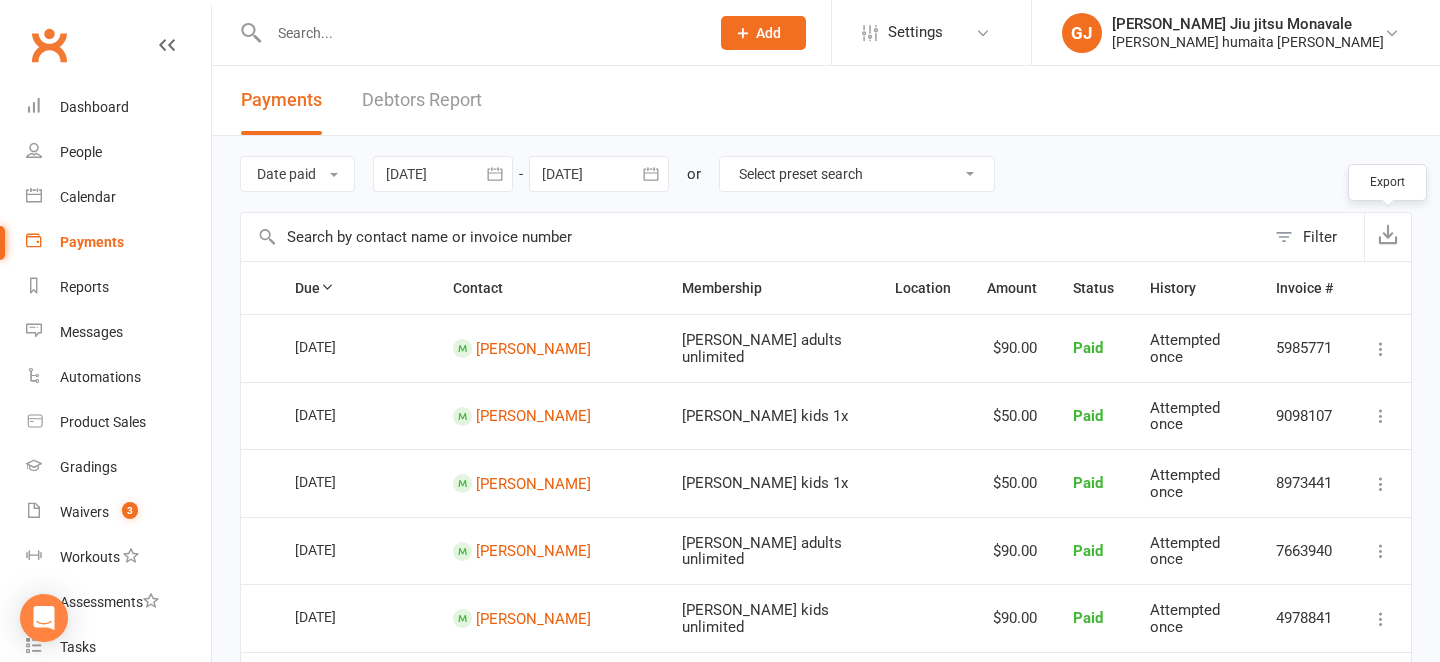 click at bounding box center (1388, 234) 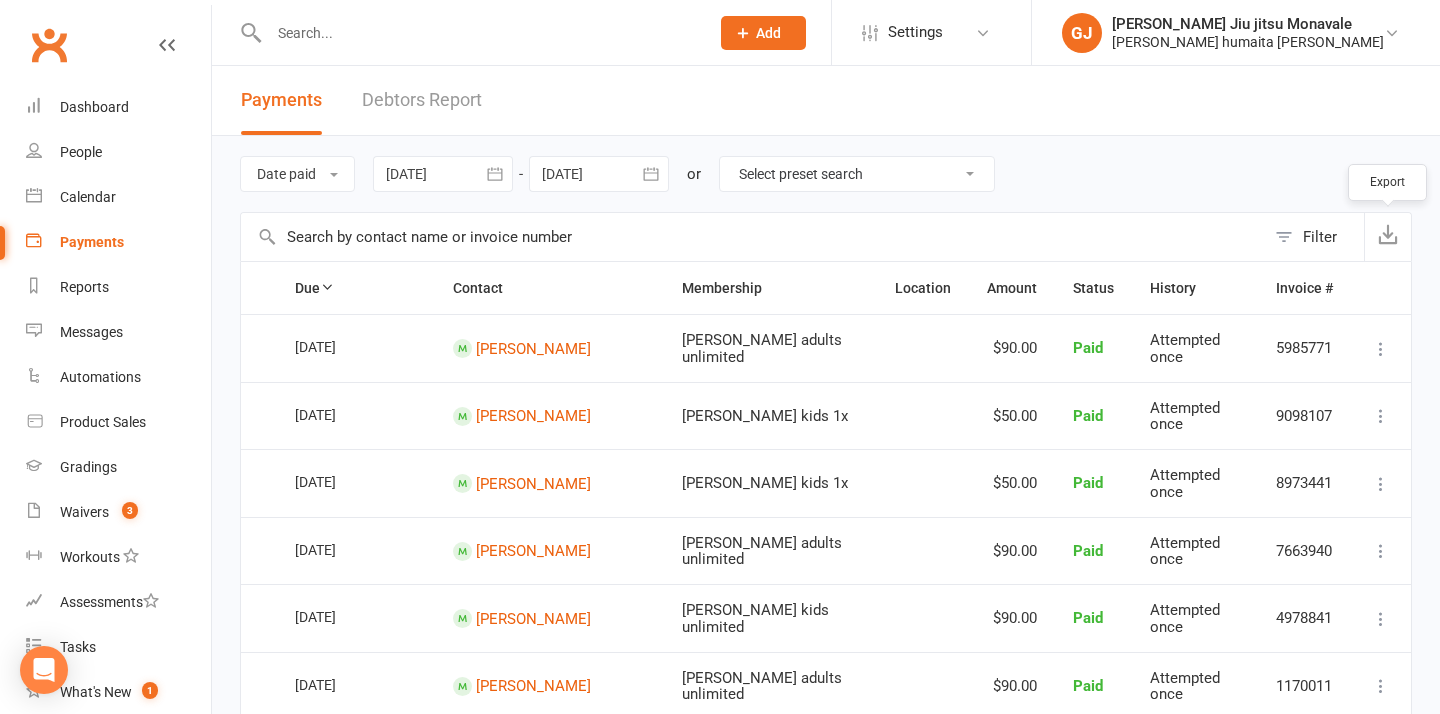 click at bounding box center (1388, 234) 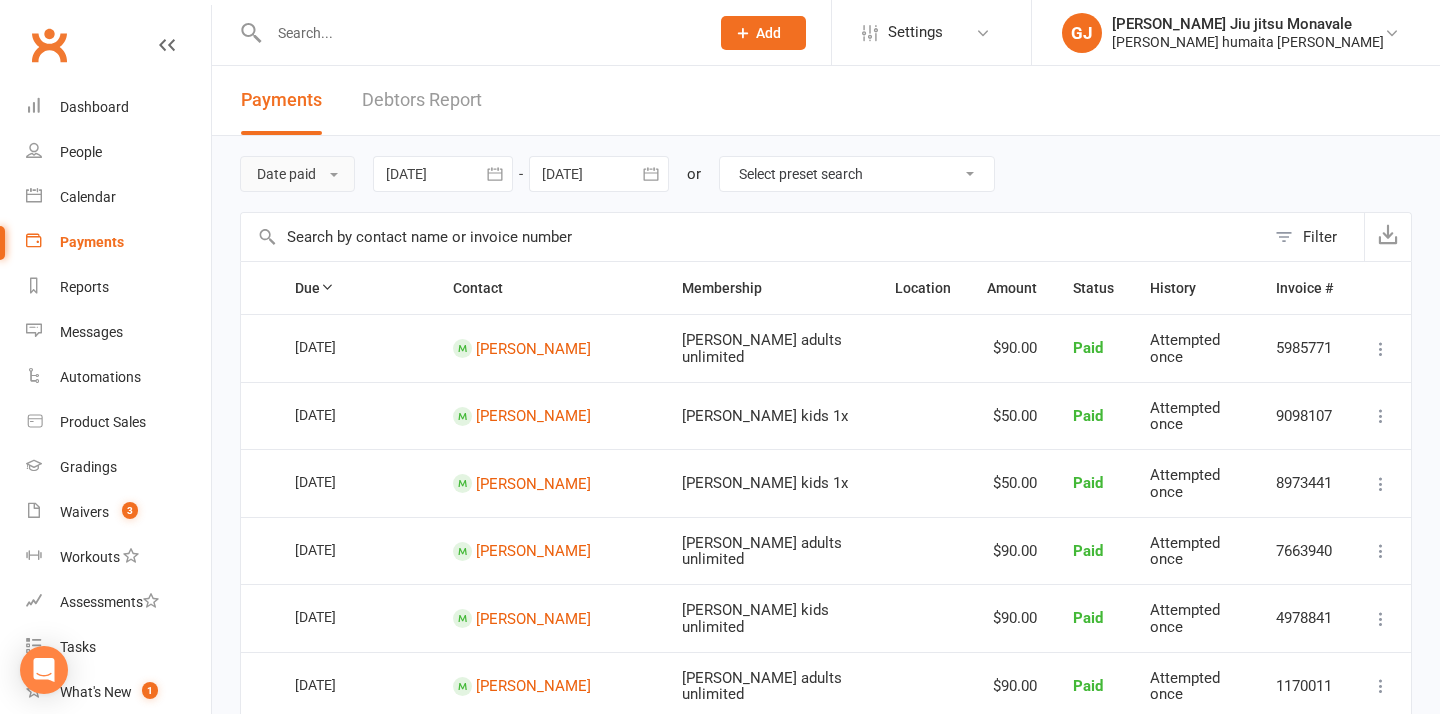click on "Date paid" at bounding box center [297, 174] 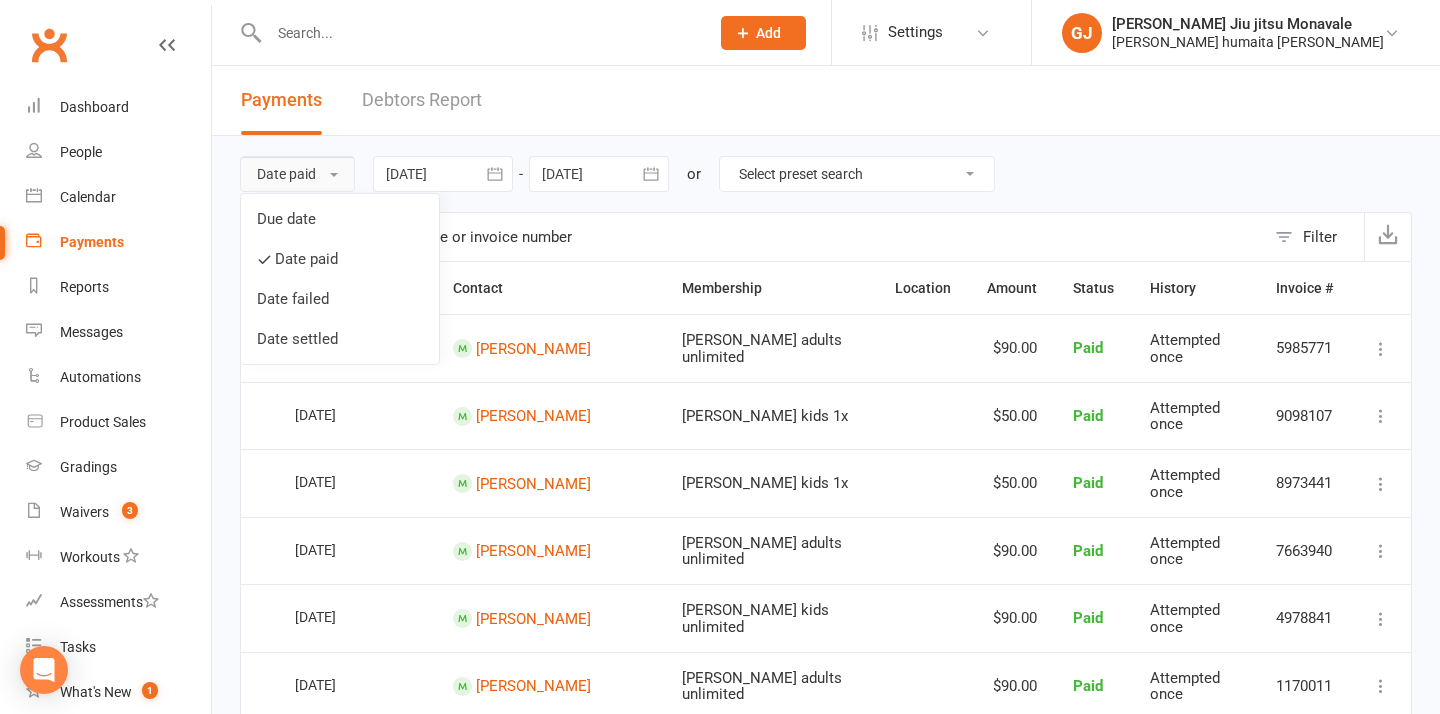 click on "Date paid" at bounding box center (297, 174) 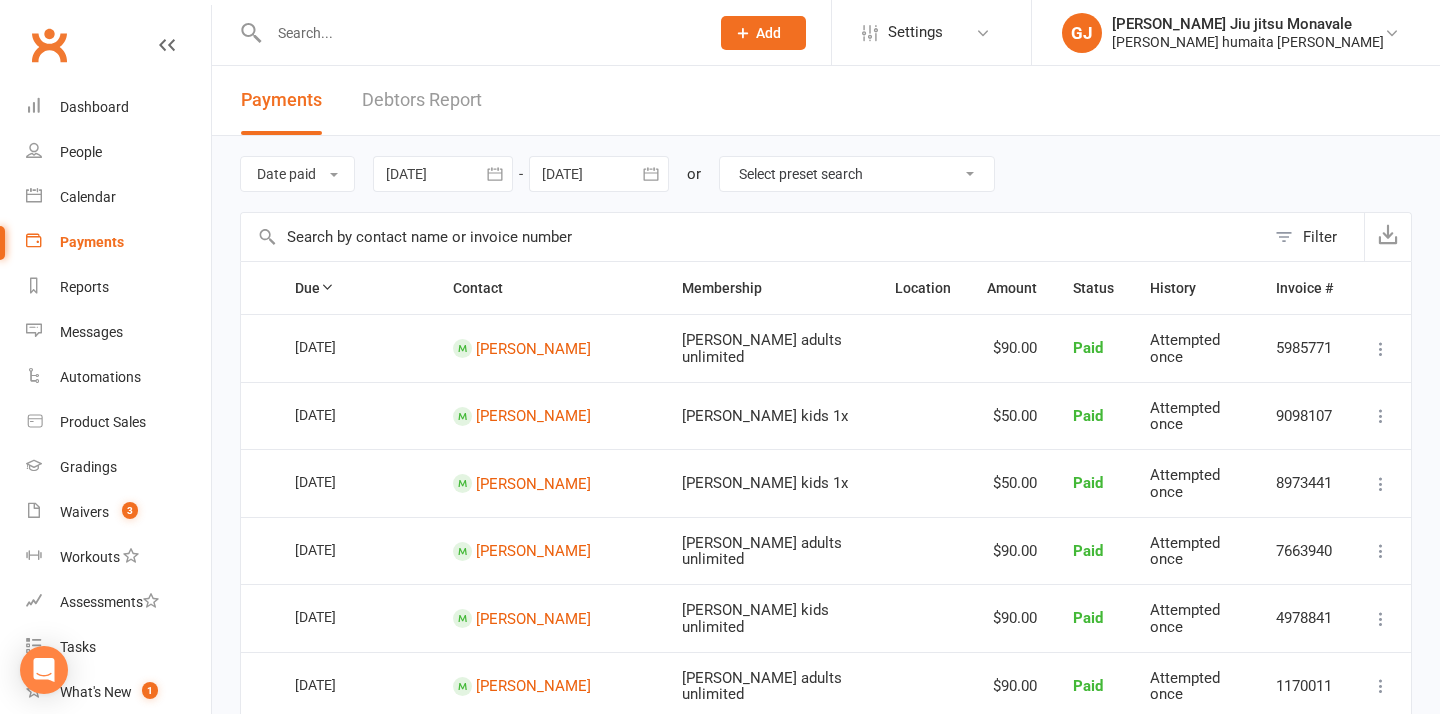 click on "Select preset search All failures All skipped payments All pending payments Successful payments (last 14 days)  Successful payments (last 30 days) Successful payments (last 90 days) Due next / Recently processed" at bounding box center (857, 174) 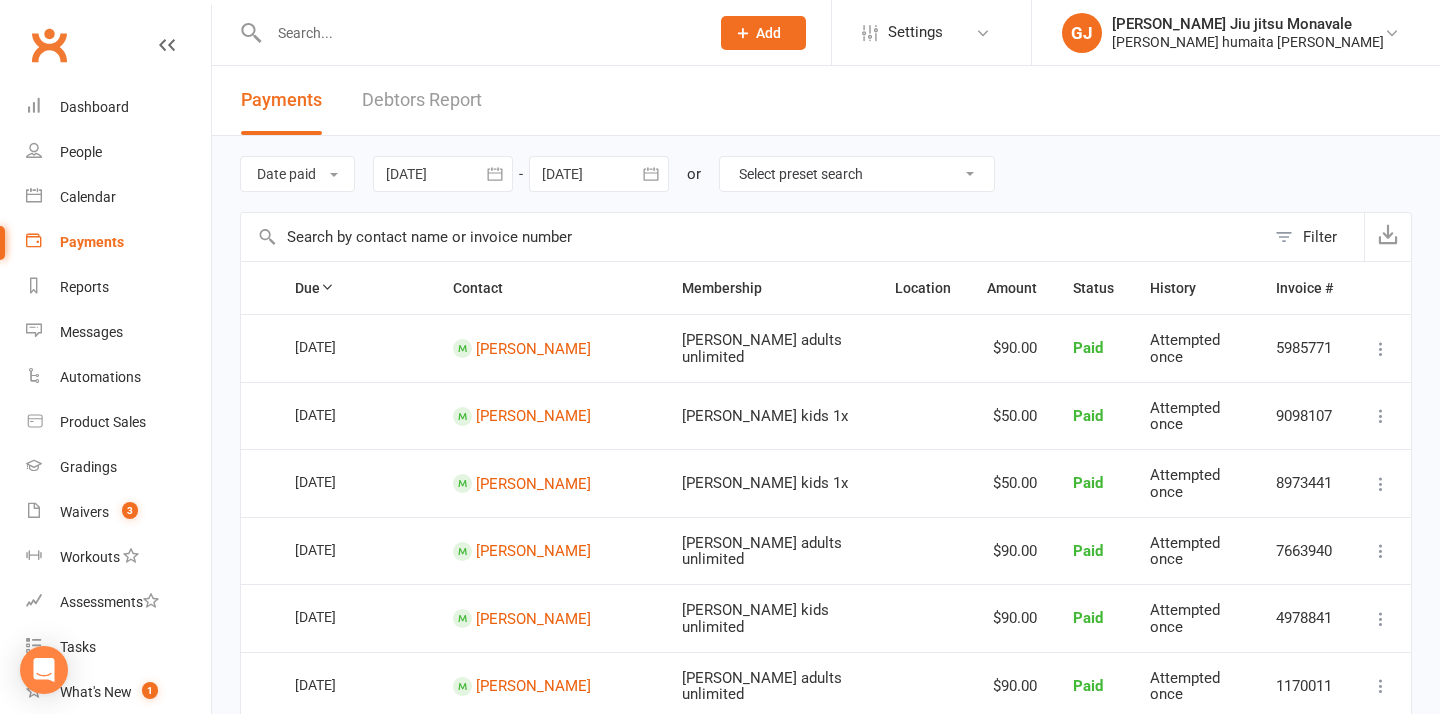 click on "Select preset search All failures All skipped payments All pending payments Successful payments (last 14 days)  Successful payments (last 30 days) Successful payments (last 90 days) Due next / Recently processed" at bounding box center [857, 174] 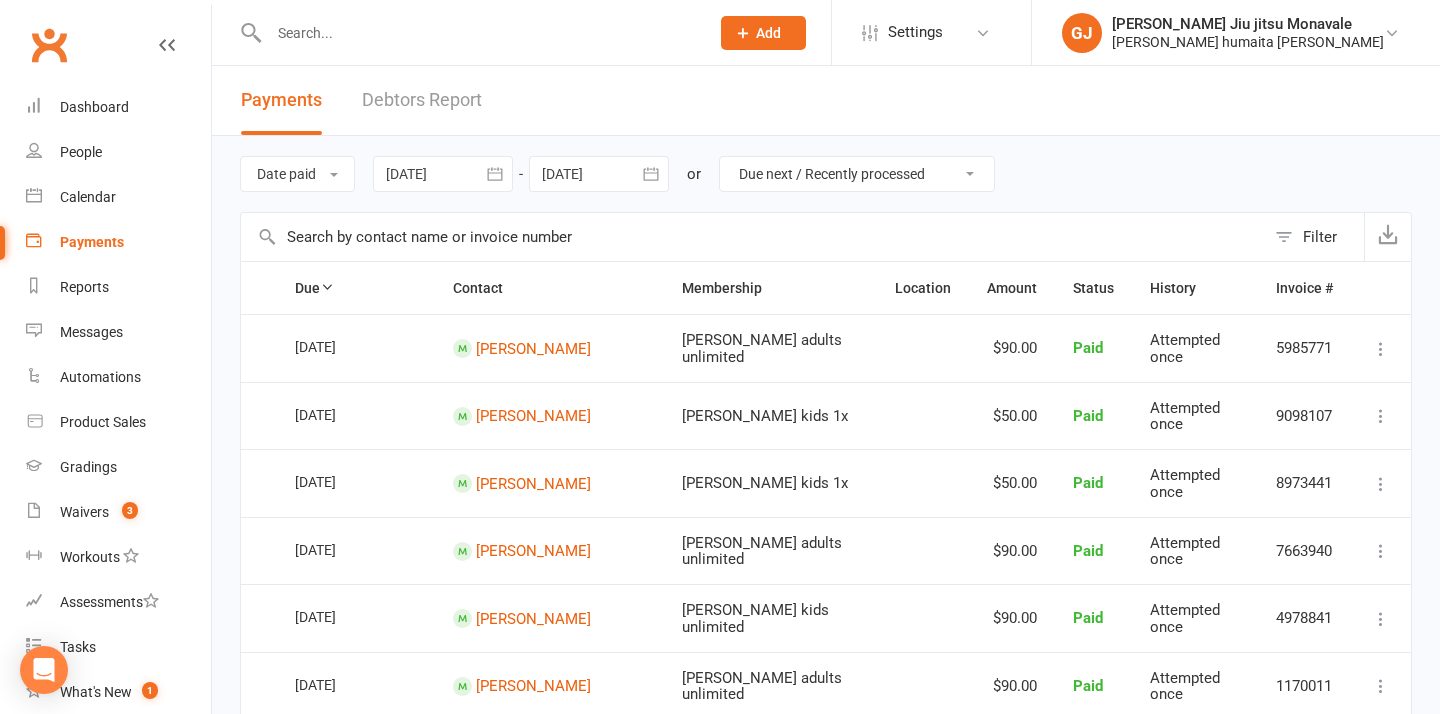 type on "13 Jun 2025" 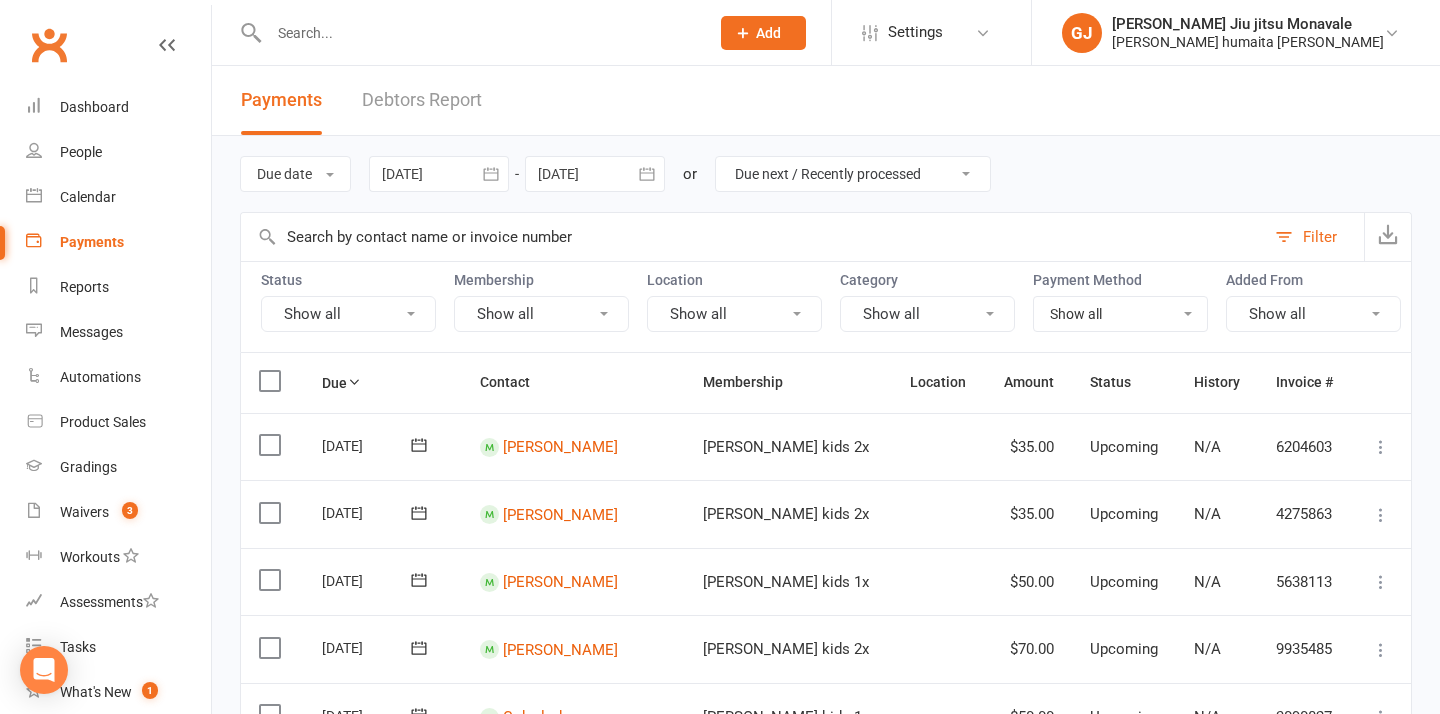click on "All failures All skipped payments All pending payments Successful payments (last 14 days)  Successful payments (last 30 days) Successful payments (last 90 days) Due next / Recently processed" at bounding box center [853, 174] 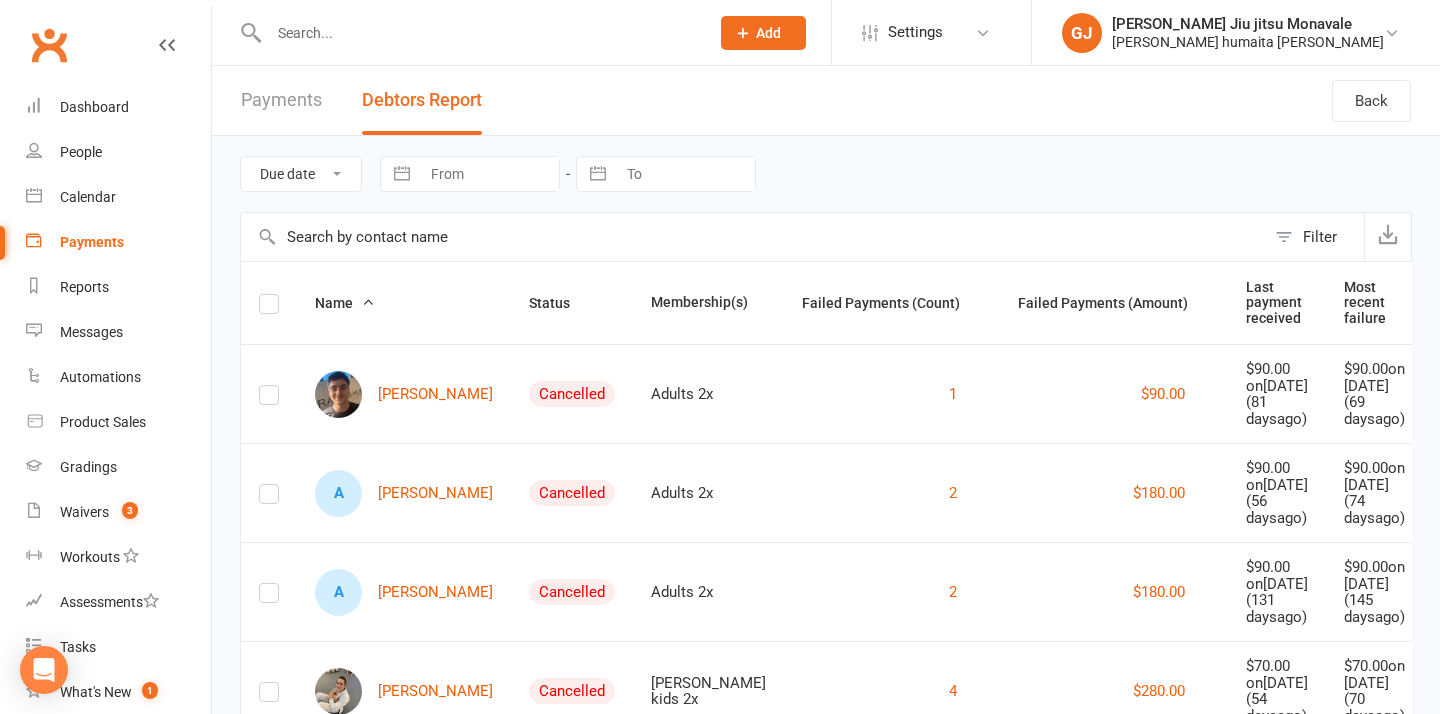 select on "5" 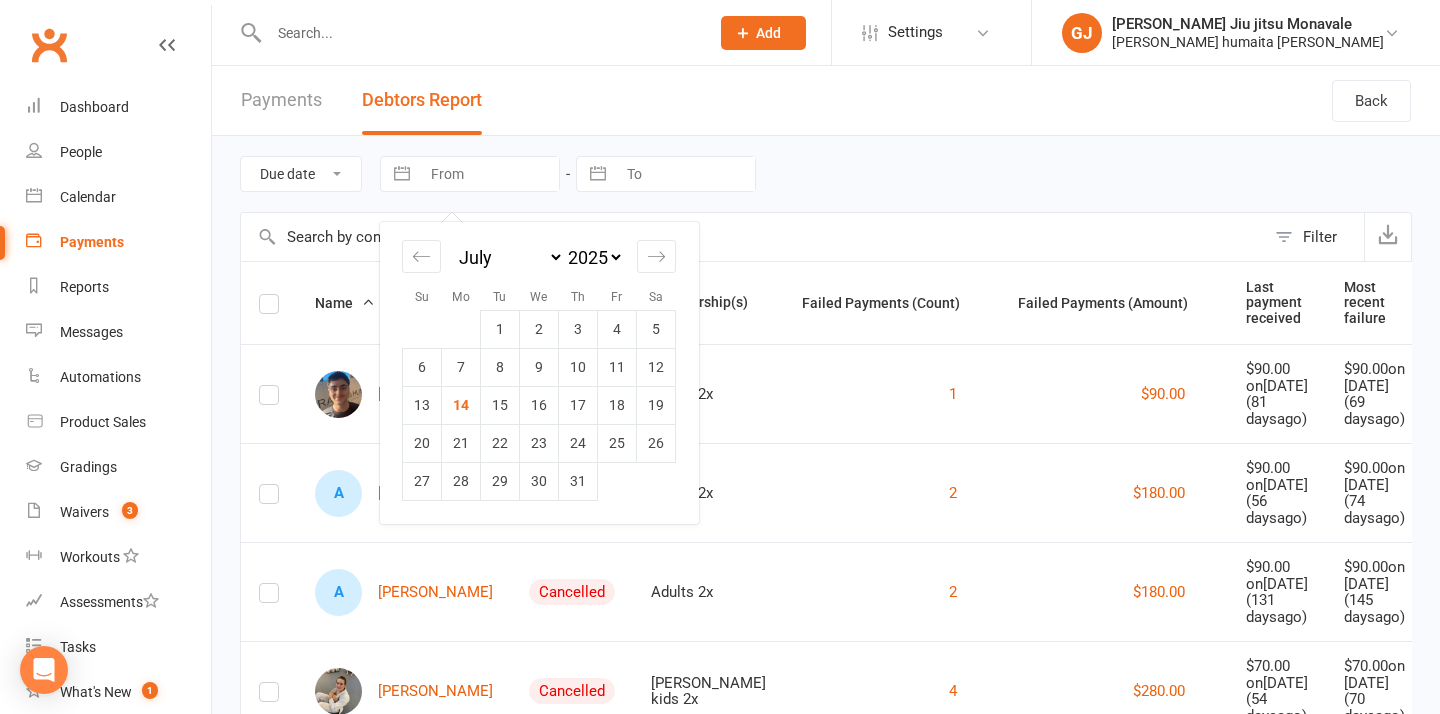 click at bounding box center (489, 174) 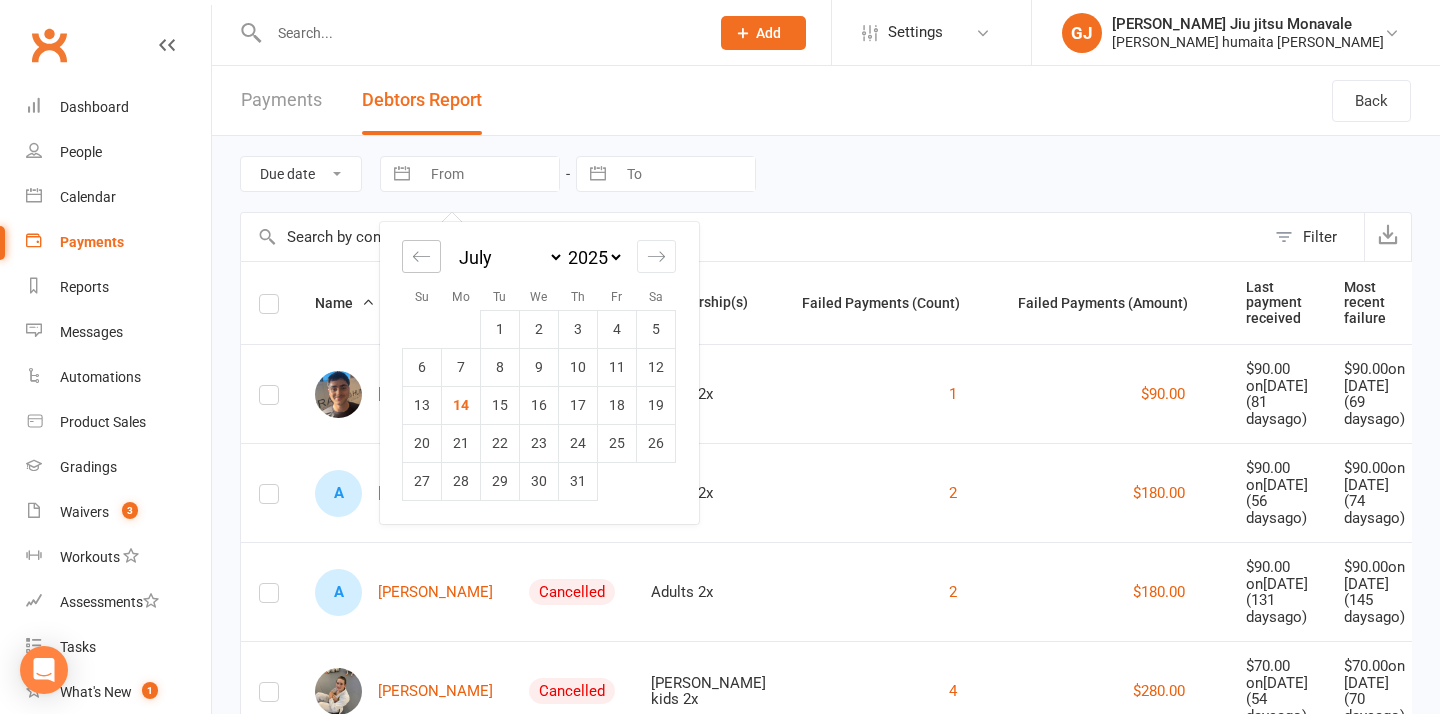 click 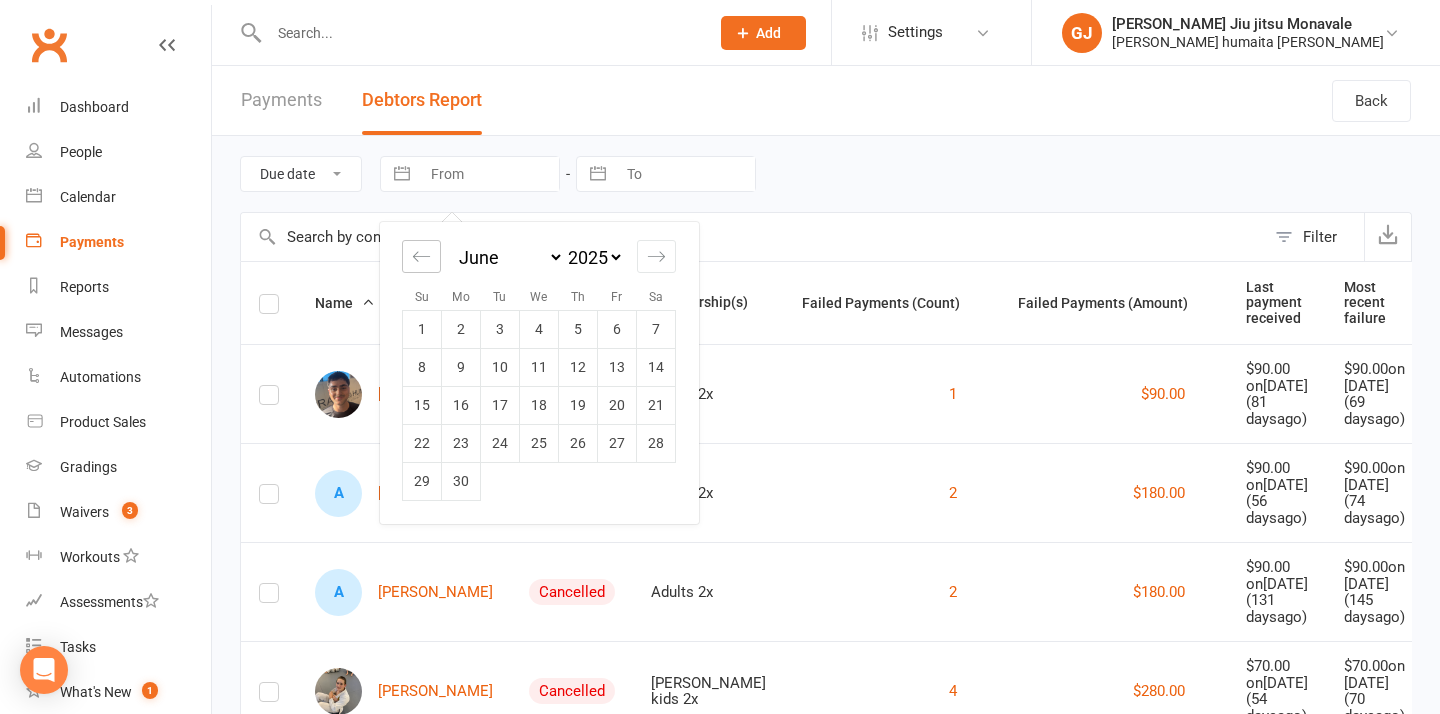 click 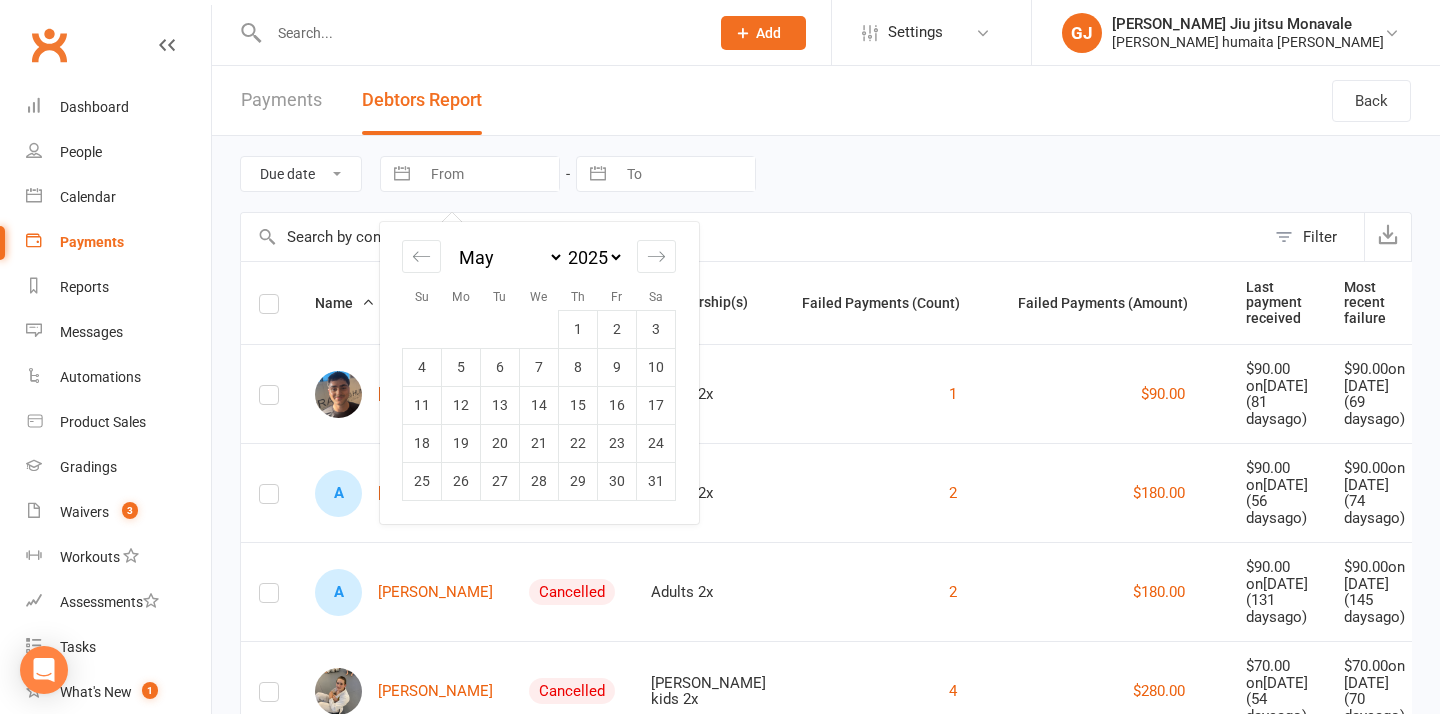 click on "January February March April May June July August September October November December" at bounding box center (509, 257) 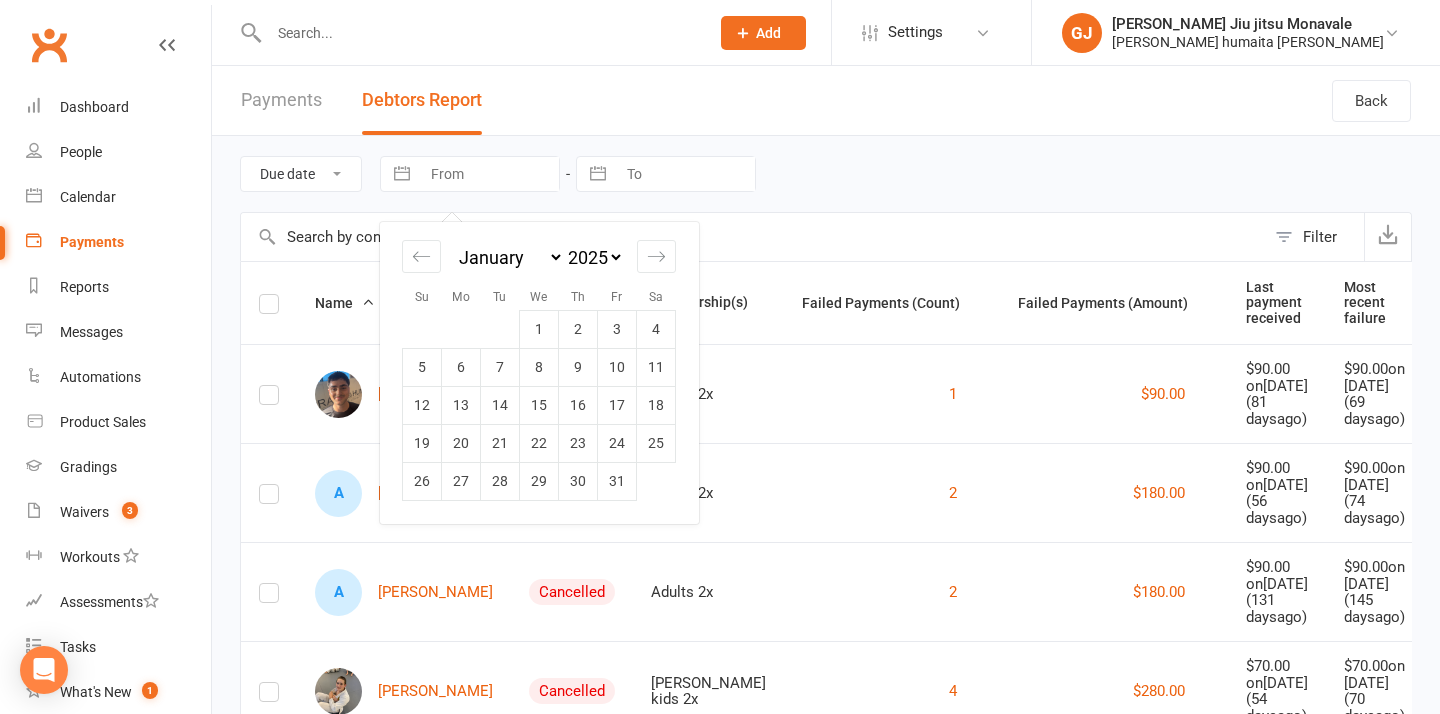 click on "2035 2034 2033 2032 2031 2030 2029 2028 2027 2026 2025 2024 2023 2022 2021 2020 2019 2018 2017 2016 2015 2014 2013 2012 2011 2010 2009 2008 2007 2006 2005 2004 2003 2002 2001 2000 1999 1998 1997 1996 1995 1994 1993 1992 1991 1990 1989 1988 1987 1986 1985 1984 1983 1982 1981 1980 1979 1978 1977 1976 1975 1974 1973 1972 1971 1970 1969 1968 1967 1966 1965 1964 1963 1962 1961 1960 1959 1958 1957 1956 1955 1954 1953 1952 1951 1950 1949 1948 1947 1946 1945 1944 1943 1942 1941 1940 1939 1938 1937 1936 1935 1934 1933 1932 1931 1930 1929 1928 1927 1926 1925" at bounding box center [594, 257] 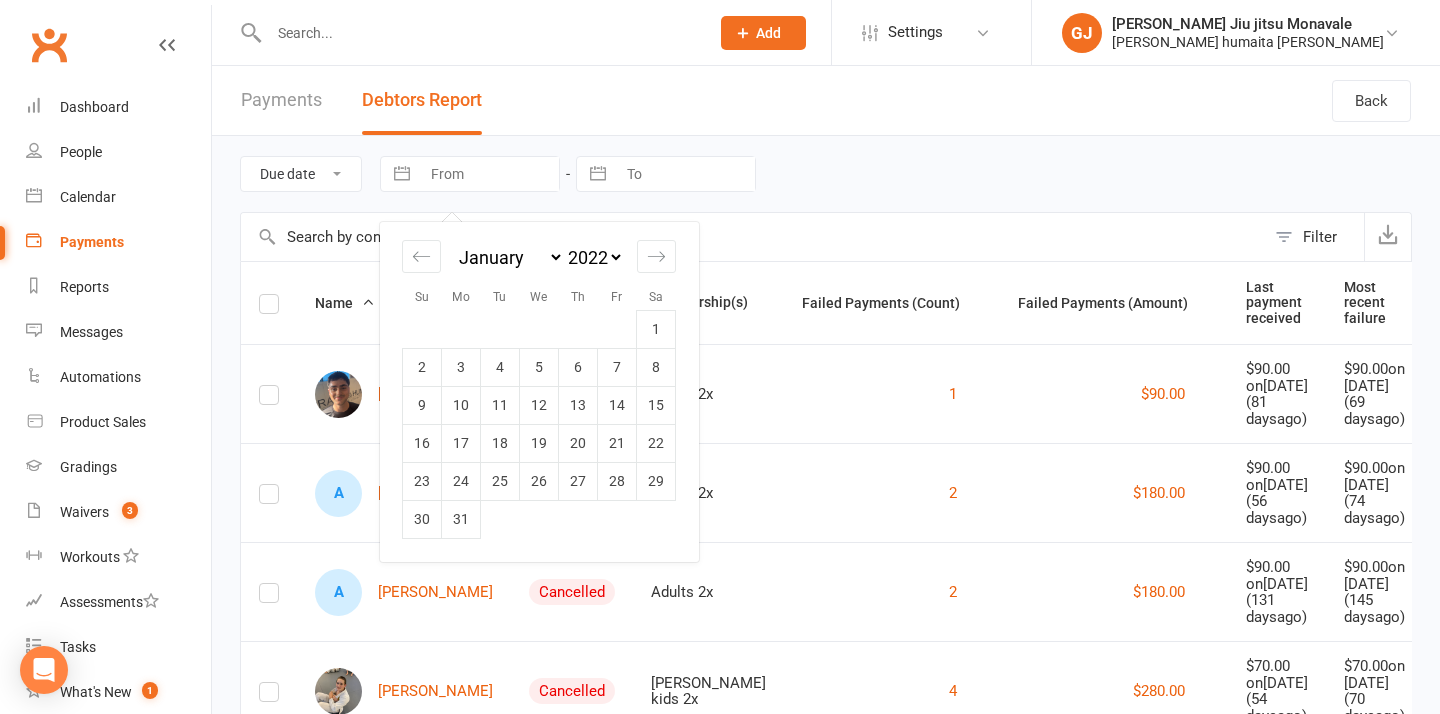 select on "5" 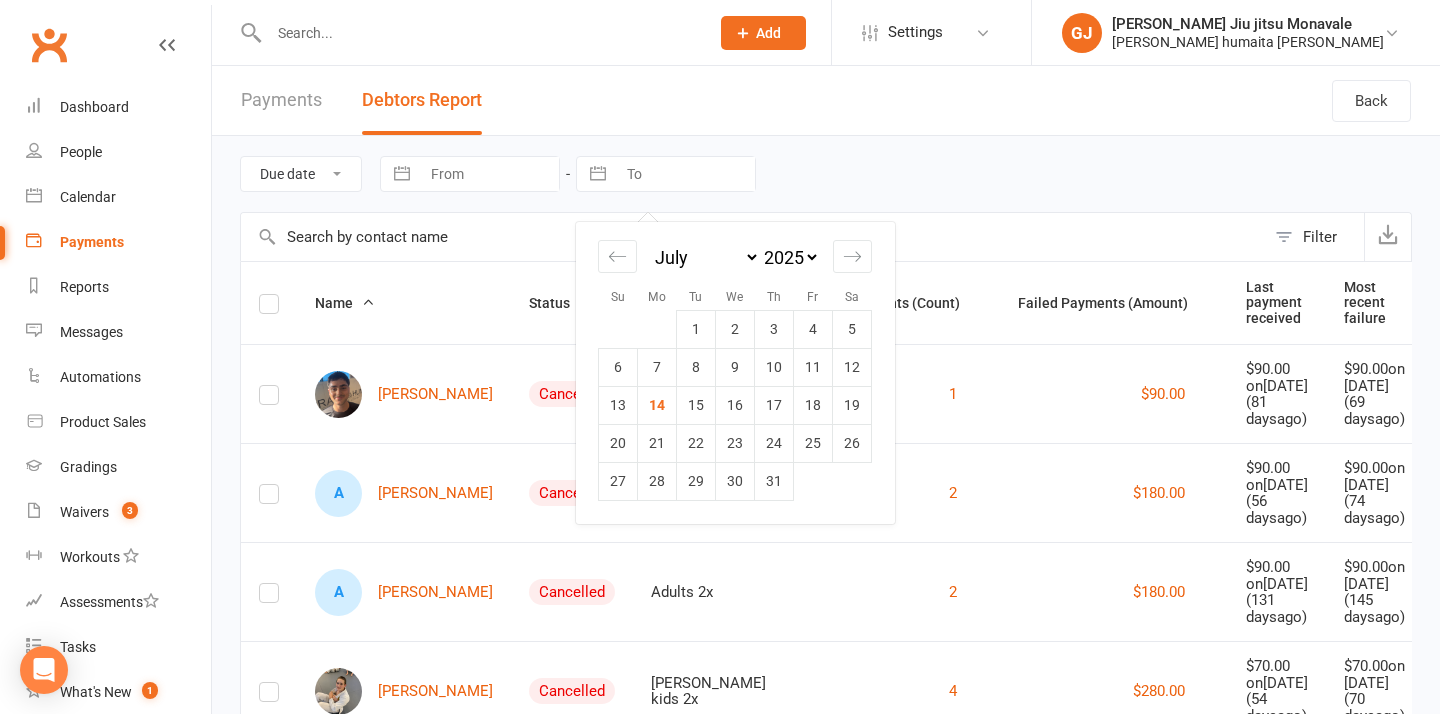 click at bounding box center (685, 174) 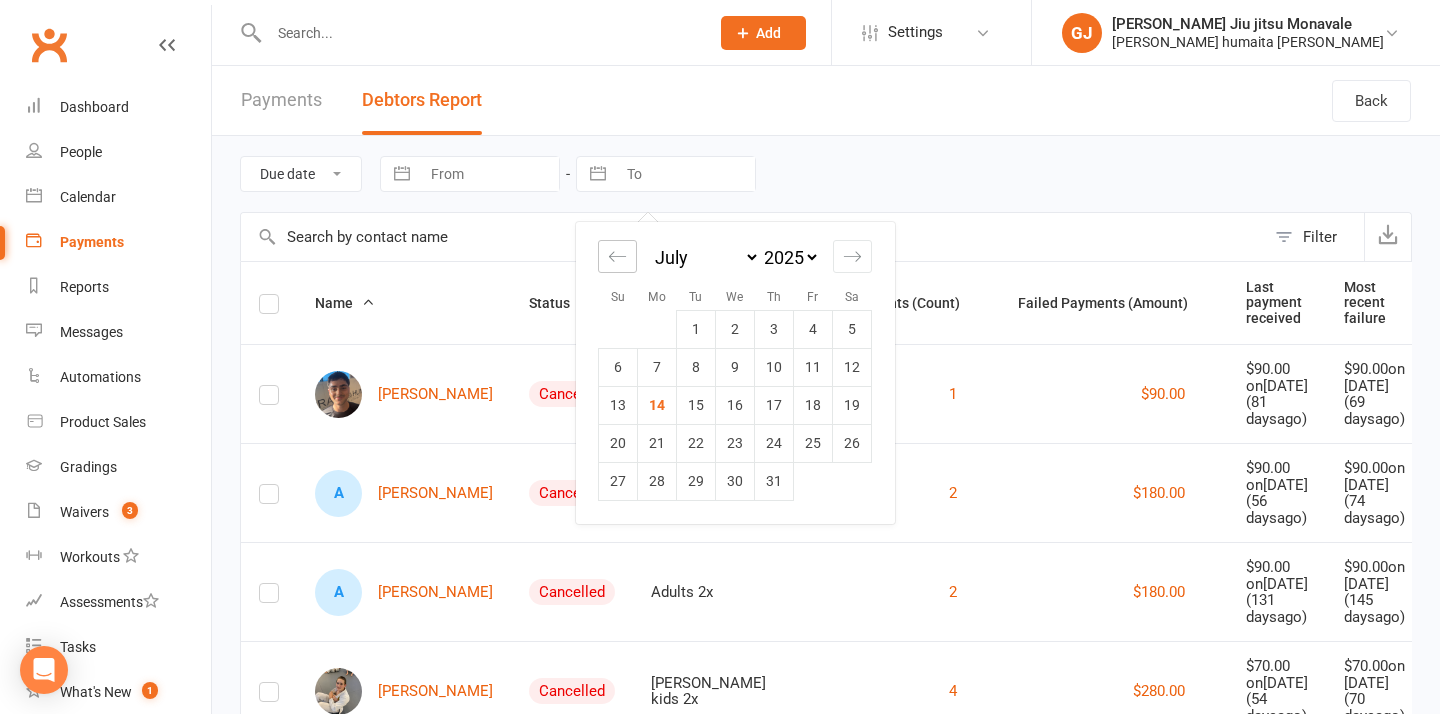 click 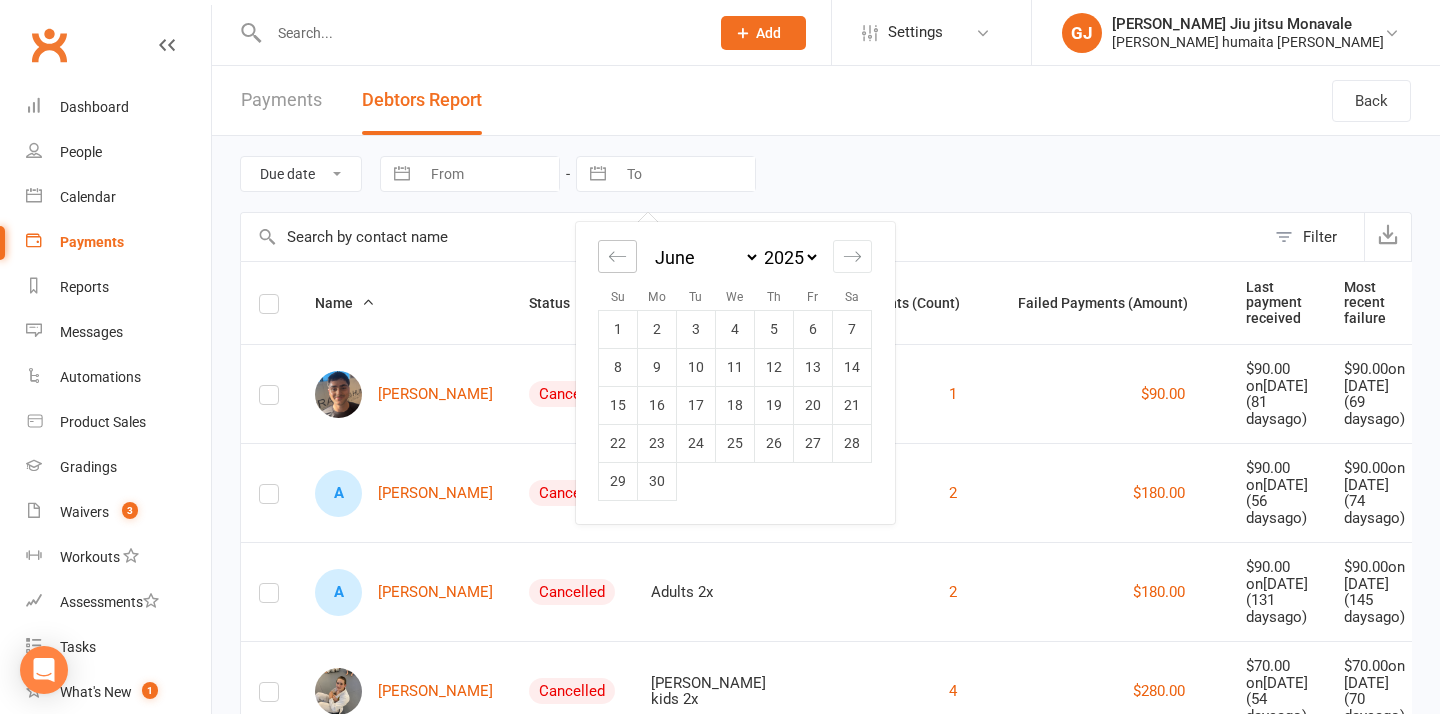 click 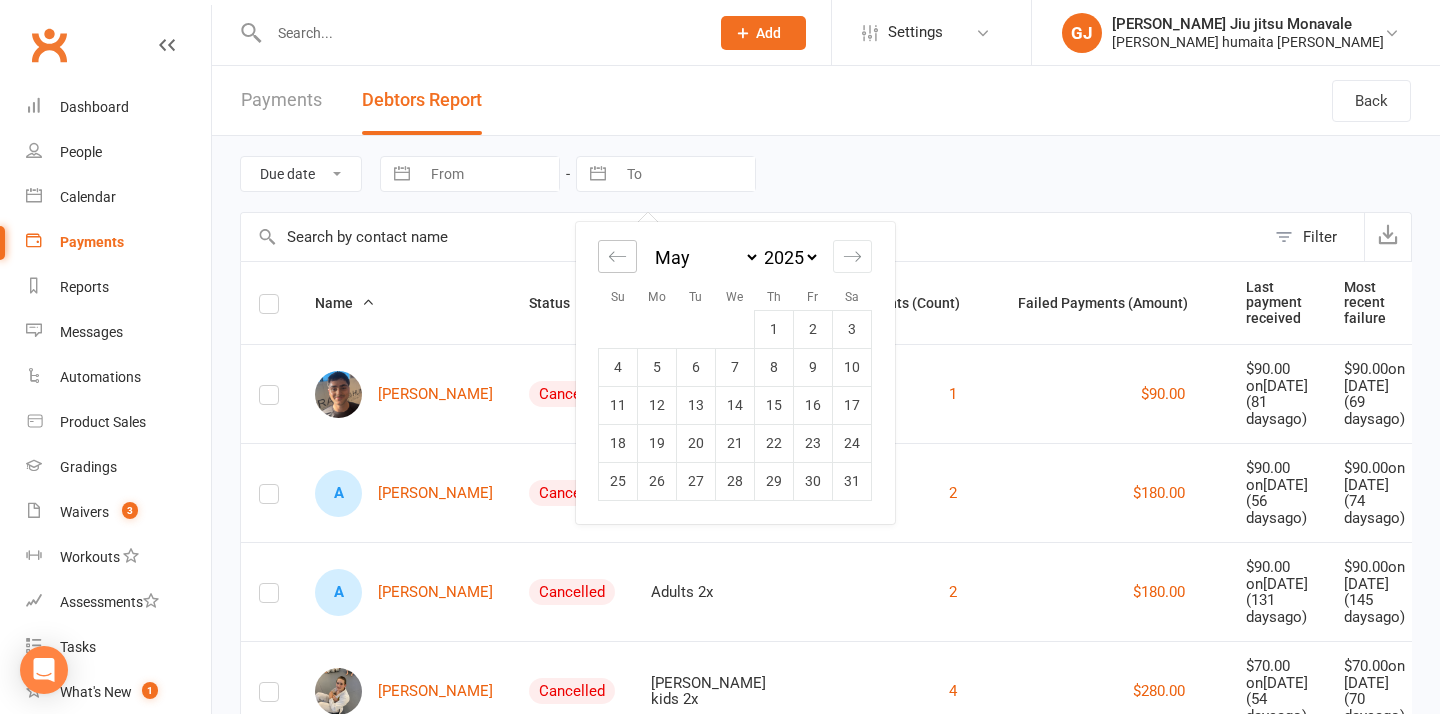 click 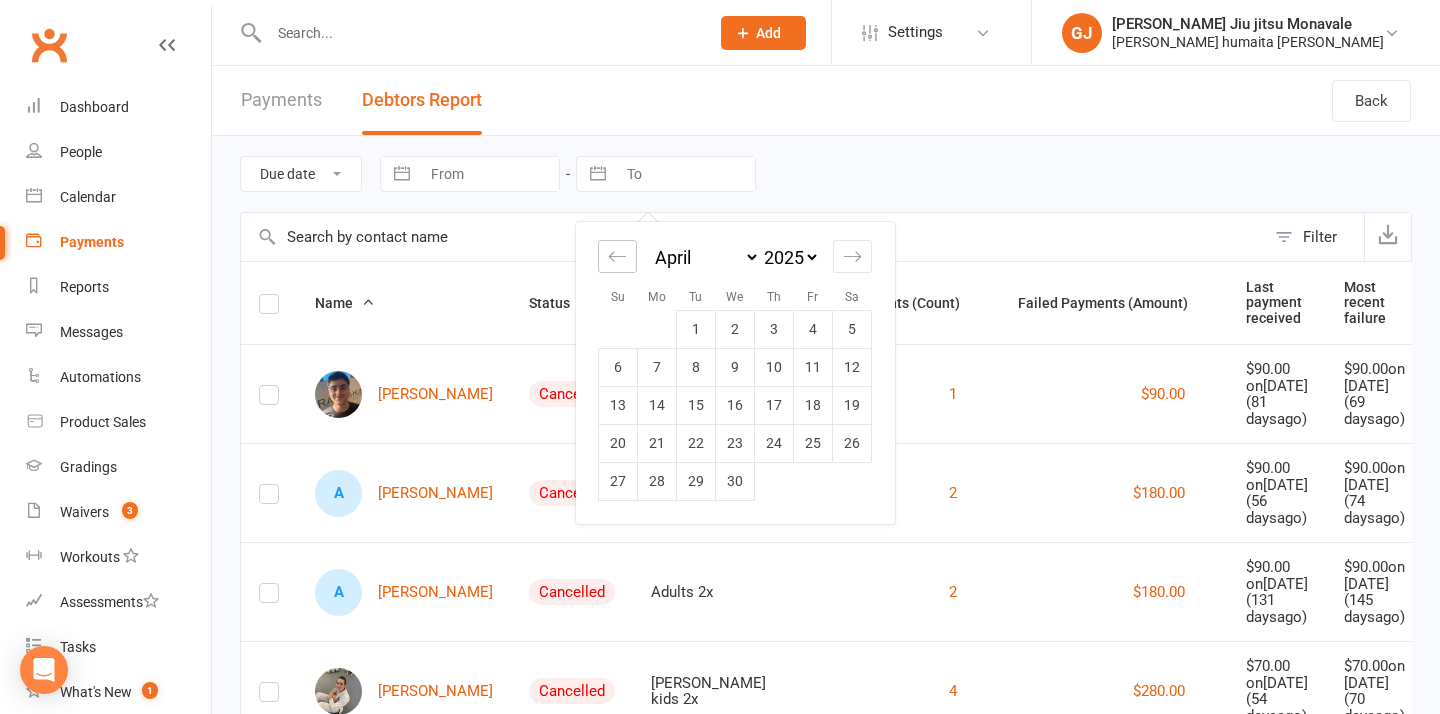 click 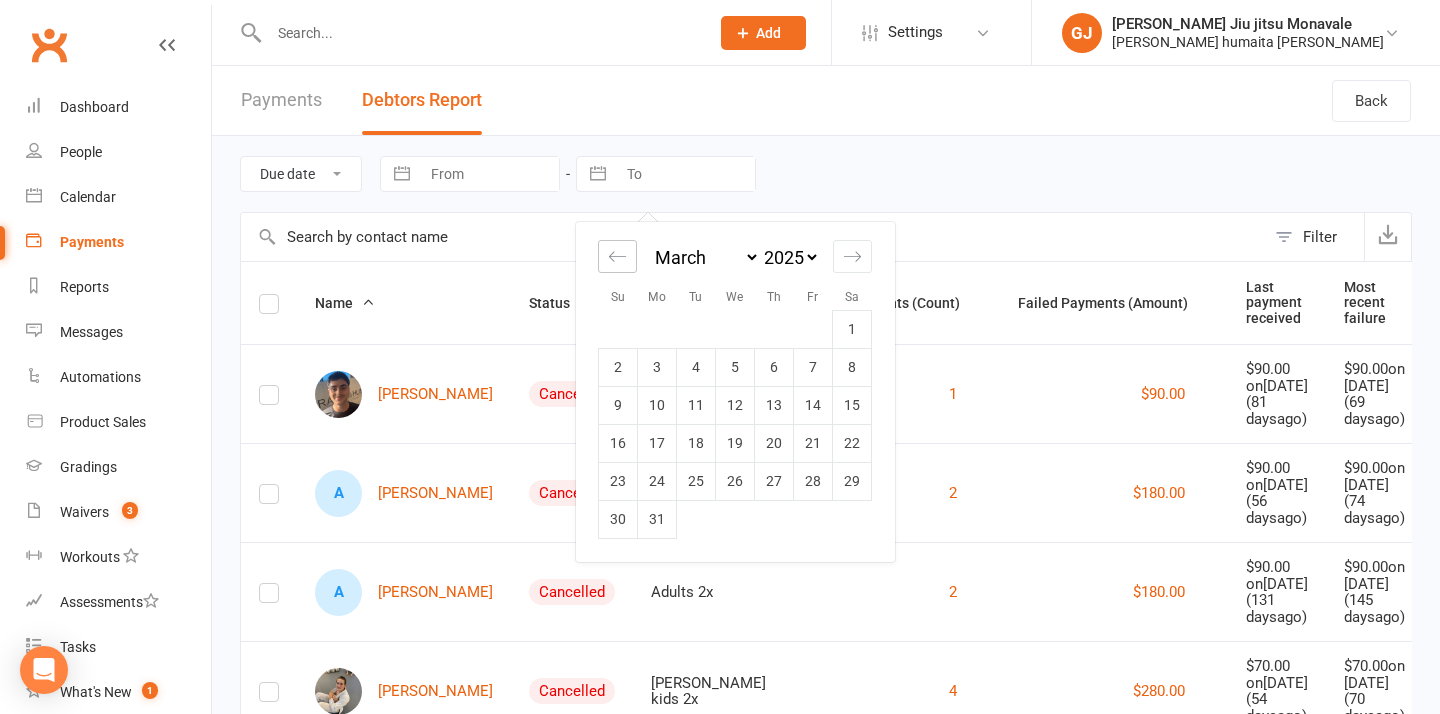 click 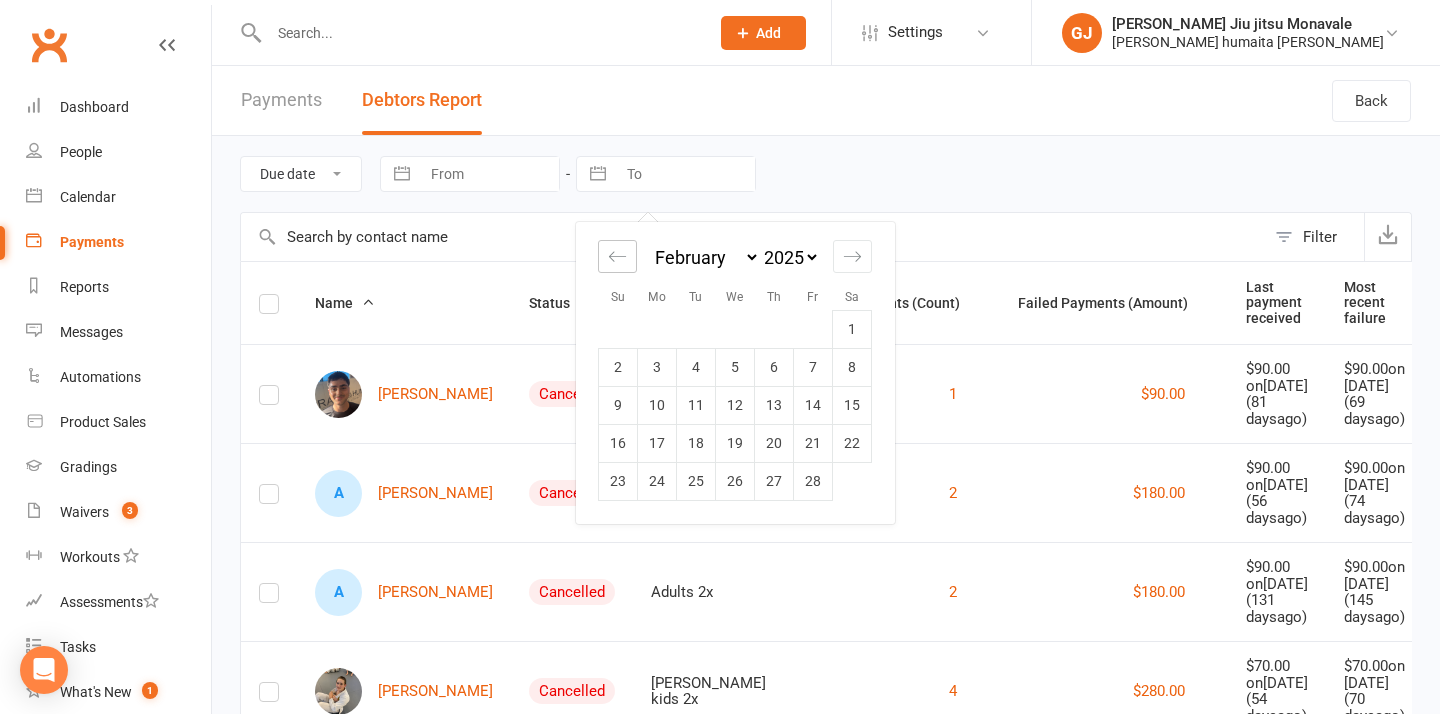 click 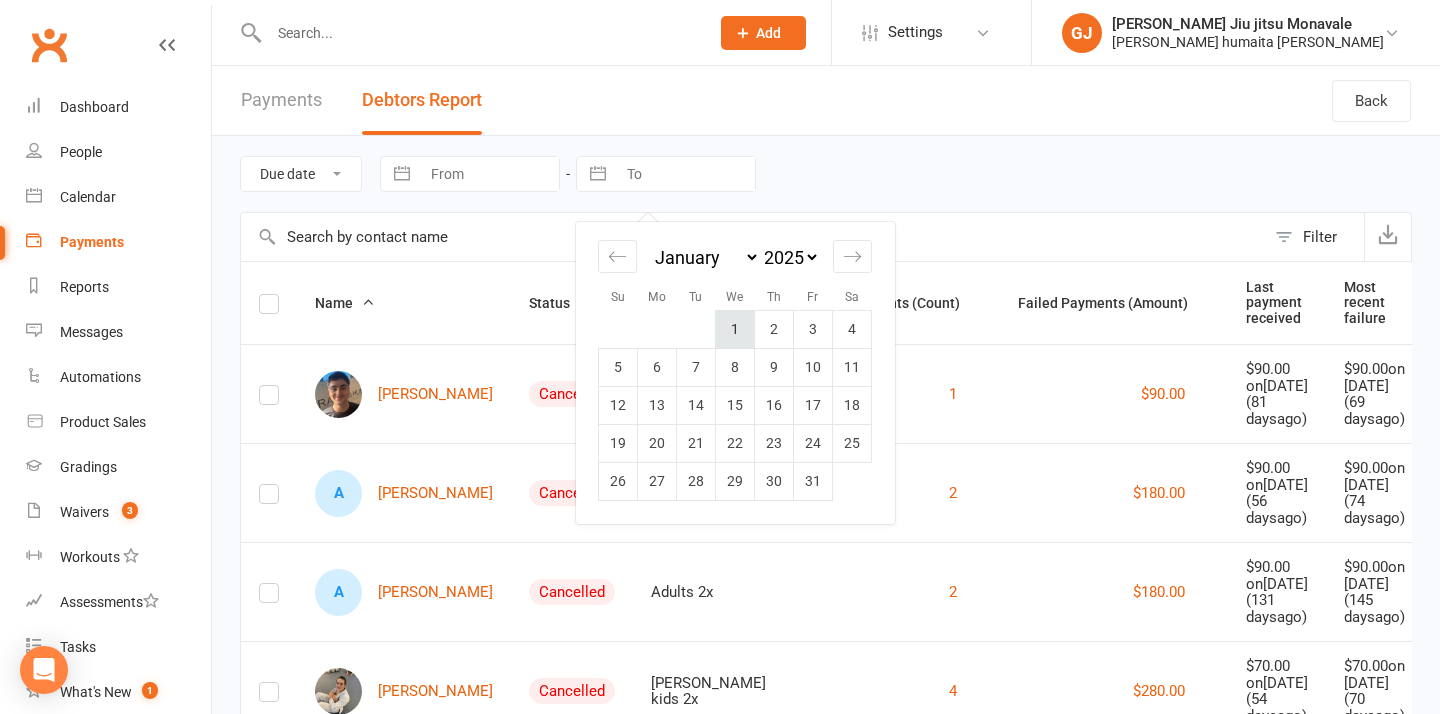click on "1" at bounding box center (735, 329) 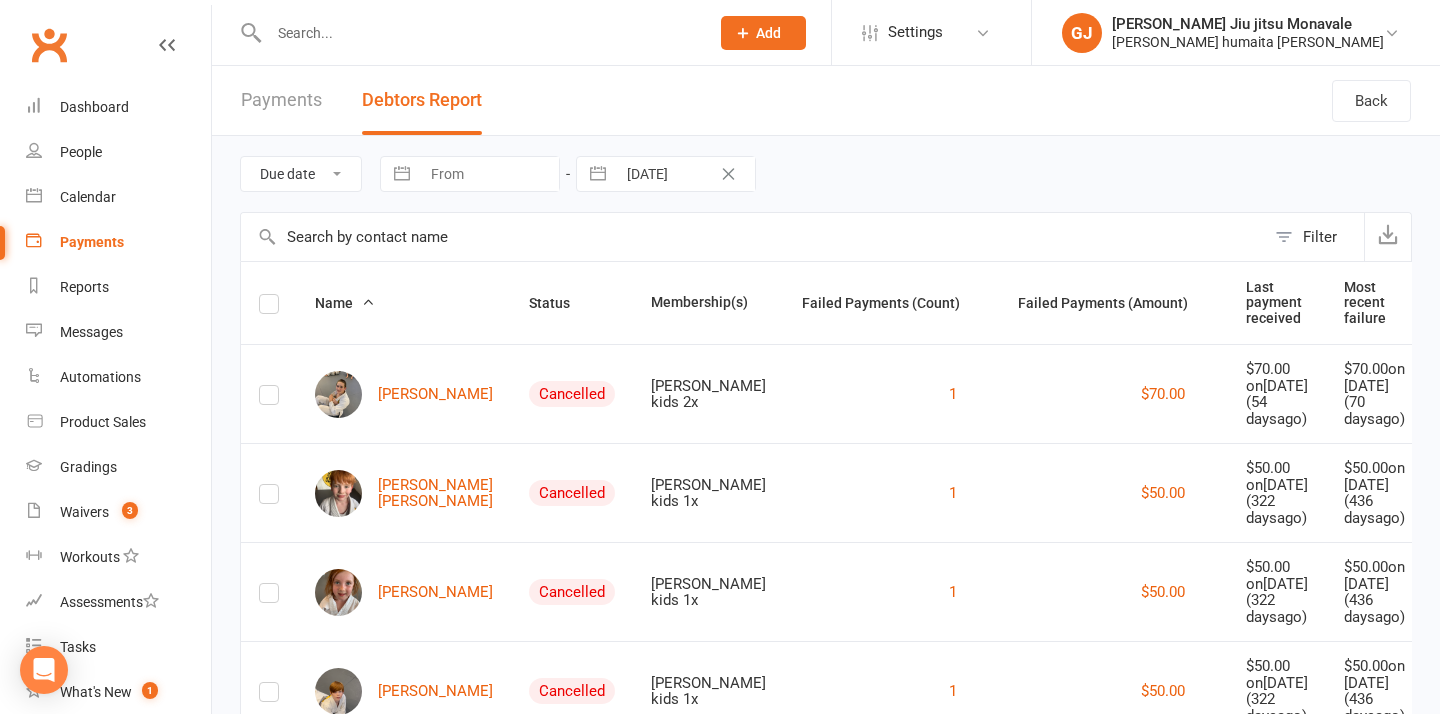 click at bounding box center [598, 174] 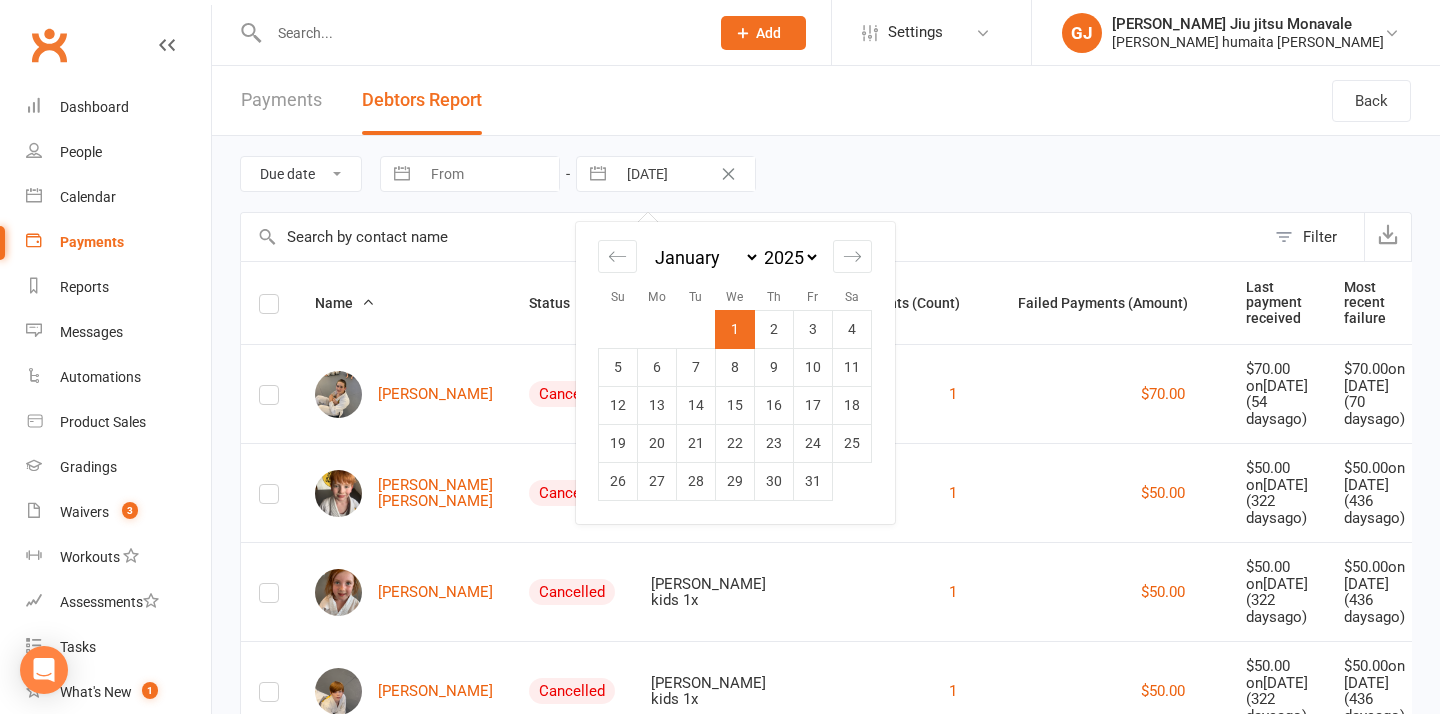 click on "January February March April May June July August September October November December" at bounding box center (705, 257) 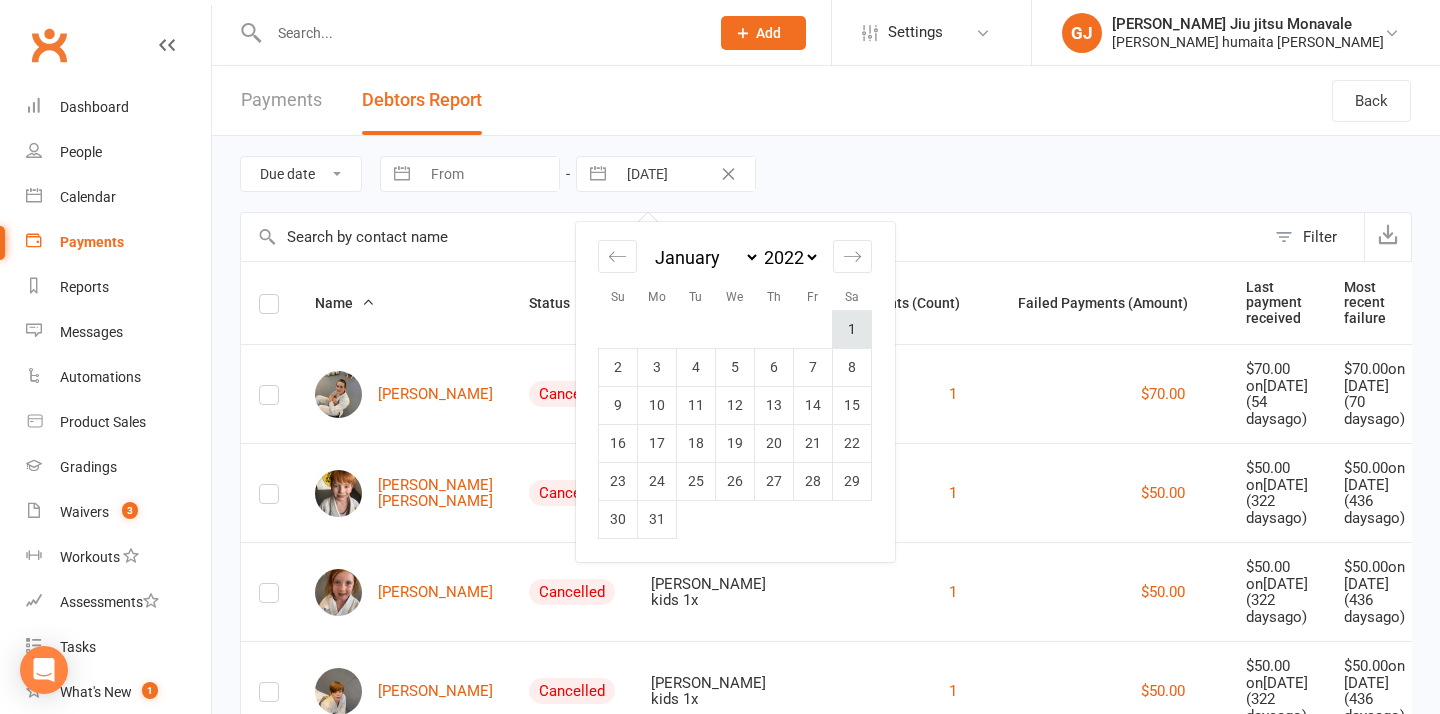 click on "1" at bounding box center (852, 329) 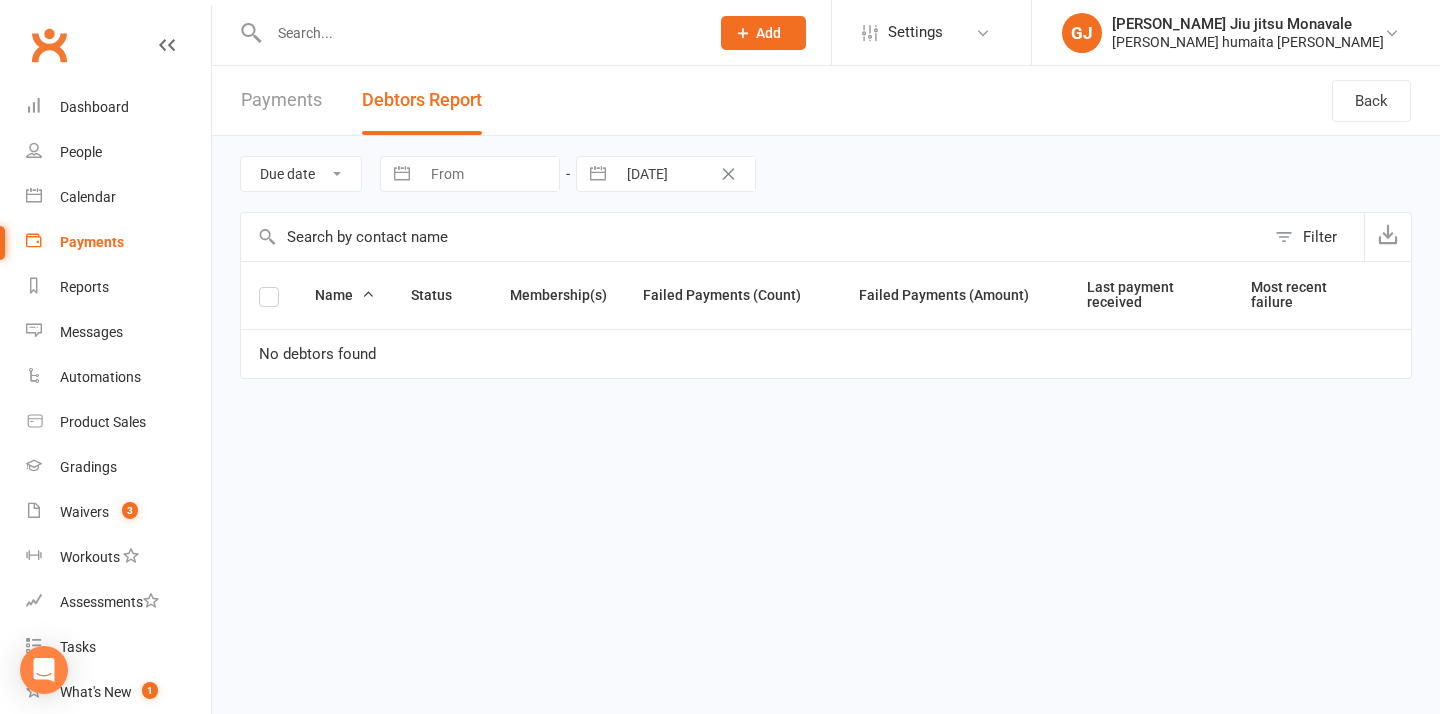 click at bounding box center [489, 174] 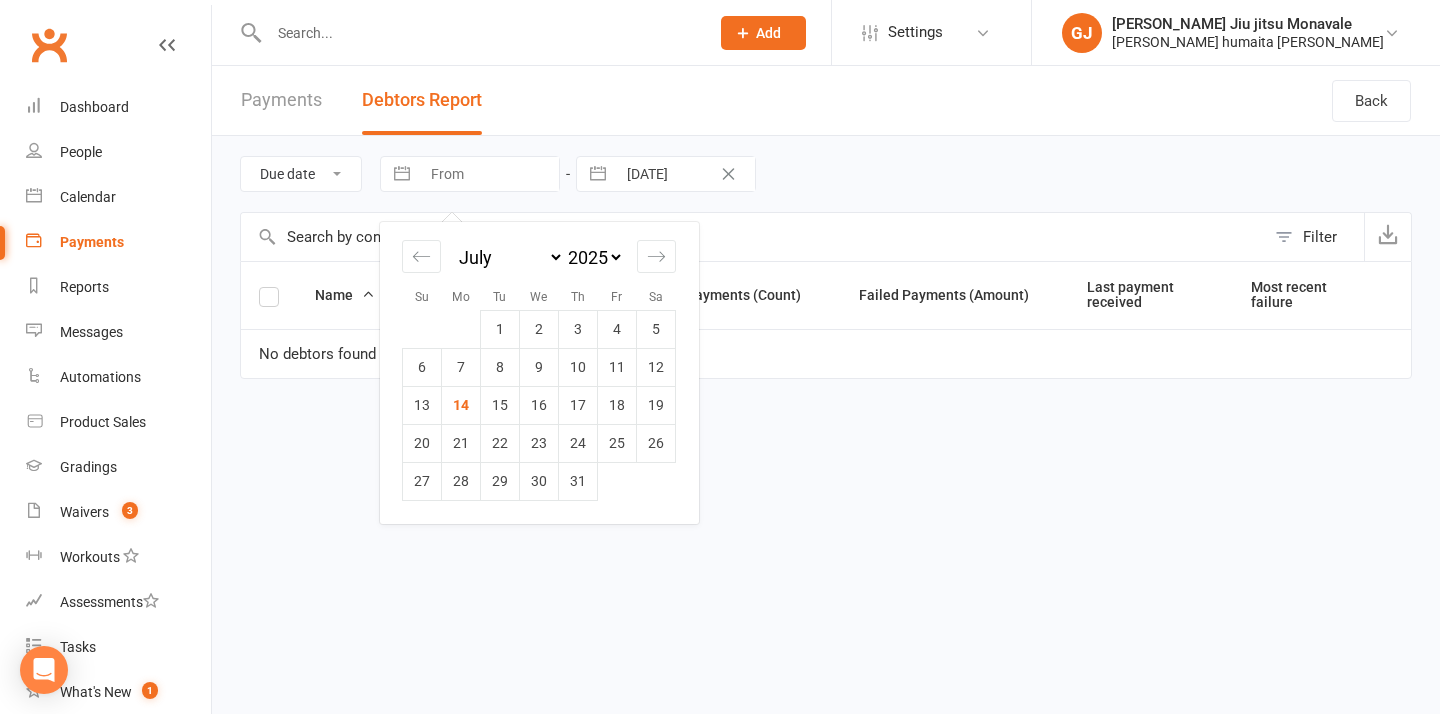 click on "Due date Date failed Navigate forward to interact with the calendar and select a date. Press the question mark key to get the keyboard shortcuts for changing dates. Su Mo Tu We Th Fr Sa January February March April May June July August September October November December 2035 2034 2033 2032 2031 2030 2029 2028 2027 2026 2025 2024 2023 2022 2021 2020 2019 2018 2017 2016 2015 2014 2013 2012 2011 2010 2009 2008 2007 2006 2005 2004 2003 2002 2001 2000 1999 1998 1997 1996 1995 1994 1993 1992 1991 1990 1989 1988 1987 1986 1985 1984 1983 1982 1981 1980 1979 1978 1977 1976 1975 1974 1973 1972 1971 1970 1969 1968 1967 1966 1965 1964 1963 1962 1961 1960 1959 1958 1957 1956 1955 1954 1953 1952 1951 1950 1949 1948 1947 1946 1945 1944 1943 1942 1941 1940 1939 1938 1937 1936 1935 1934 1933 1932 1931 1930 1929 1928 1927 1926 1925 1 2 3 4 5 6 7 8 9 10 11 12 13 14 15 16 17 18 19 20 21 22 23 24 25 26 27 28 29 30 January February March April May June July August September October November December 2035 2034 2033 2032 2031 2030" at bounding box center (826, 174) 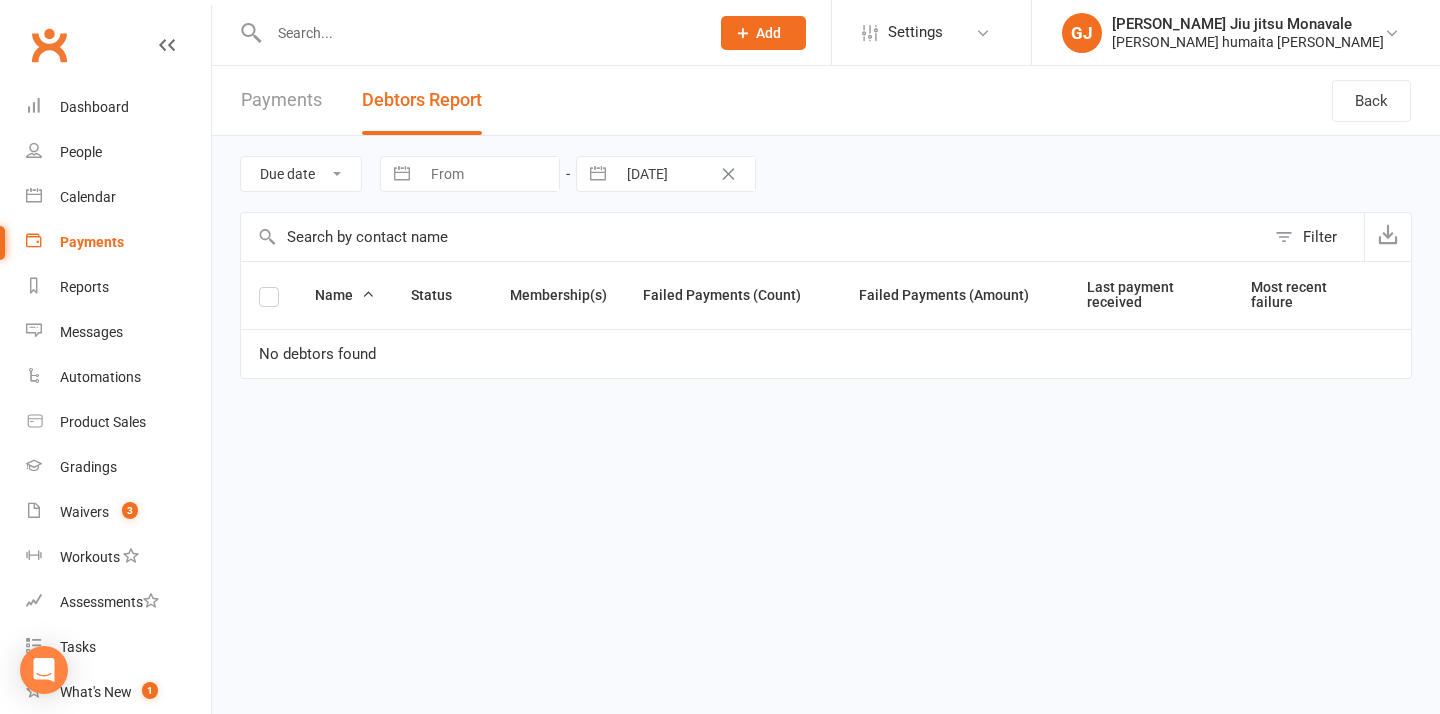 select on "11" 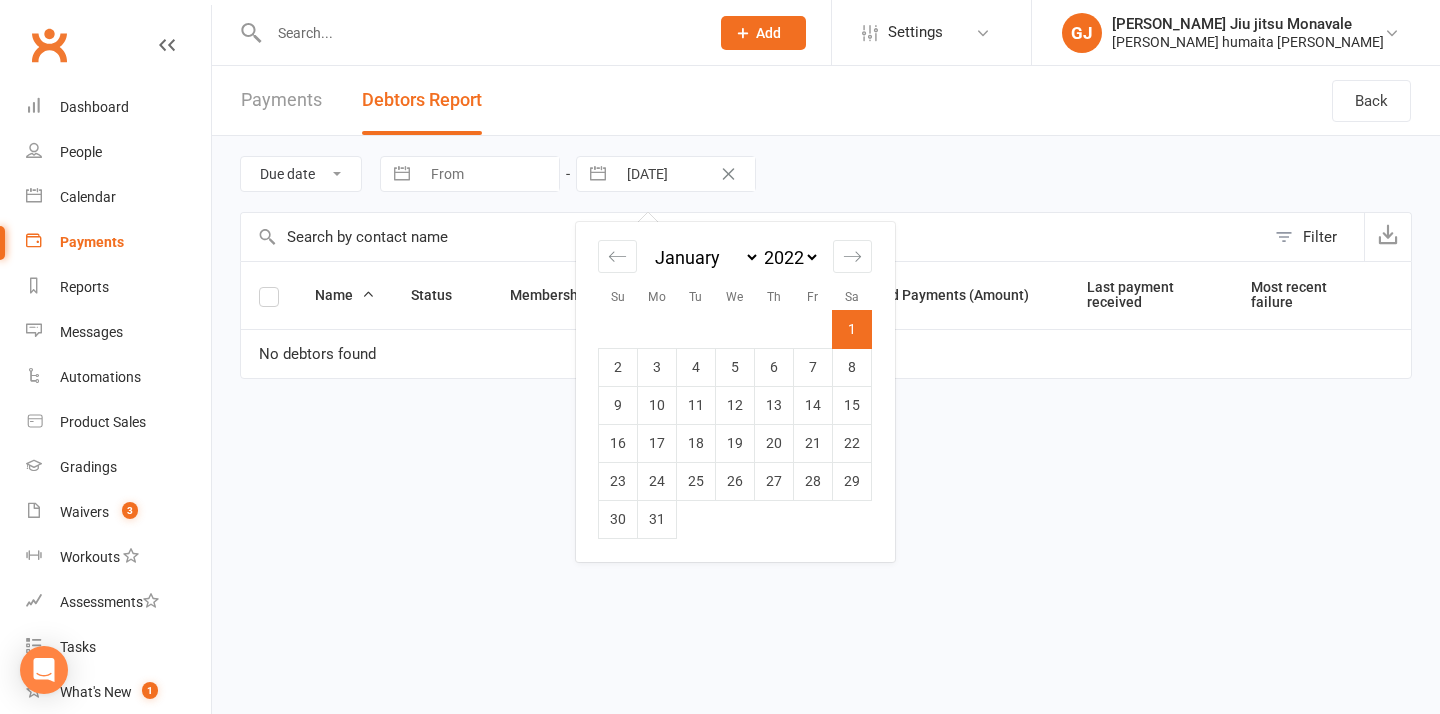 click on "01 Jan 2022" at bounding box center [685, 174] 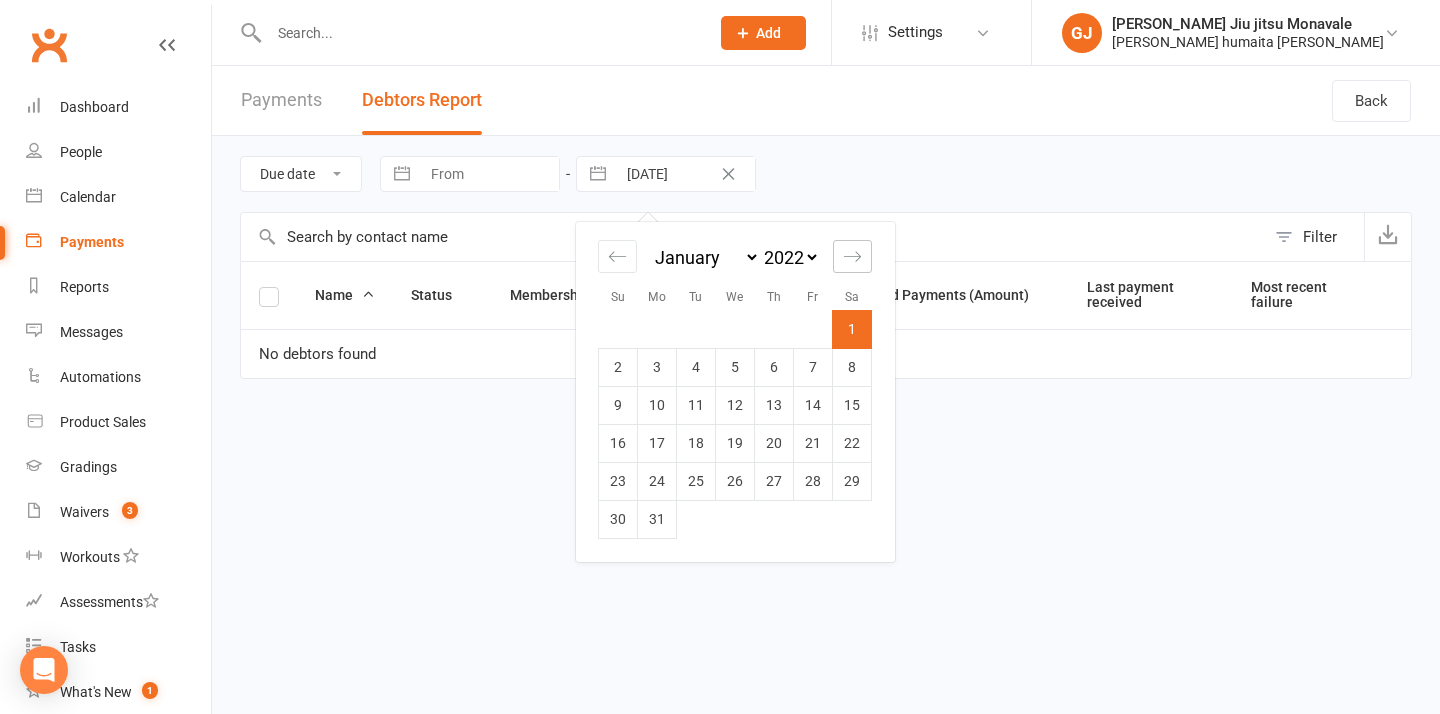 click 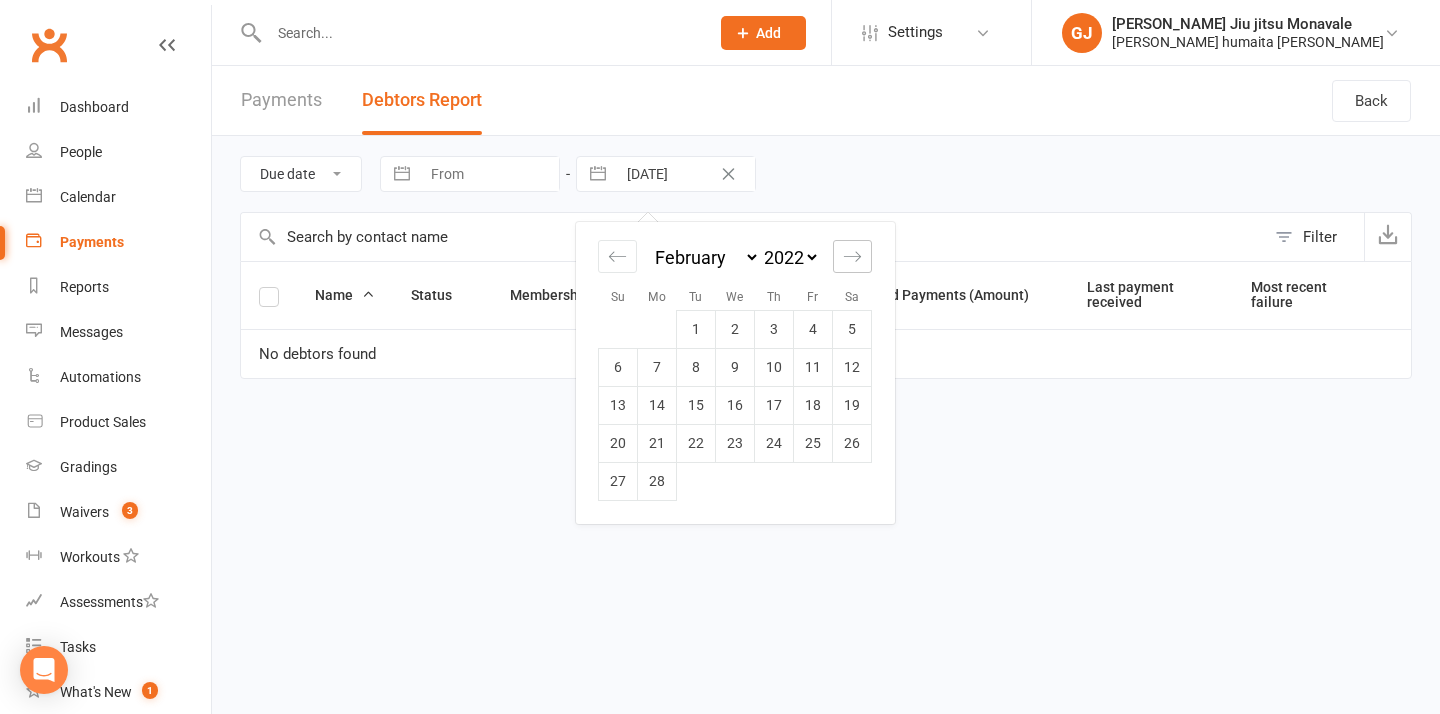 click 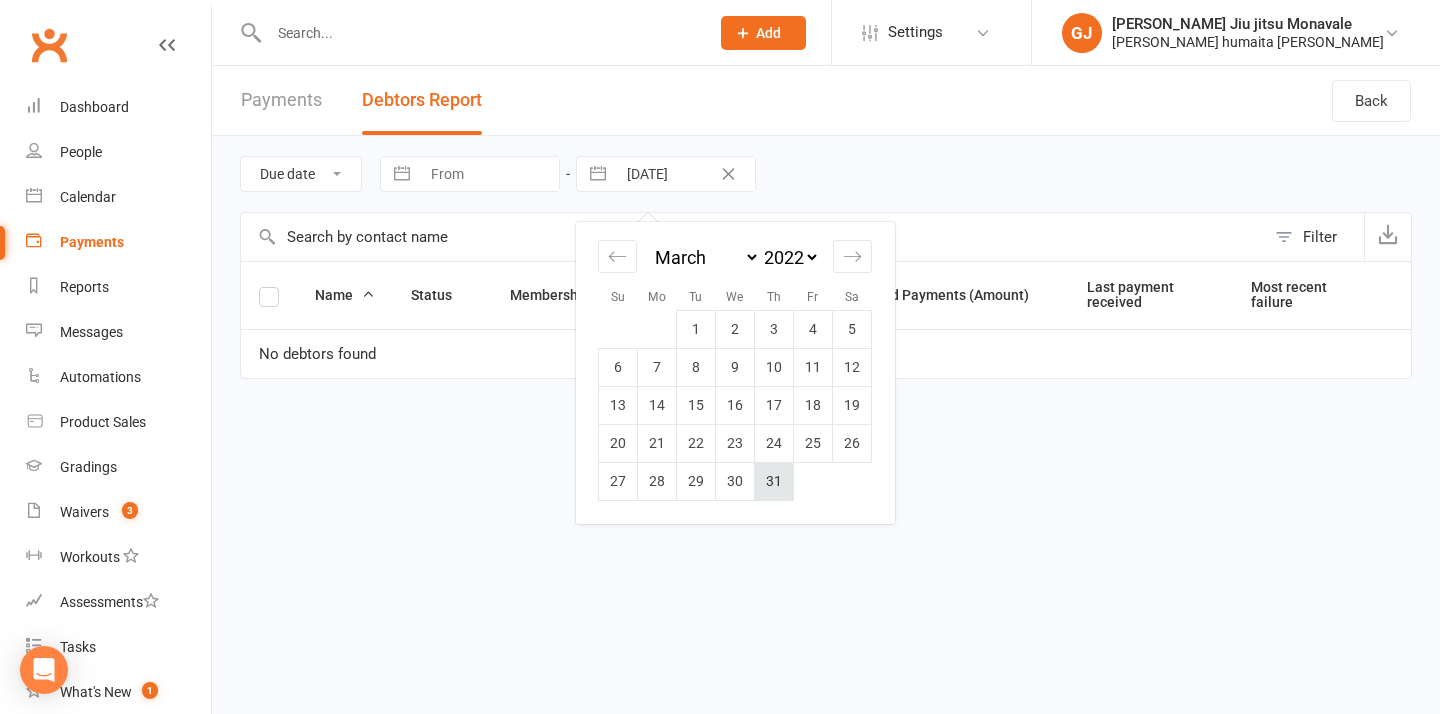 click on "31" at bounding box center (774, 481) 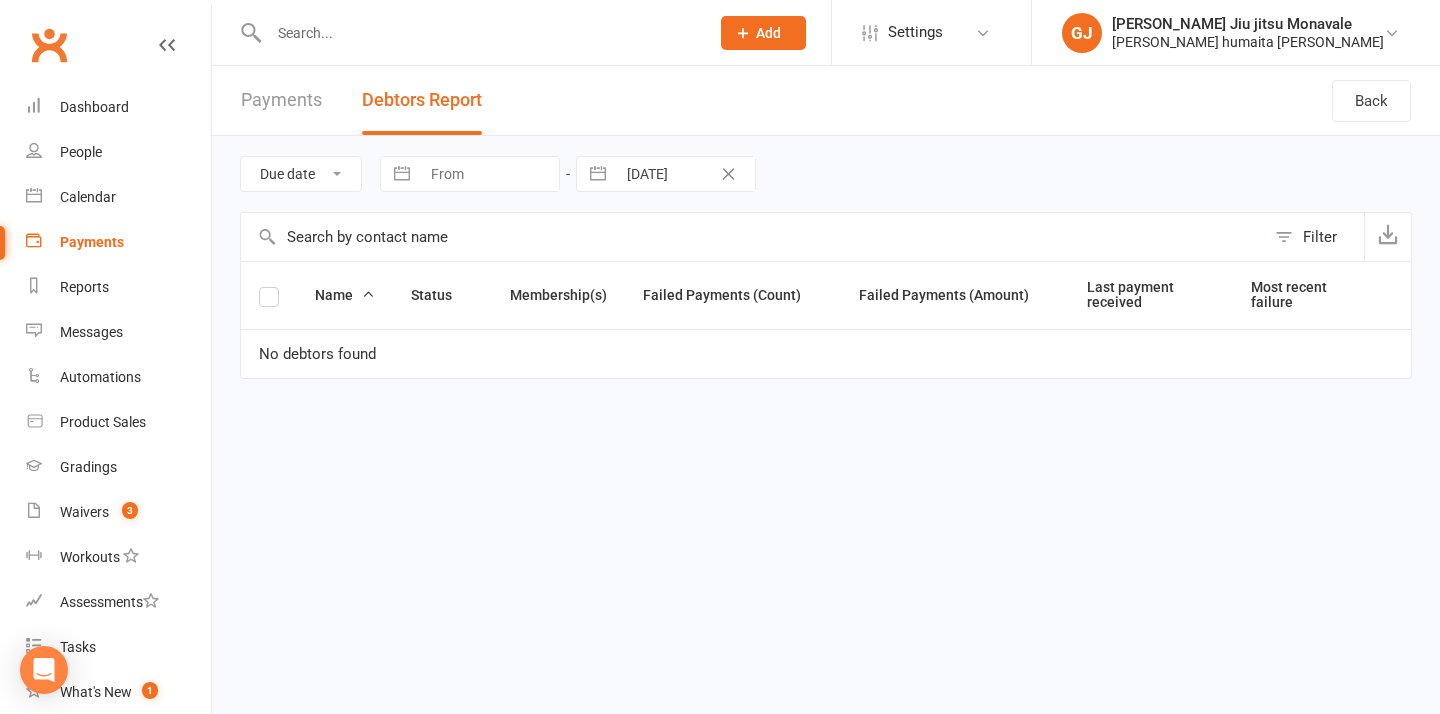click on "Prospect
Member
Non-attending contact
Class / event
Appointment
Grading event
Task
Membership plan
Bulk message
Add
Settings Membership Plans Event Templates Appointment Types Mobile App  Website Image Library Customize Contacts Bulk Imports Access Control Users Account Profile Clubworx API GJ Gracie Jiu jitsu Monavale Gracie humaita mona vale My profile My subscription Help Terms & conditions  Privacy policy  Sign out Clubworx Dashboard People Calendar Payments Reports Messages   Automations   Product Sales Gradings   Waivers   3 Workouts   Assessments  Tasks   What's New 1 Check-in Kiosk modes General attendance Roll call Class check-in Signed in successfully. × × × × Payments Debtors Report Back Due date Date failed 31 Mar 2022 Name" at bounding box center (720, 217) 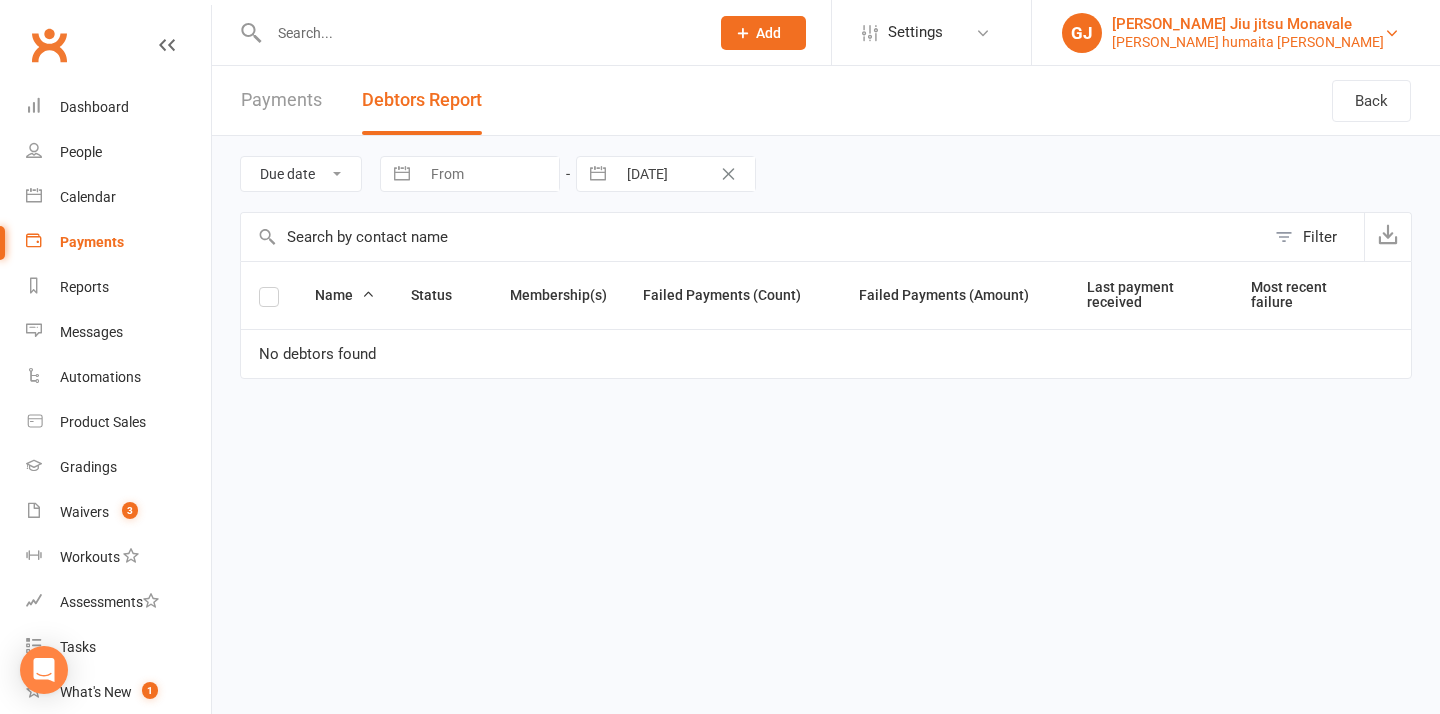 click on "[PERSON_NAME] Jiu jitsu Monavale" at bounding box center (1248, 24) 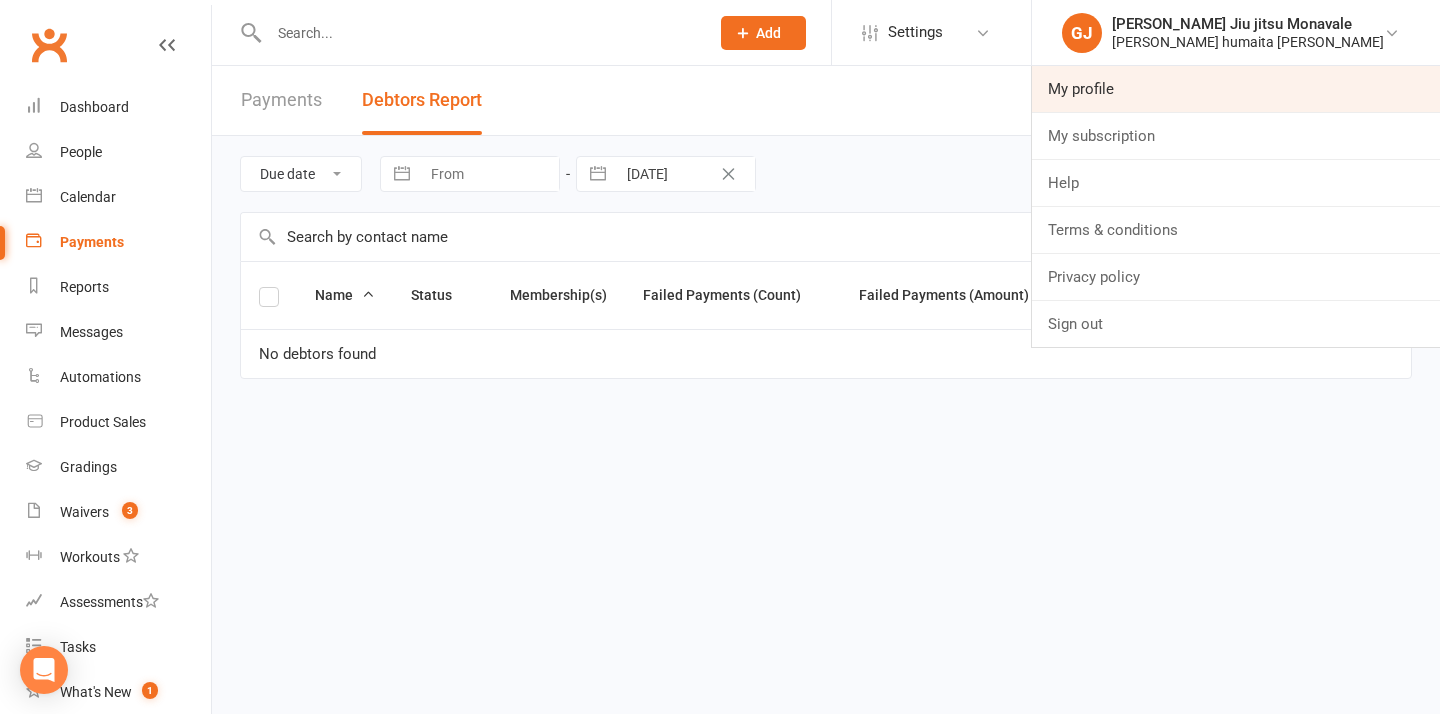 click on "My profile" at bounding box center (1236, 89) 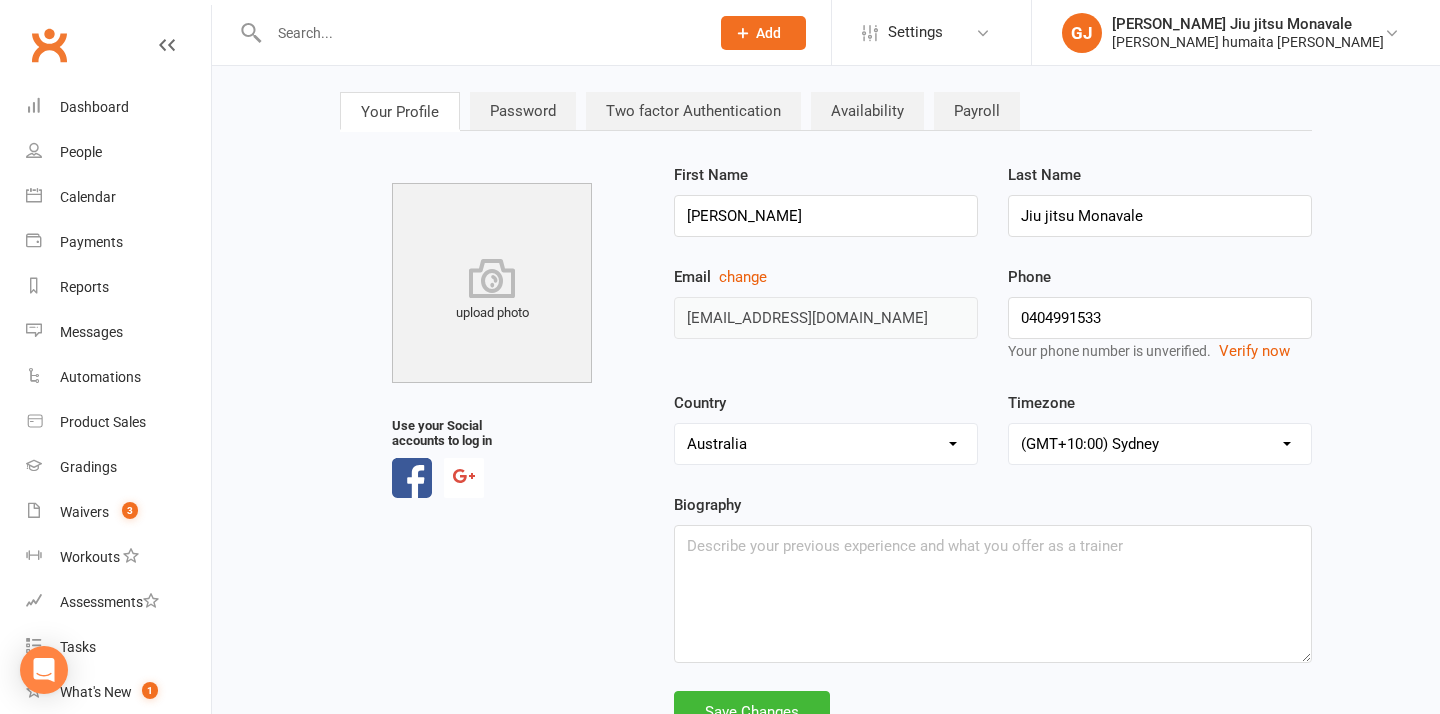 scroll, scrollTop: 0, scrollLeft: 0, axis: both 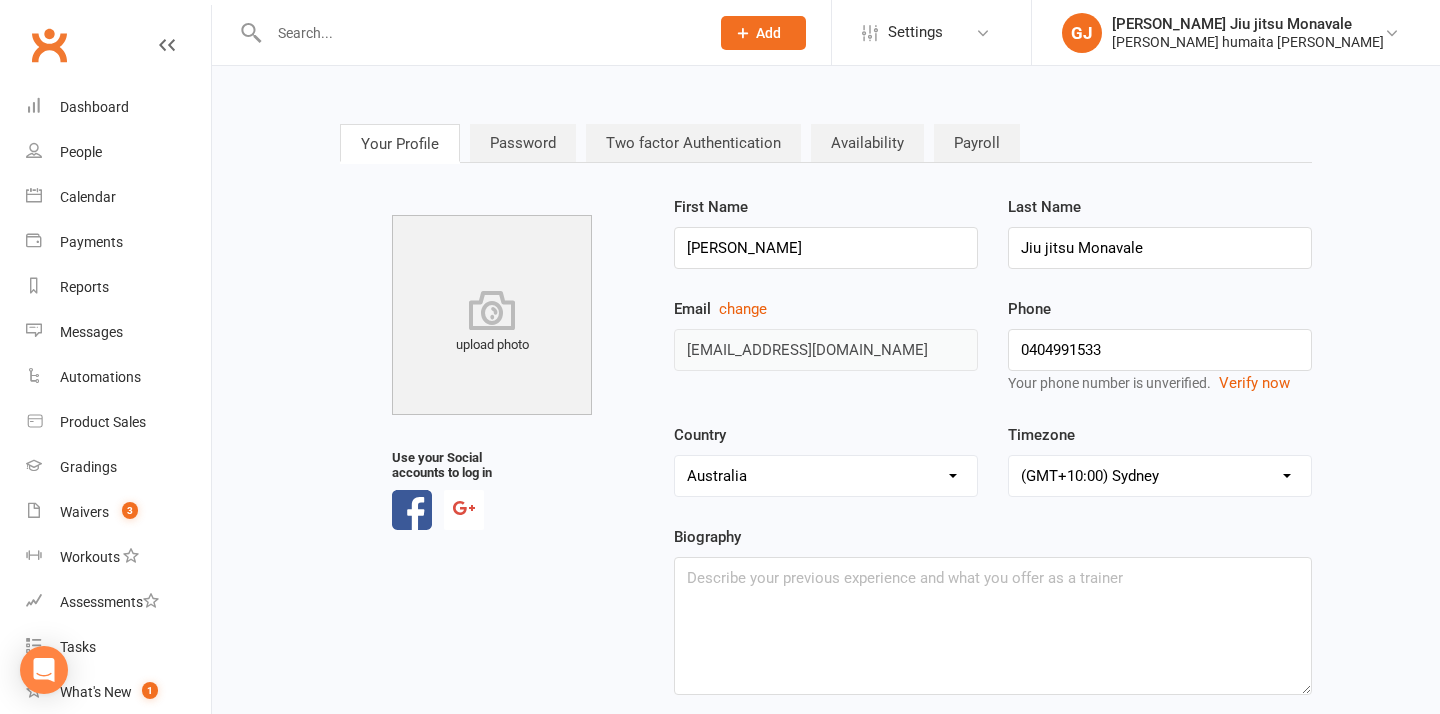 click on "Payroll" at bounding box center [977, 143] 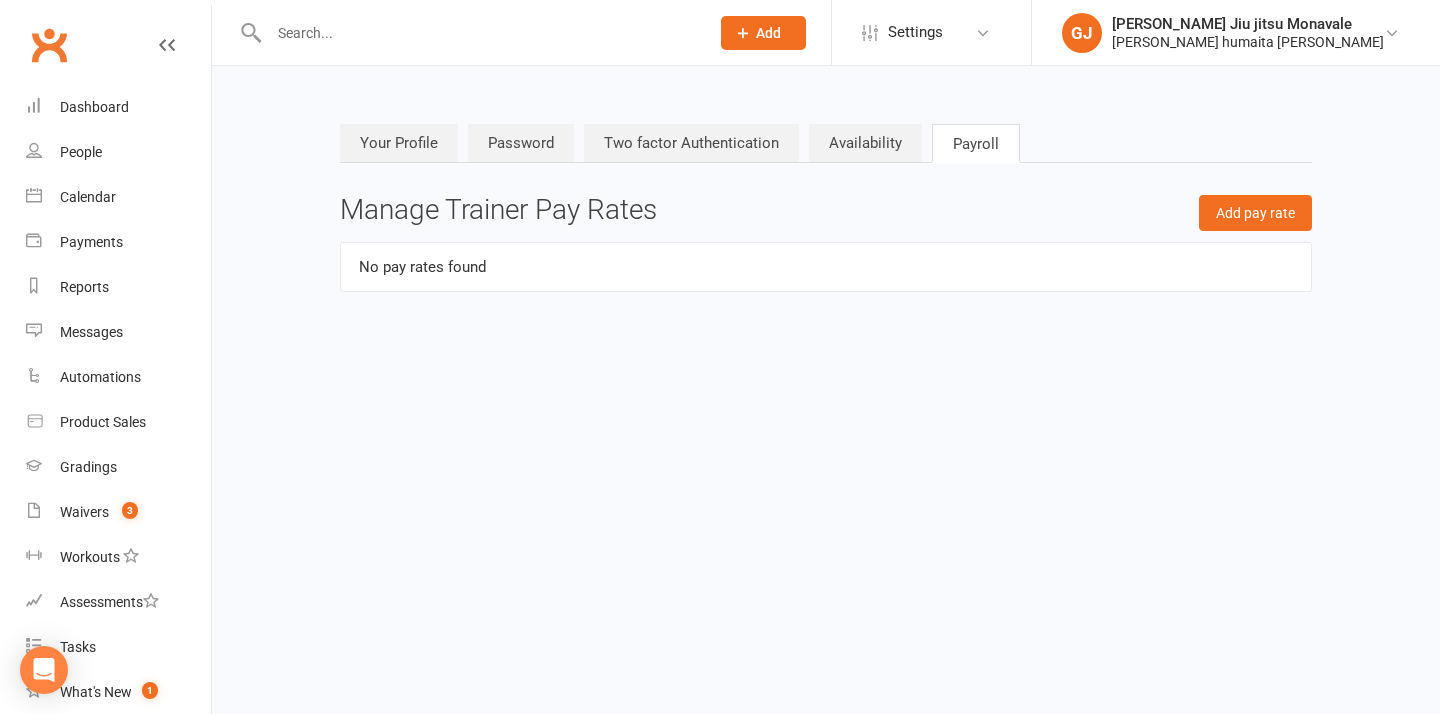 click on "Availability" at bounding box center (865, 143) 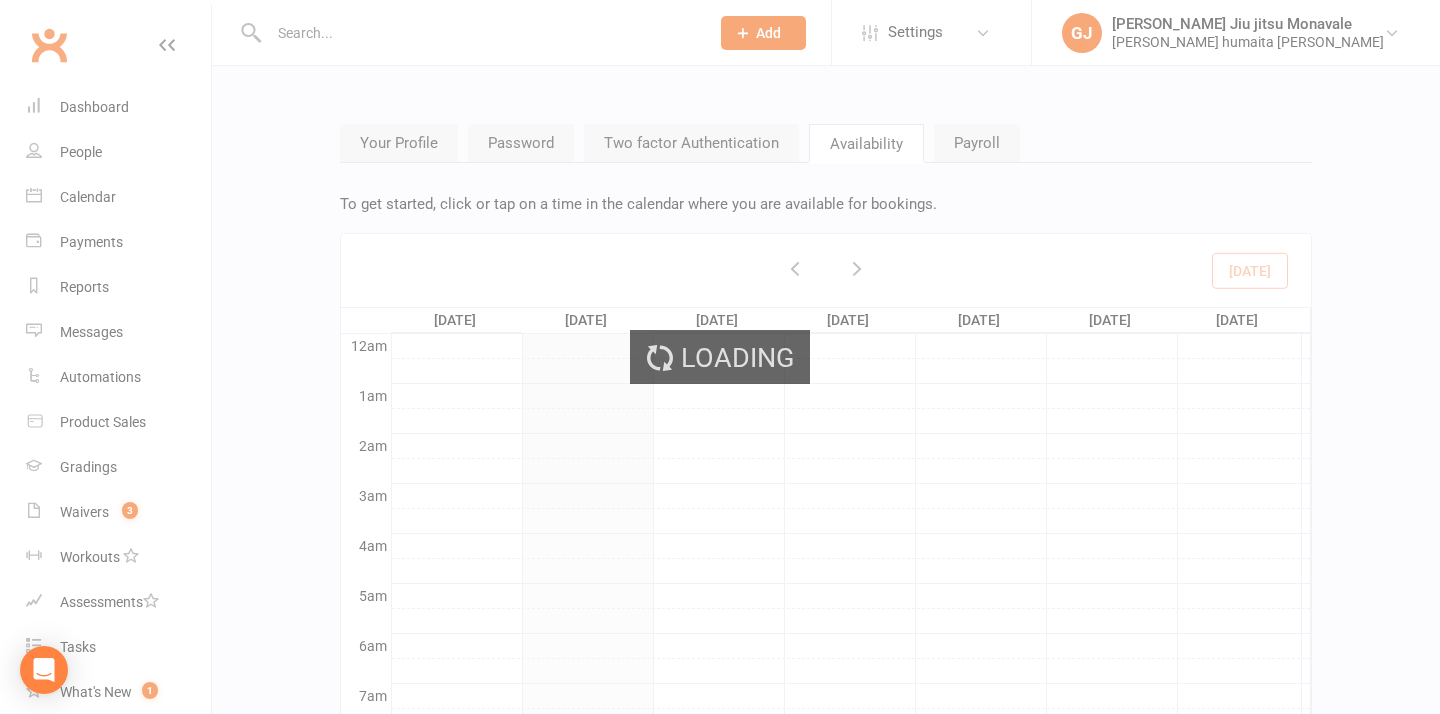scroll, scrollTop: 301, scrollLeft: 0, axis: vertical 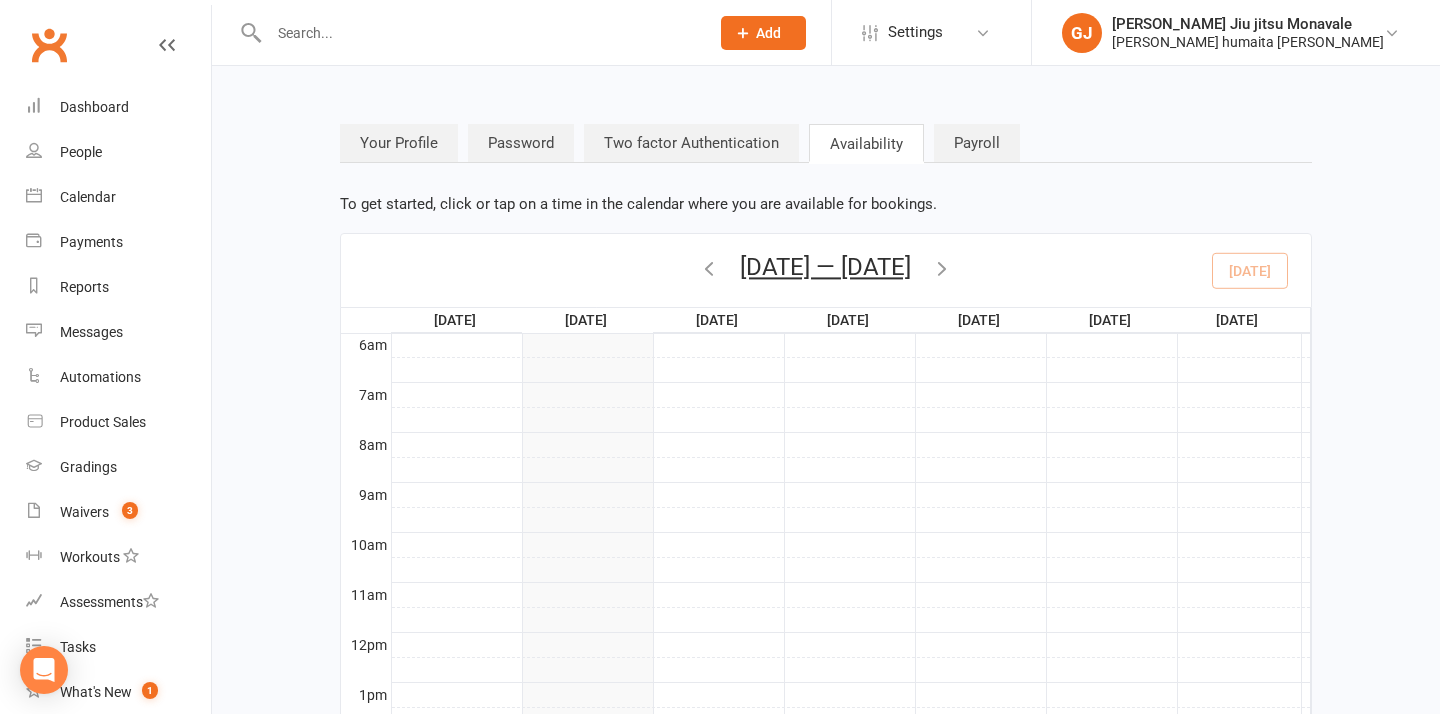 click at bounding box center [709, 268] 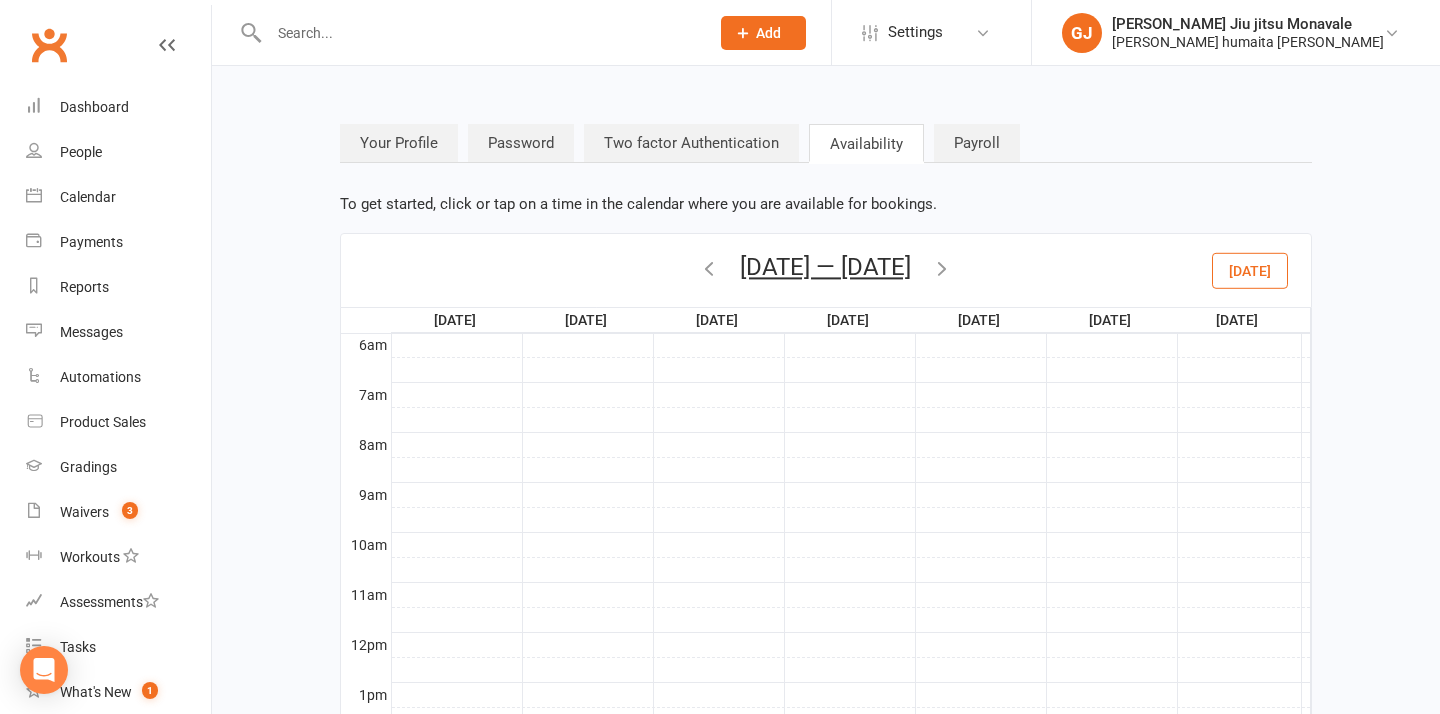 click at bounding box center (709, 268) 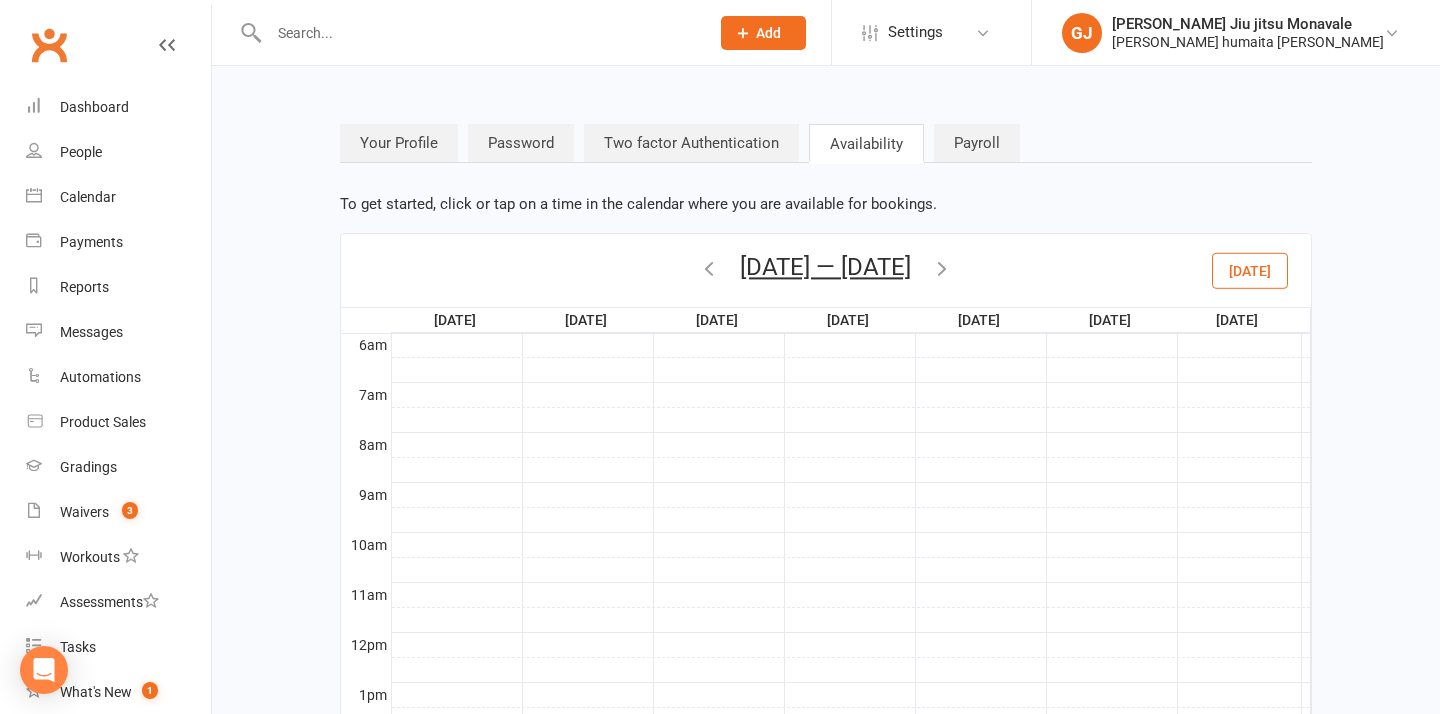 click at bounding box center (942, 268) 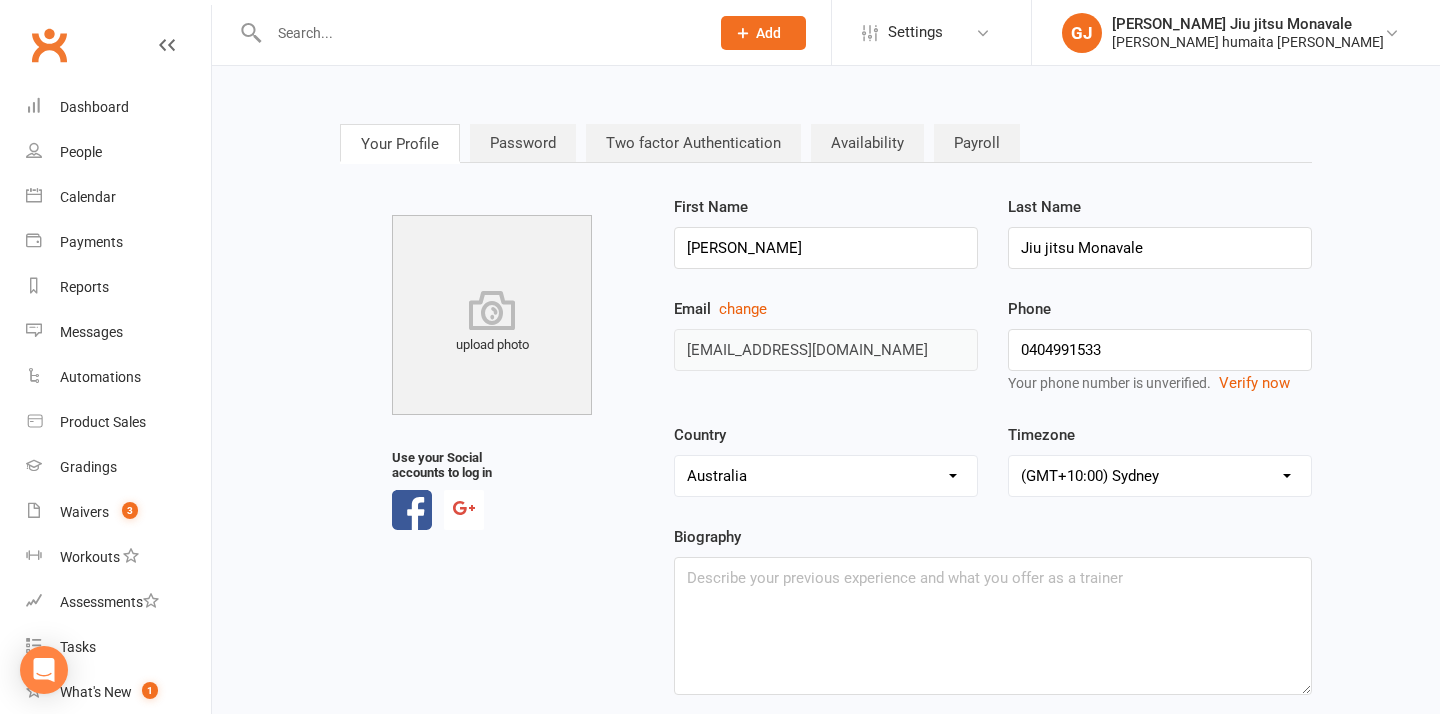 click on "Last Name Jiu jitsu Monavale" at bounding box center [1160, 232] 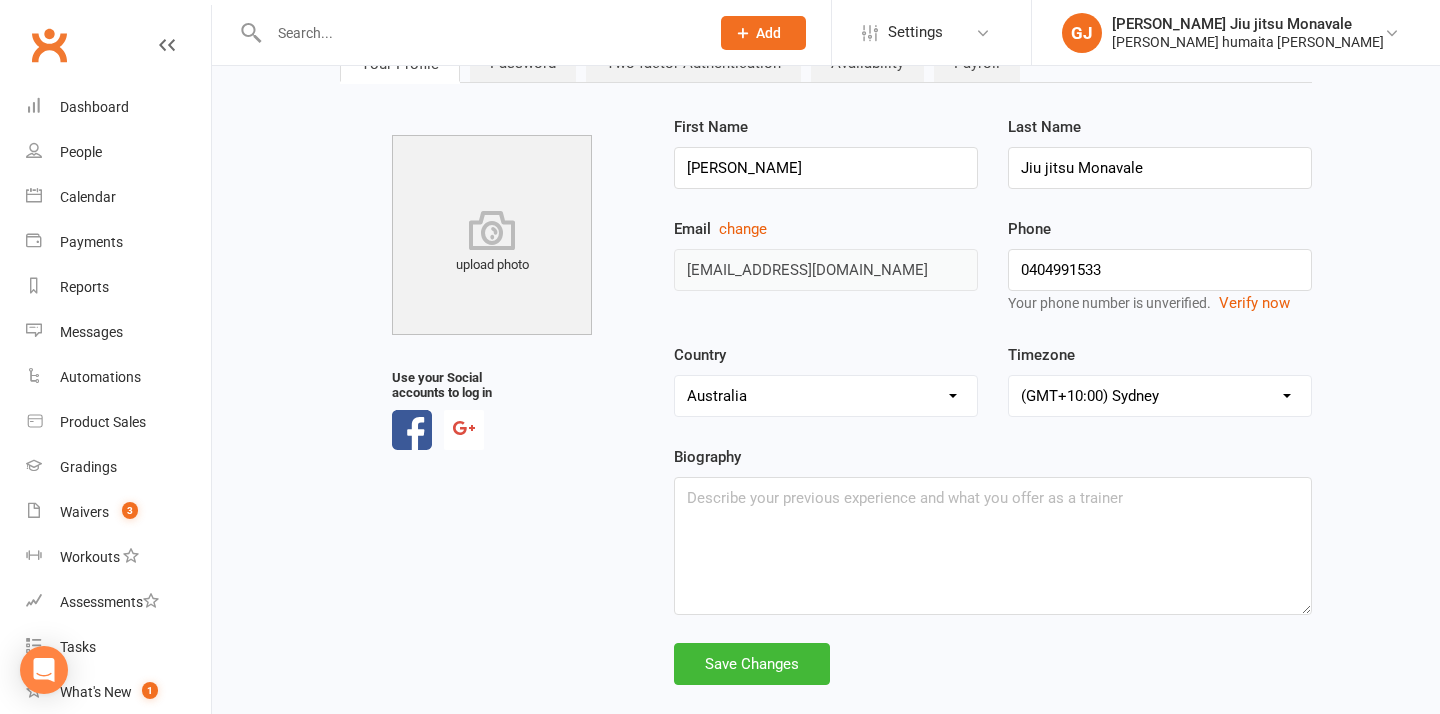 scroll, scrollTop: 112, scrollLeft: 0, axis: vertical 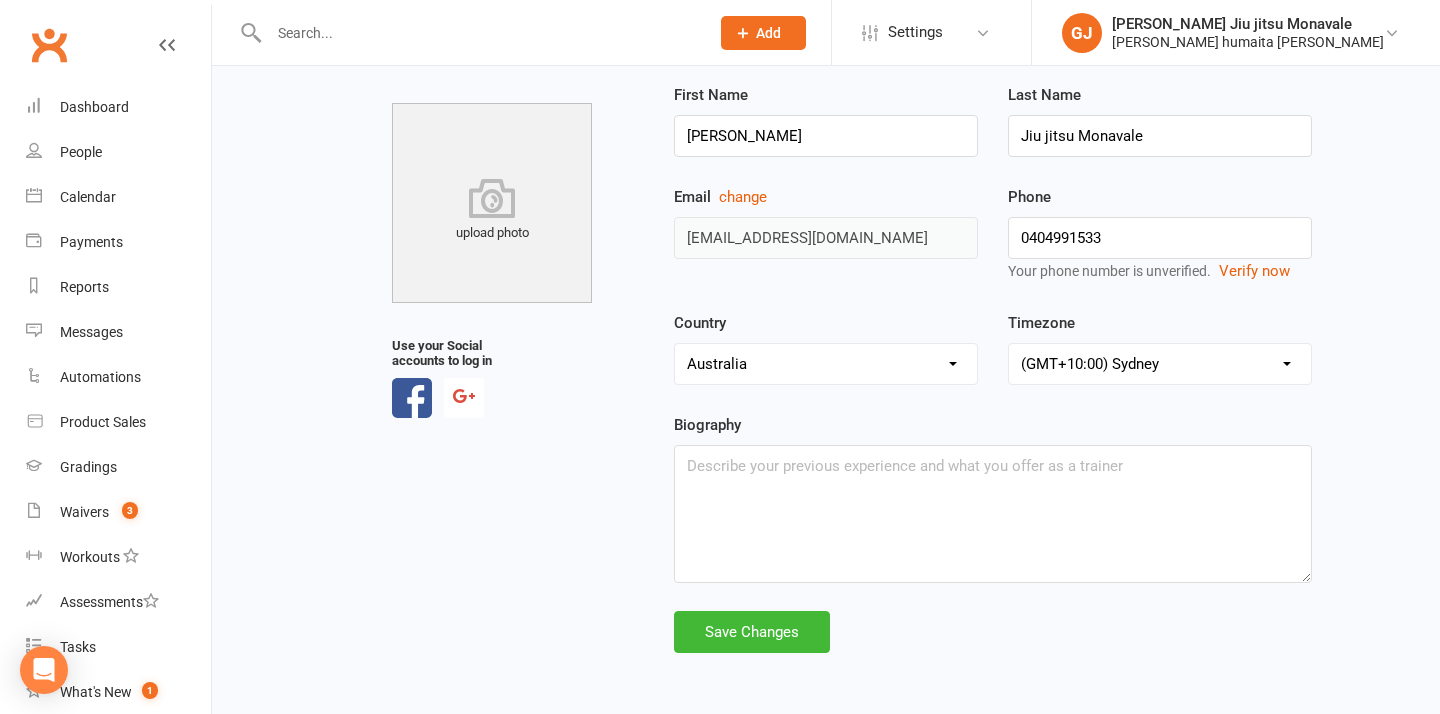 click on "Your Profile Password Two factor Authentication Availability Payroll upload photo Use your Social accounts to log in First Name Gracie Last Name Jiu jitsu Monavale Email  change info@graciemonavale.com.au Phone  0404991533 Your phone number is unverified. Verify now Country United Arab Emirates Austria Australia Belgium Bahrain Canada Switzerland Cyprus Germany Denmark Dominican Republic Spain Finland France United Kingdom of Great Britain and Northern Ireland Greece Hong Kong Indonesia Ireland India Italy Jamaica Japan Kenya Lithuania Luxembourg Myanmar Malta Maldives Mexico Malaysia Netherlands Norway New Zealand Oman Philippines Pakistan Romania Saudi Arabia Sweden Singapore Thailand Tunisia Trinidad and Tobago United States of America South Africa Timezone (GMT+10:30) Lord Howe (GMT+10:00) Macquarie (GMT+10:00) Hobart (GMT+10:00) Melbourne (GMT+10:00) Sydney (GMT+09:30) Broken Hill (GMT+10:00) Brisbane (GMT+10:00) Lindeman (GMT+09:30) Adelaide (GMT+09:30) Darwin (GMT+08:00) Perth (GMT+08:45) Eucla" at bounding box center [826, 333] 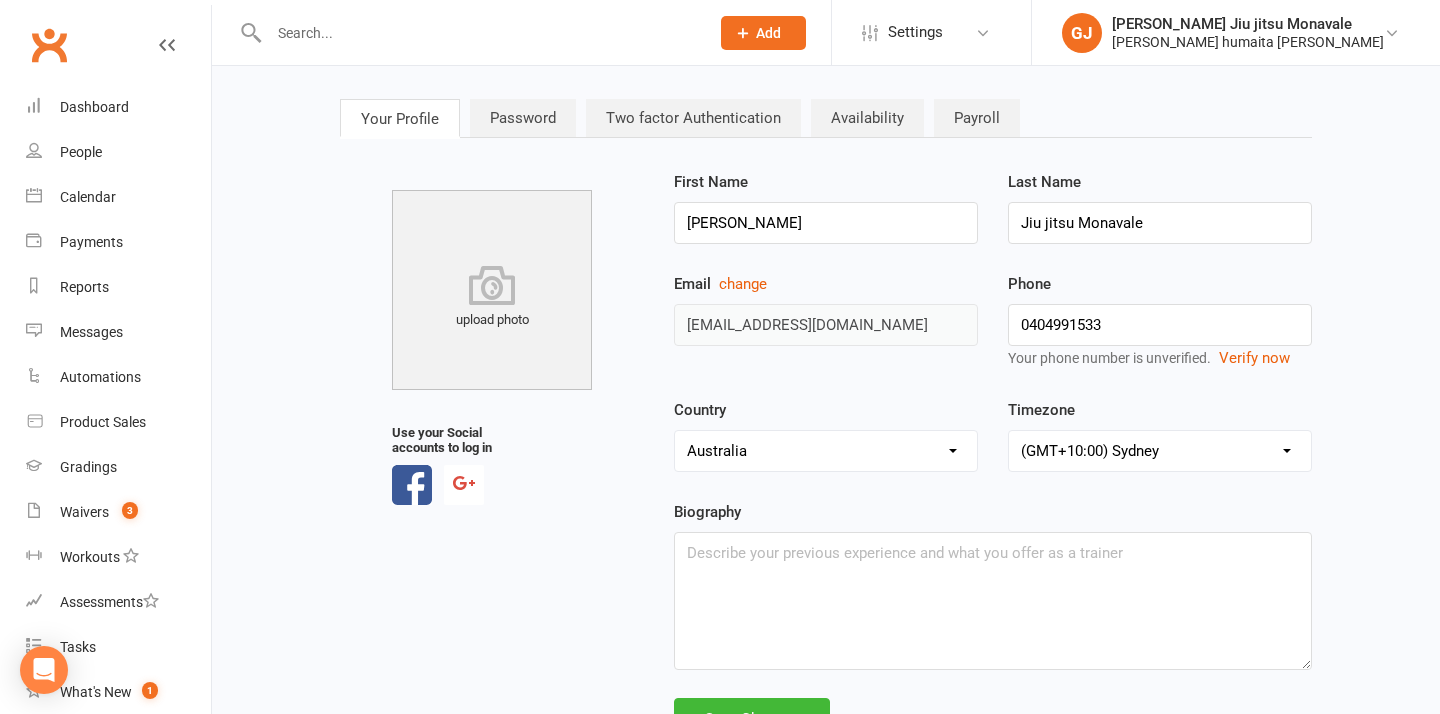 scroll, scrollTop: 0, scrollLeft: 0, axis: both 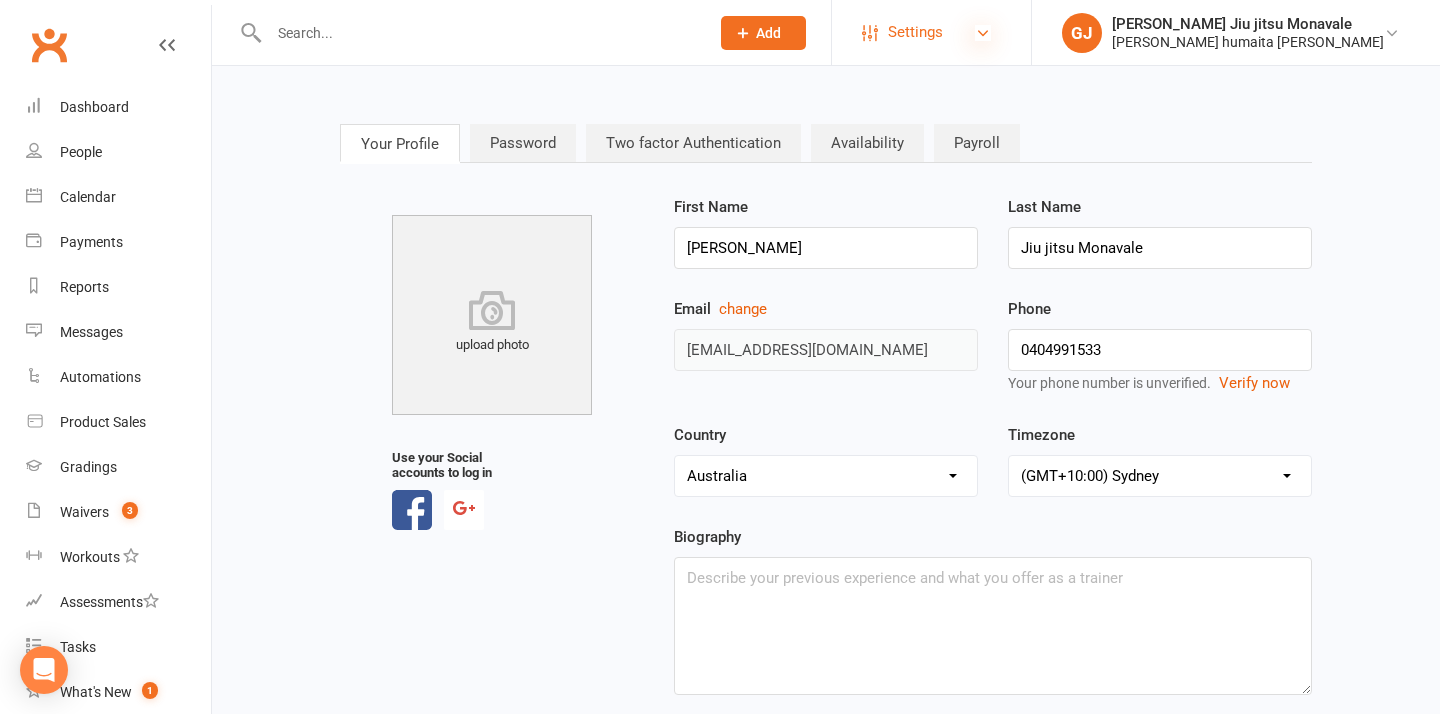 click at bounding box center [983, 33] 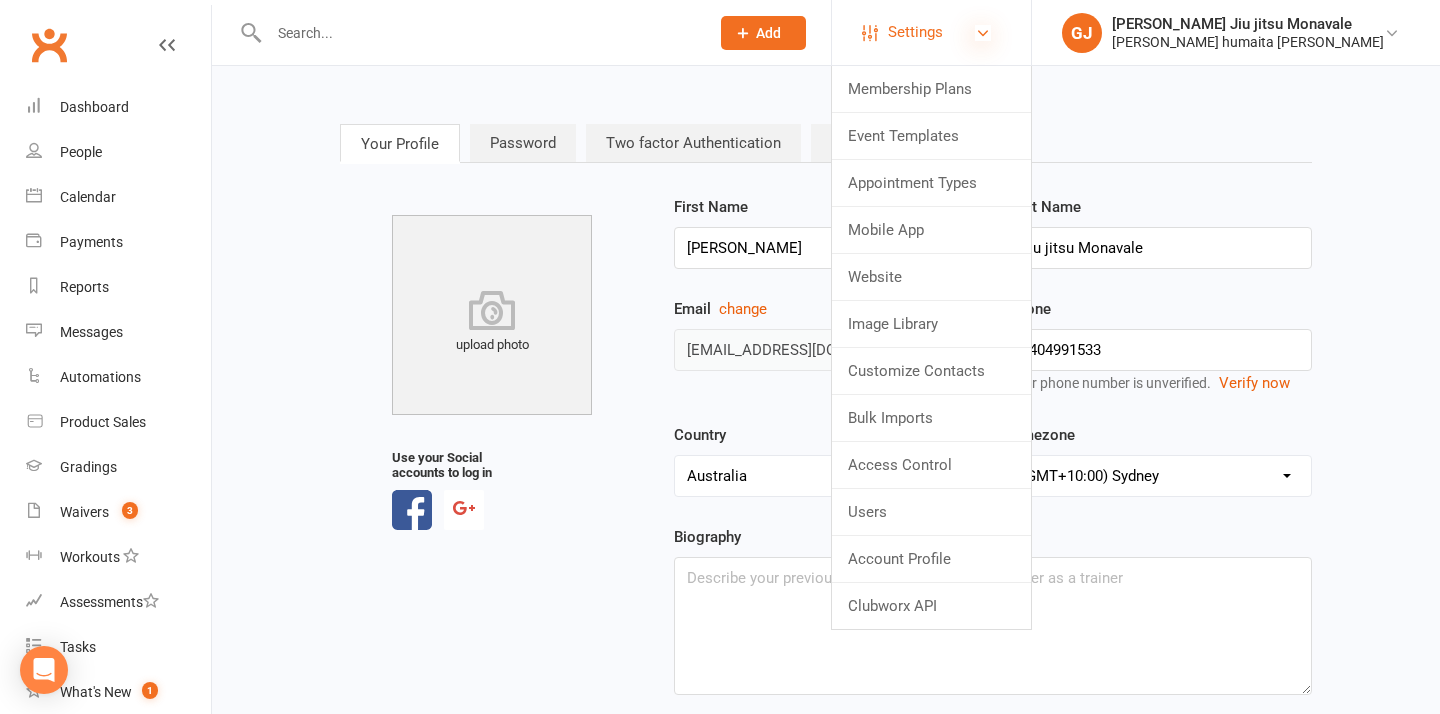 click at bounding box center [983, 33] 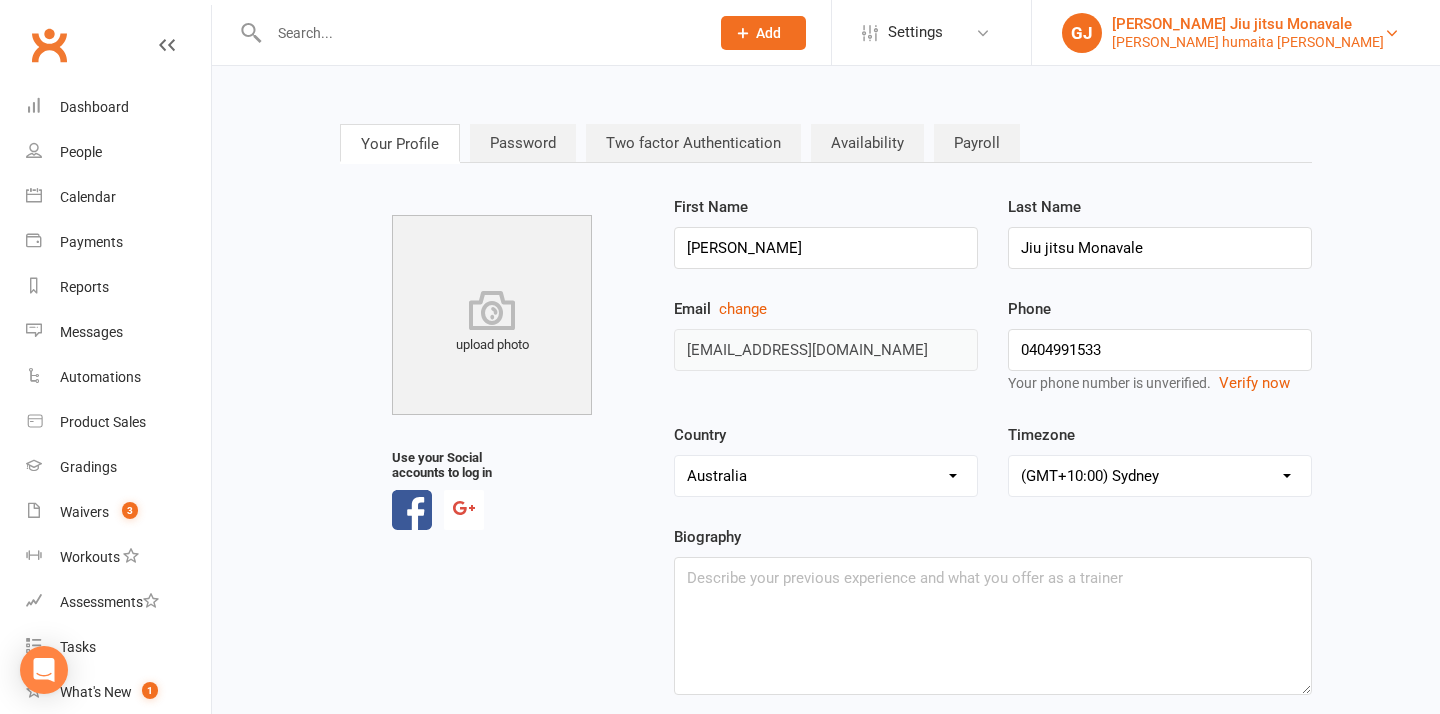 click on "[PERSON_NAME] humaita [PERSON_NAME]" at bounding box center [1248, 42] 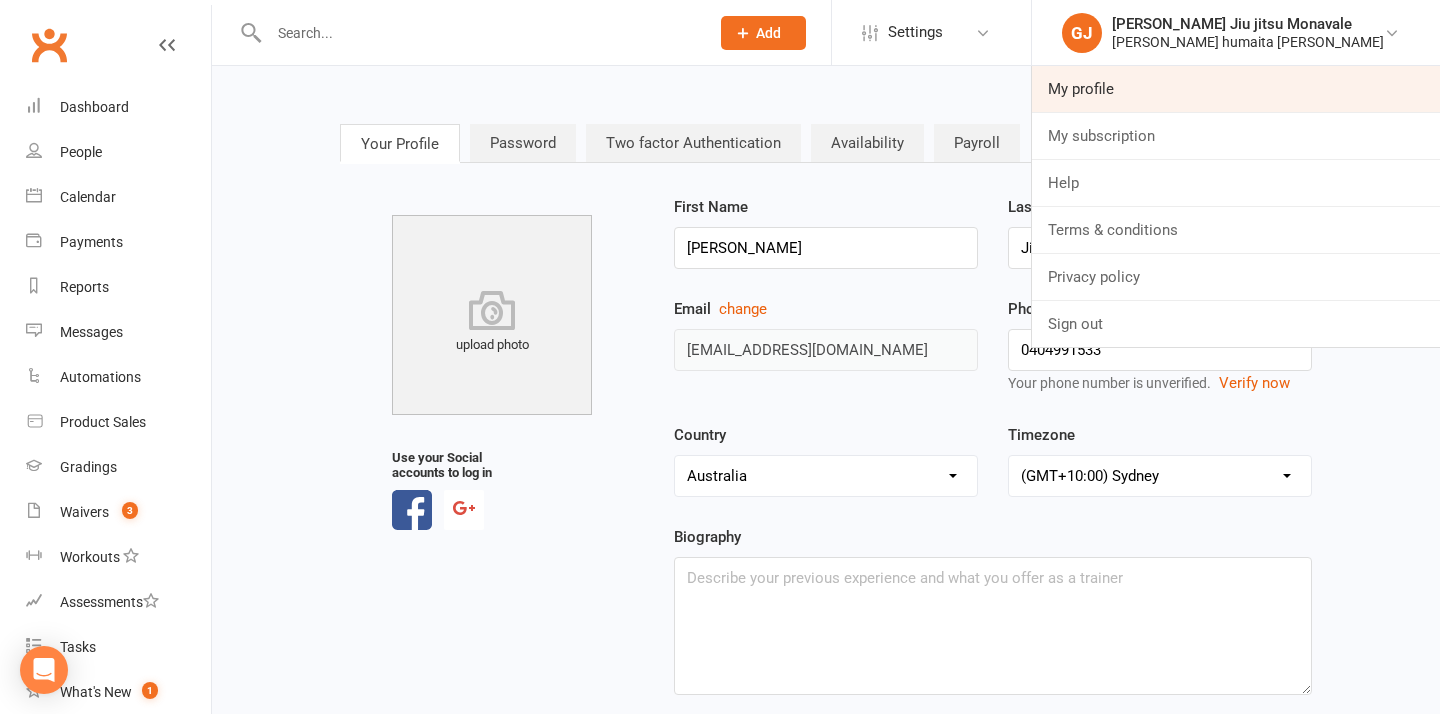 click on "My profile" at bounding box center [1236, 89] 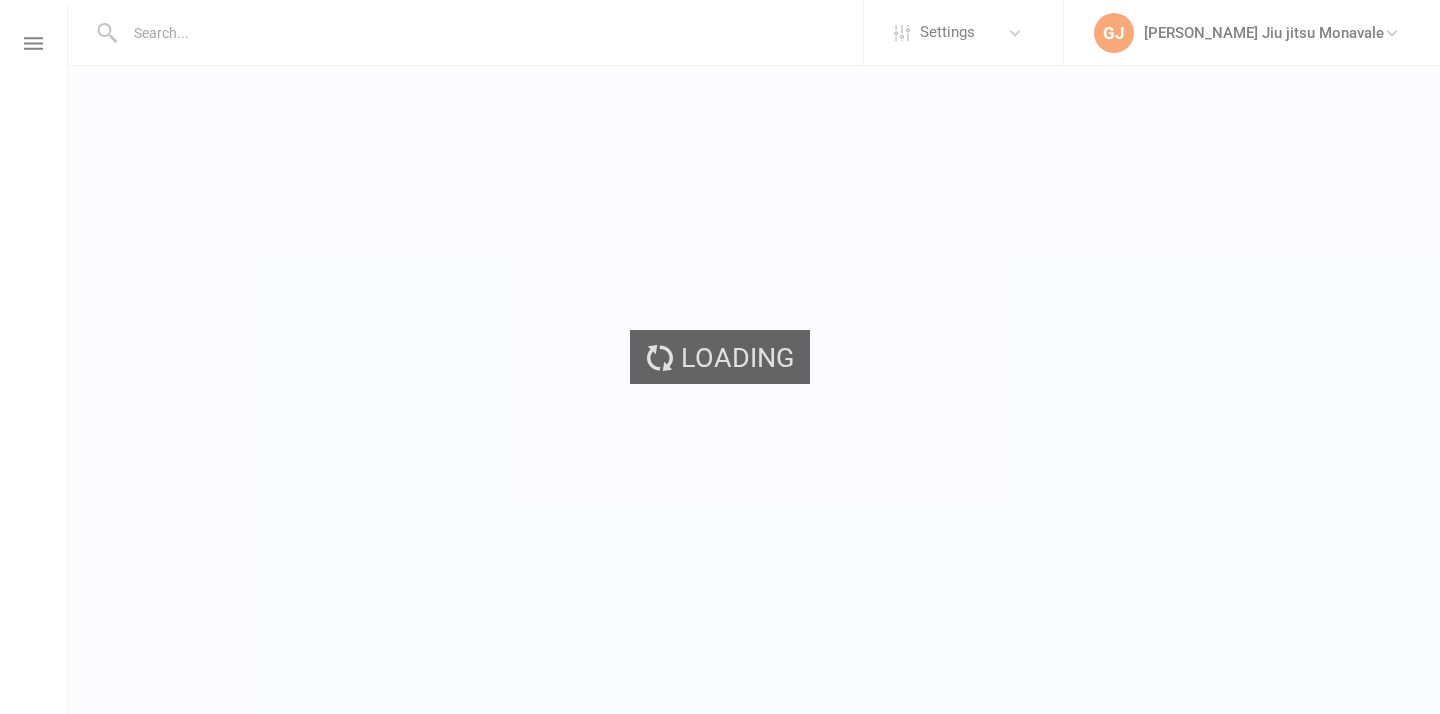 scroll, scrollTop: 0, scrollLeft: 0, axis: both 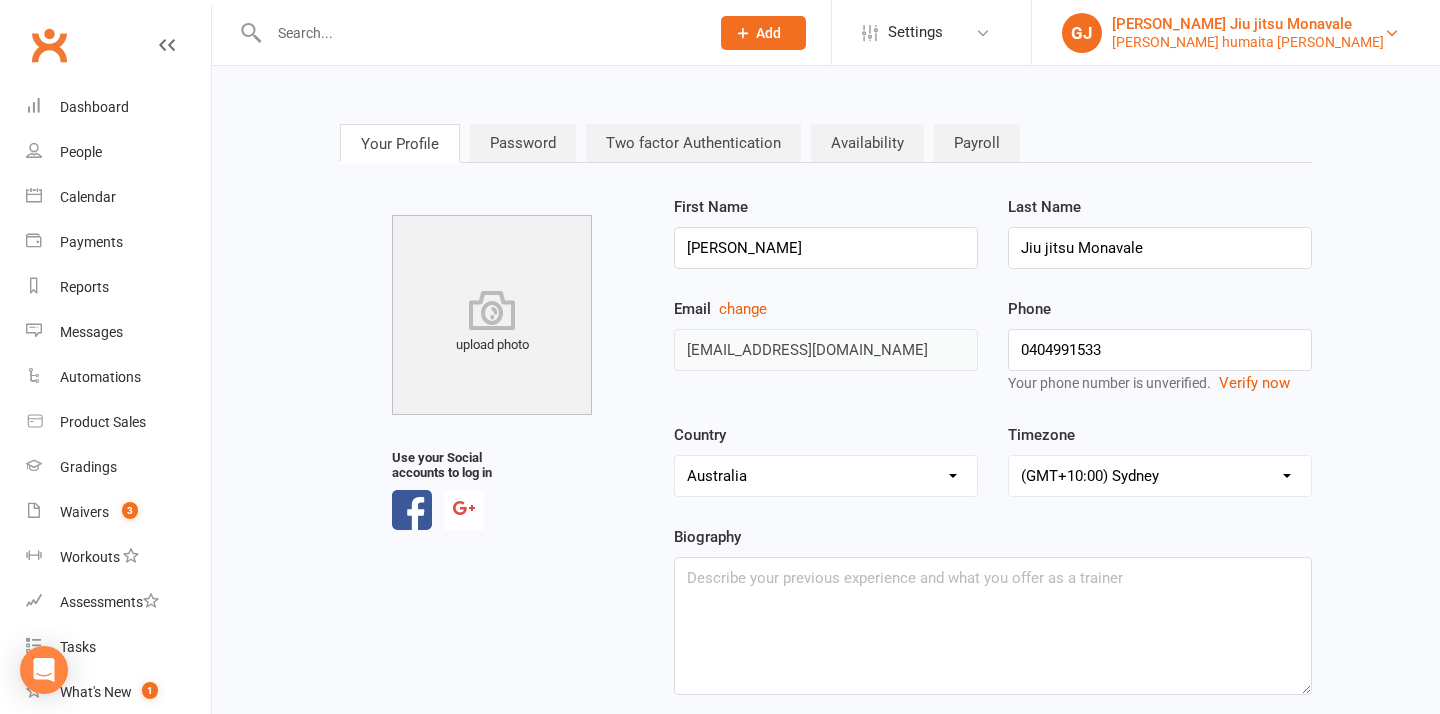 click on "[PERSON_NAME] Jiu jitsu Monavale" at bounding box center [1248, 24] 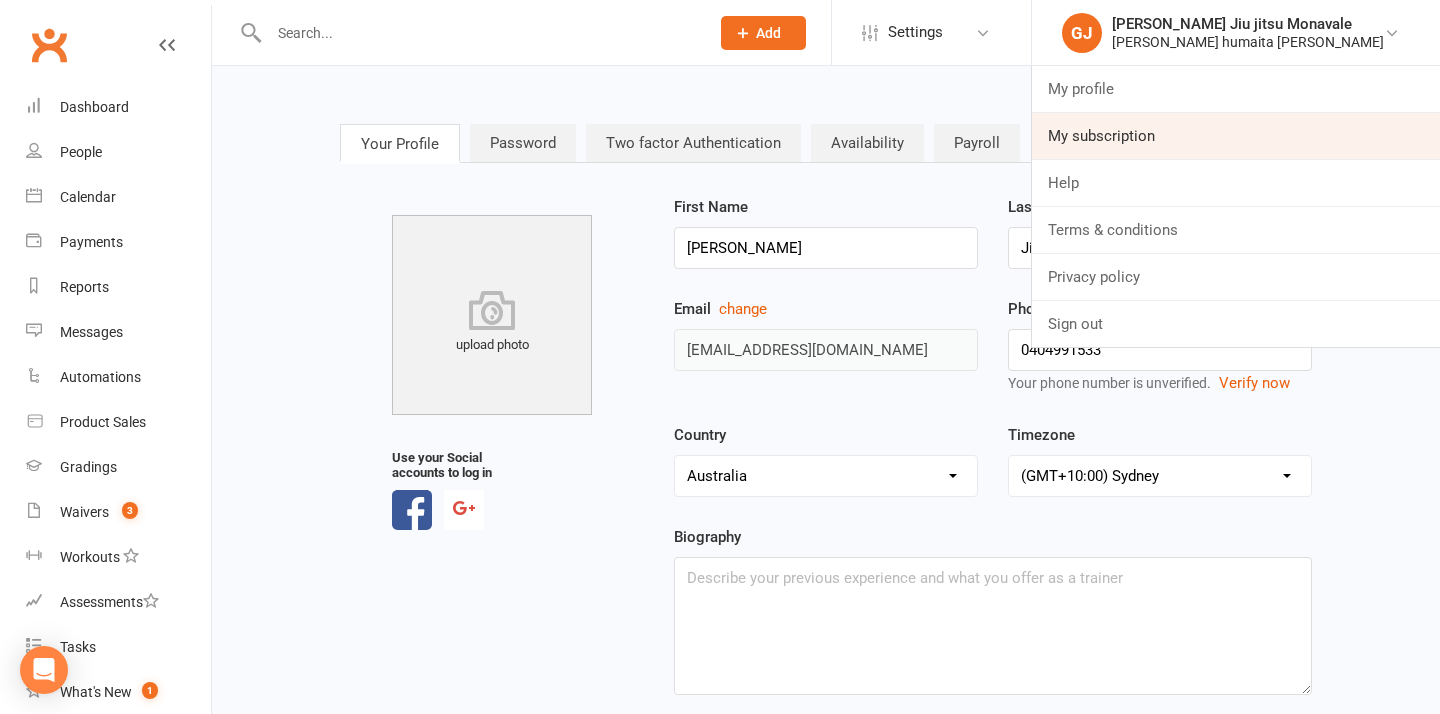 click on "My subscription" at bounding box center (1236, 136) 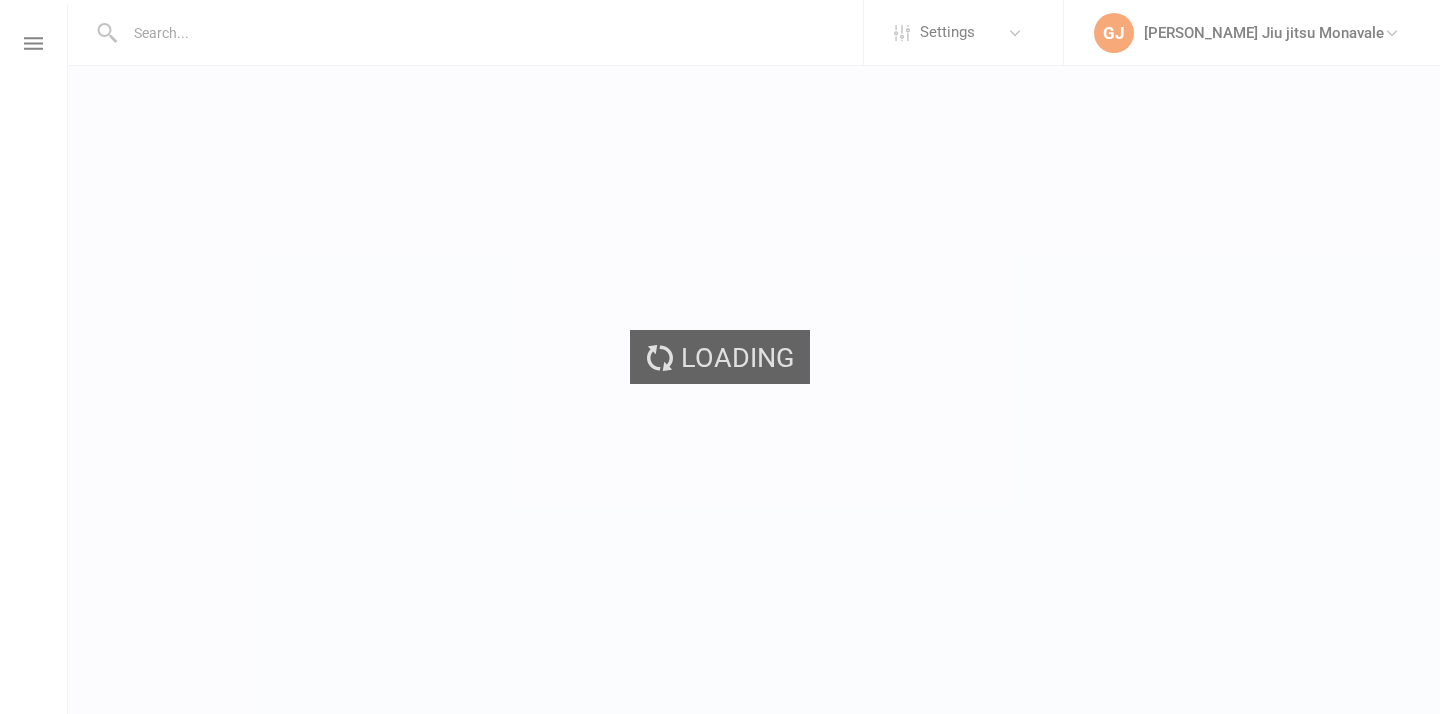 scroll, scrollTop: 0, scrollLeft: 0, axis: both 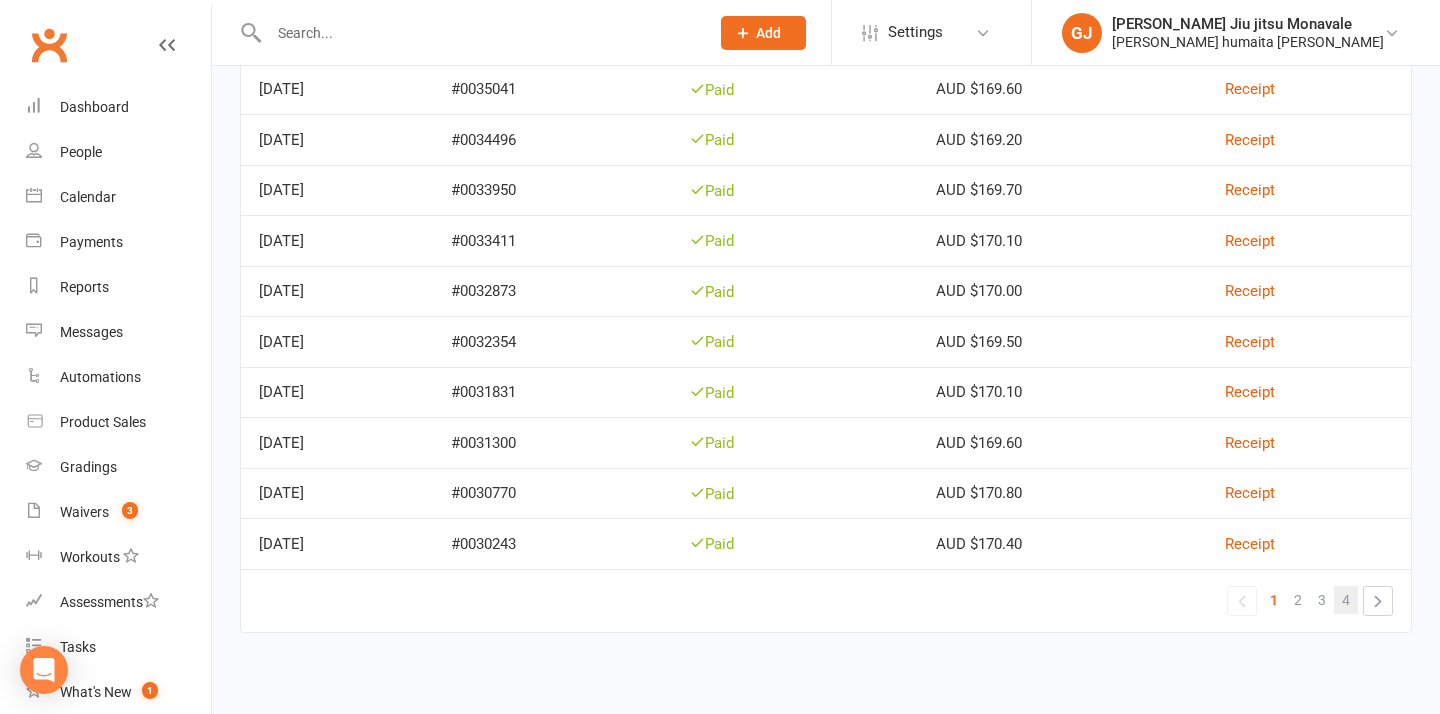click on "4" at bounding box center (1346, 600) 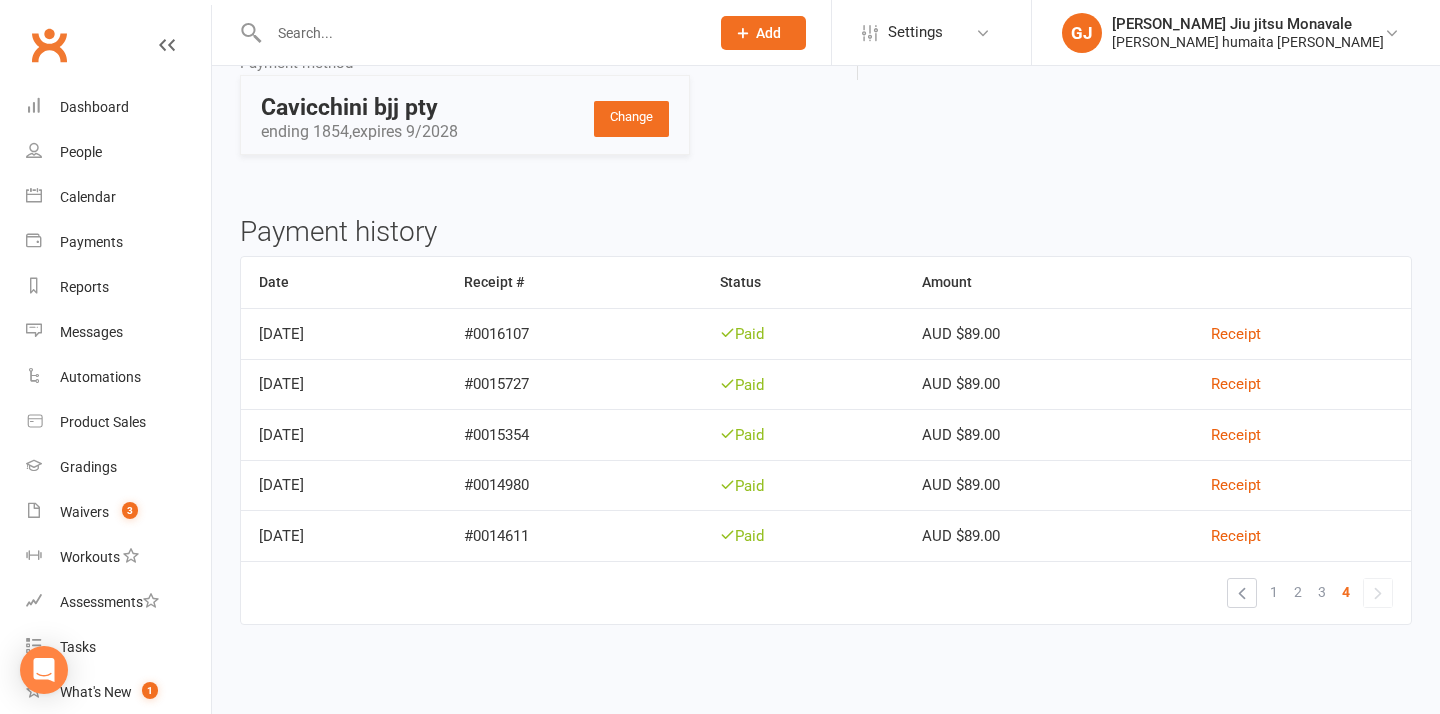 scroll, scrollTop: 234, scrollLeft: 0, axis: vertical 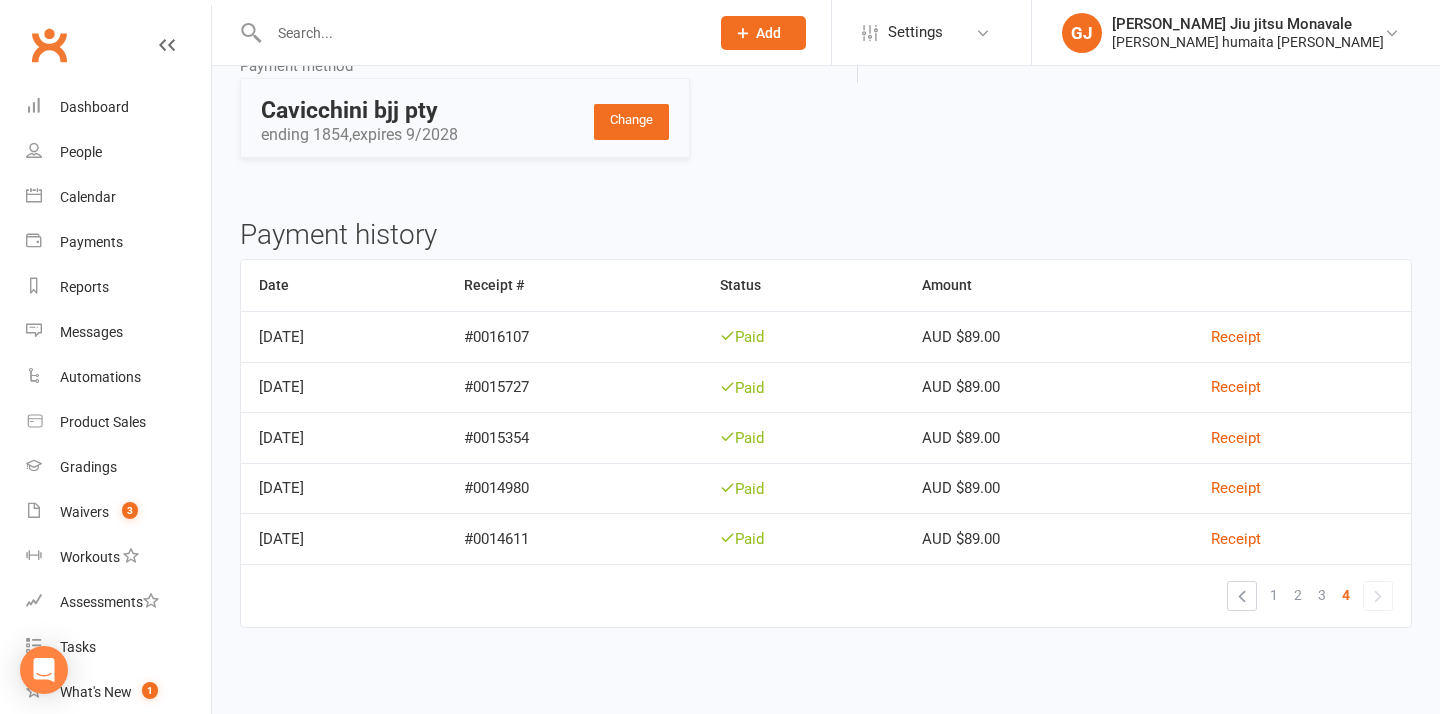 click on "»" at bounding box center [1378, 596] 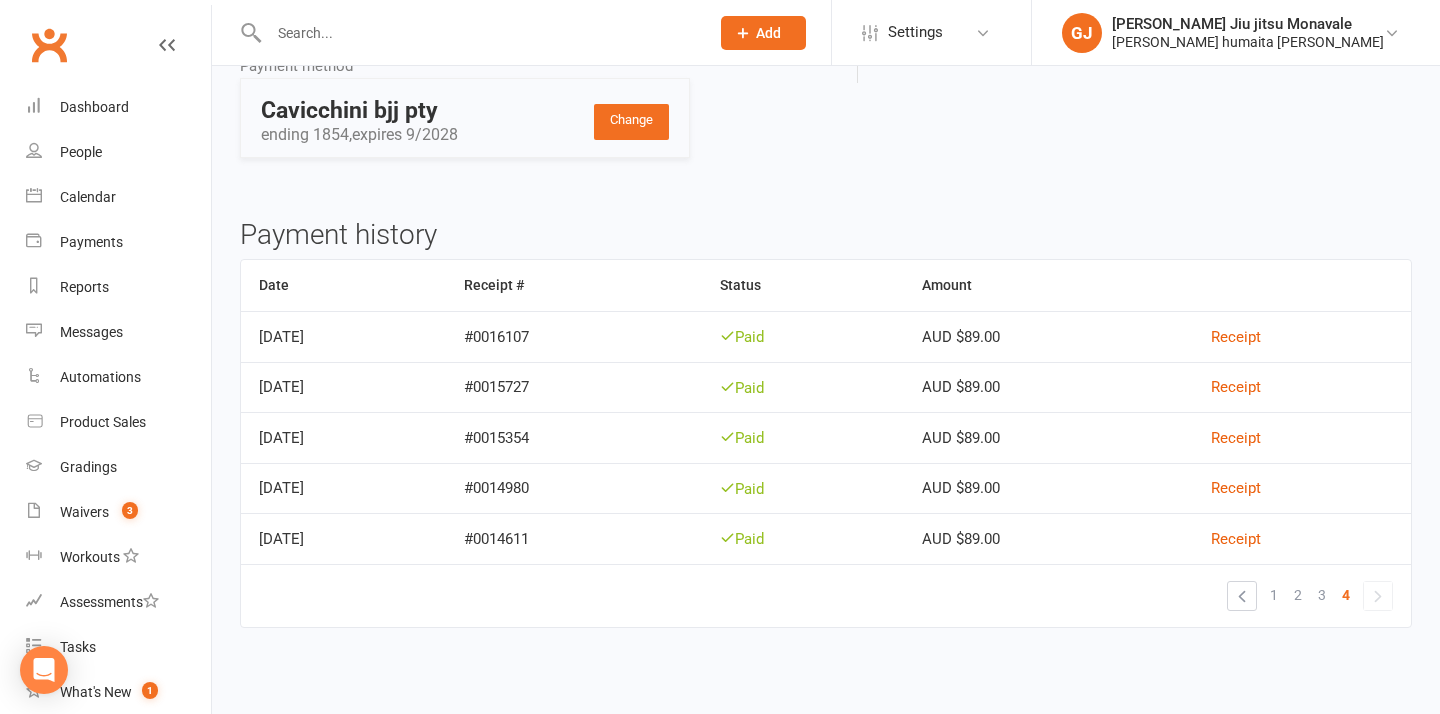 click on "4" at bounding box center [1346, 595] 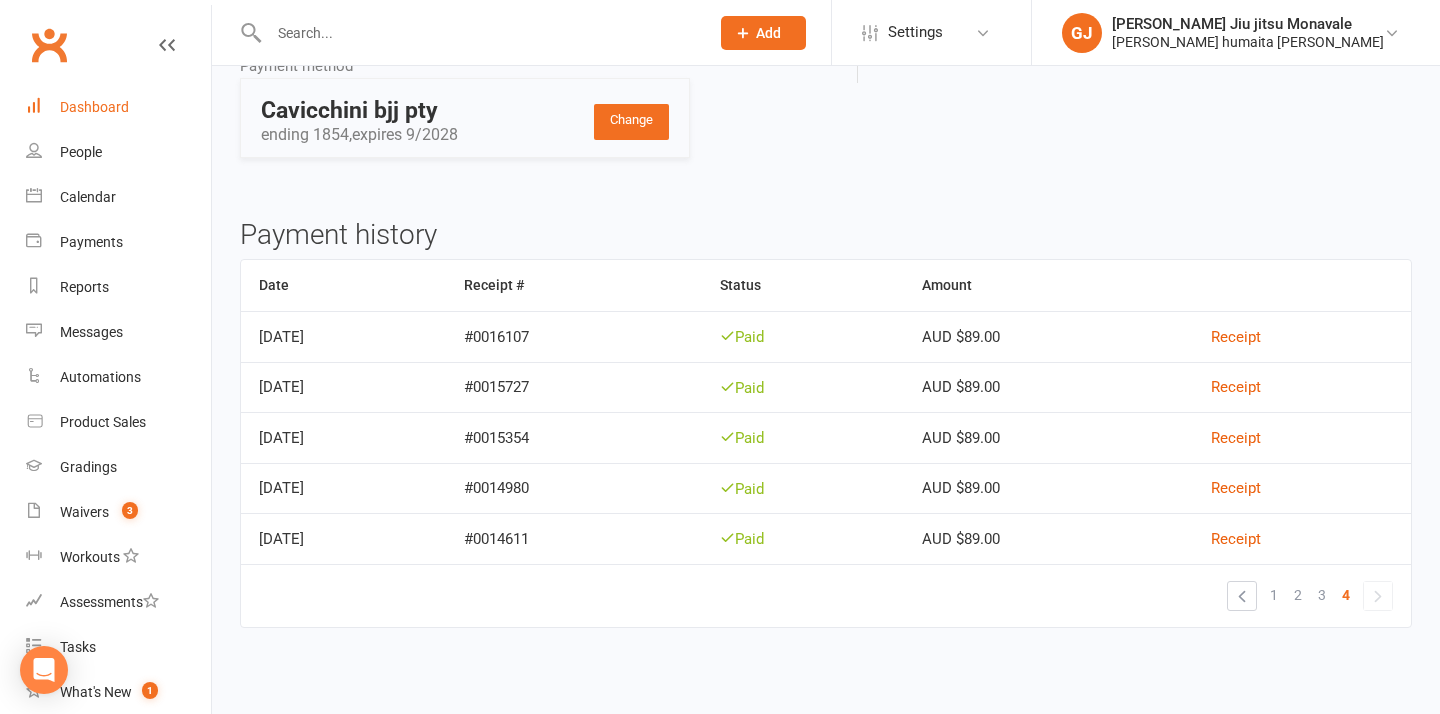click on "Dashboard" at bounding box center [94, 107] 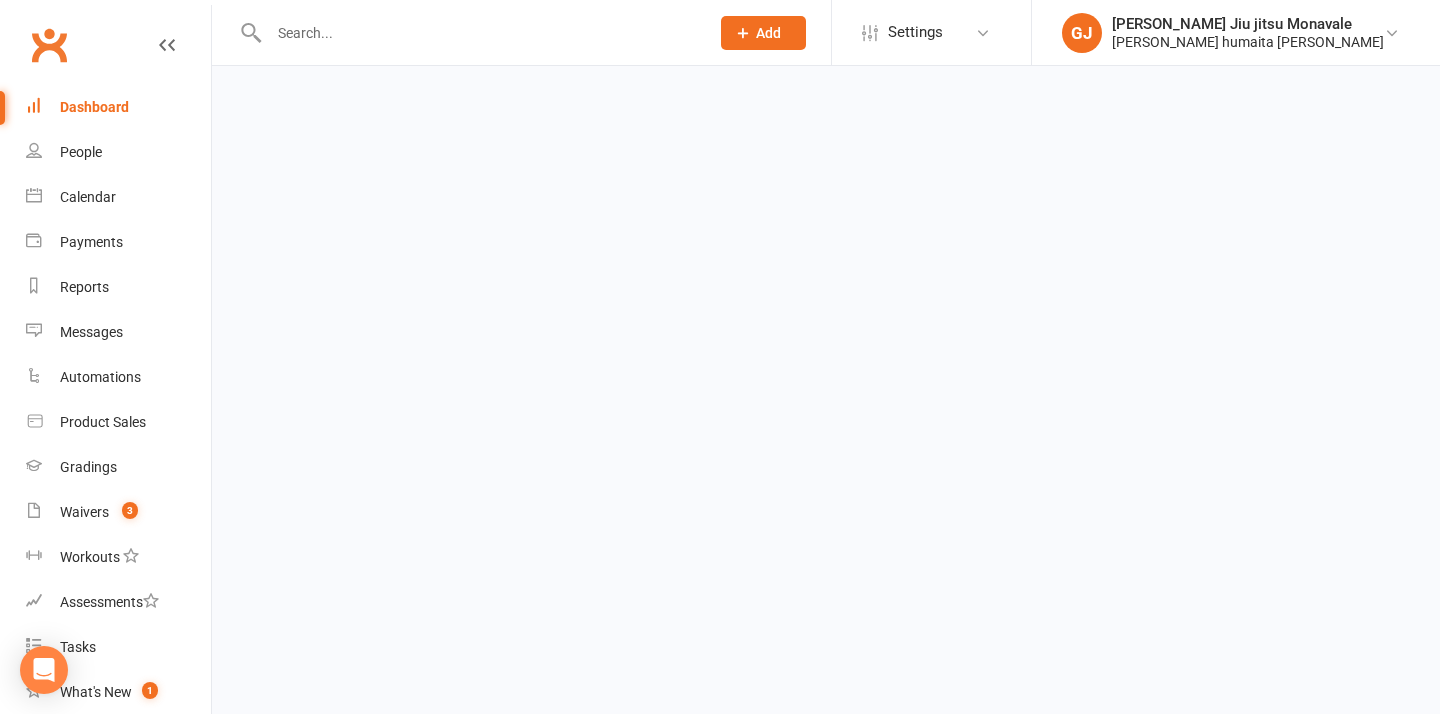scroll, scrollTop: 0, scrollLeft: 0, axis: both 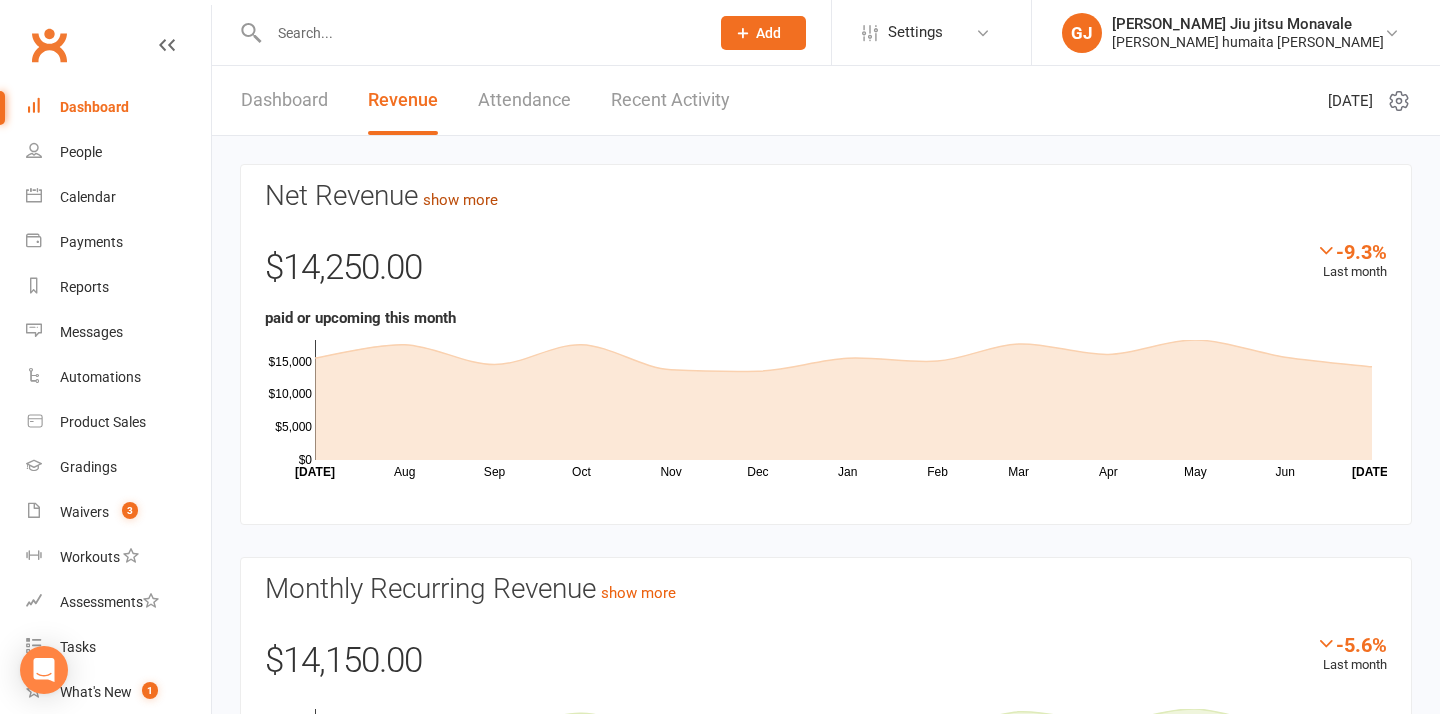 click on "show more" at bounding box center (460, 200) 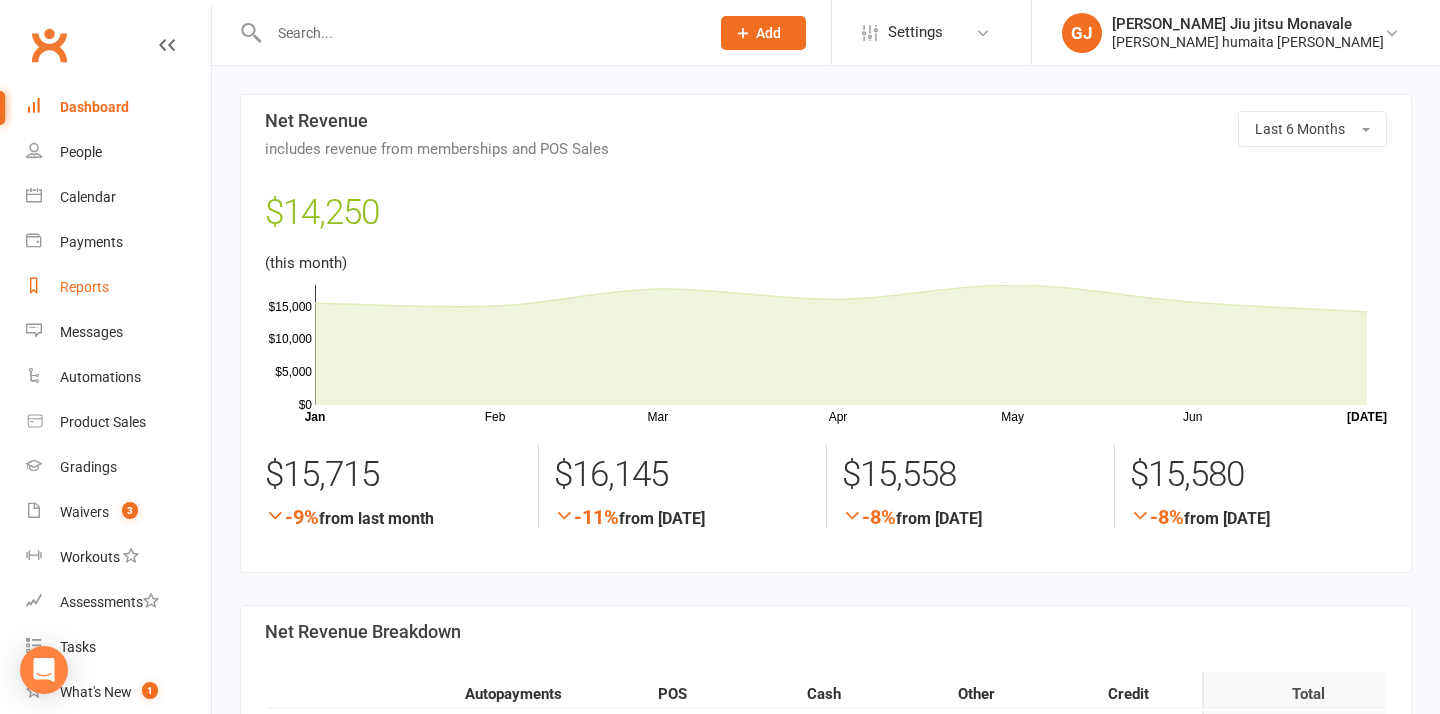 click on "Reports" at bounding box center [84, 287] 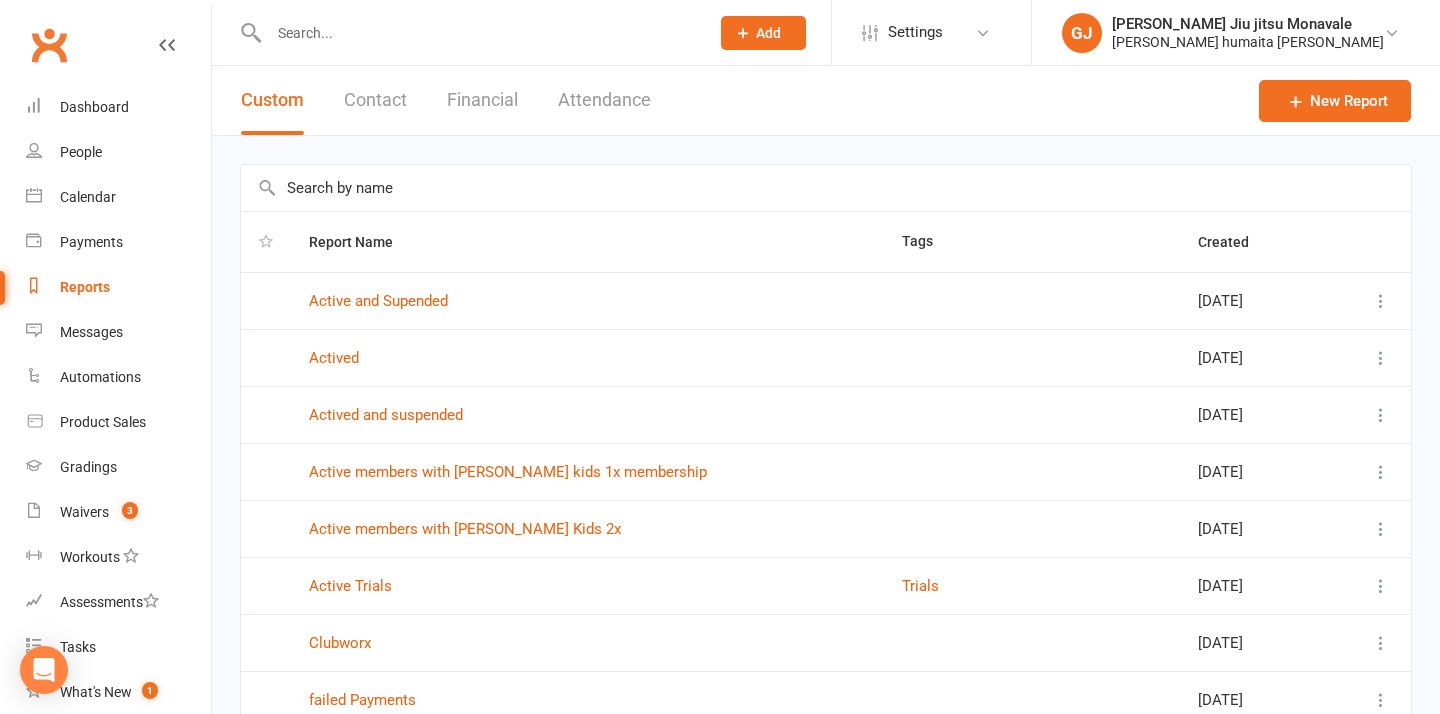 click on "Financial" at bounding box center [482, 100] 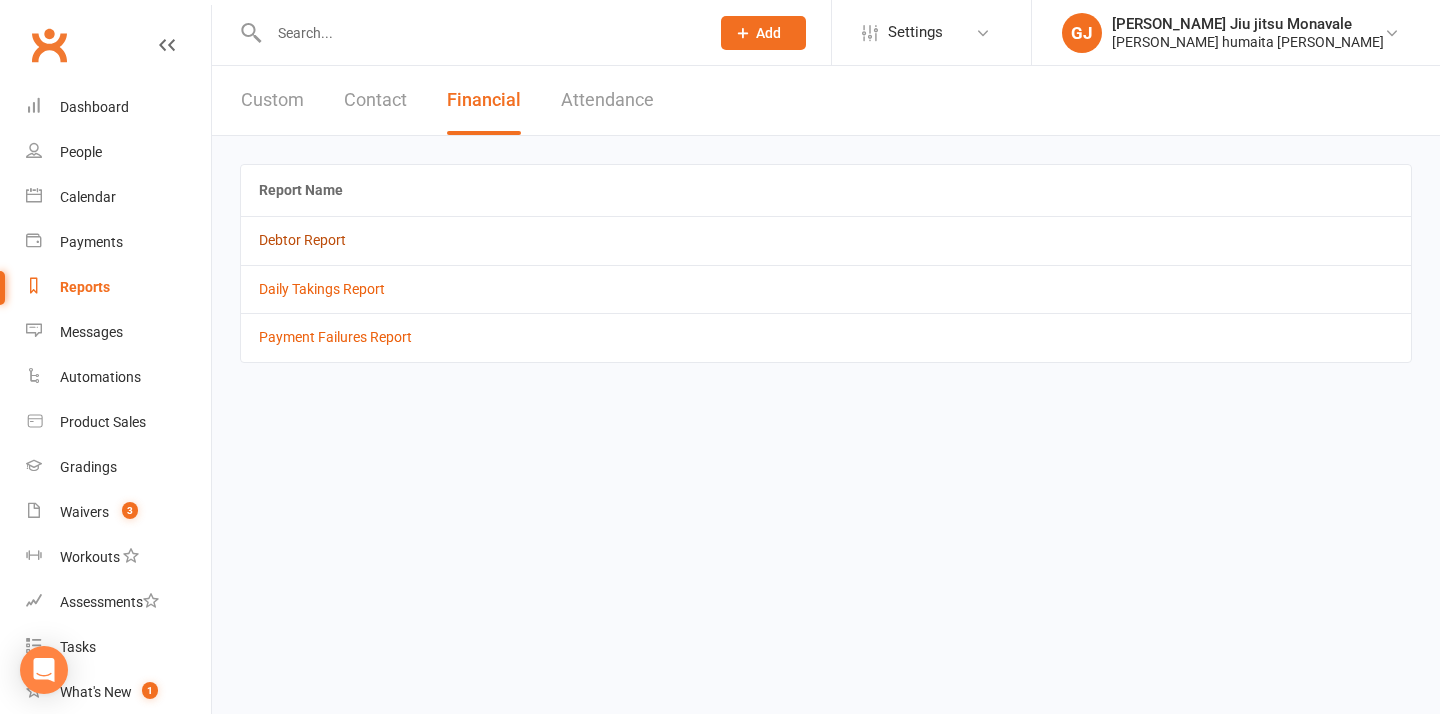 click on "Debtor Report" at bounding box center (302, 240) 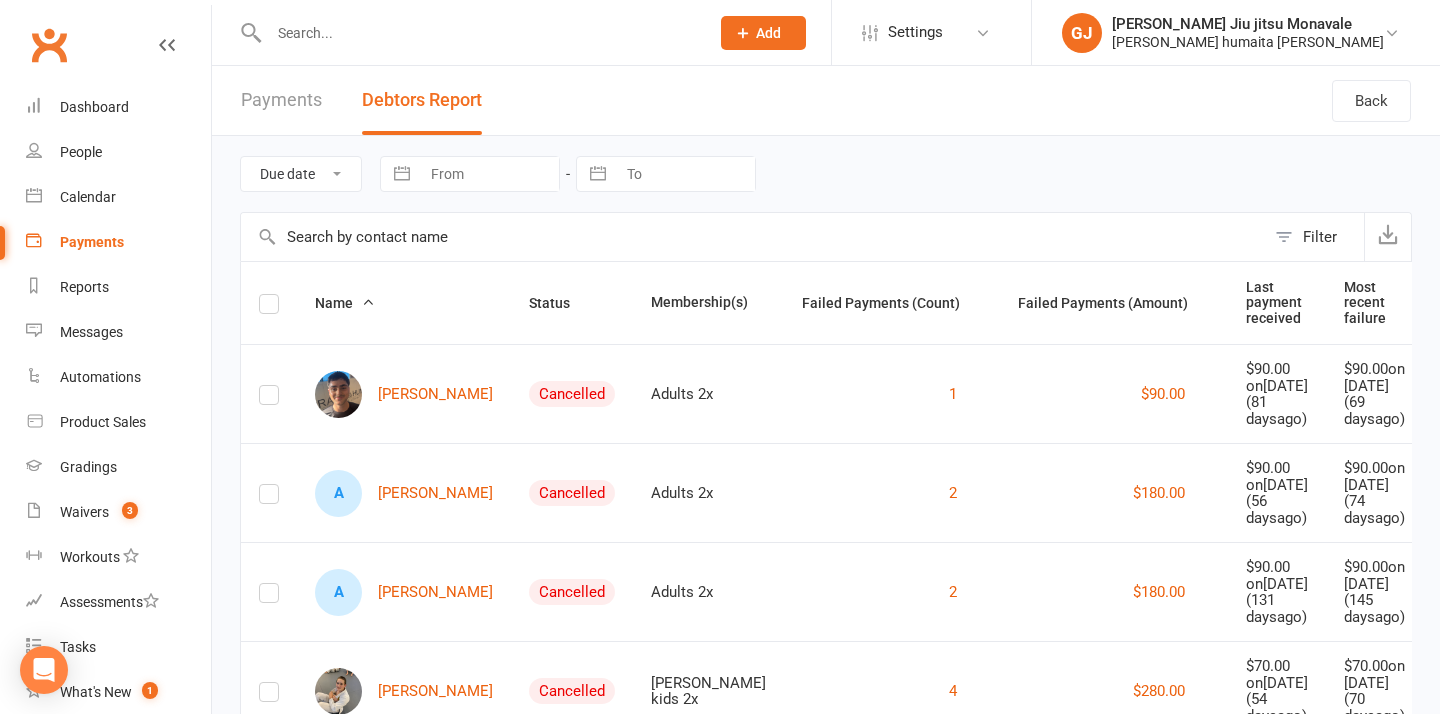 click at bounding box center (402, 174) 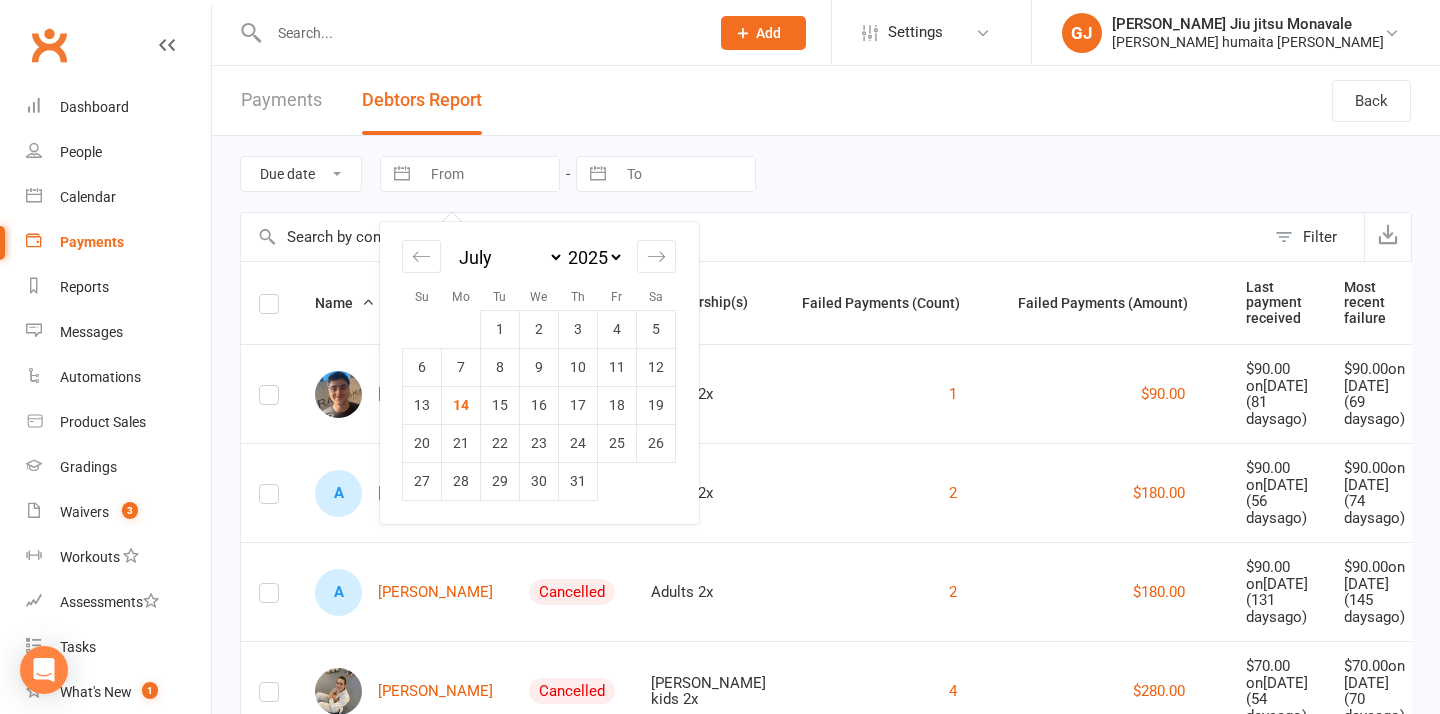 click on "January February March April May June July August September October November December" at bounding box center (509, 257) 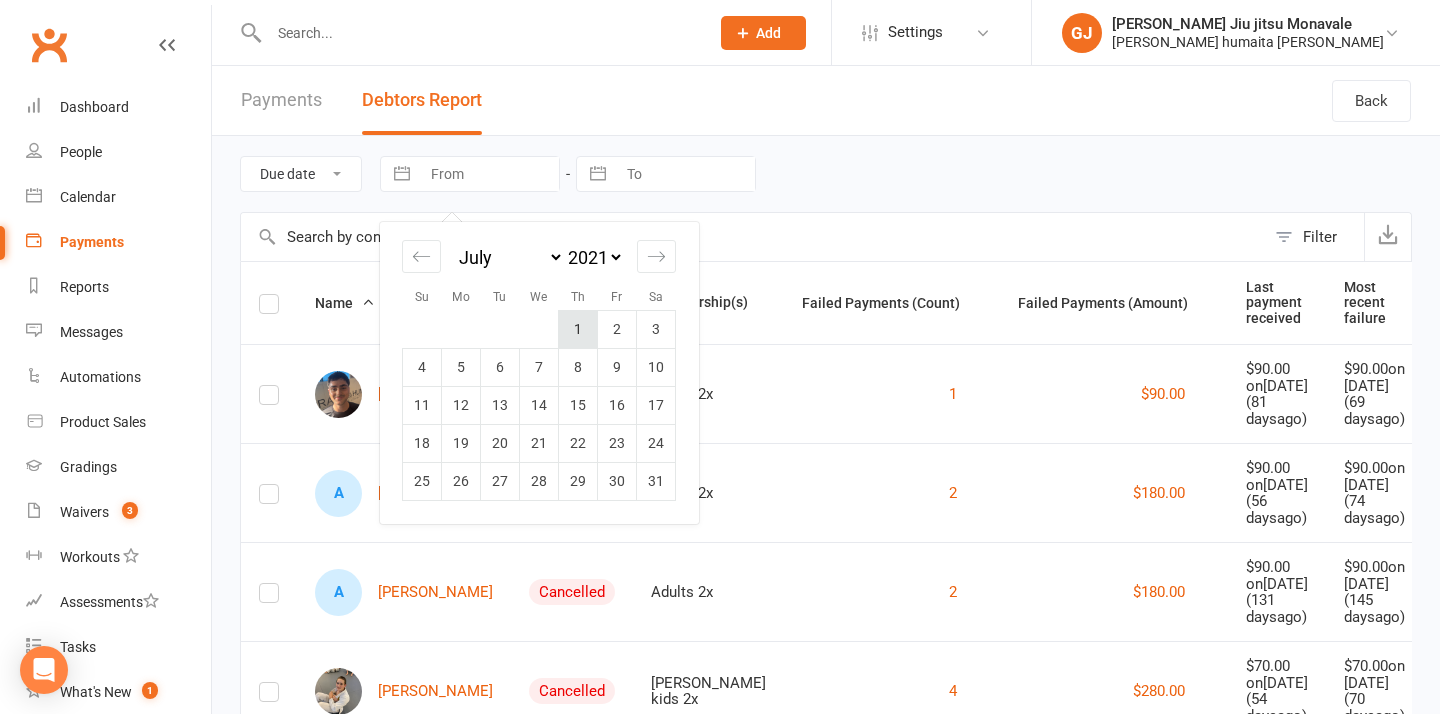 click on "1" at bounding box center (578, 329) 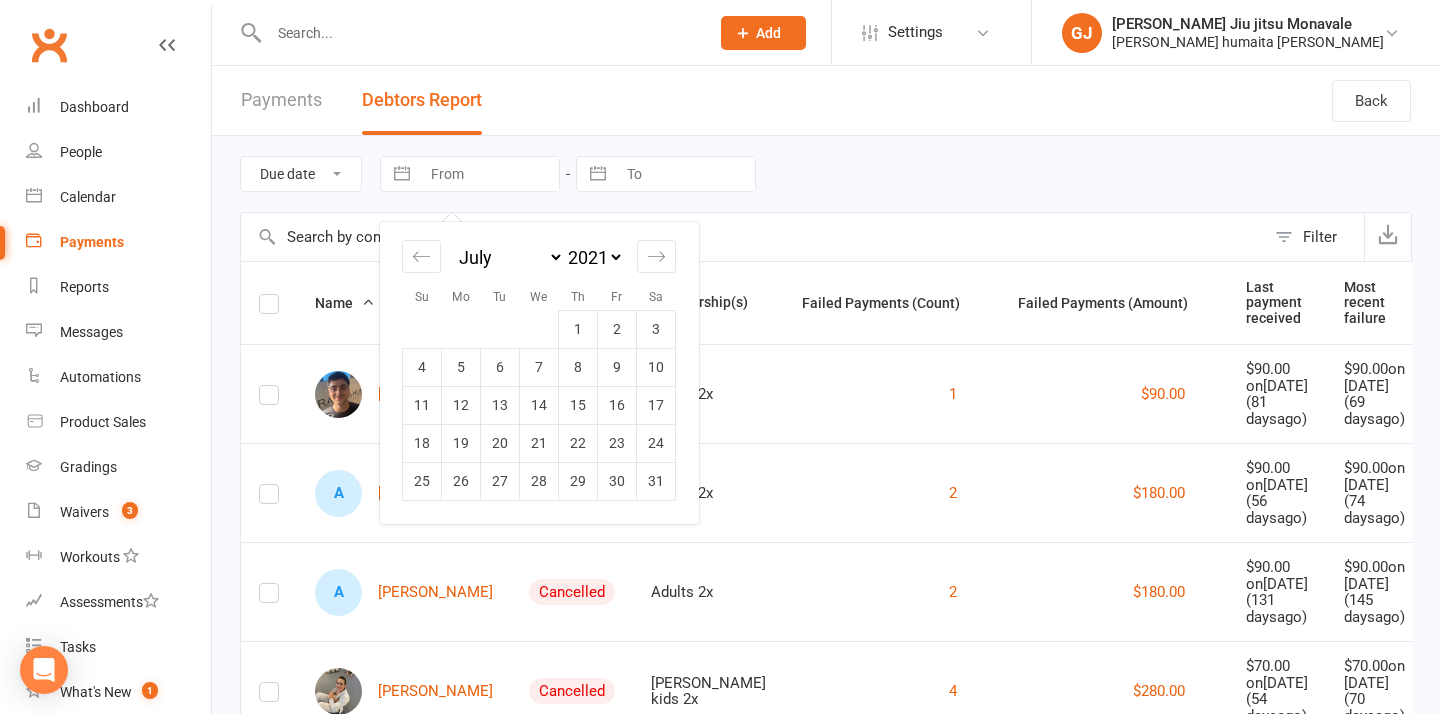 type on "01 Jul 2021" 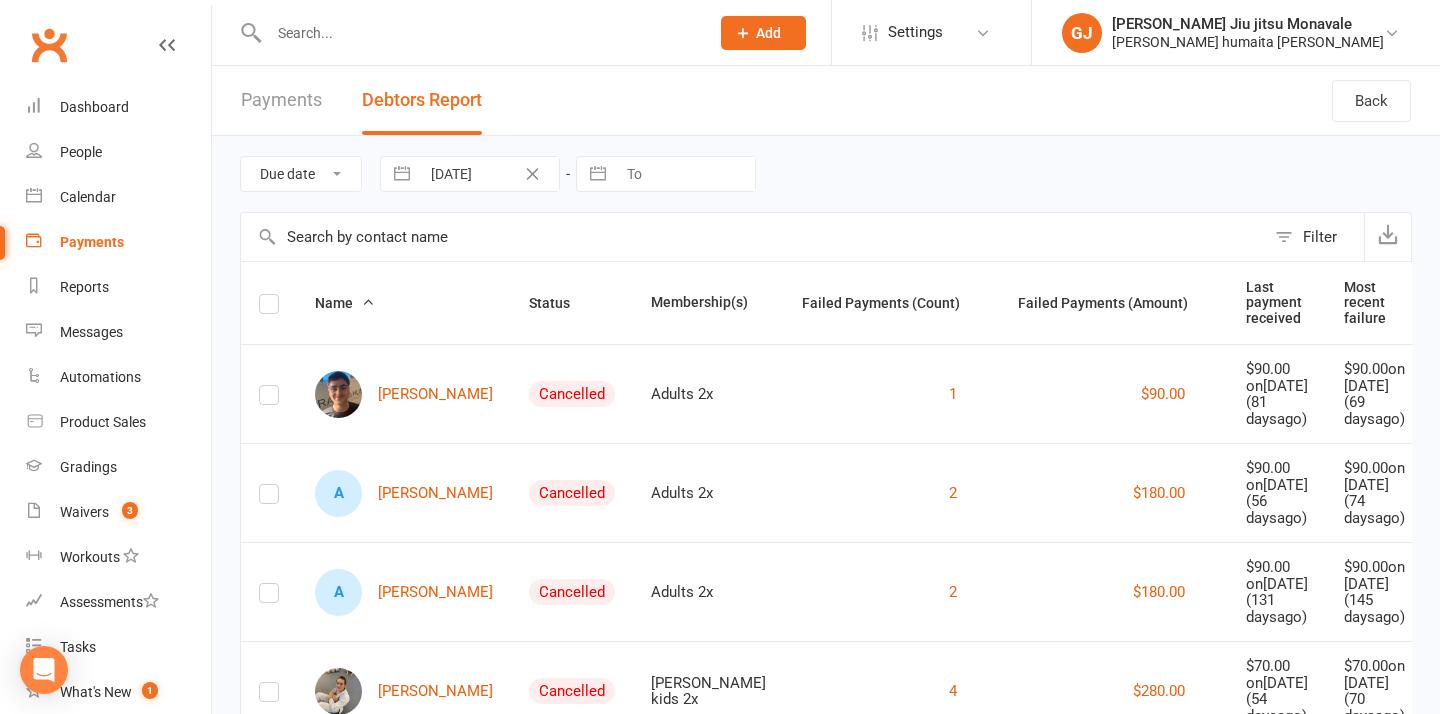 click at bounding box center (685, 174) 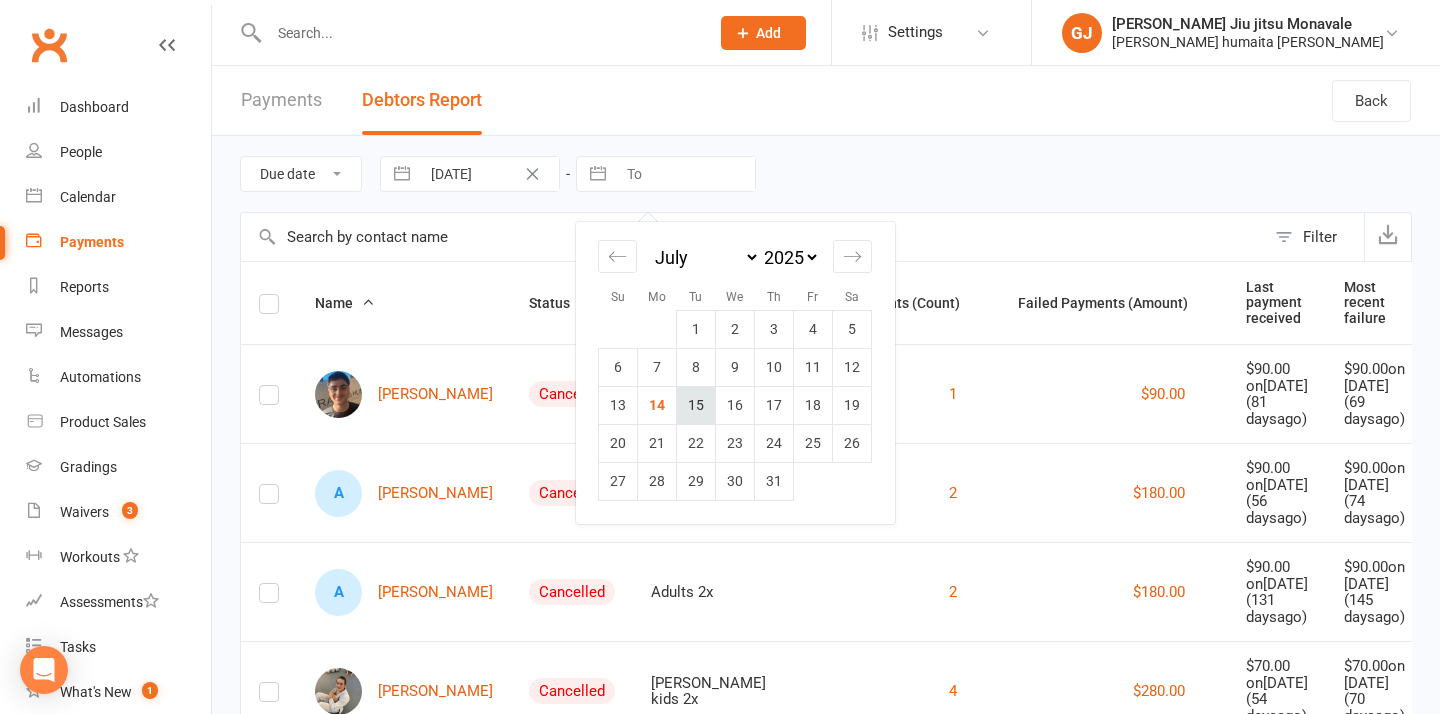 click on "15" at bounding box center (696, 405) 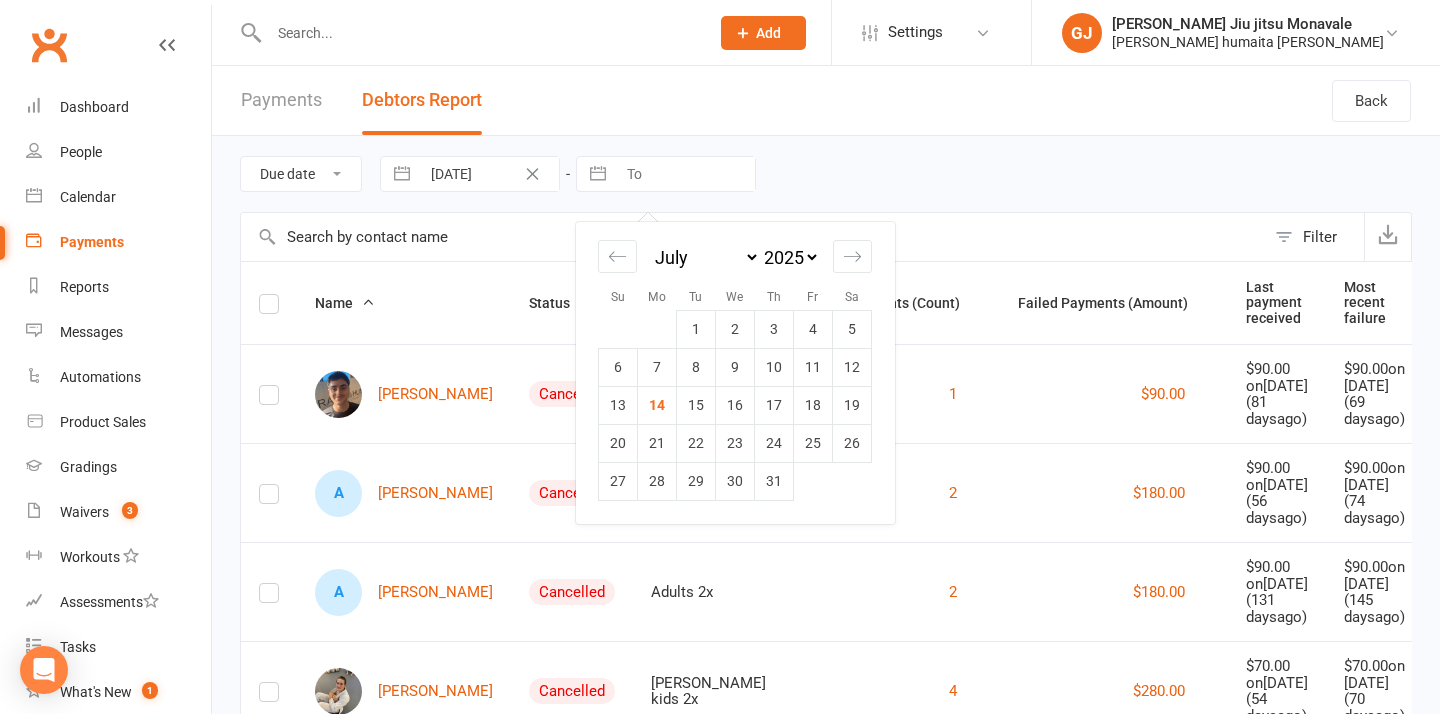 type on "15 Jul 2025" 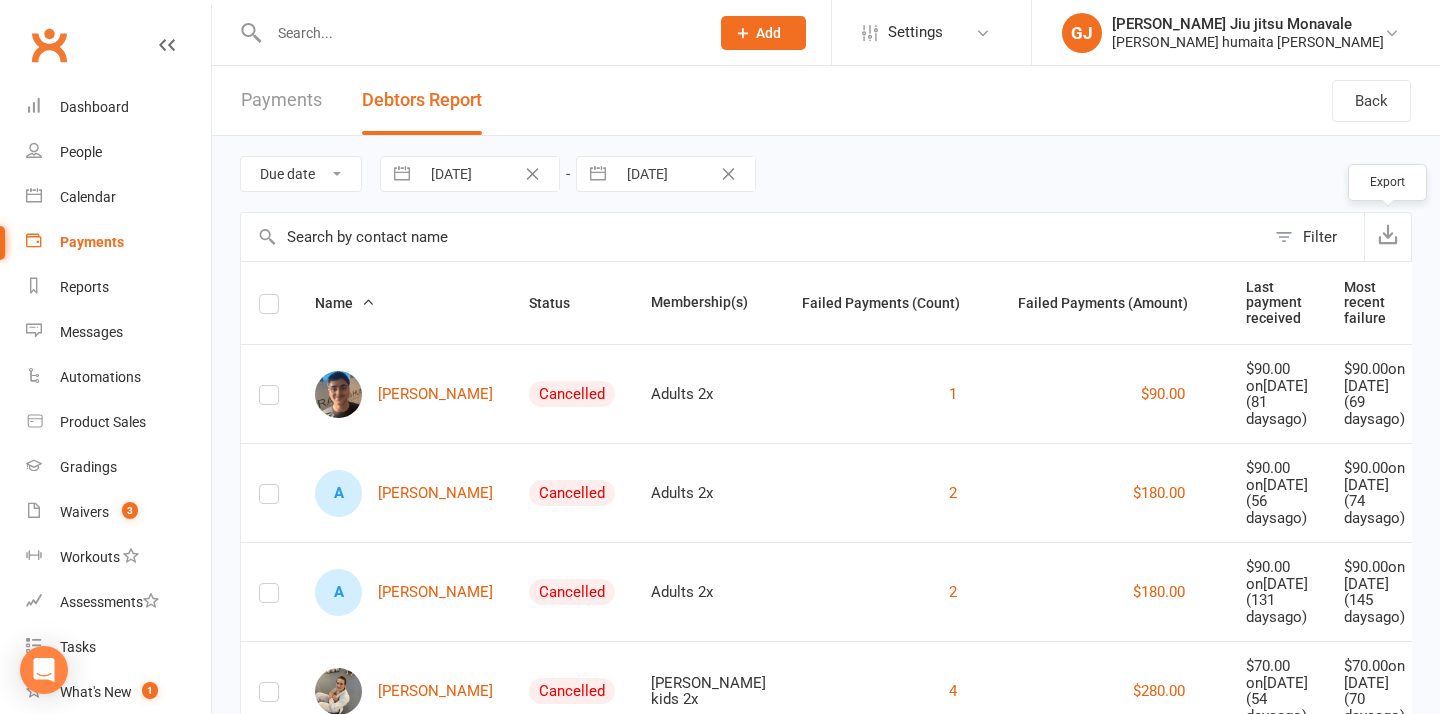 click at bounding box center (1388, 234) 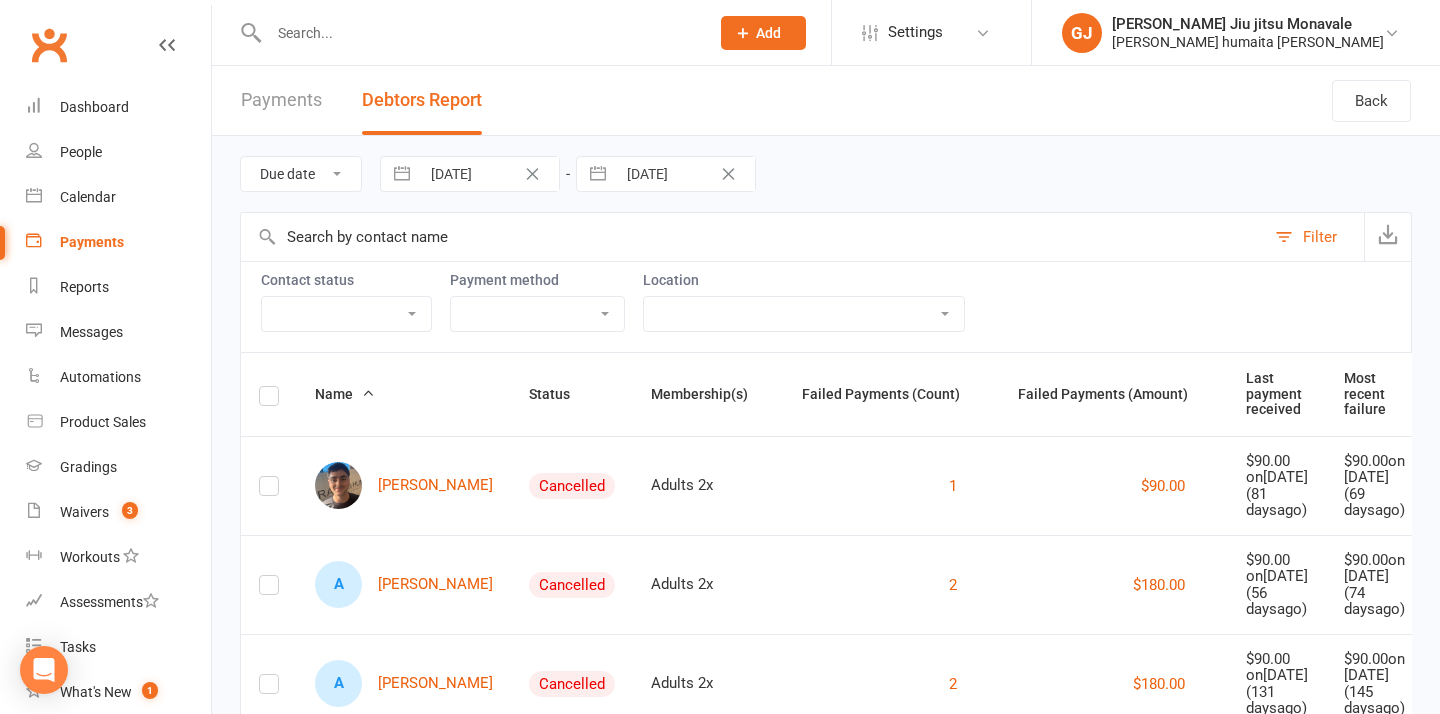 click on "Filter" at bounding box center (1320, 237) 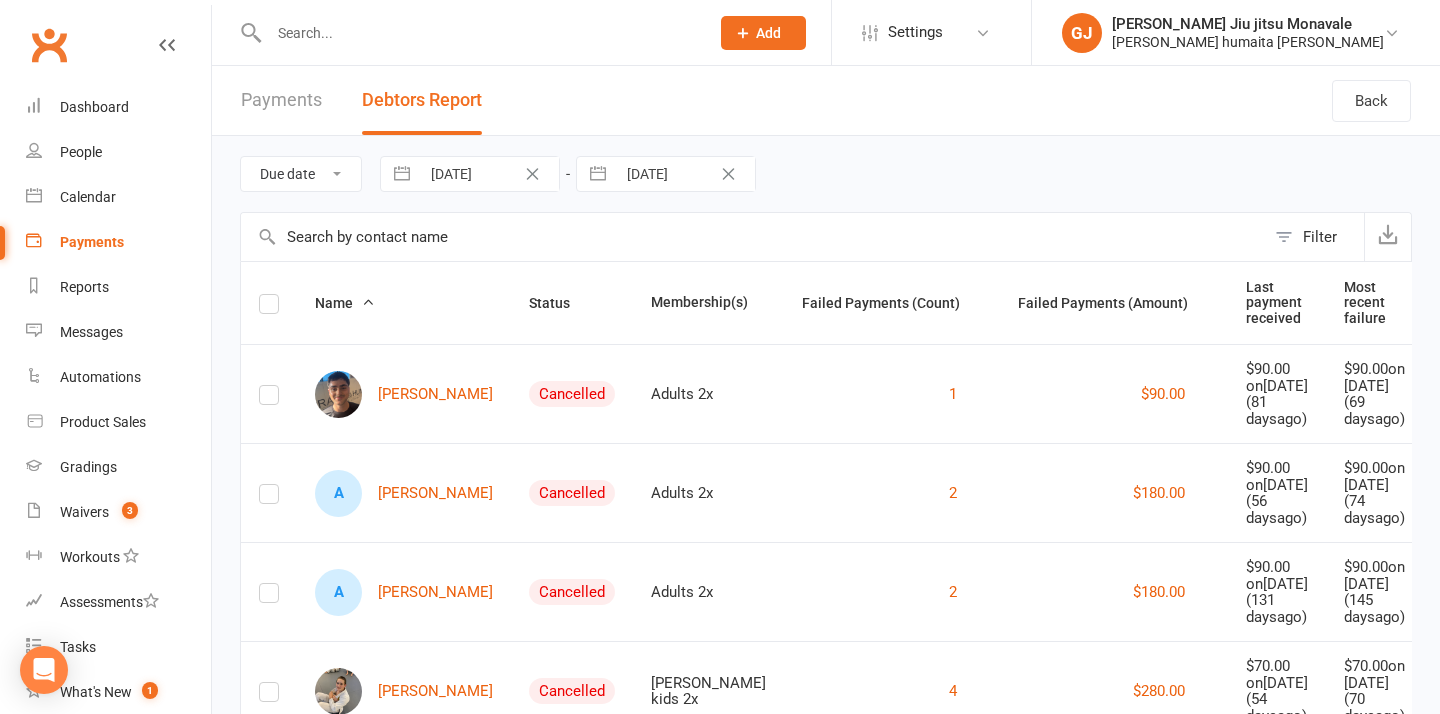 click on "Payments" at bounding box center (281, 100) 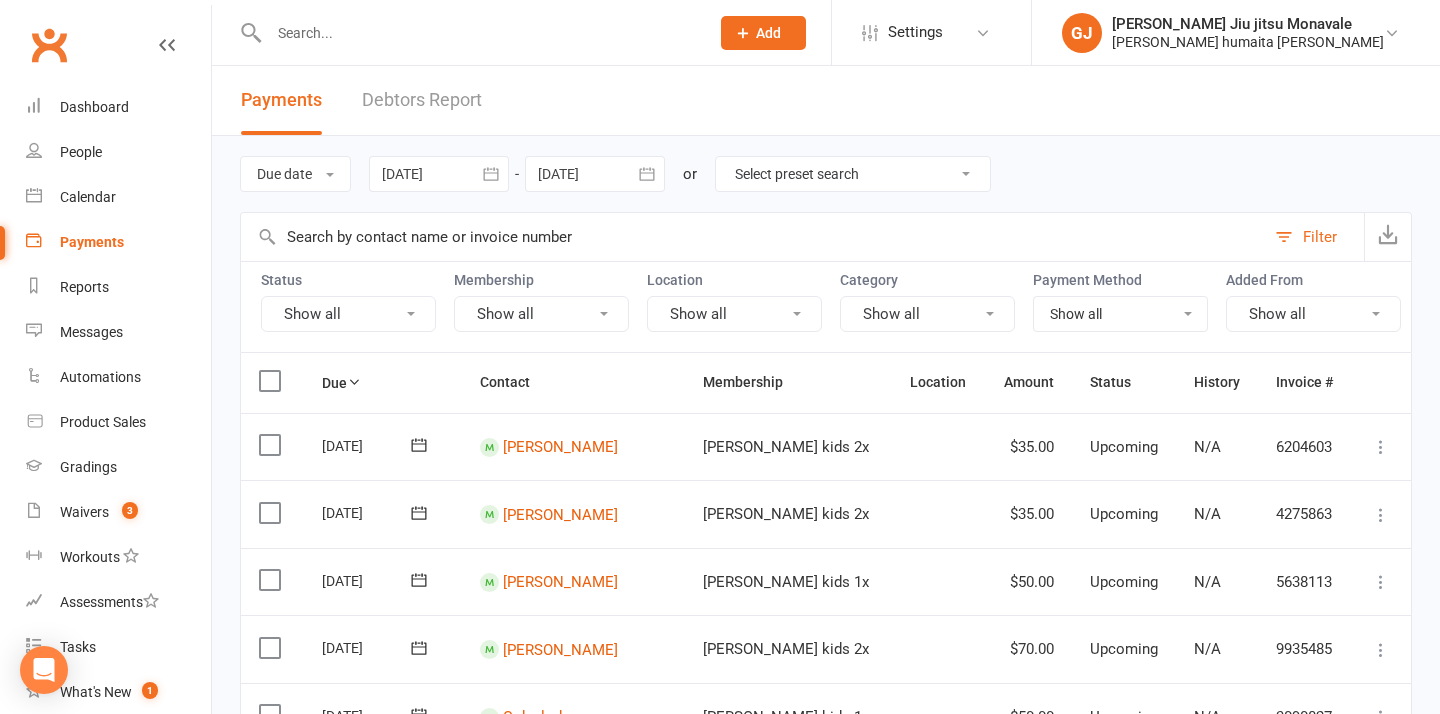 click on "Debtors Report" at bounding box center (422, 100) 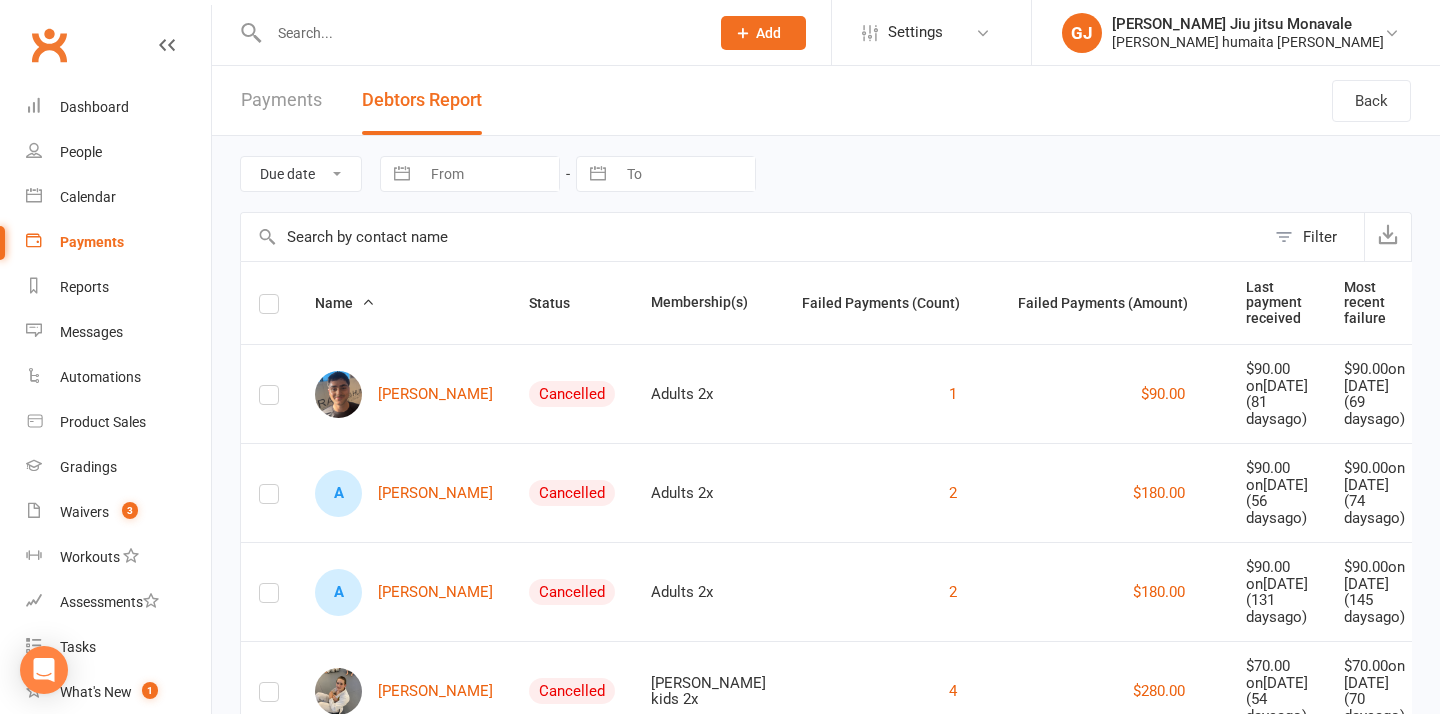 click on "Payments" at bounding box center (281, 100) 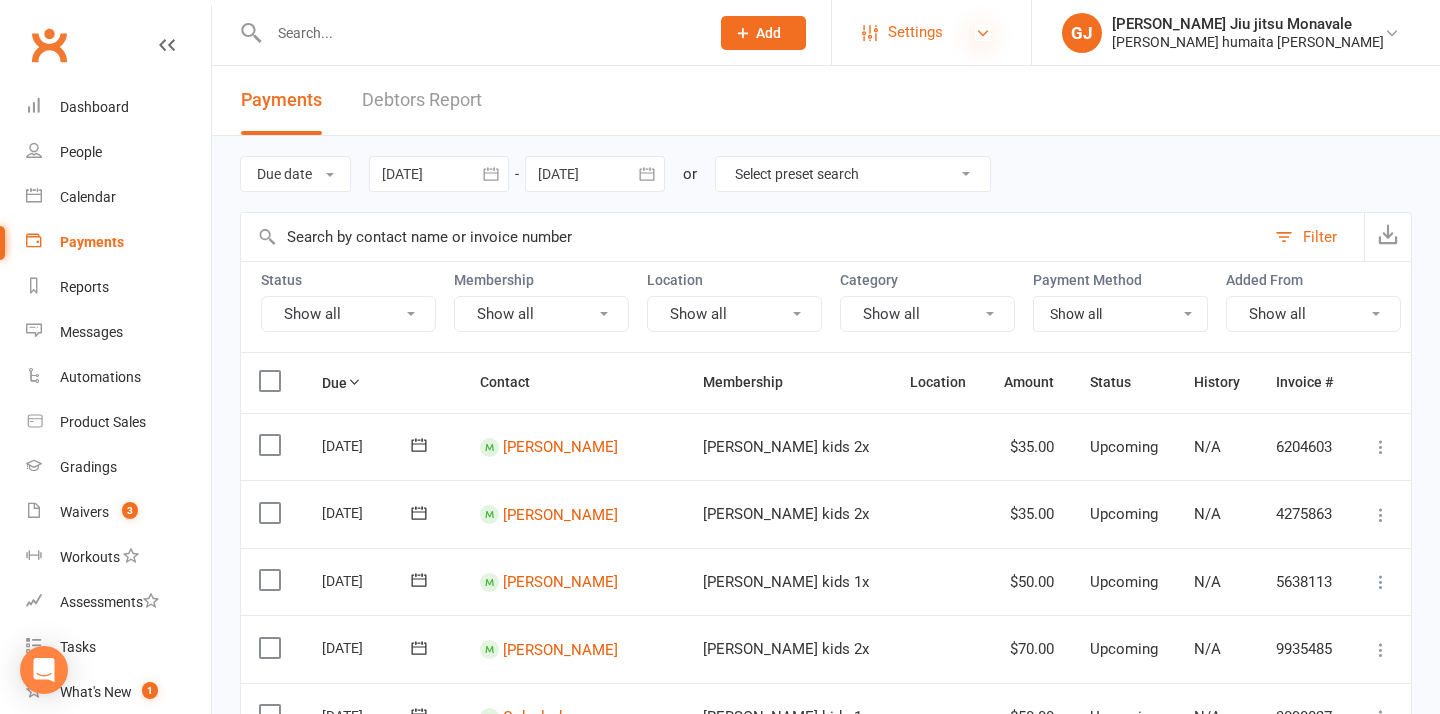 click at bounding box center (983, 33) 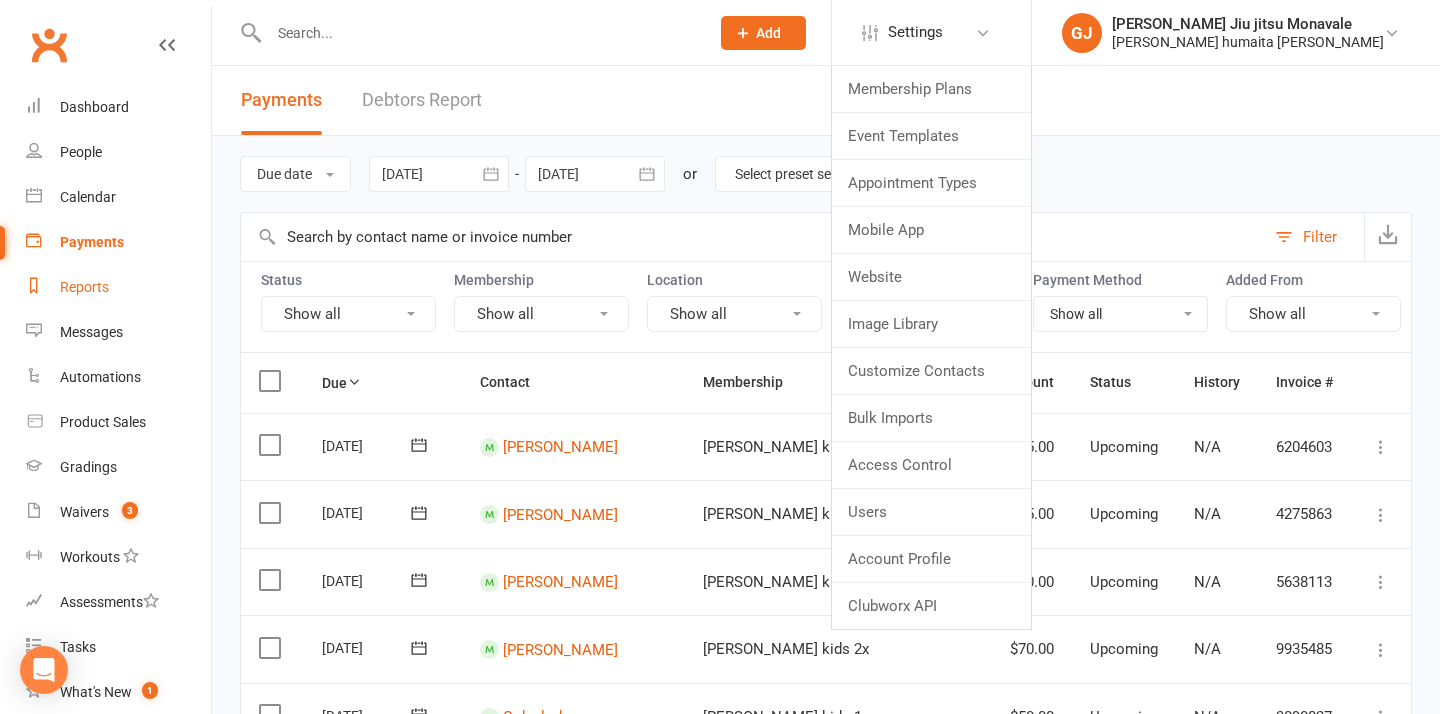 click on "Reports" at bounding box center [118, 287] 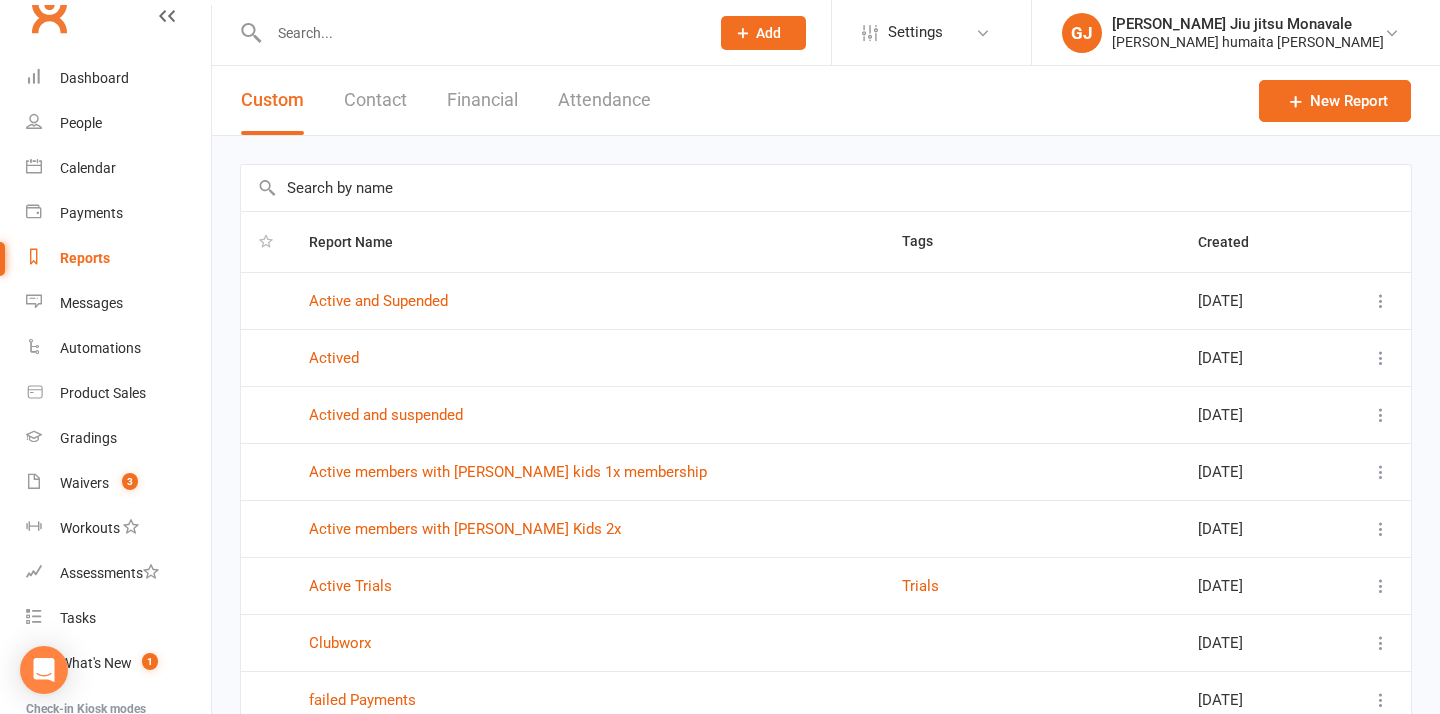 scroll, scrollTop: 40, scrollLeft: 0, axis: vertical 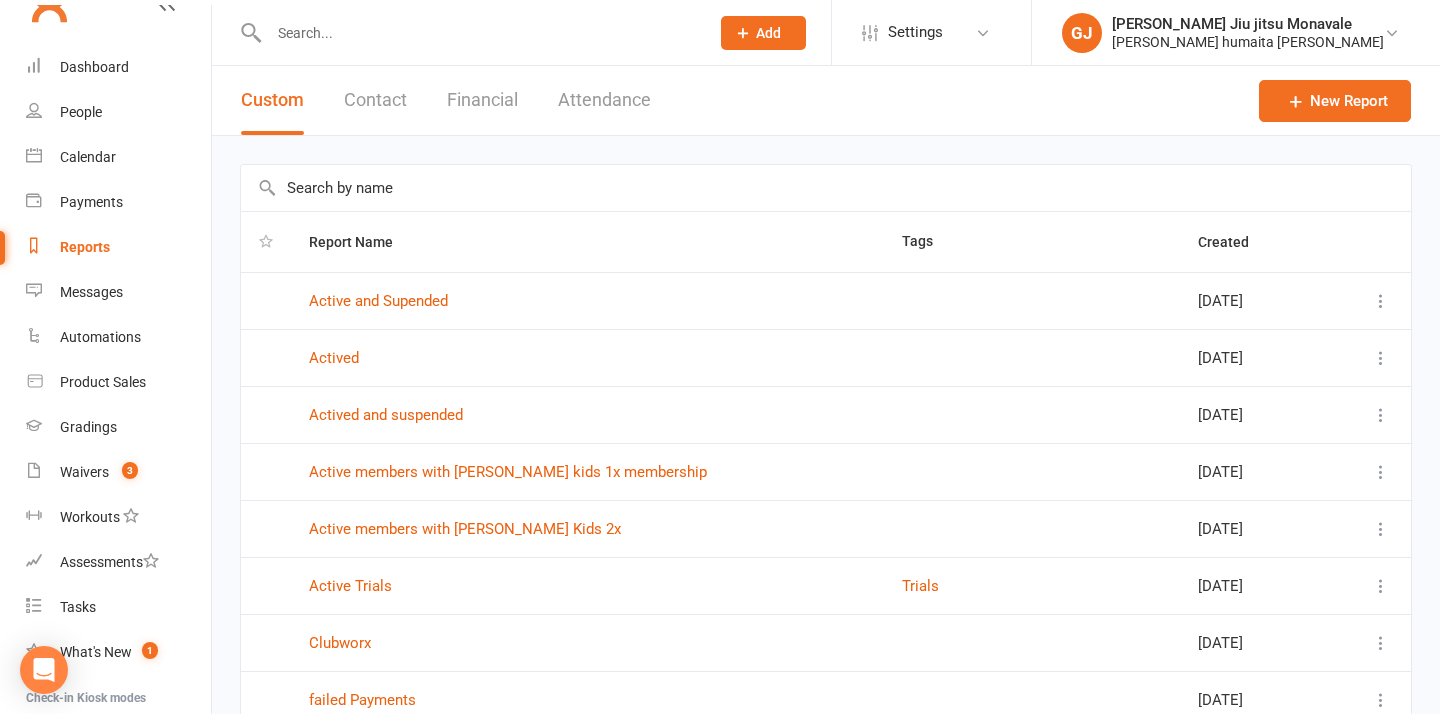 click on "Financial" at bounding box center (482, 100) 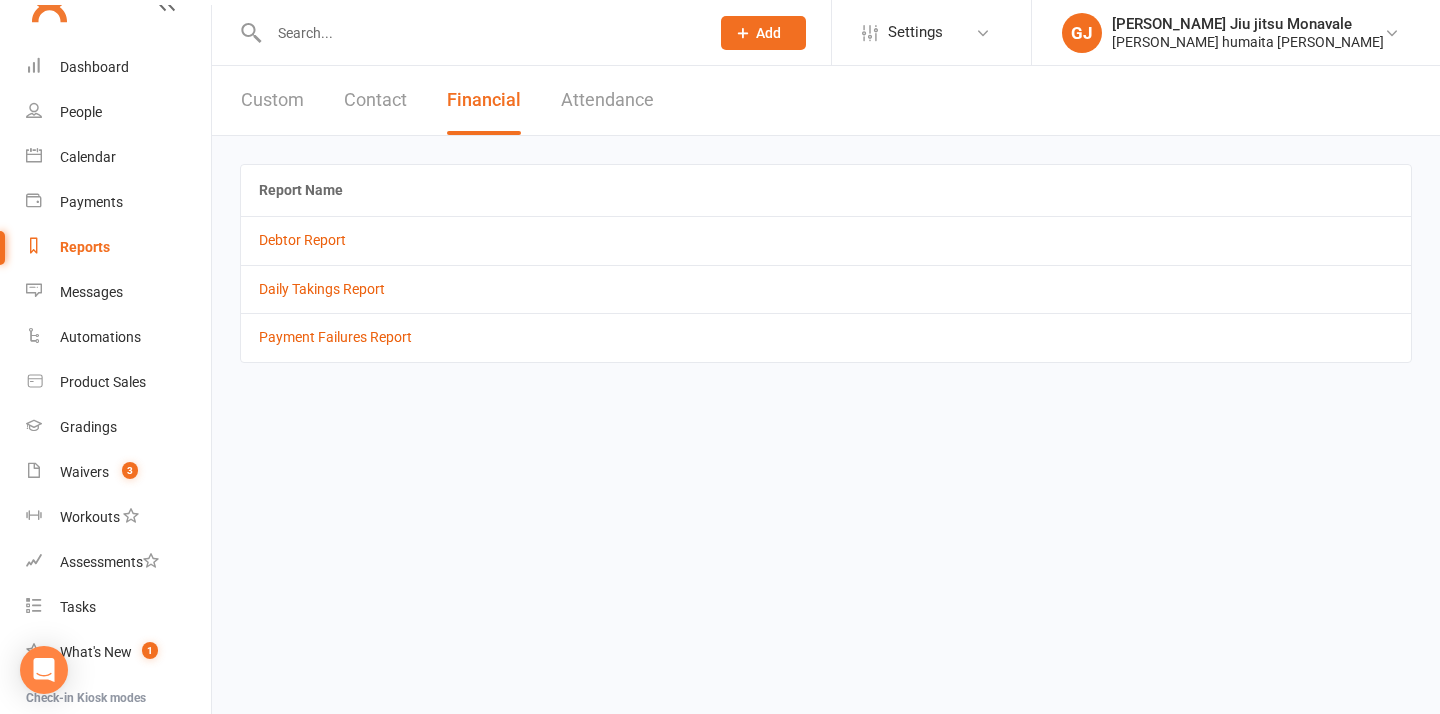 click on "Custom" at bounding box center (272, 100) 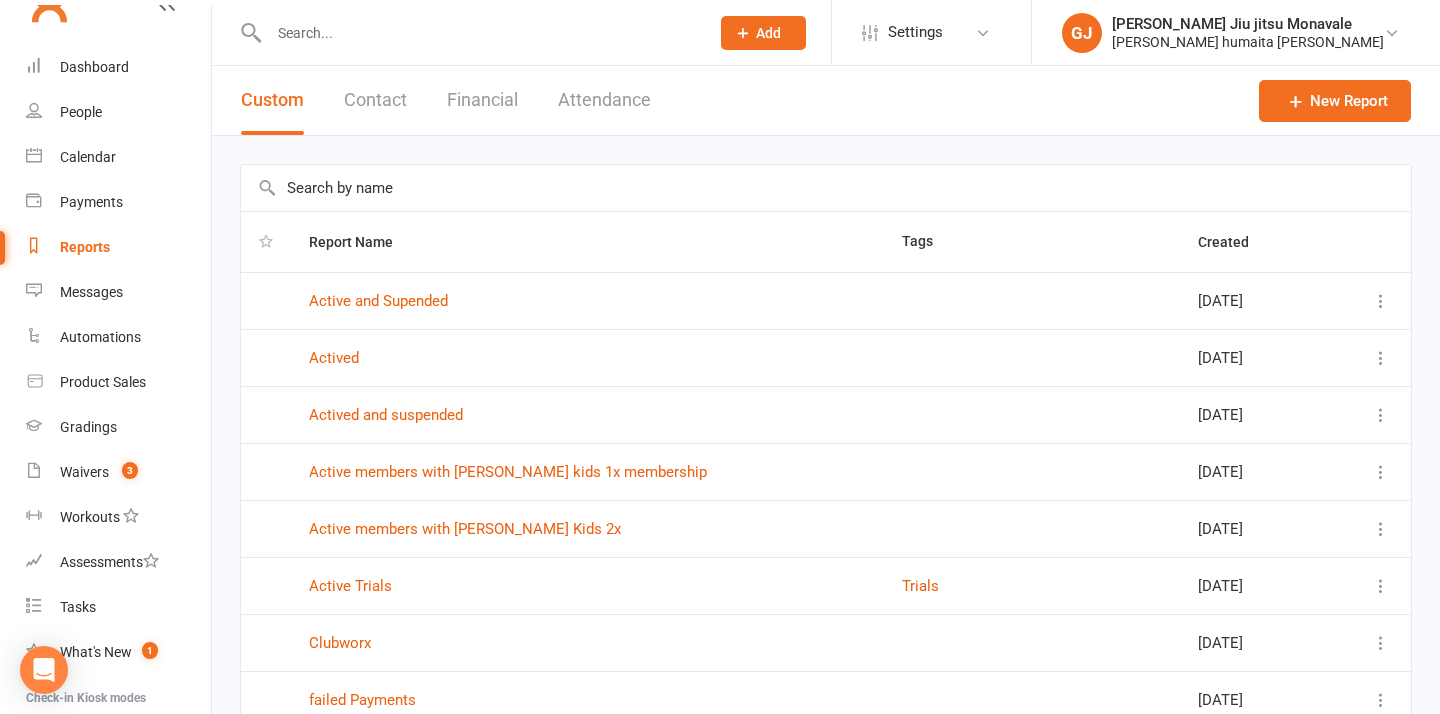 click on "Contact" at bounding box center [375, 100] 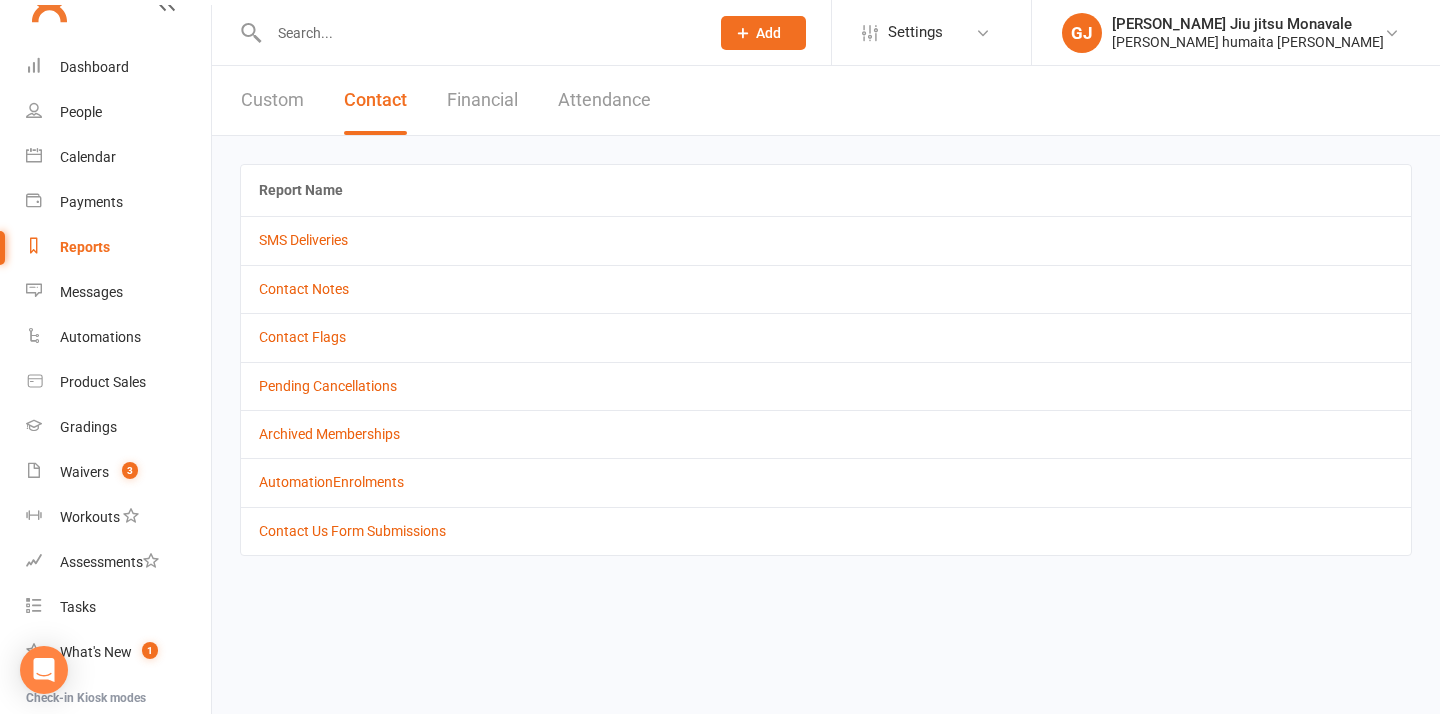 click on "Financial" at bounding box center [482, 100] 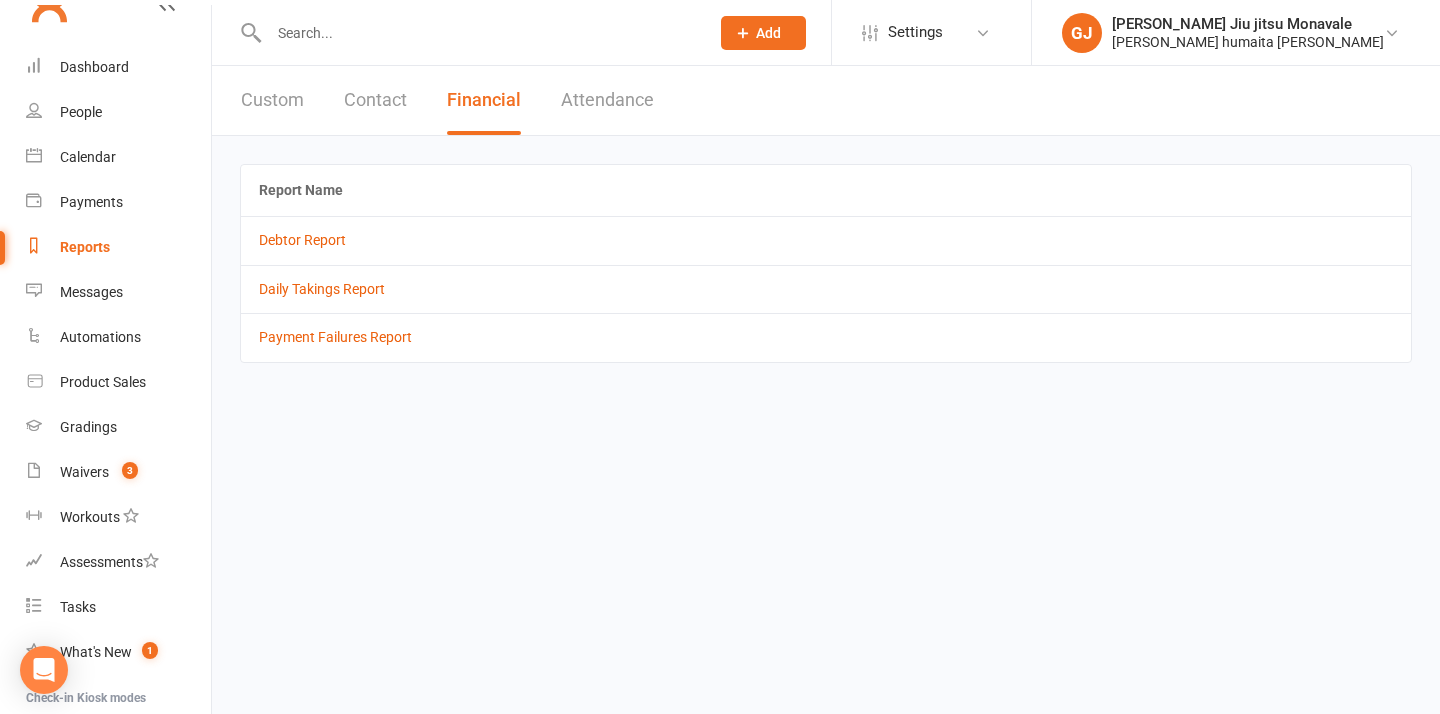 click on "Financial" at bounding box center [484, 100] 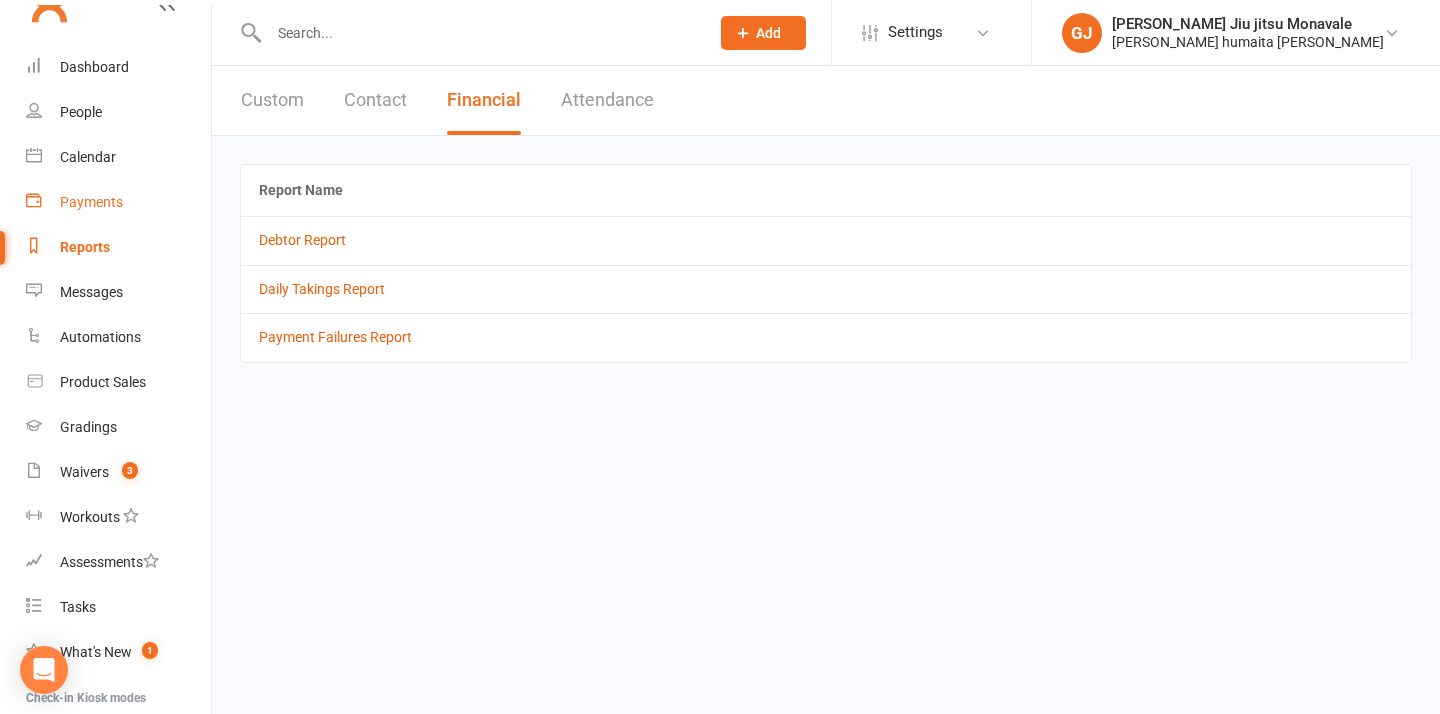click on "Payments" at bounding box center (91, 202) 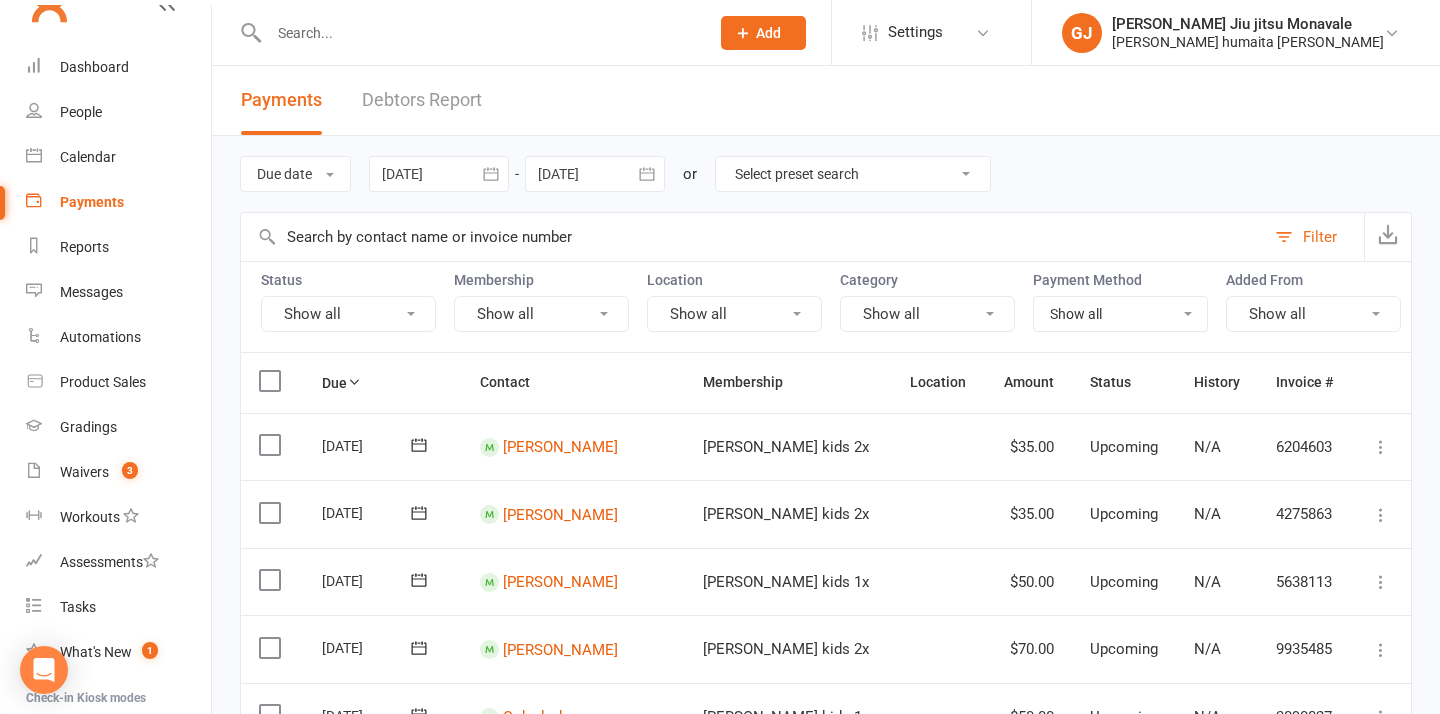 click on "Debtors Report" at bounding box center (422, 100) 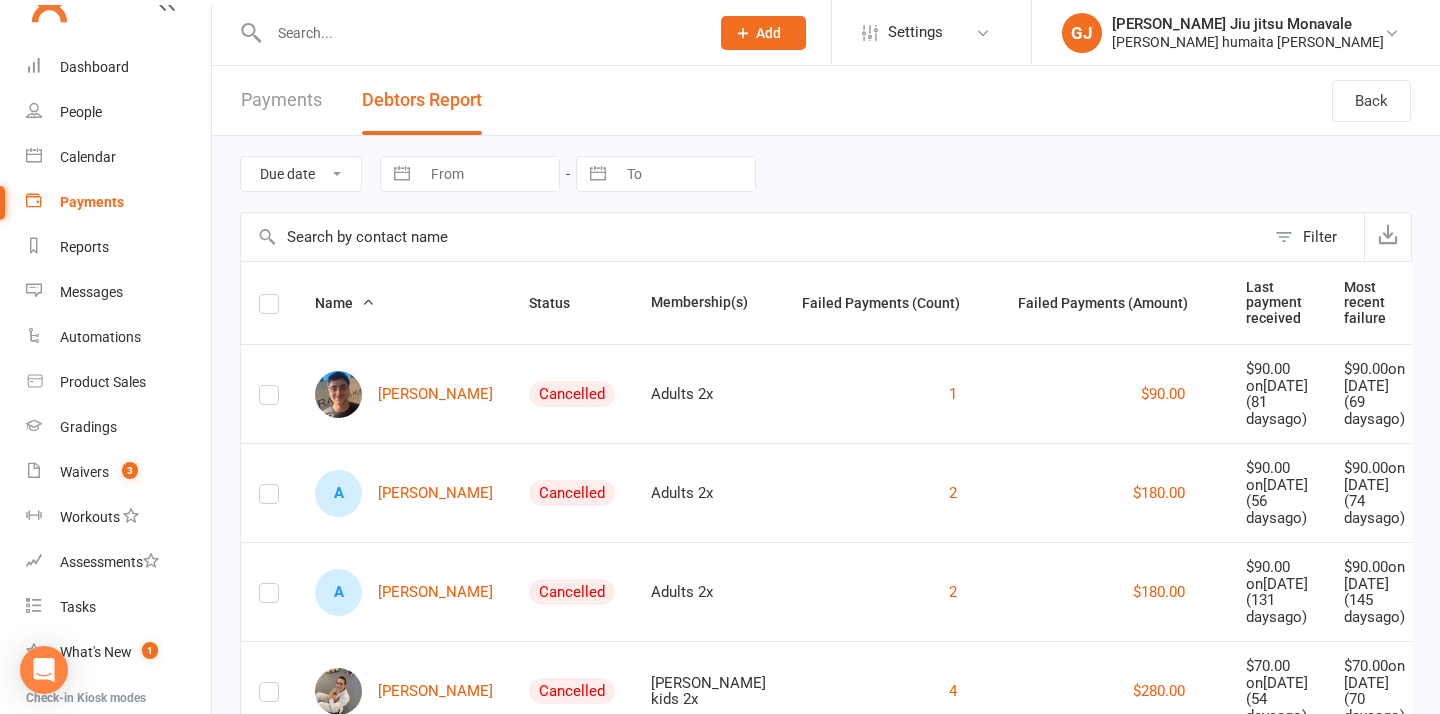 click at bounding box center [402, 174] 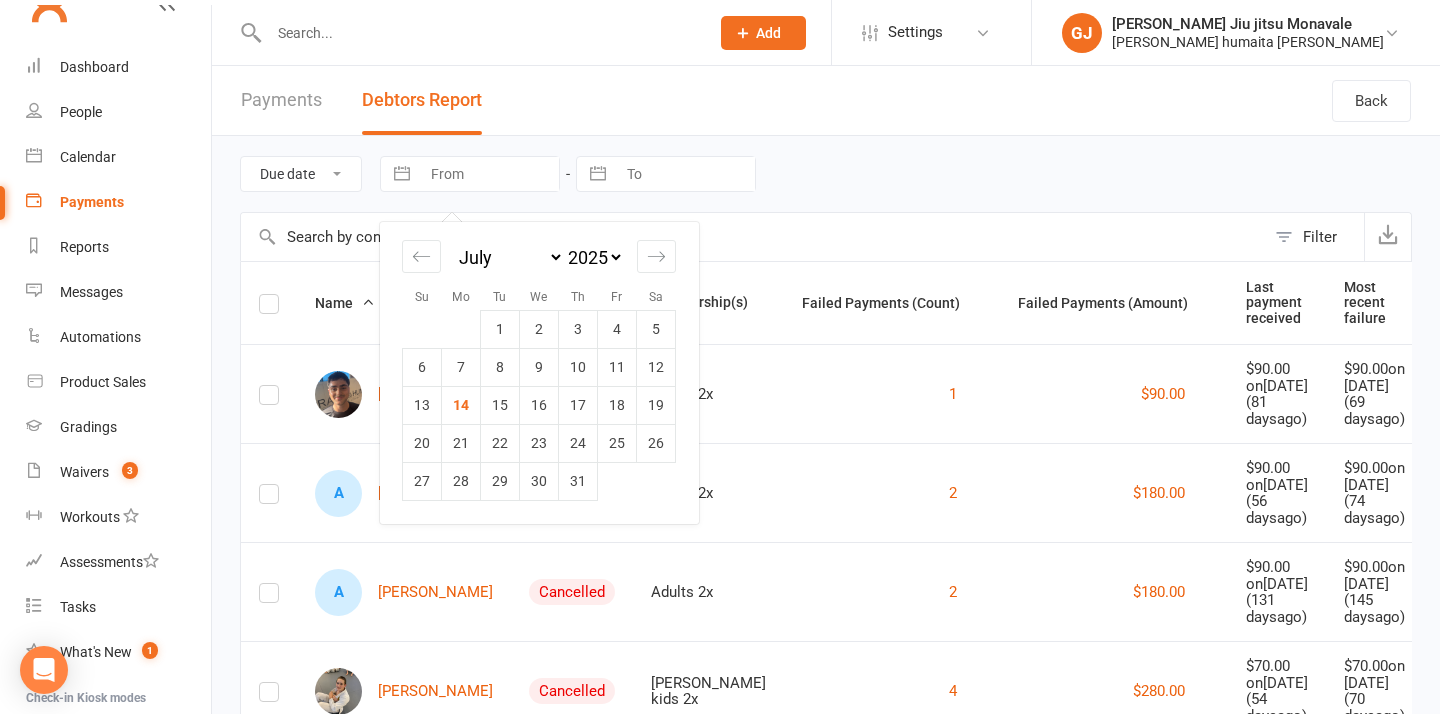 click on "January February March April May June July August September October November December" at bounding box center (509, 257) 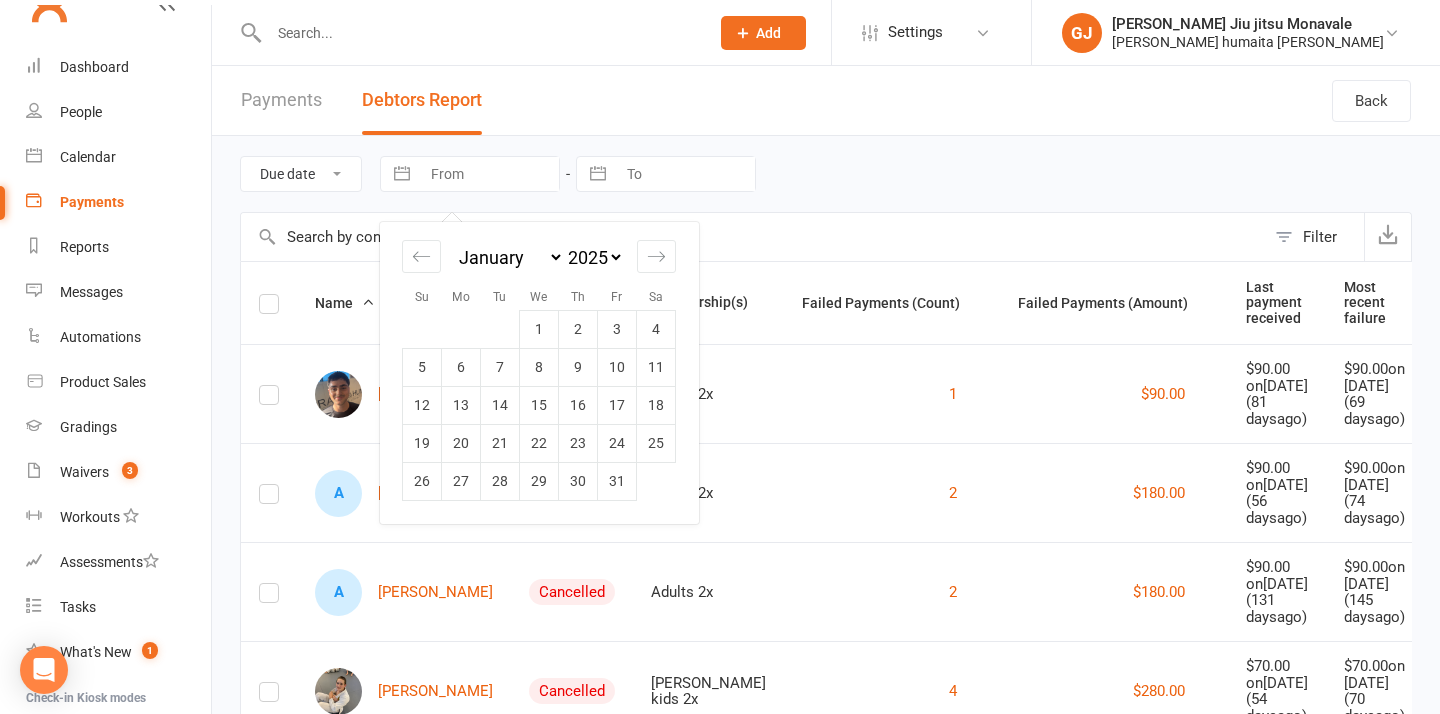 click on "January February March April May June July August September October November December" at bounding box center [509, 257] 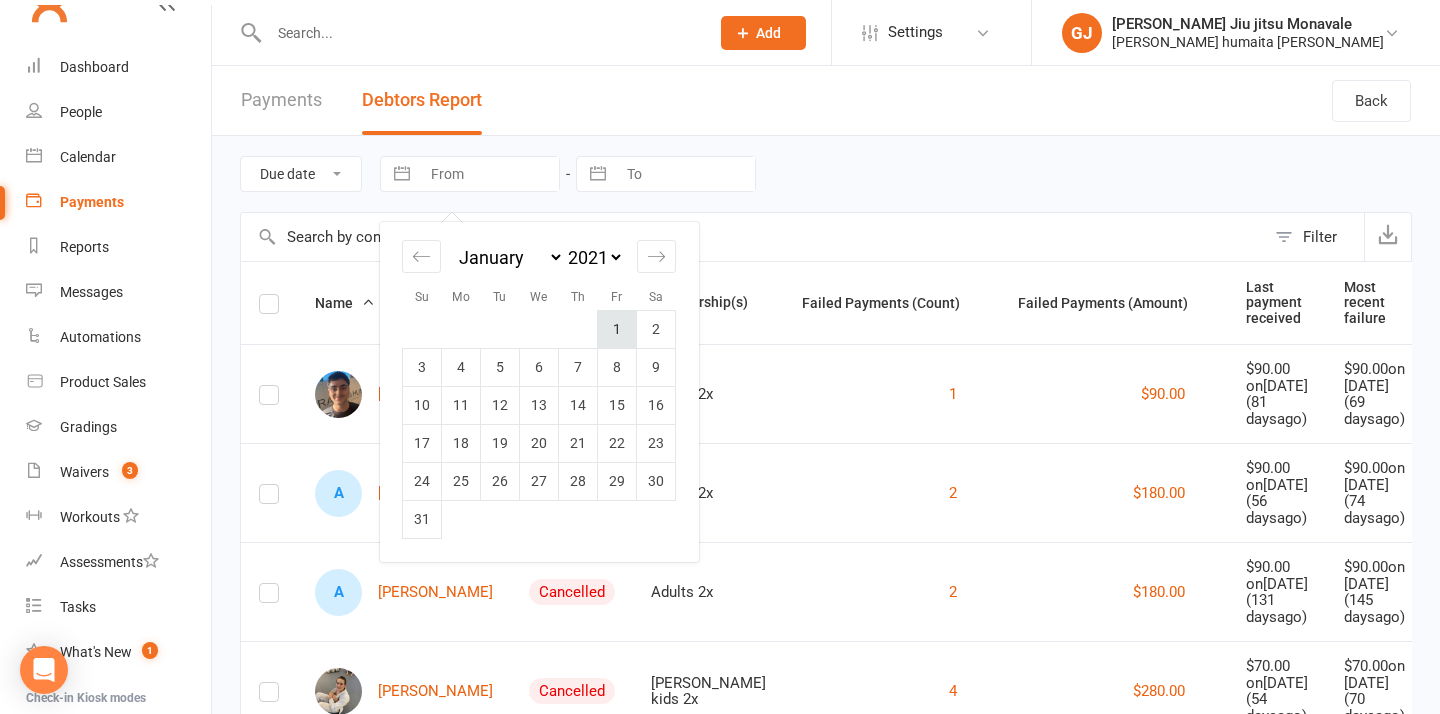 click on "1" at bounding box center [617, 329] 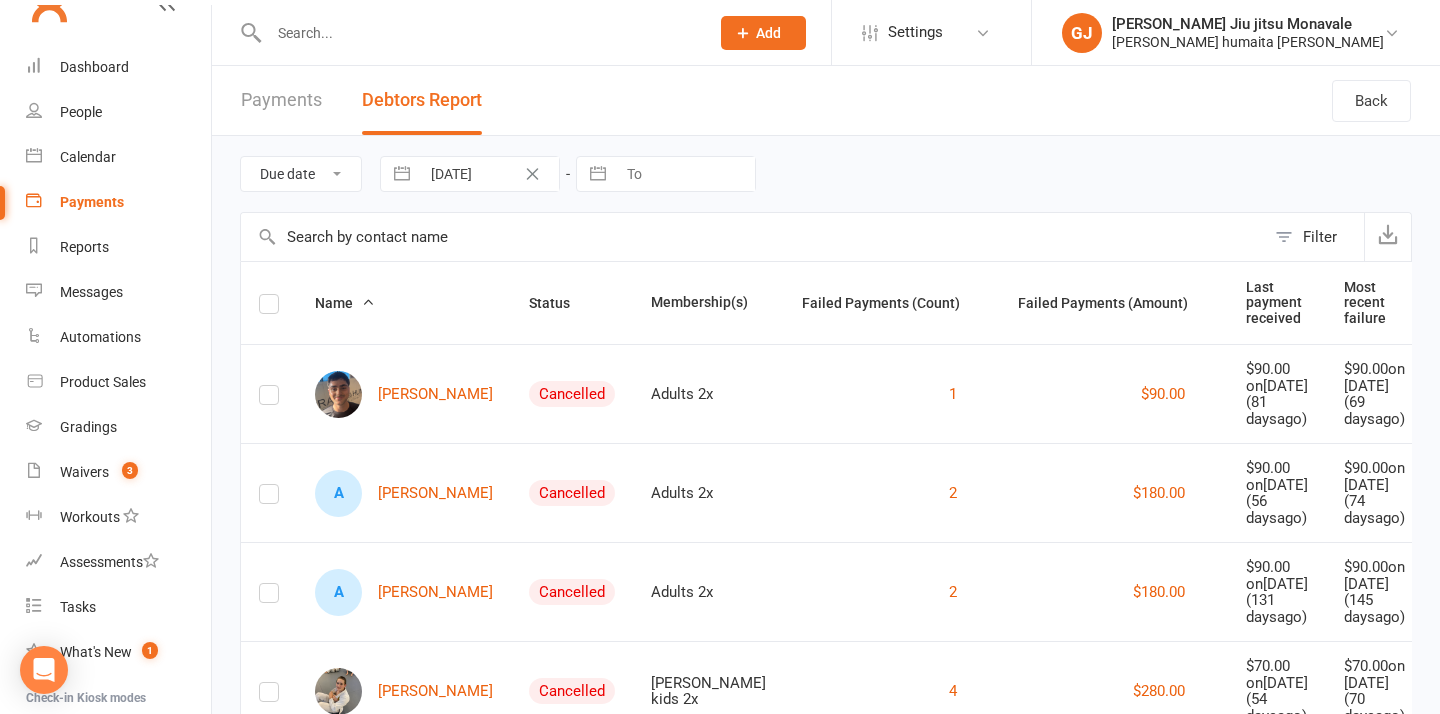 click at bounding box center (598, 174) 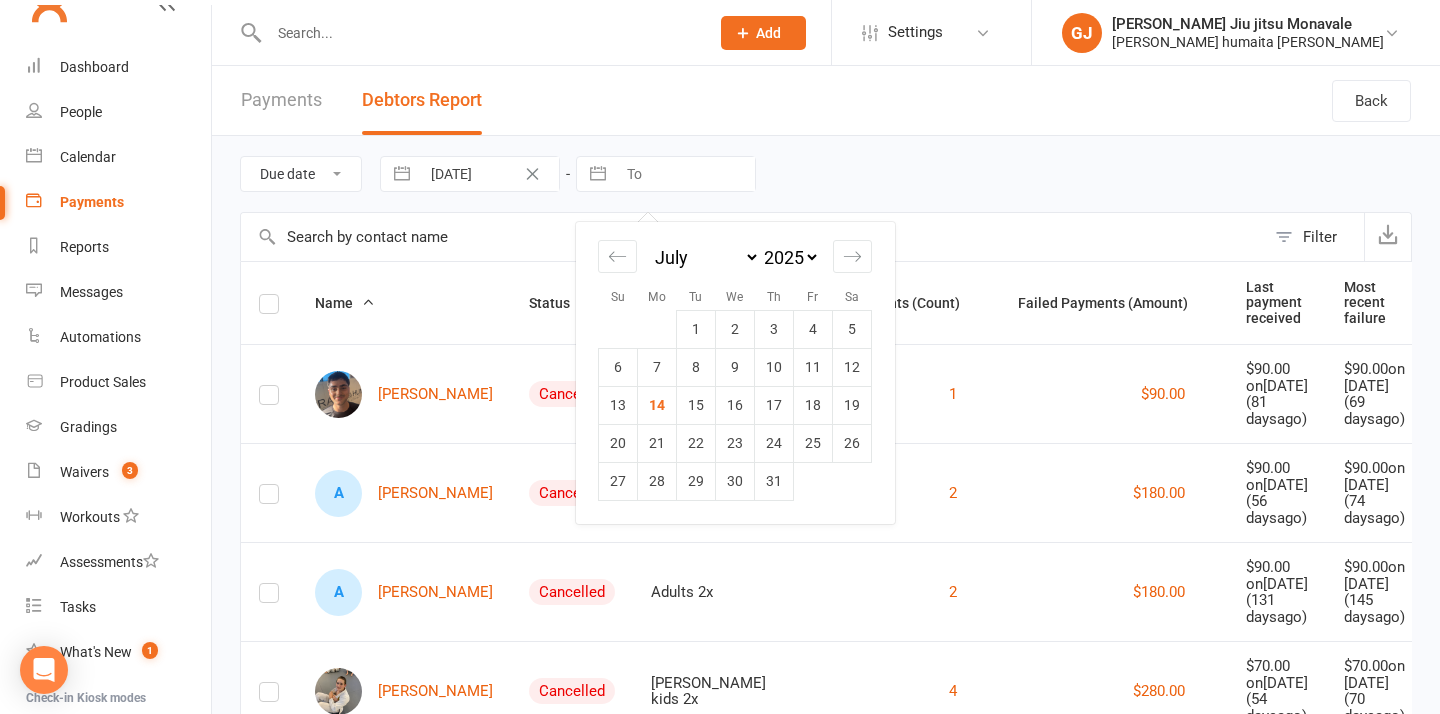 click at bounding box center (402, 174) 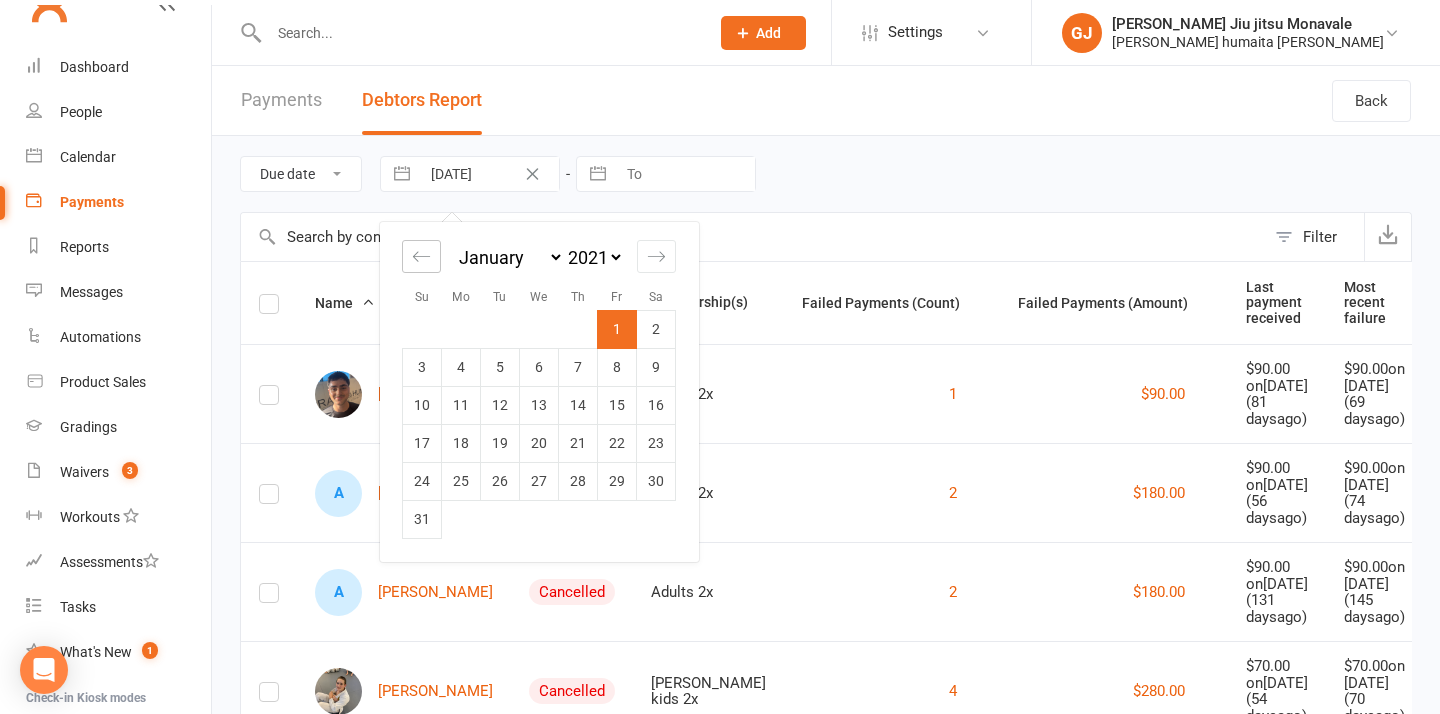 click 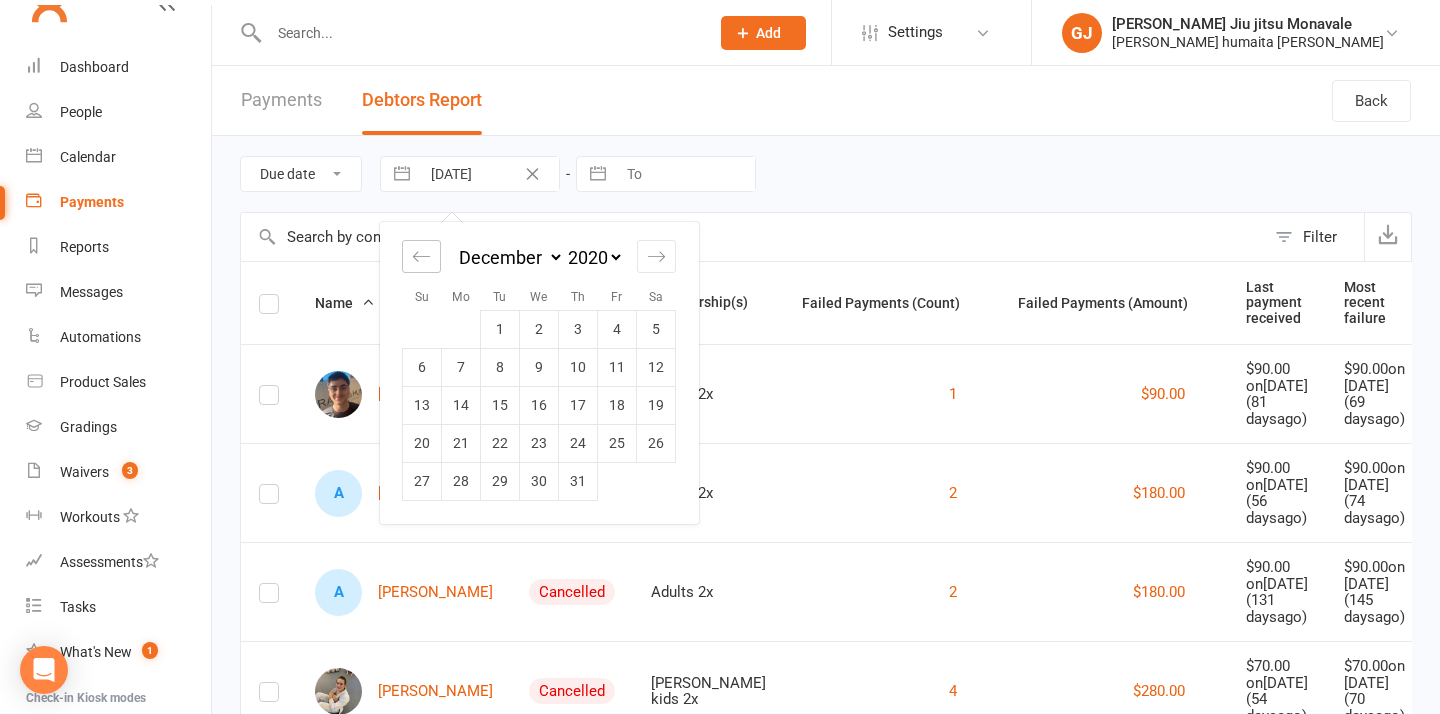 click 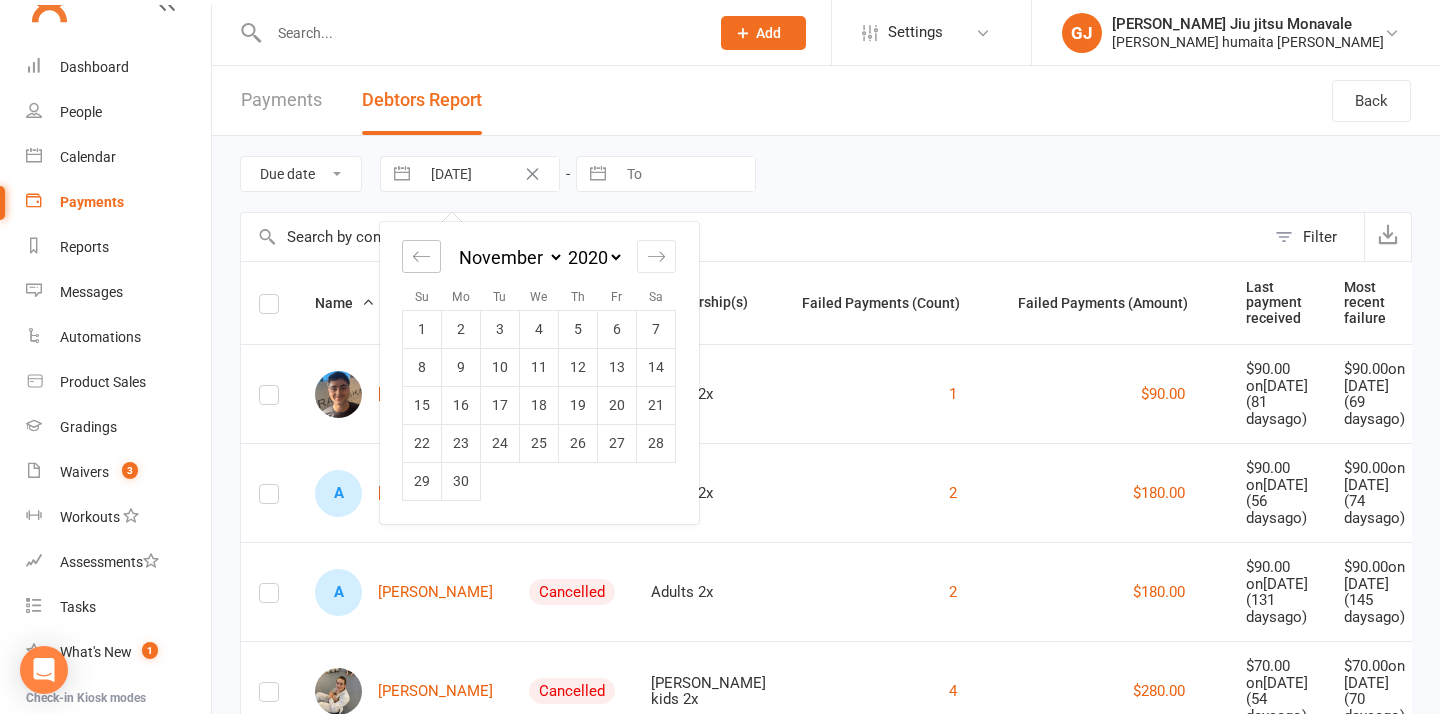 click 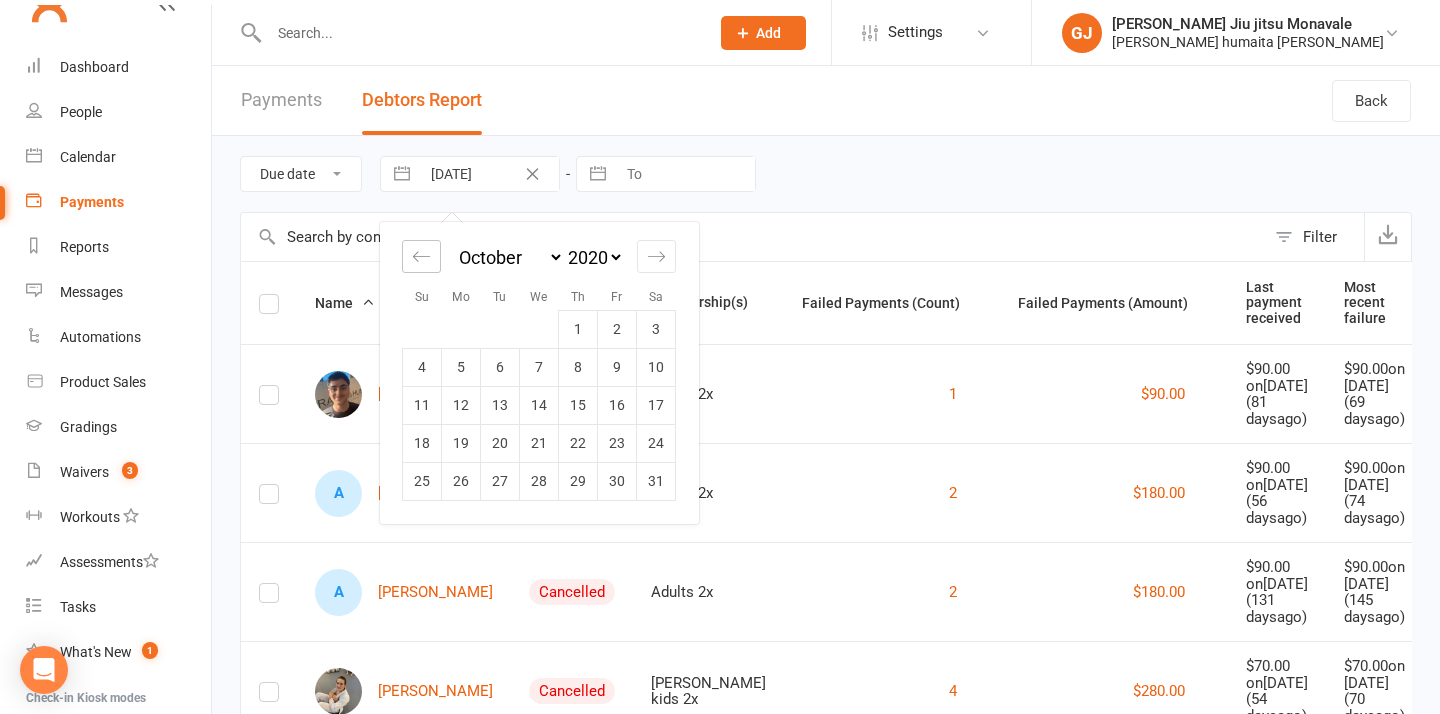 click 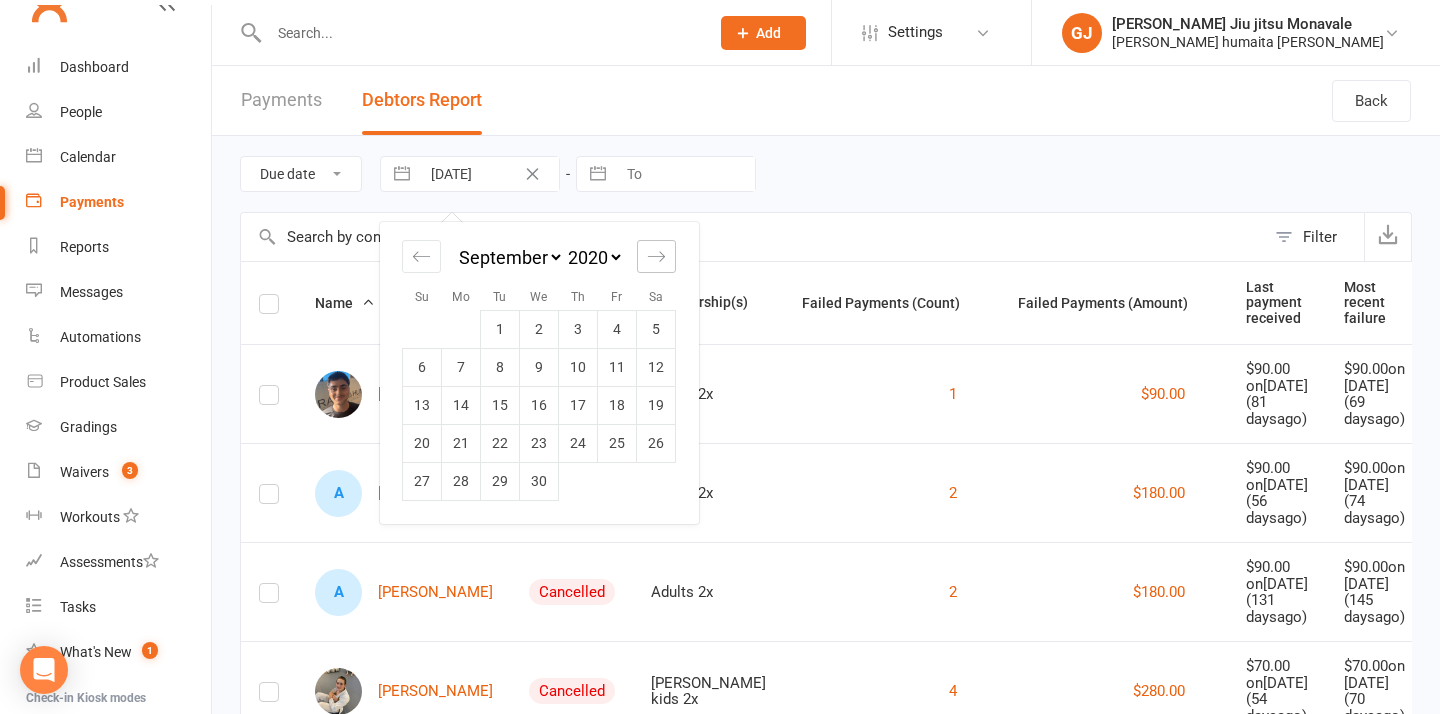 click 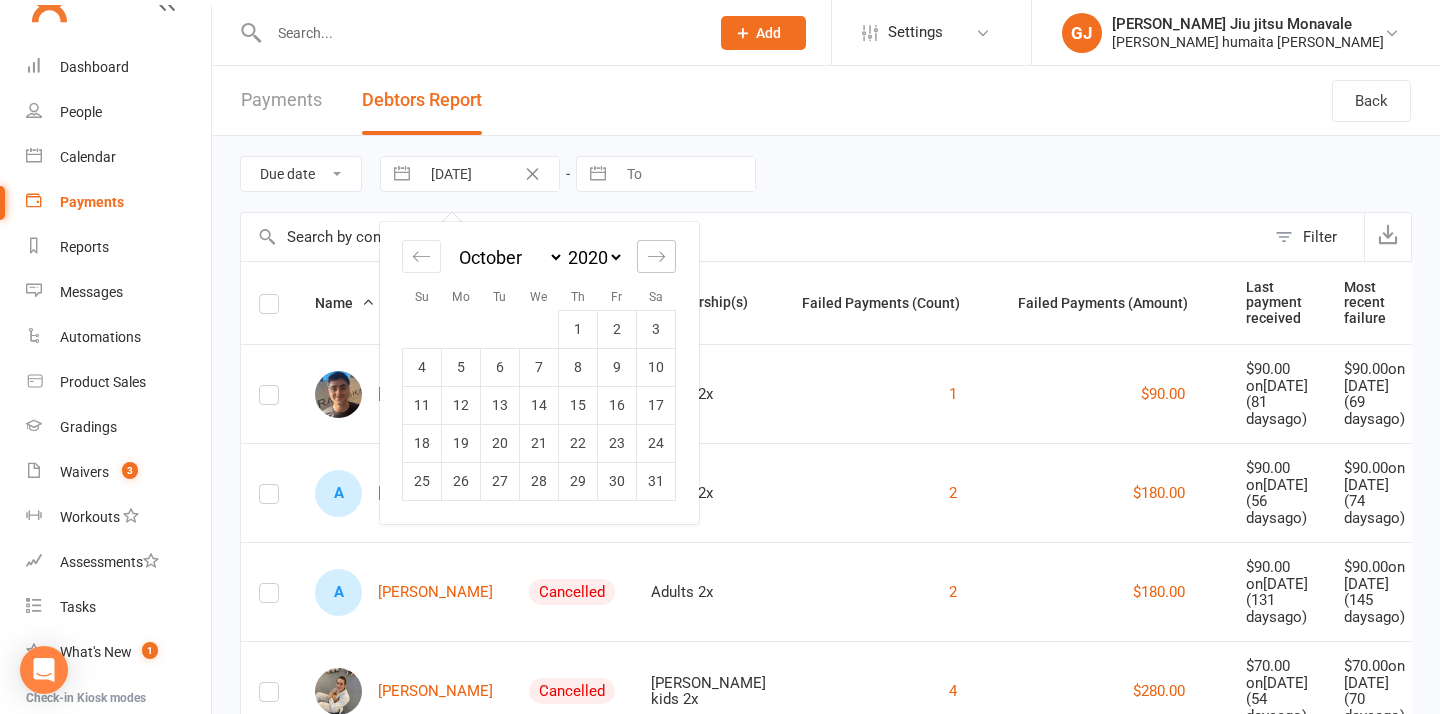 select on "11" 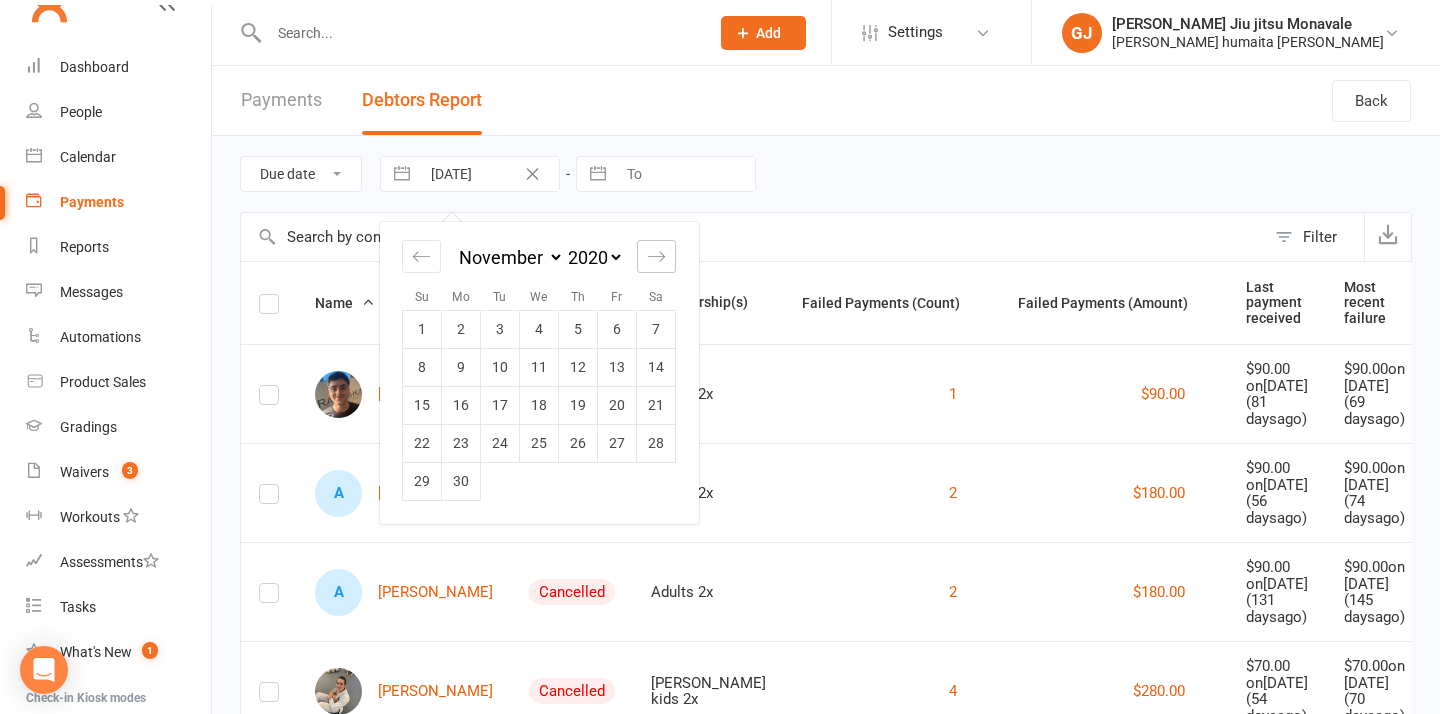 click 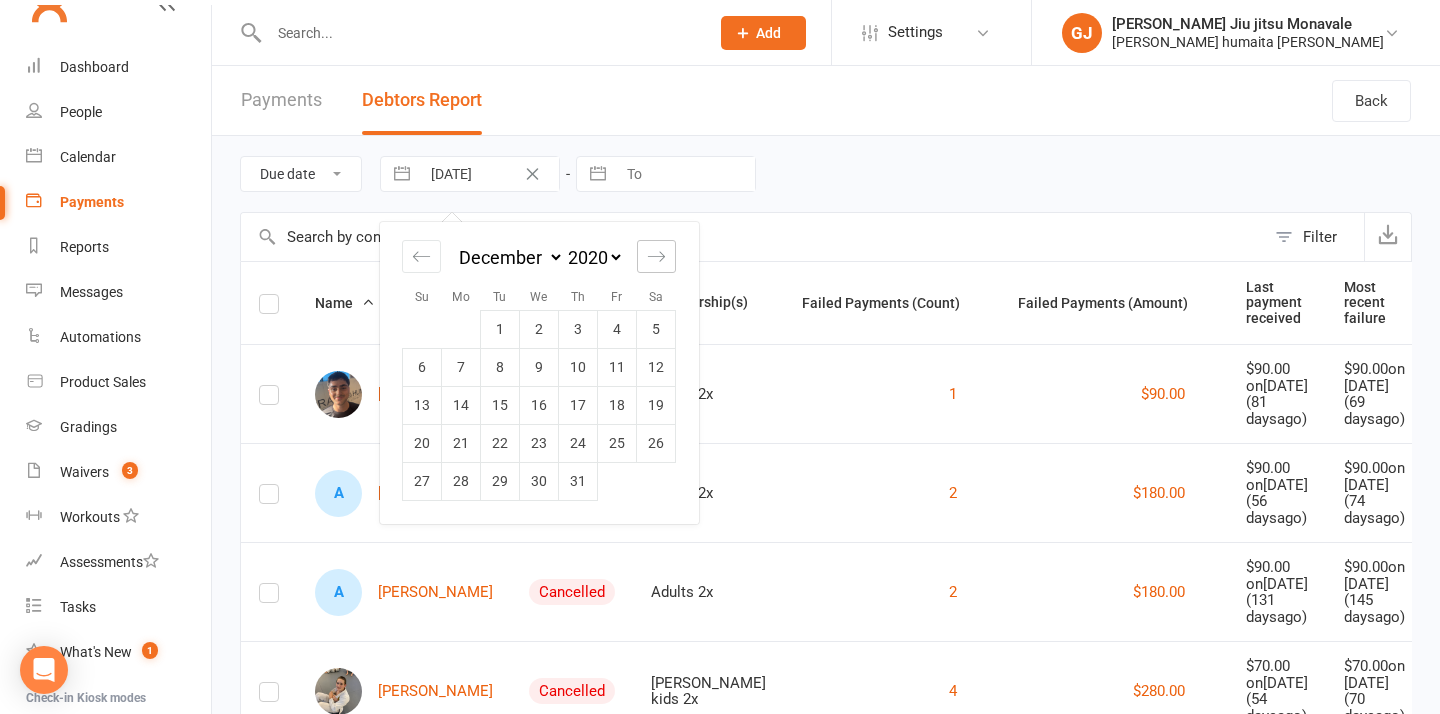 click 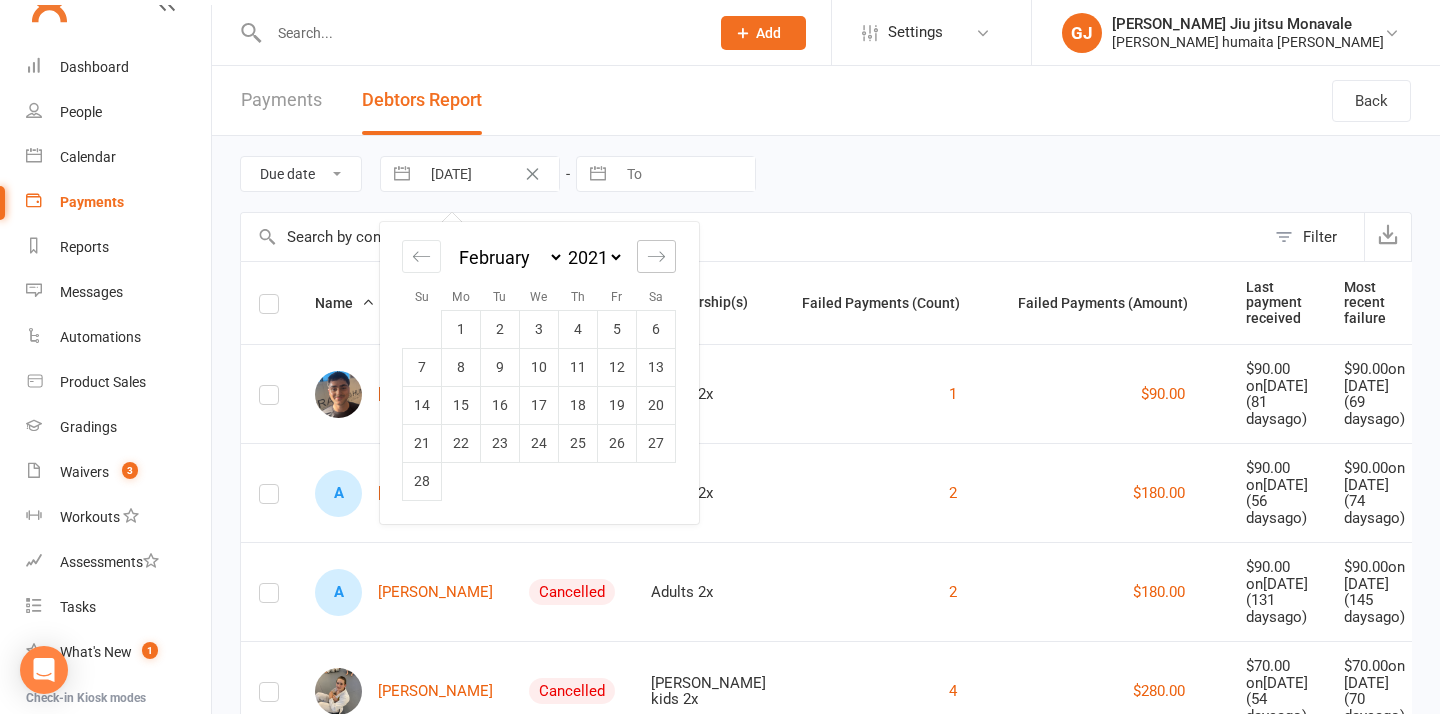 click 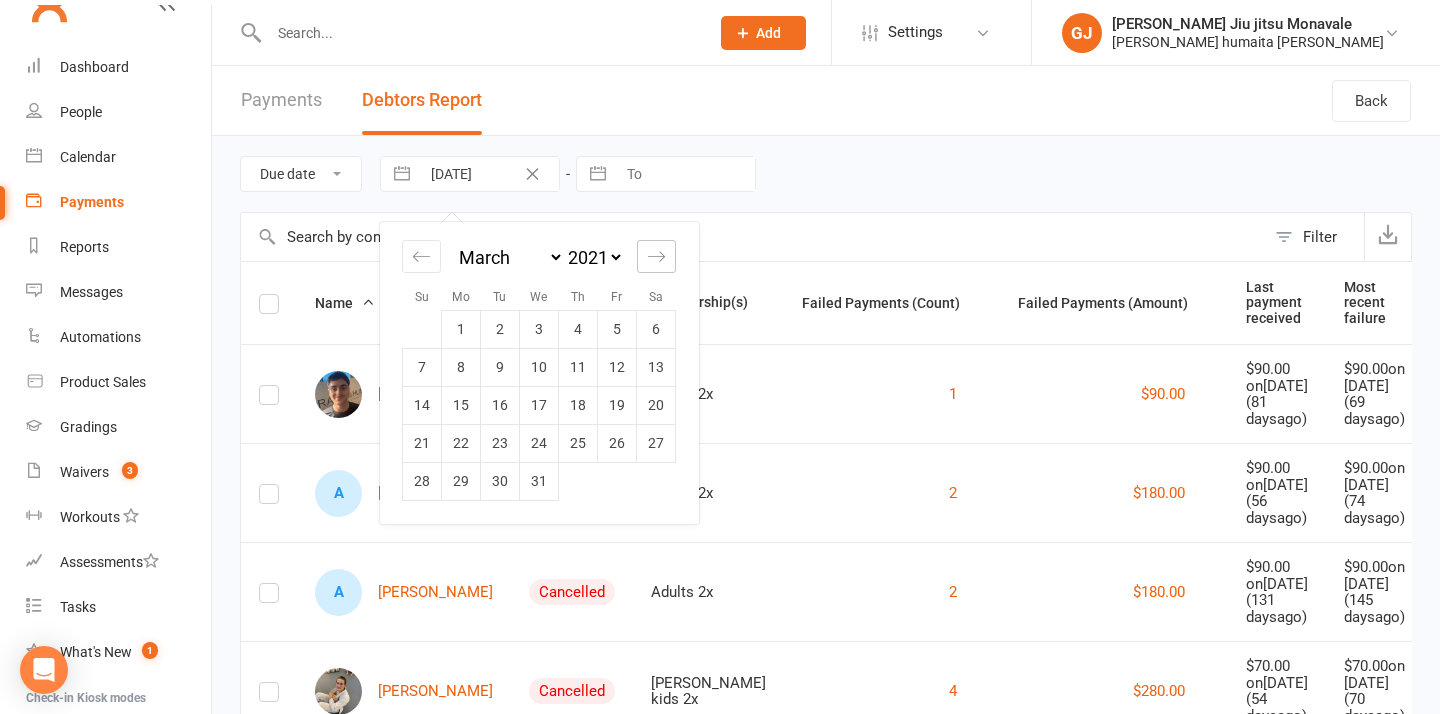 click 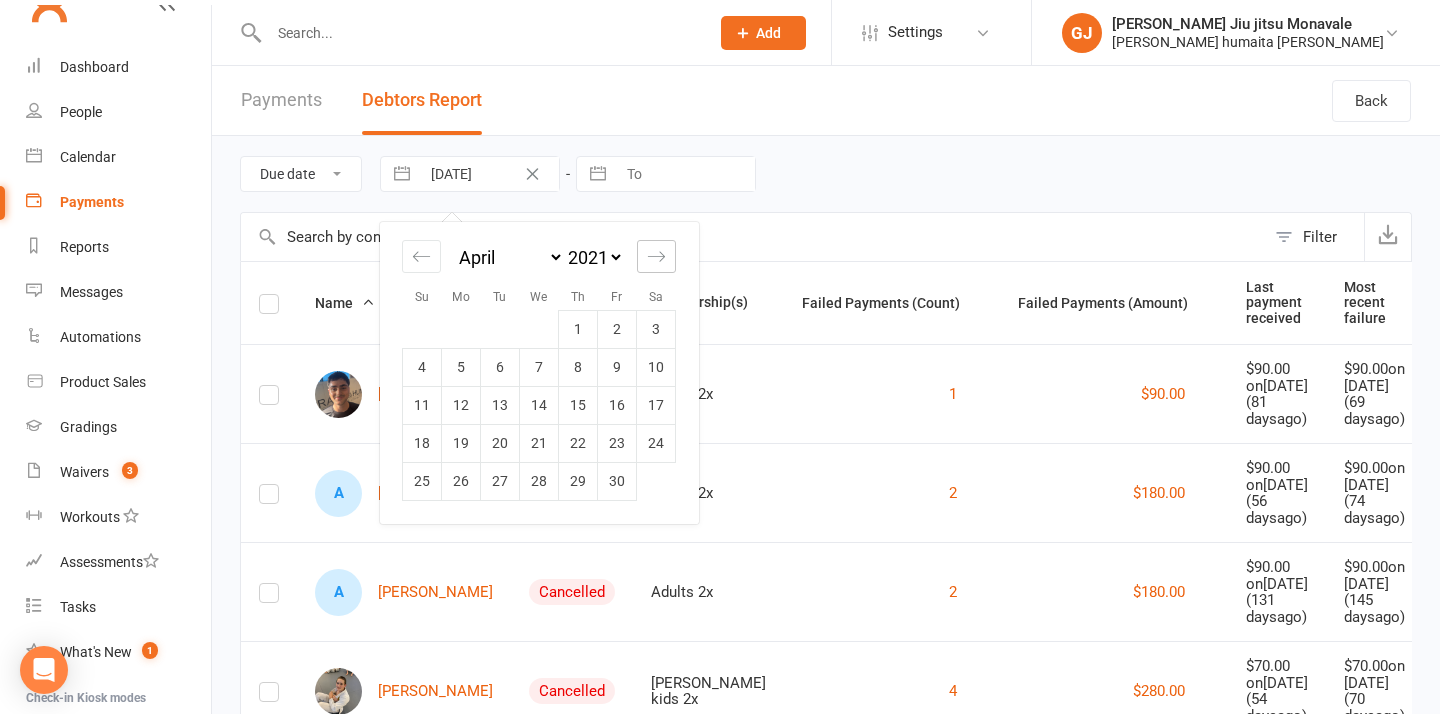 click 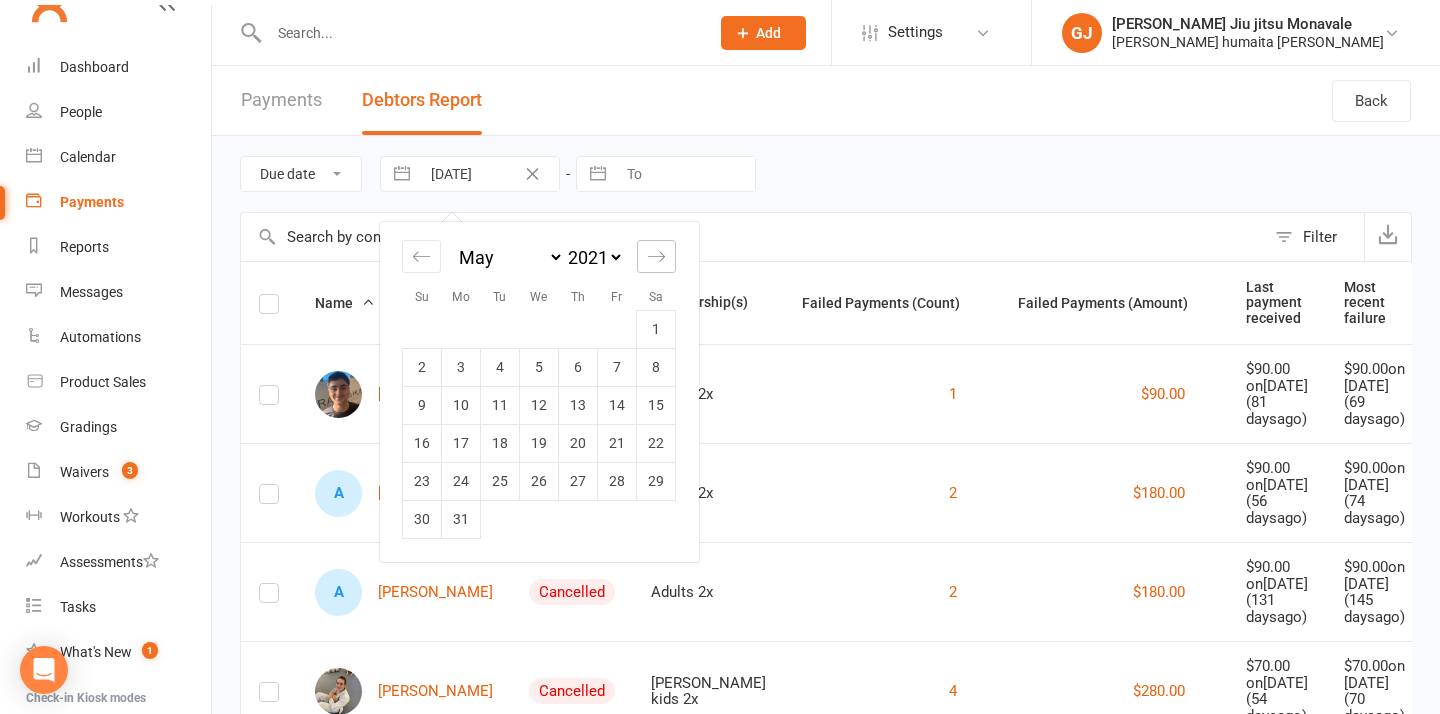 click 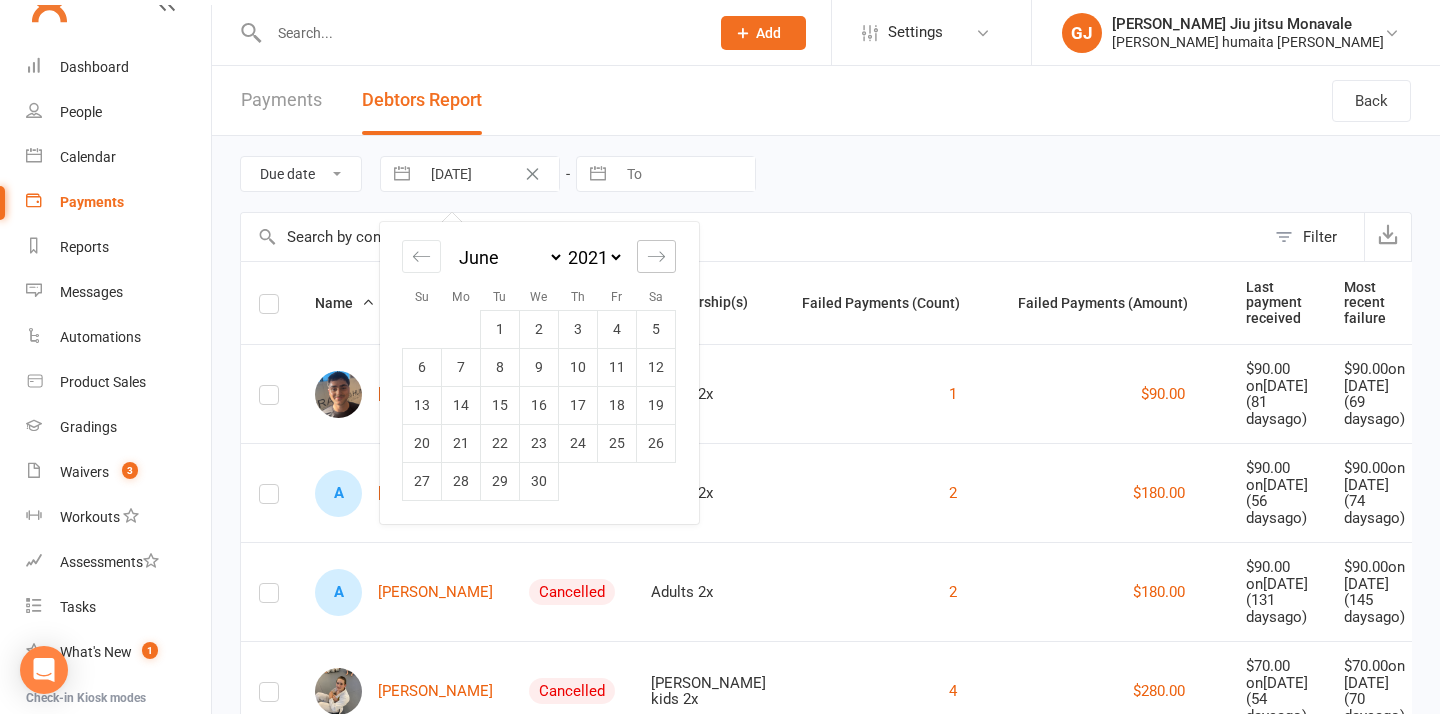 click 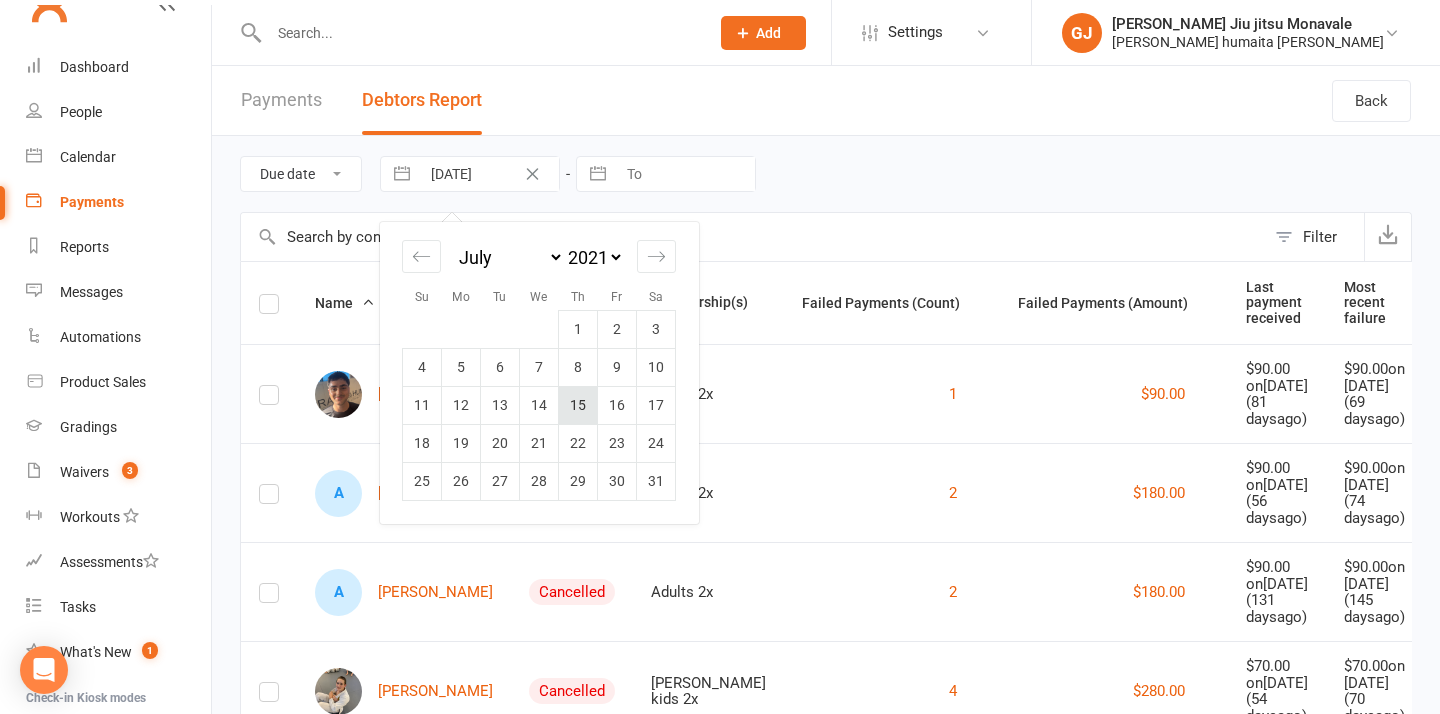 click on "15" at bounding box center (578, 405) 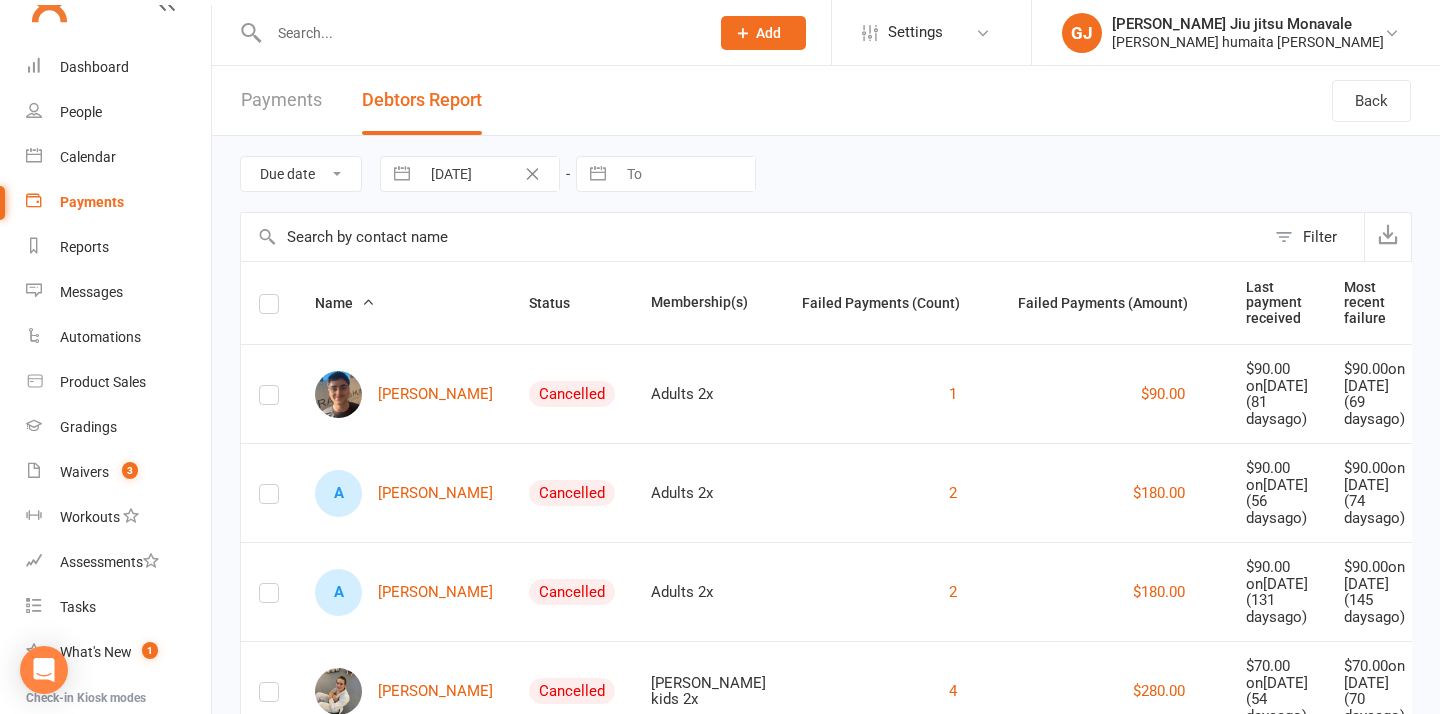 click at bounding box center [598, 174] 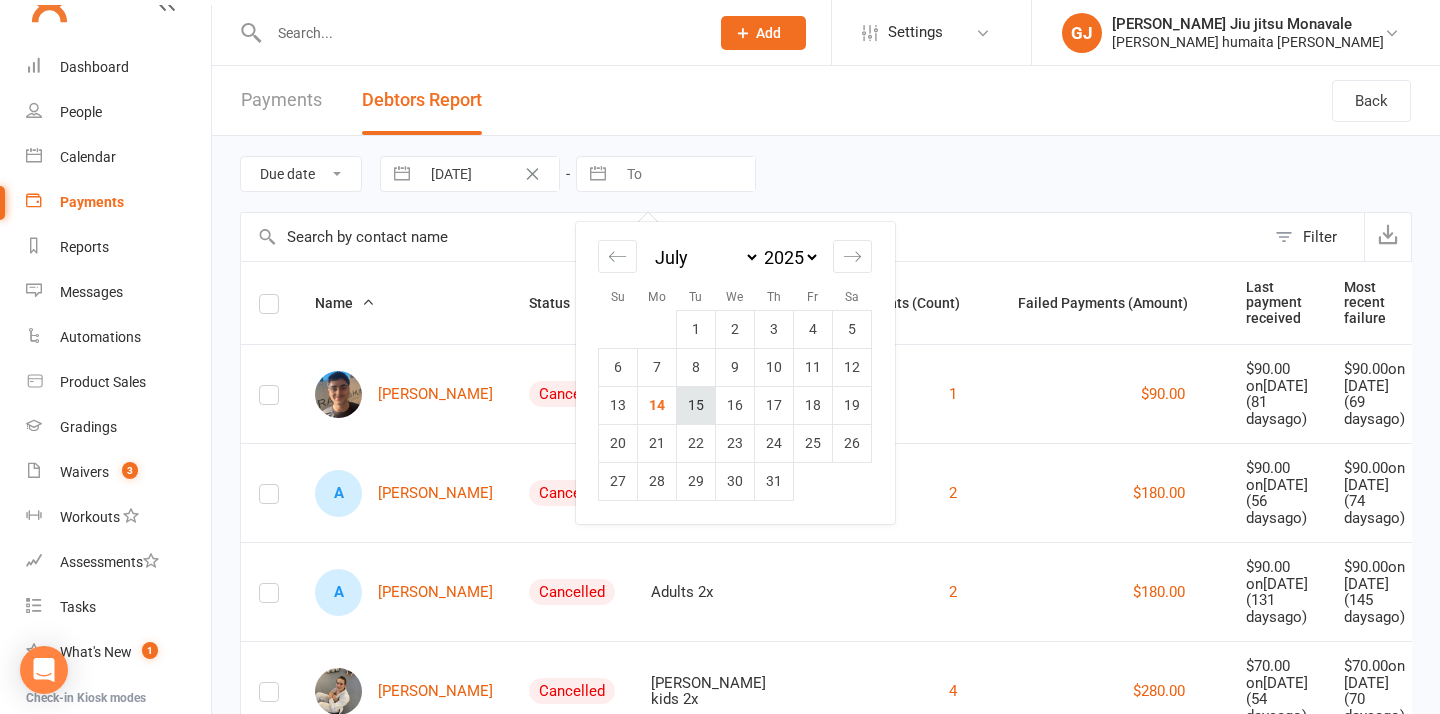 click on "15" at bounding box center (696, 405) 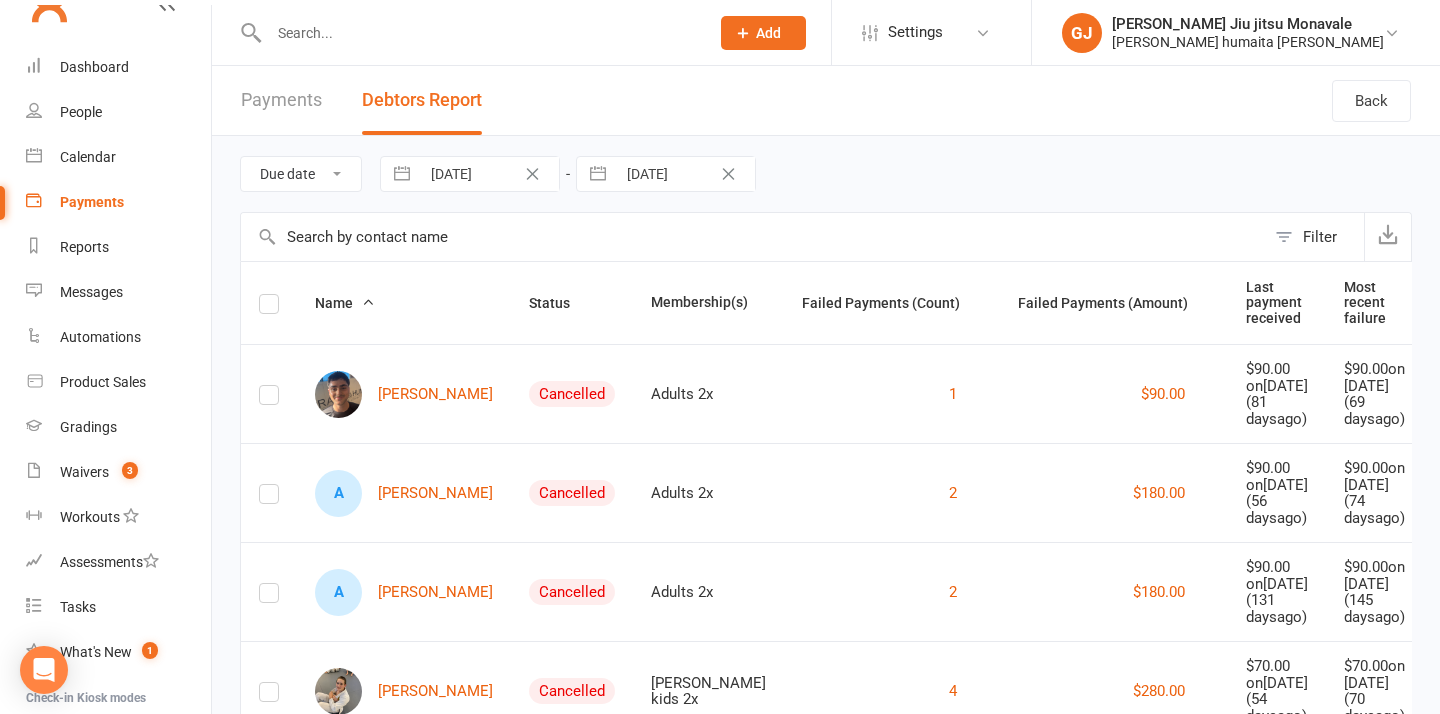 click on "Due date Date failed" at bounding box center (301, 174) 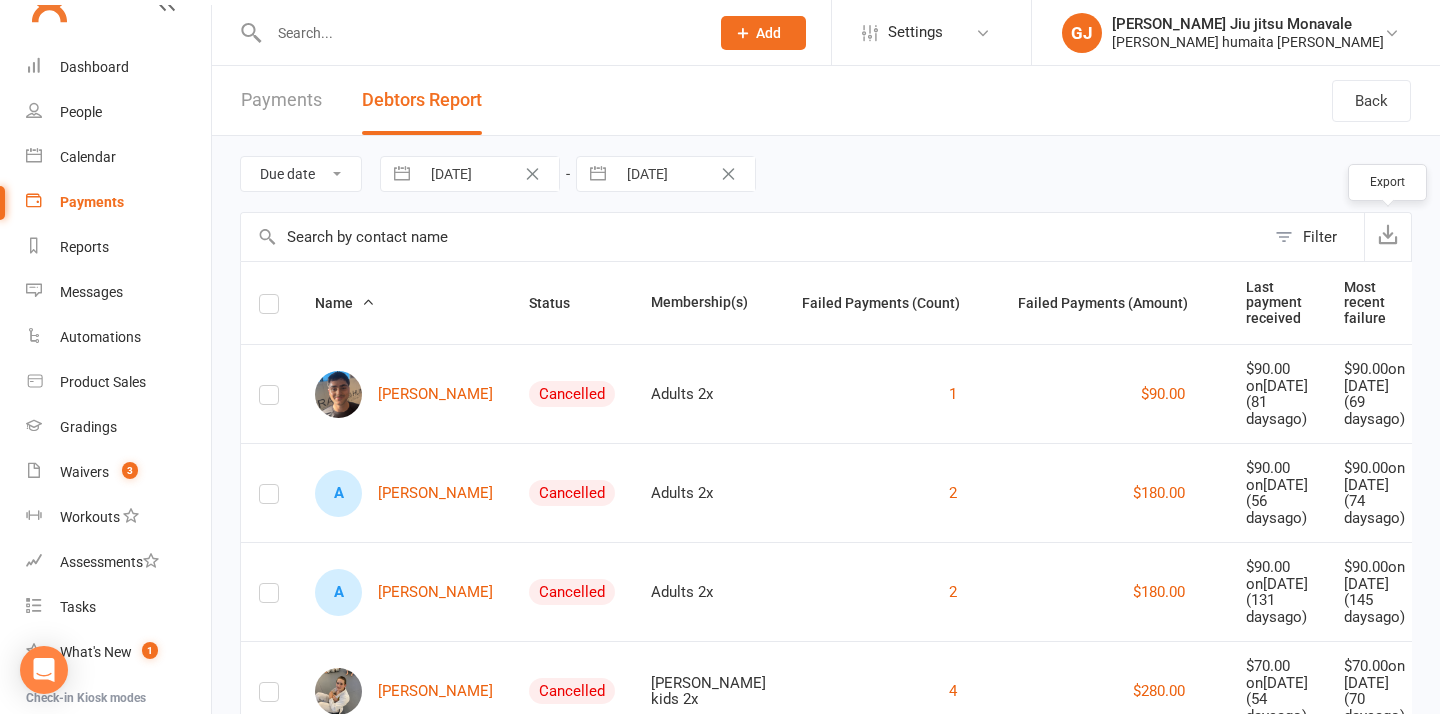 click at bounding box center [1388, 234] 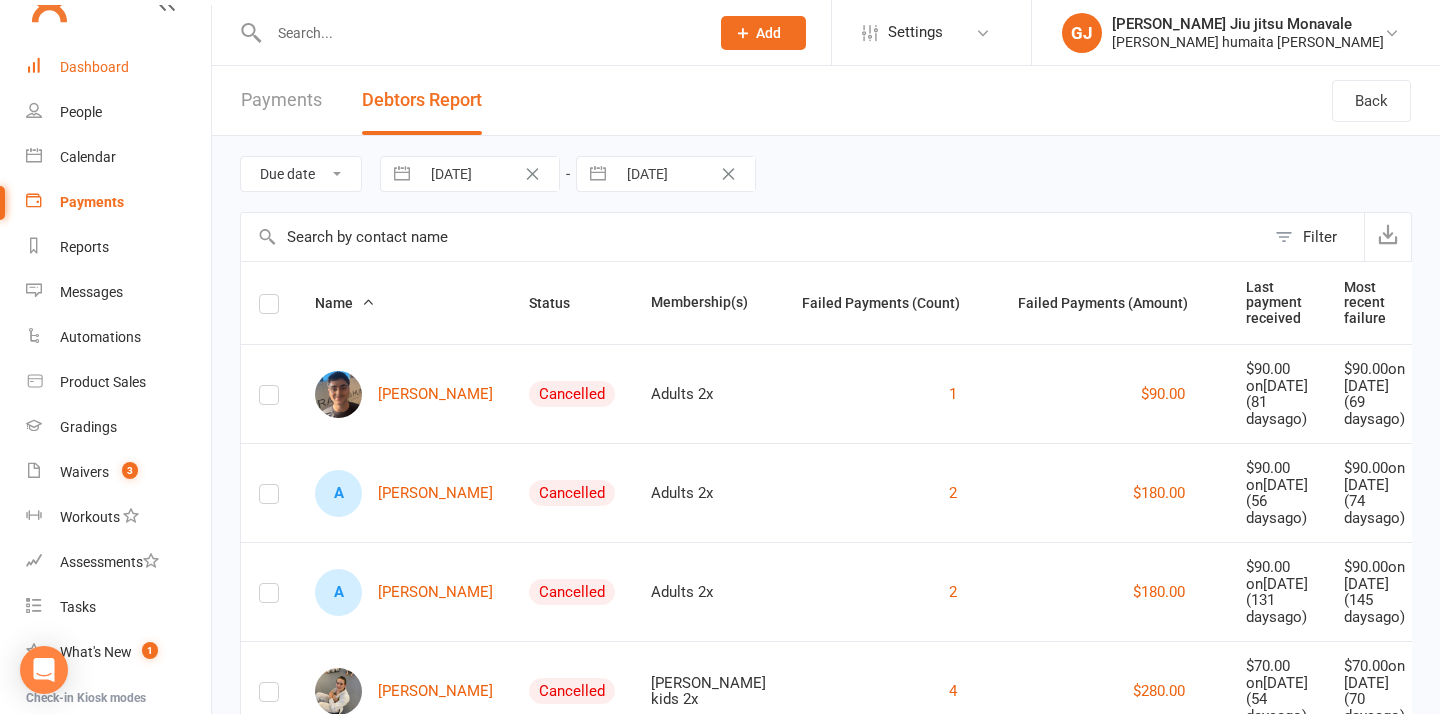 click on "Dashboard" at bounding box center (94, 67) 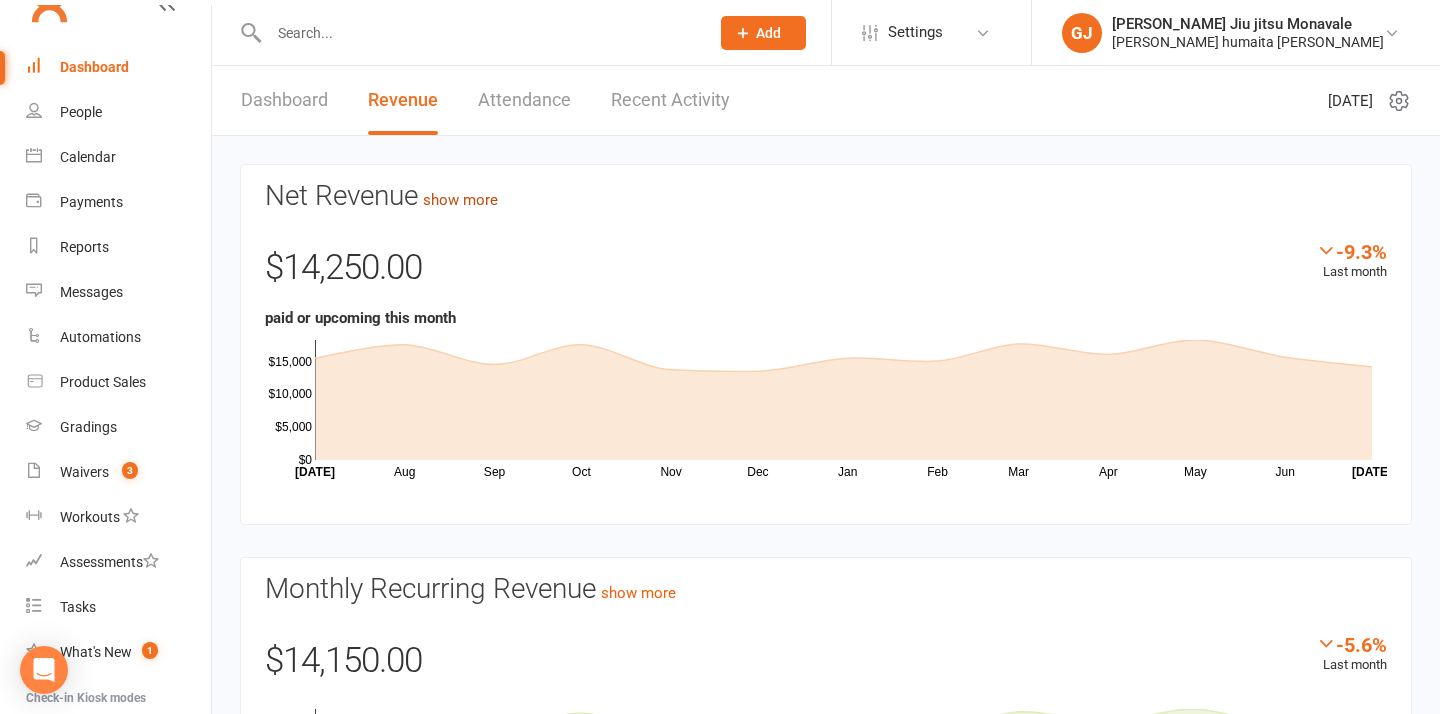 click on "show more" at bounding box center (460, 200) 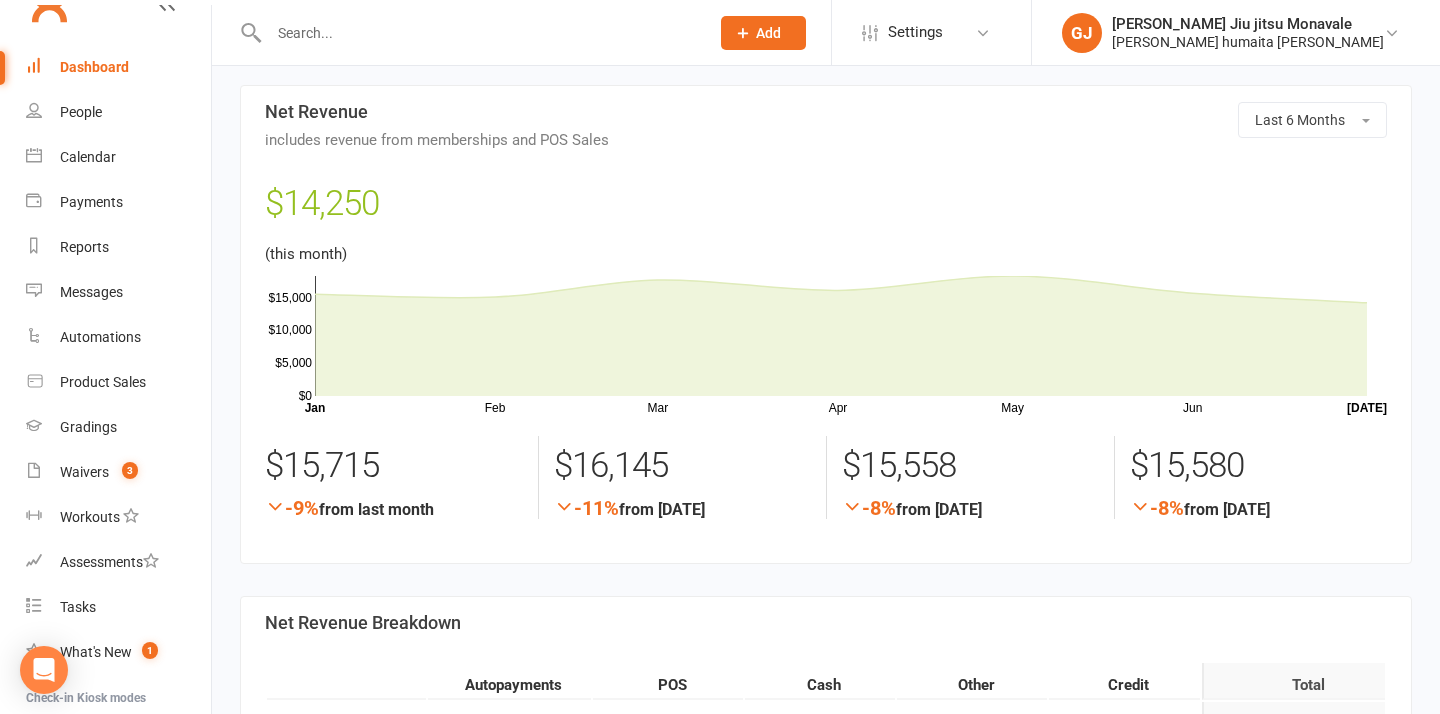 scroll, scrollTop: 0, scrollLeft: 0, axis: both 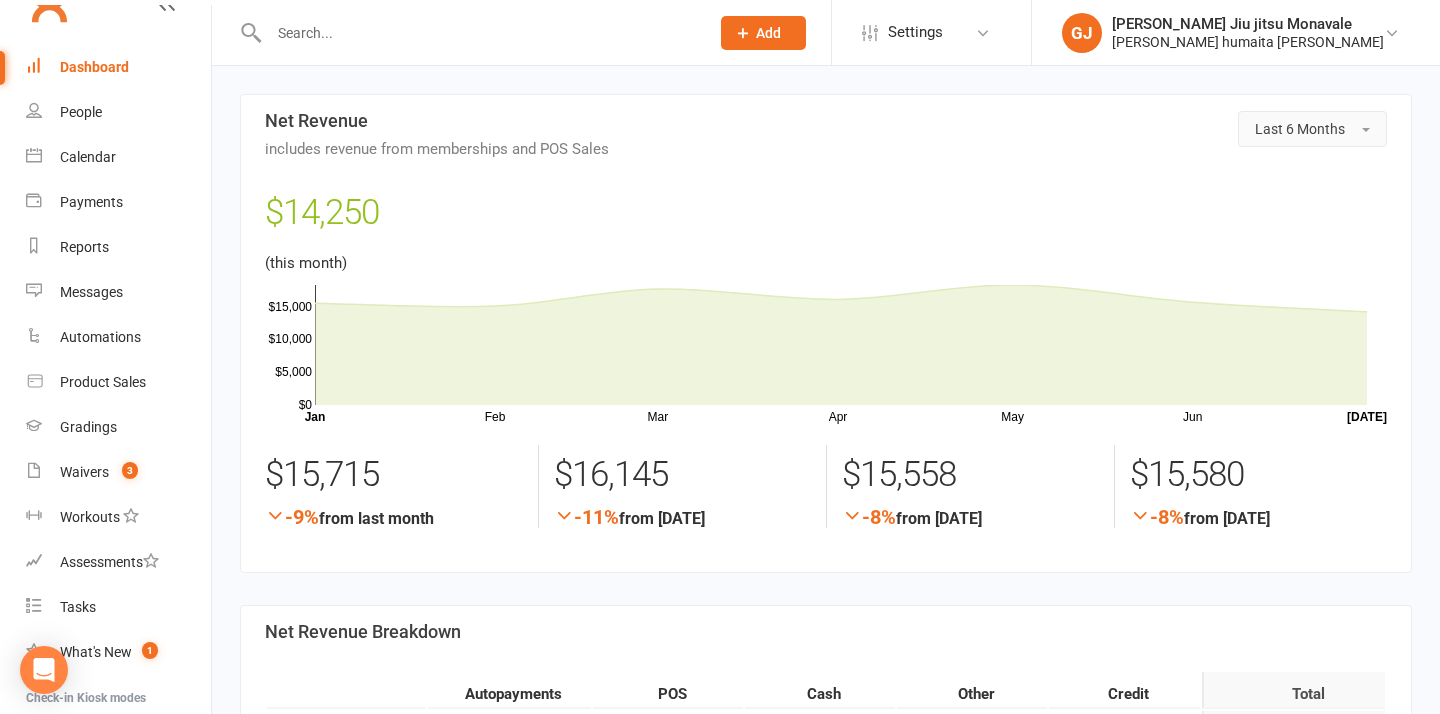 click on "Last 6 Months" at bounding box center [1312, 129] 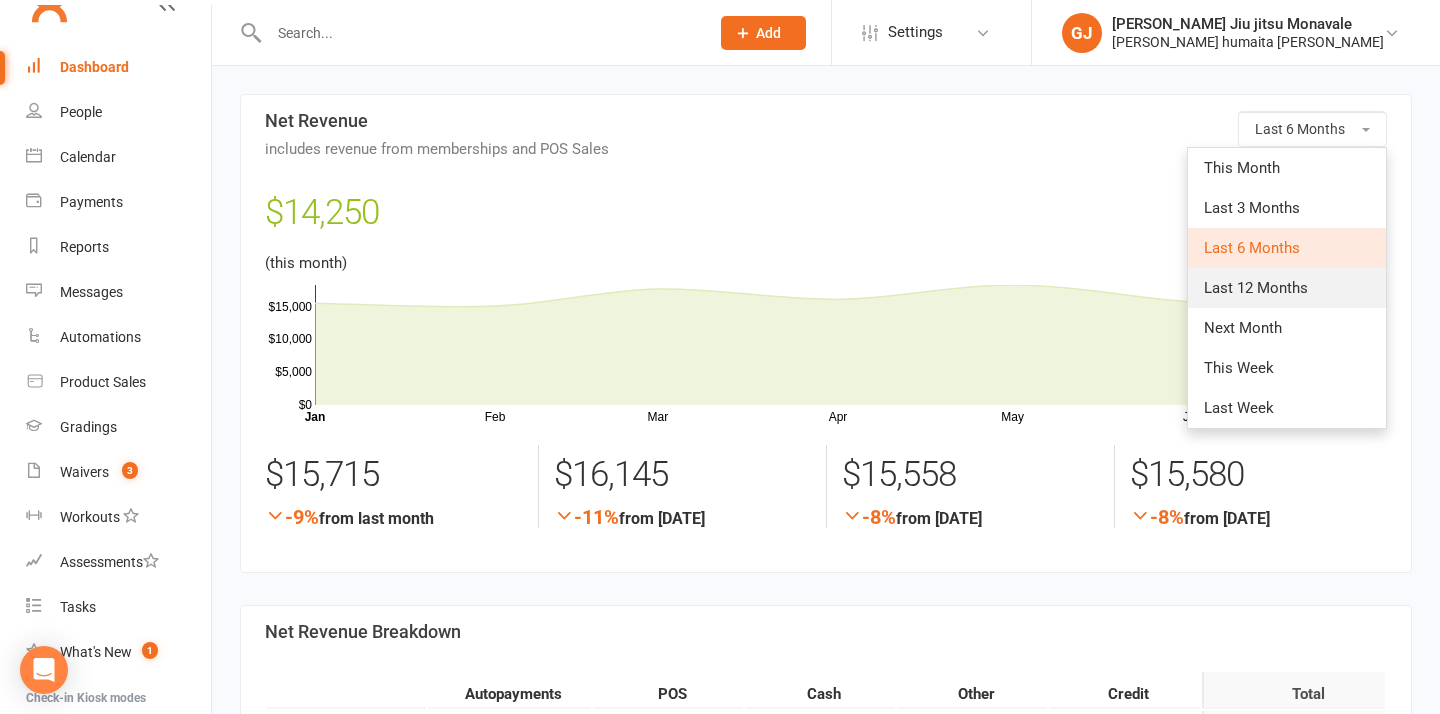 click on "Last 12 Months" at bounding box center [1256, 288] 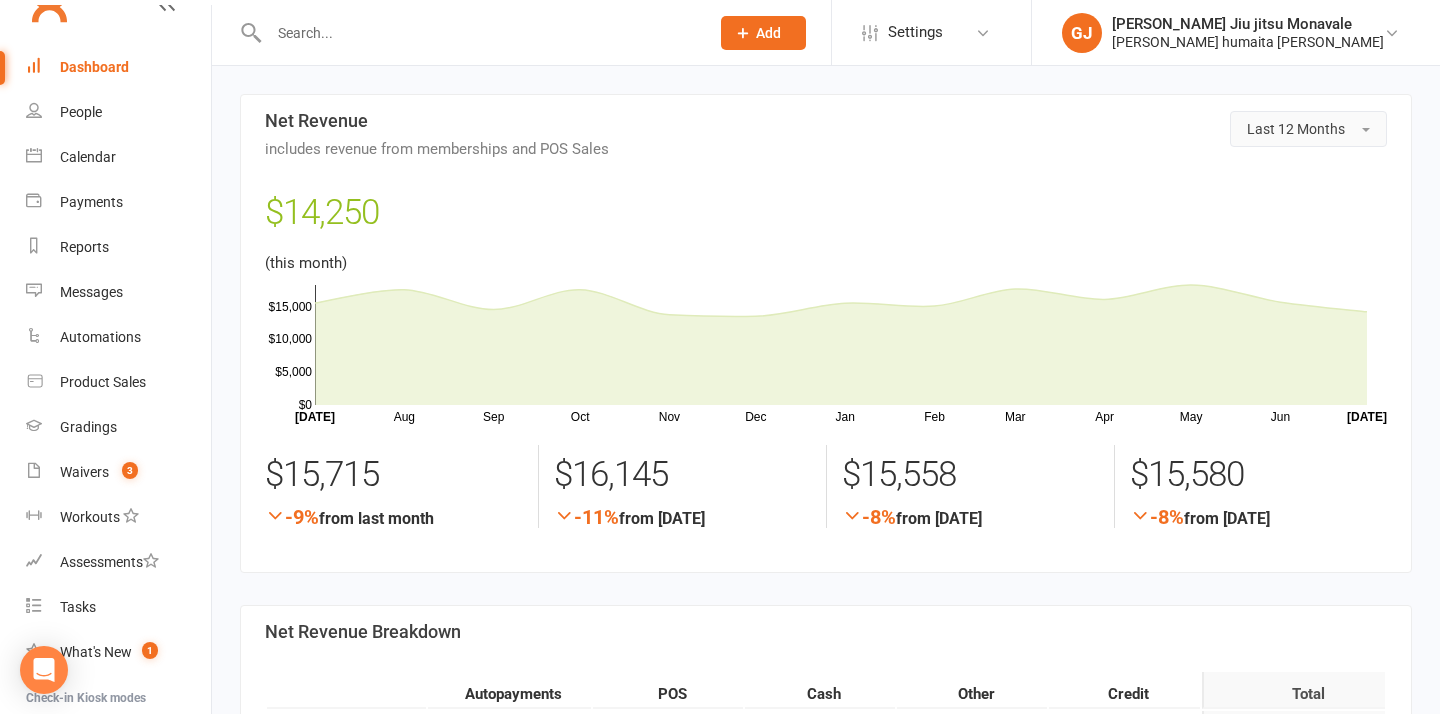 type 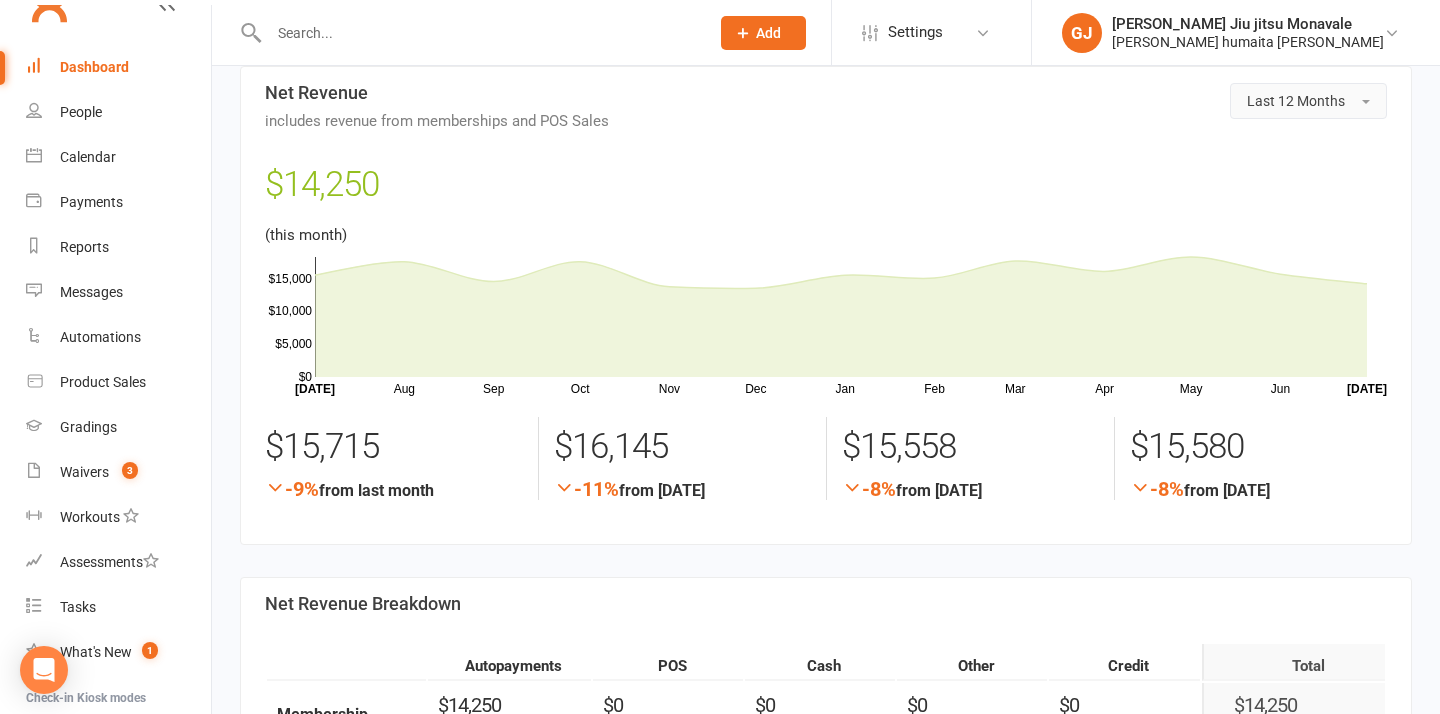 scroll, scrollTop: 0, scrollLeft: 0, axis: both 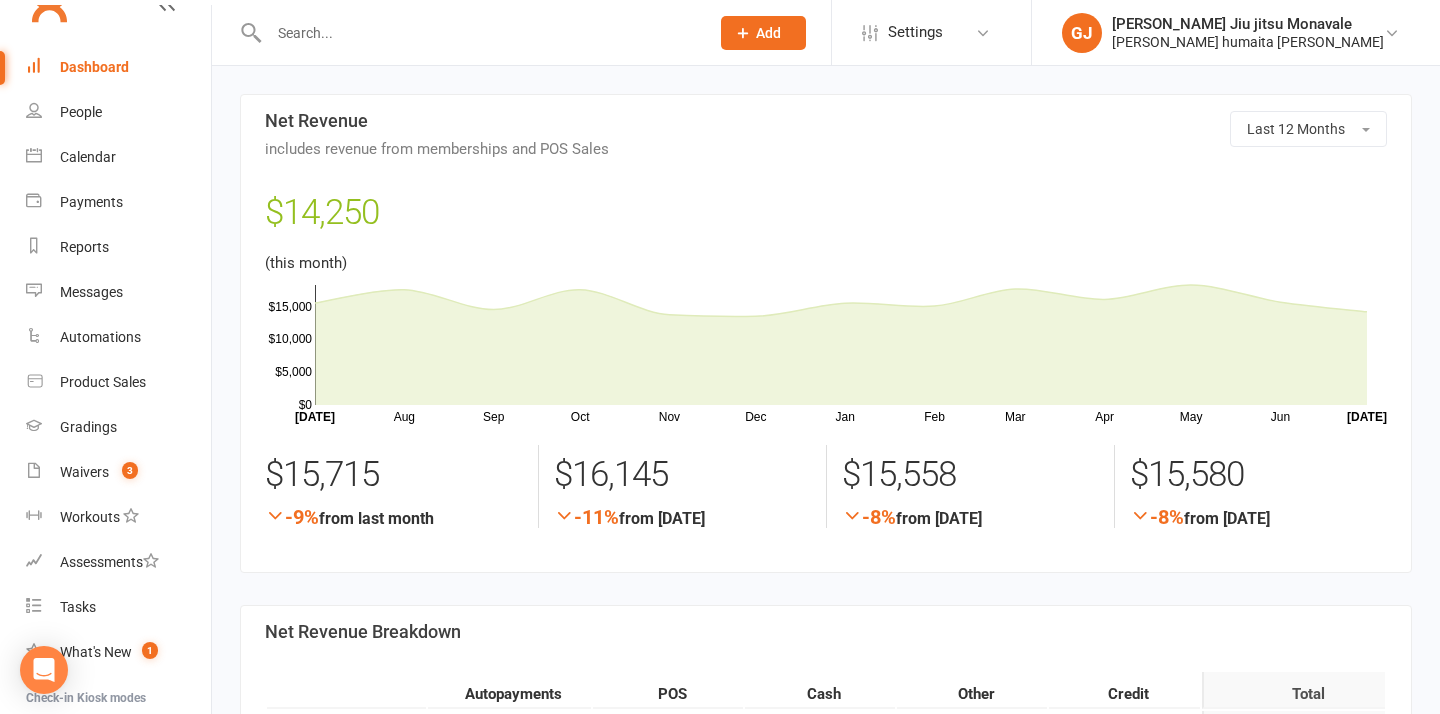 click on "Dashboard" at bounding box center [94, 67] 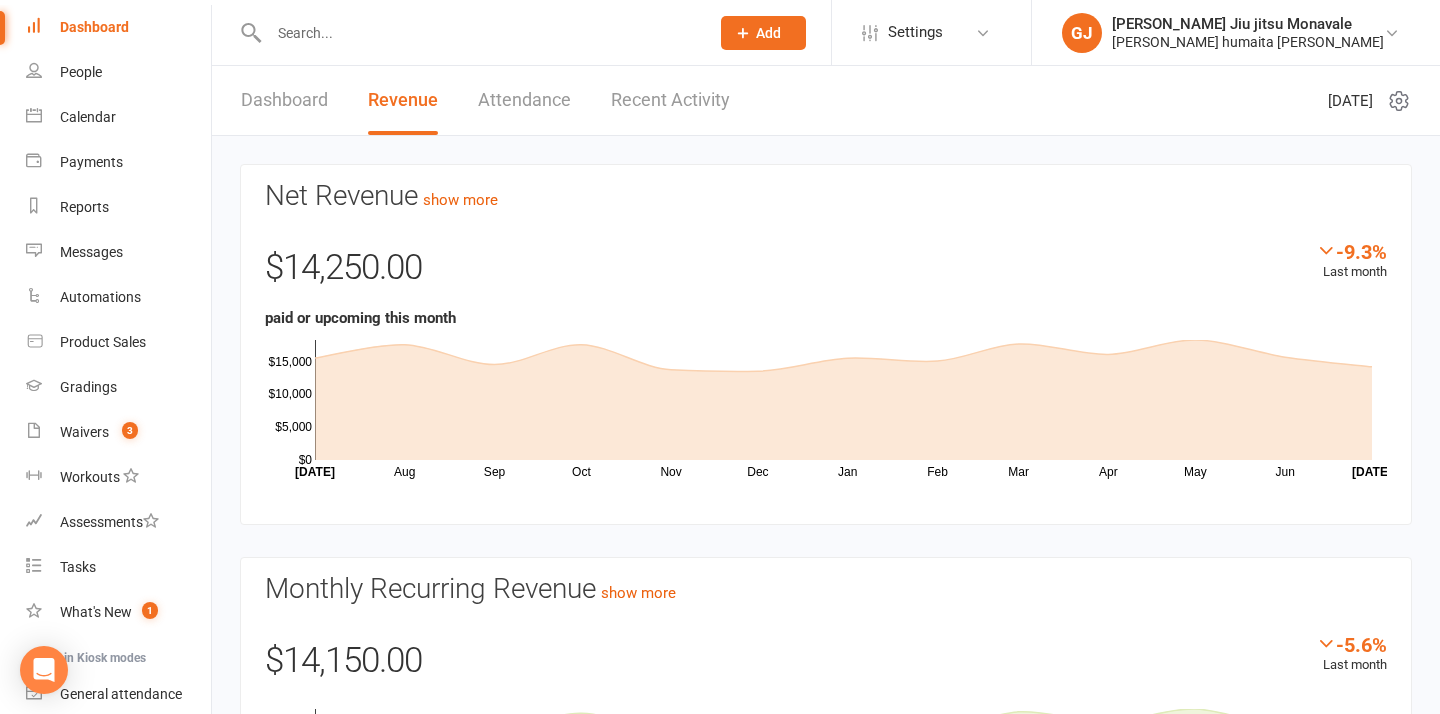 scroll, scrollTop: 120, scrollLeft: 0, axis: vertical 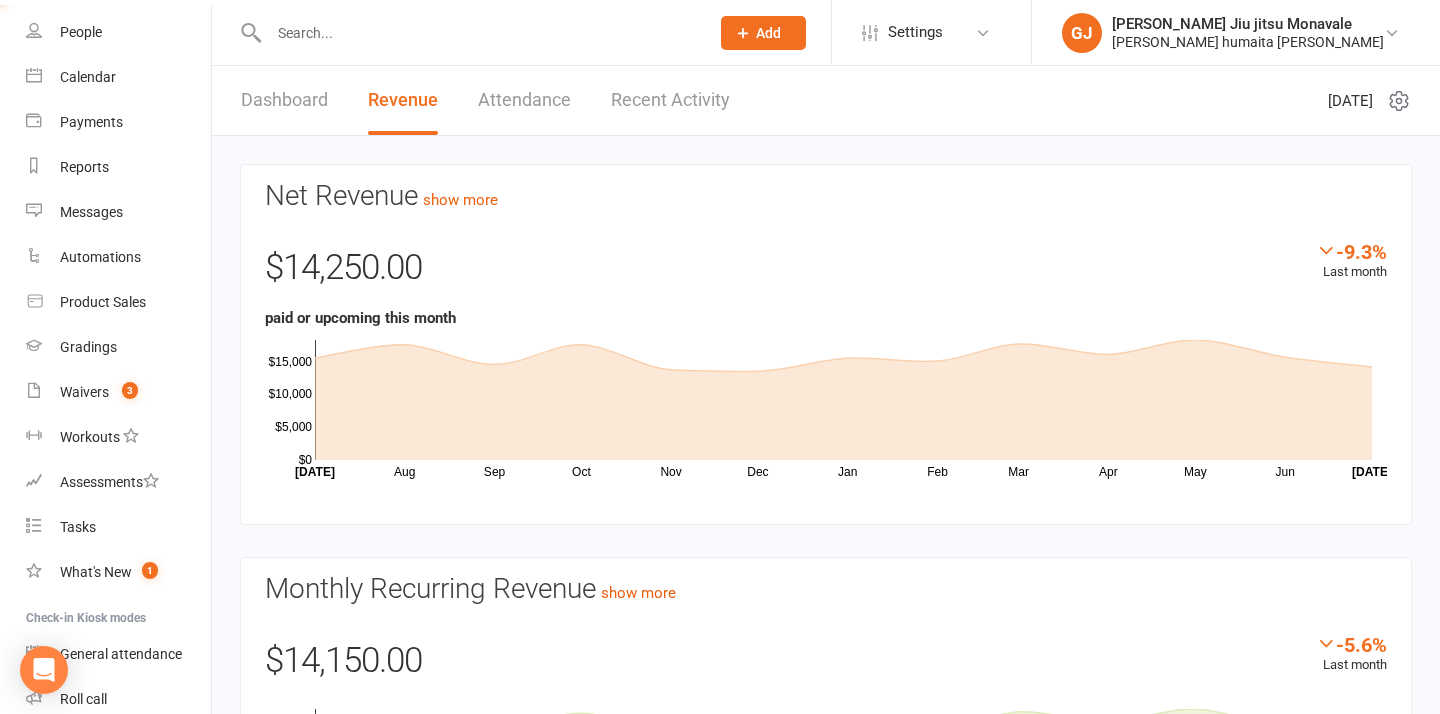 click on "Monthly Recurring Revenue  show more -5.6% Last month $14,150.00 Aug Sep Oct Nov Dec Jan Feb Mar Apr May Jun Month Jul Jul $0 $5,000 $10,000 $15,000" at bounding box center [826, 725] 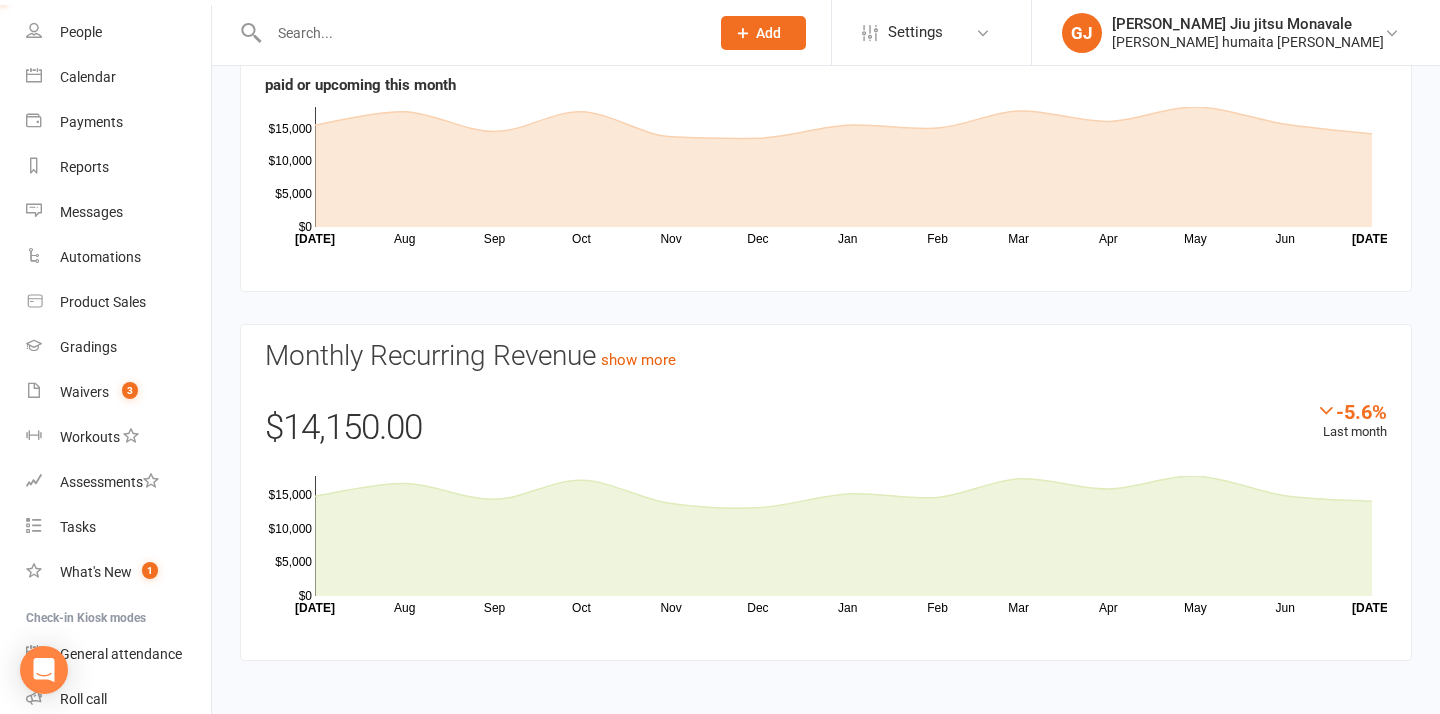 scroll, scrollTop: 240, scrollLeft: 0, axis: vertical 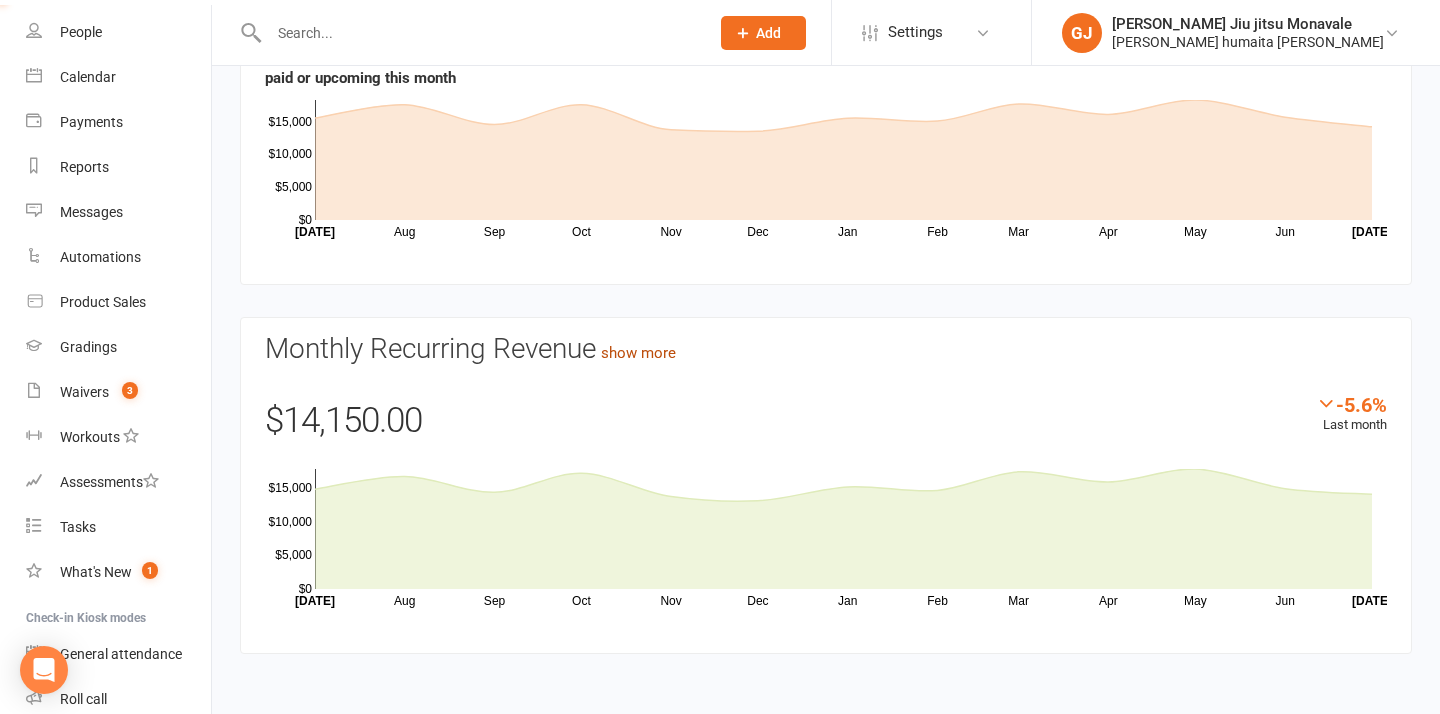 click on "show more" at bounding box center (638, 353) 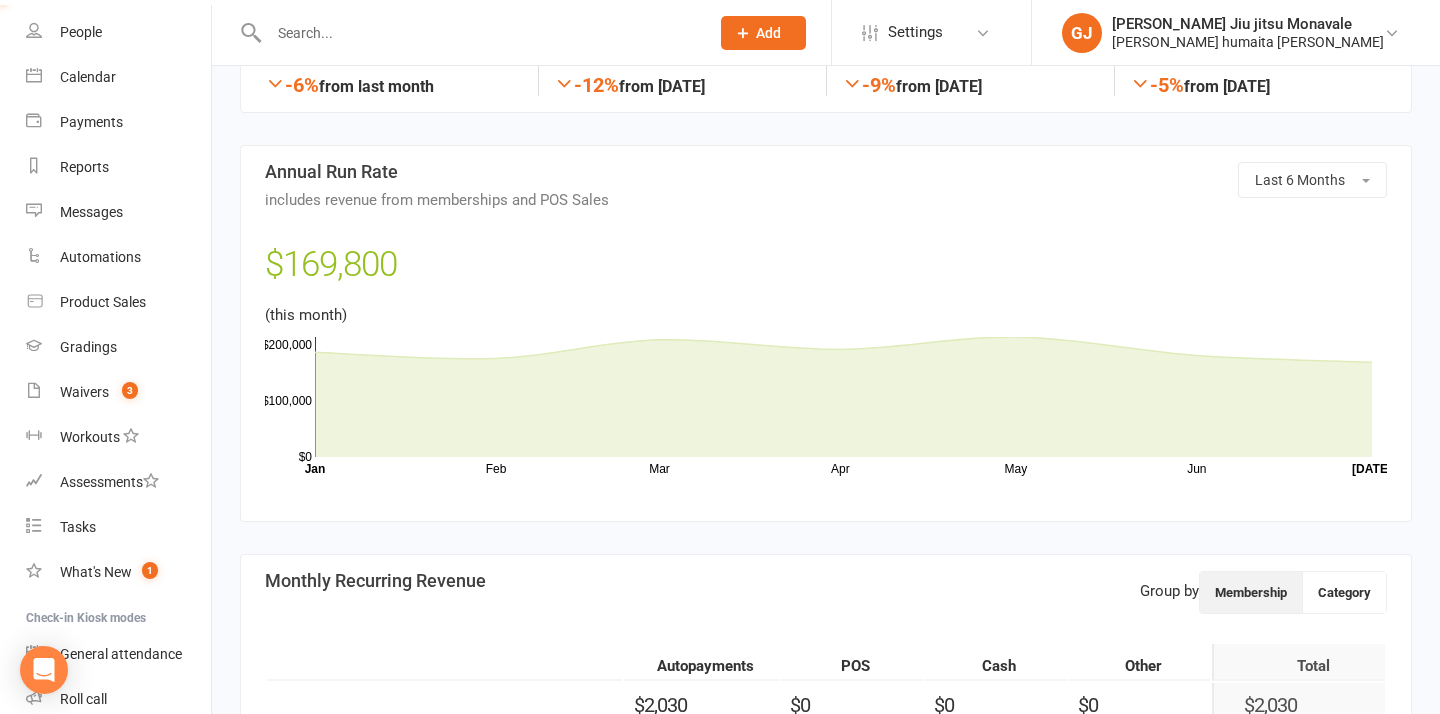 scroll, scrollTop: 400, scrollLeft: 0, axis: vertical 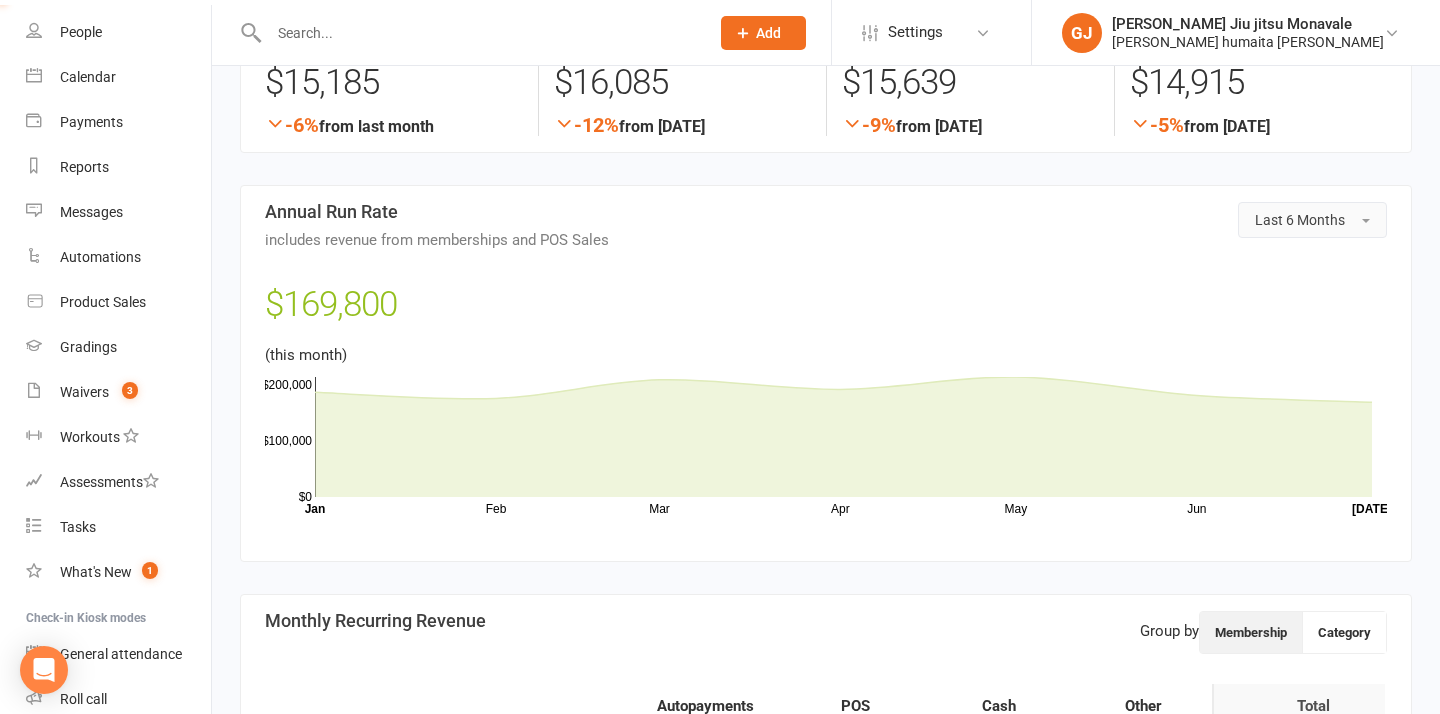 click on "Last 6 Months" at bounding box center (1312, 220) 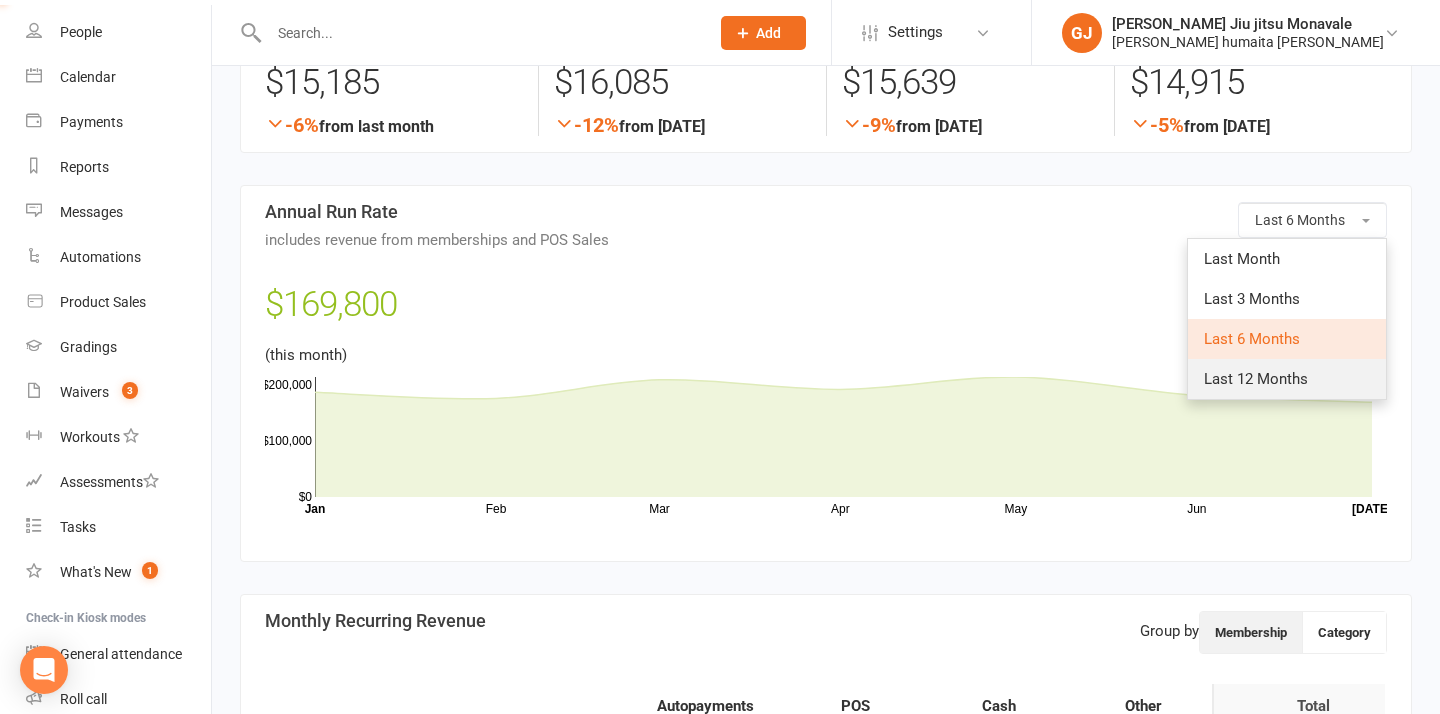 click on "Last 12 Months" at bounding box center [1256, 379] 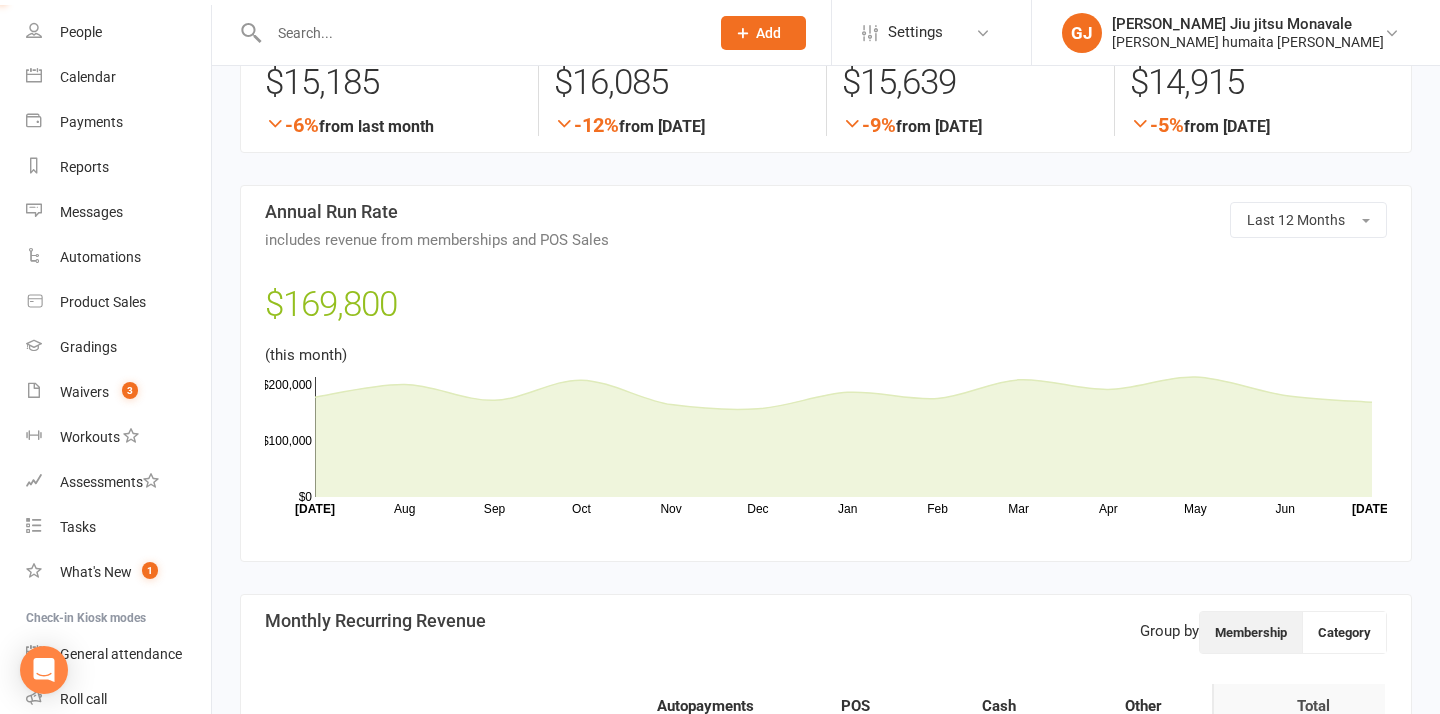 click on "includes revenue from memberships and POS Sales" at bounding box center (826, 240) 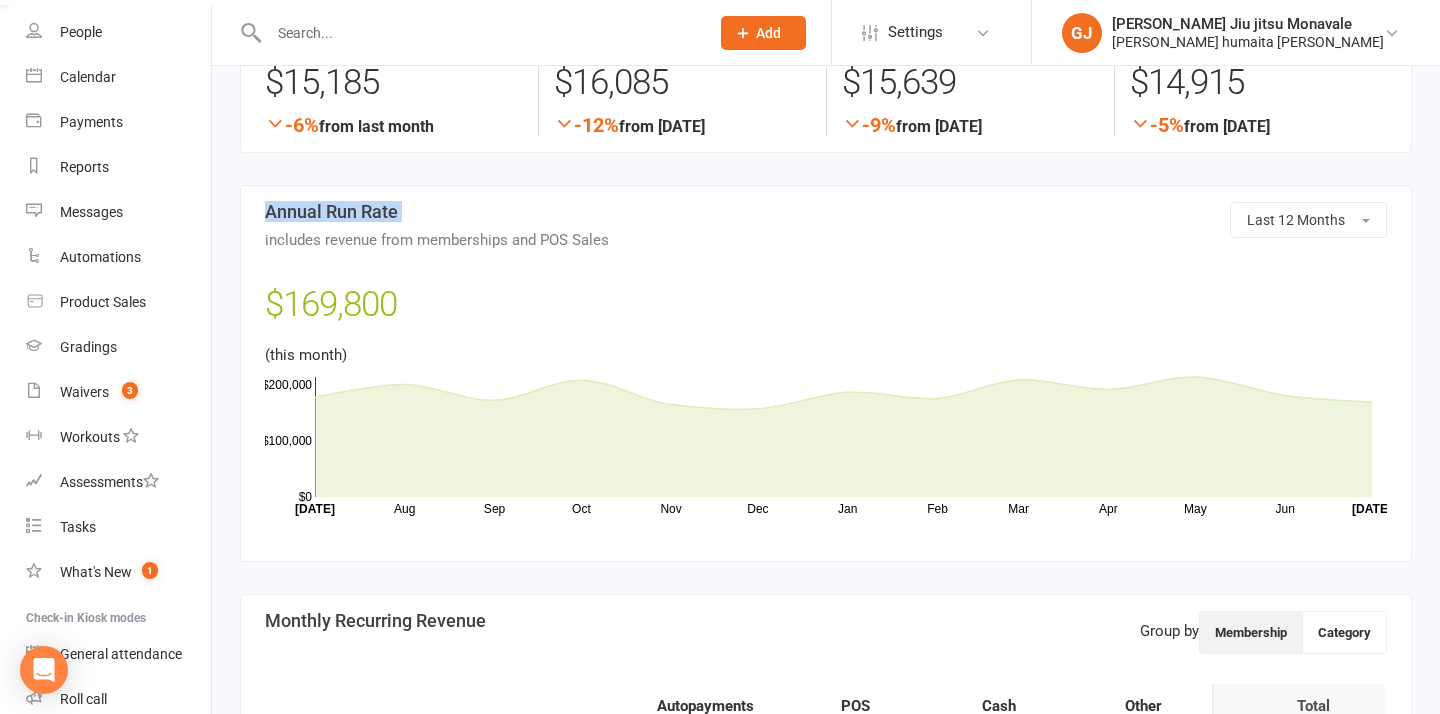 drag, startPoint x: 263, startPoint y: 209, endPoint x: 424, endPoint y: 224, distance: 161.69725 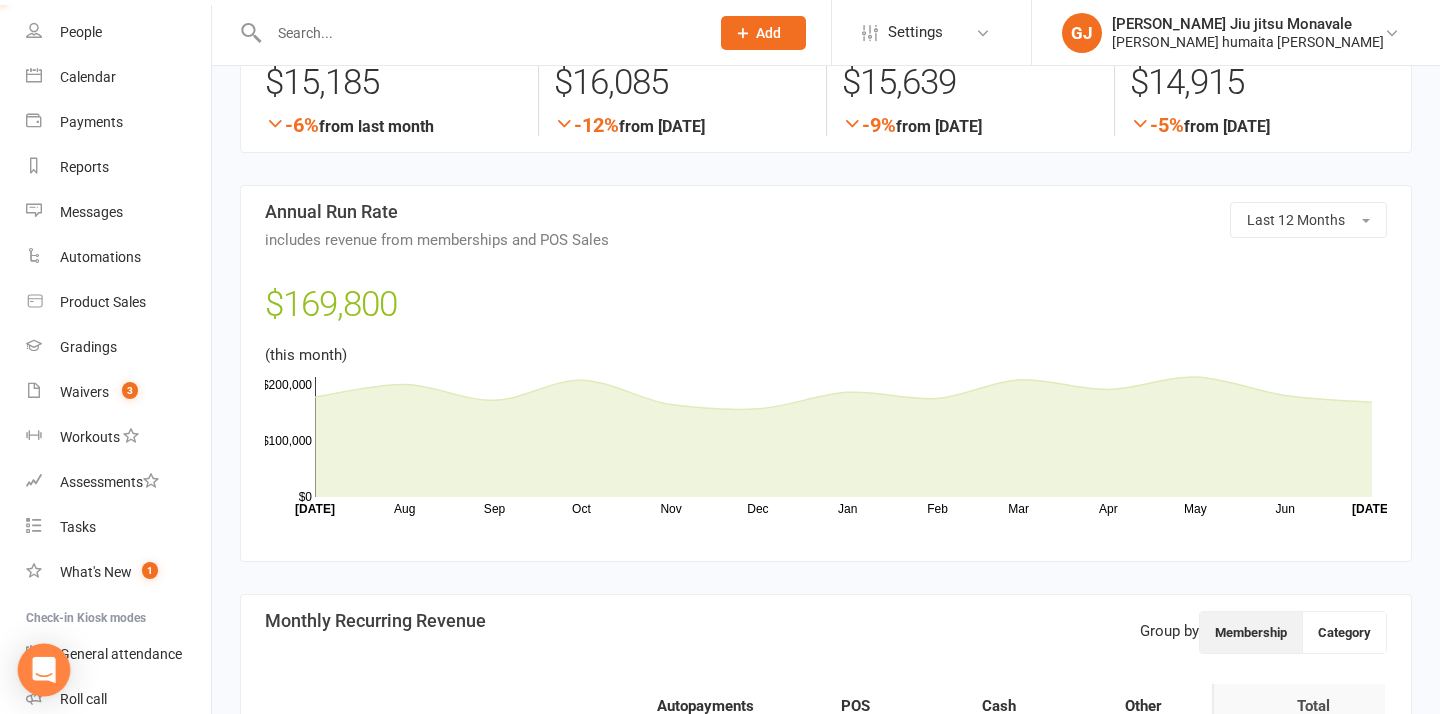 click 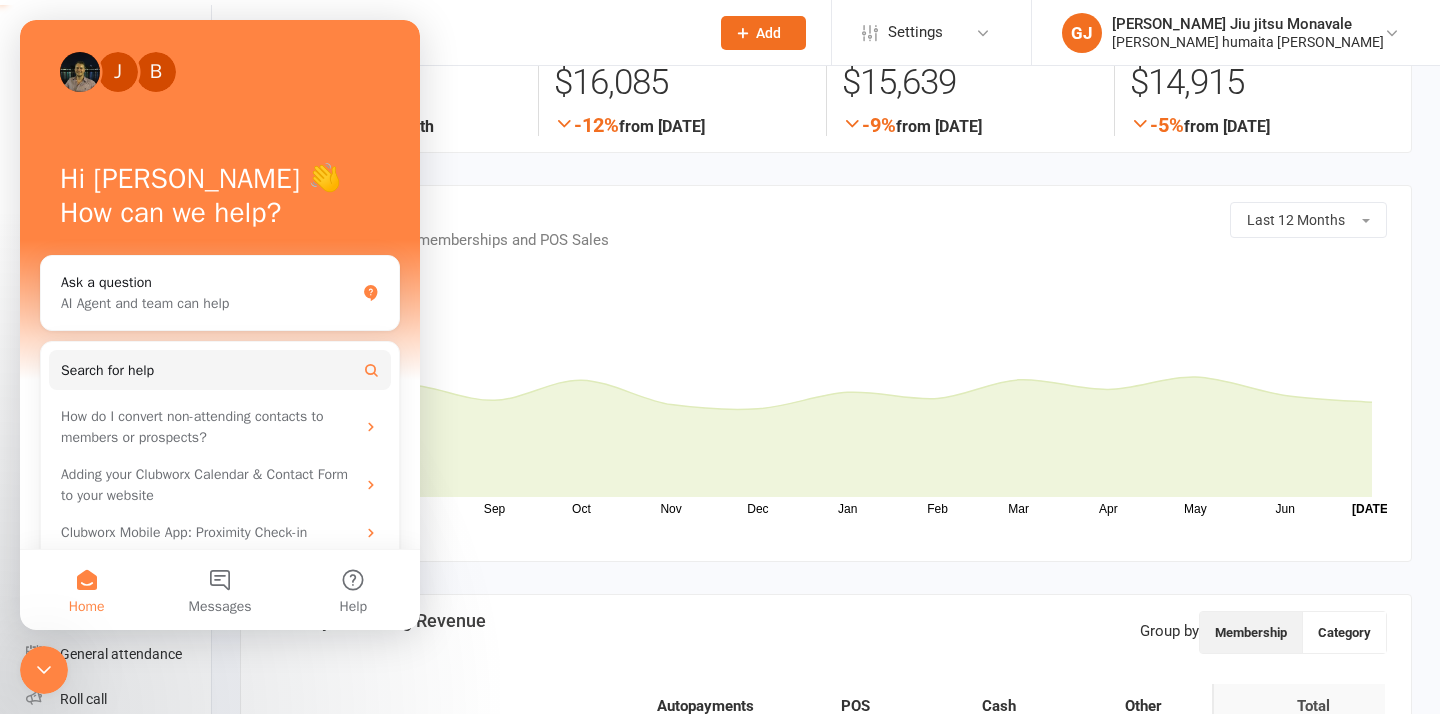 scroll, scrollTop: 0, scrollLeft: 0, axis: both 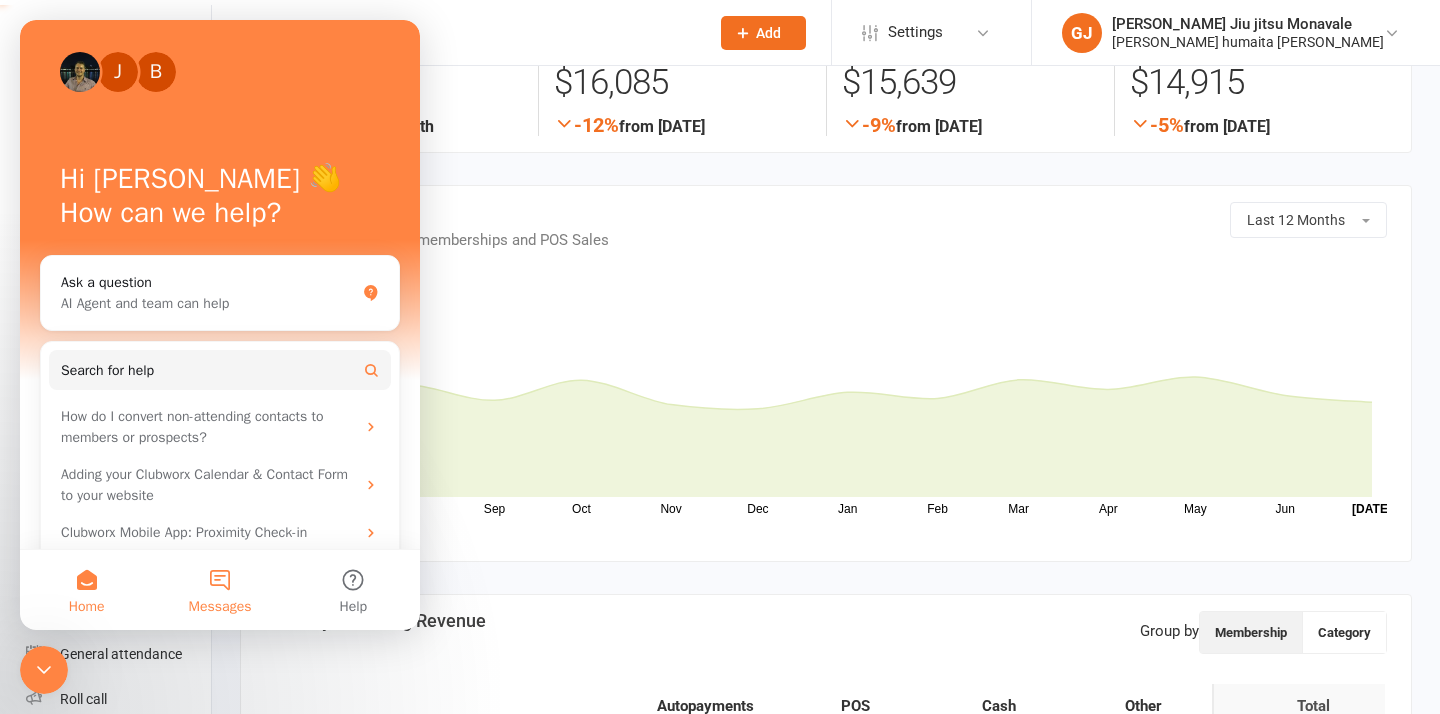 click on "Messages" at bounding box center (219, 590) 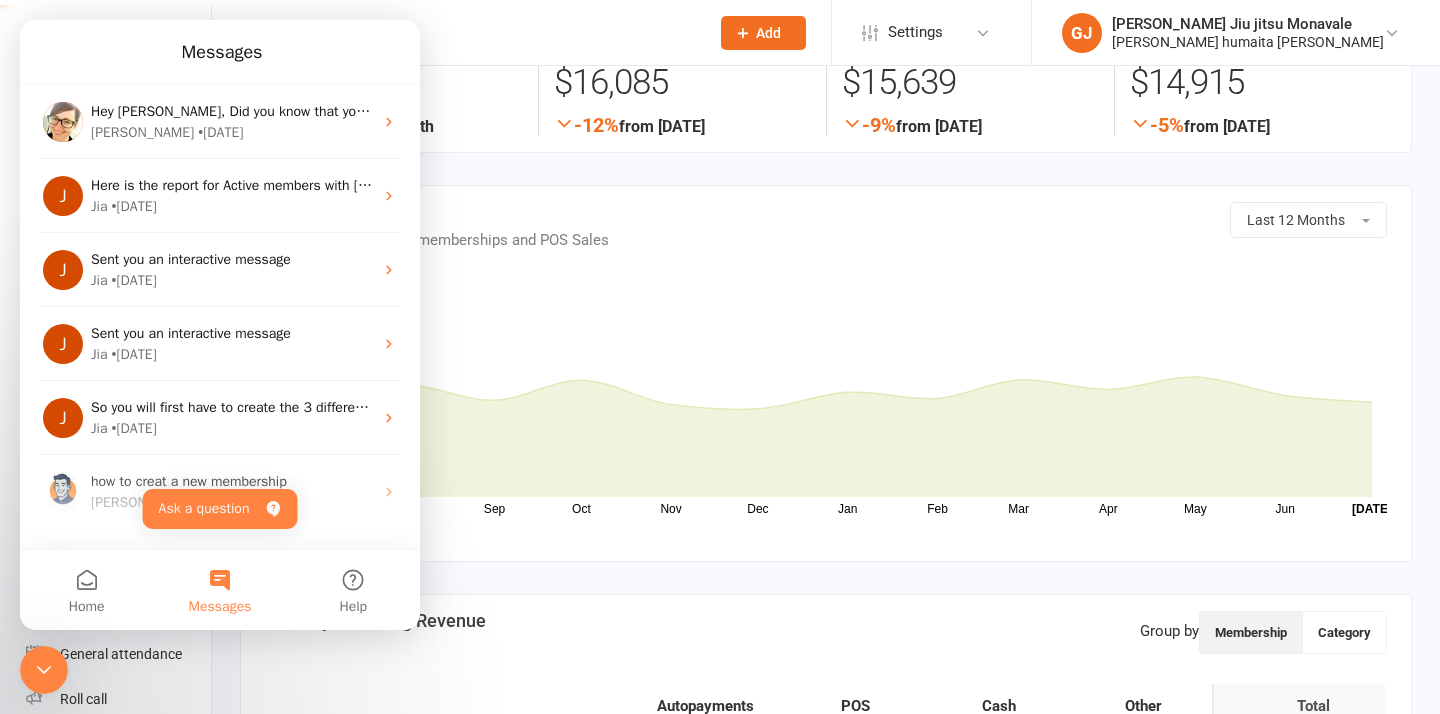 click on "Messages" at bounding box center (219, 590) 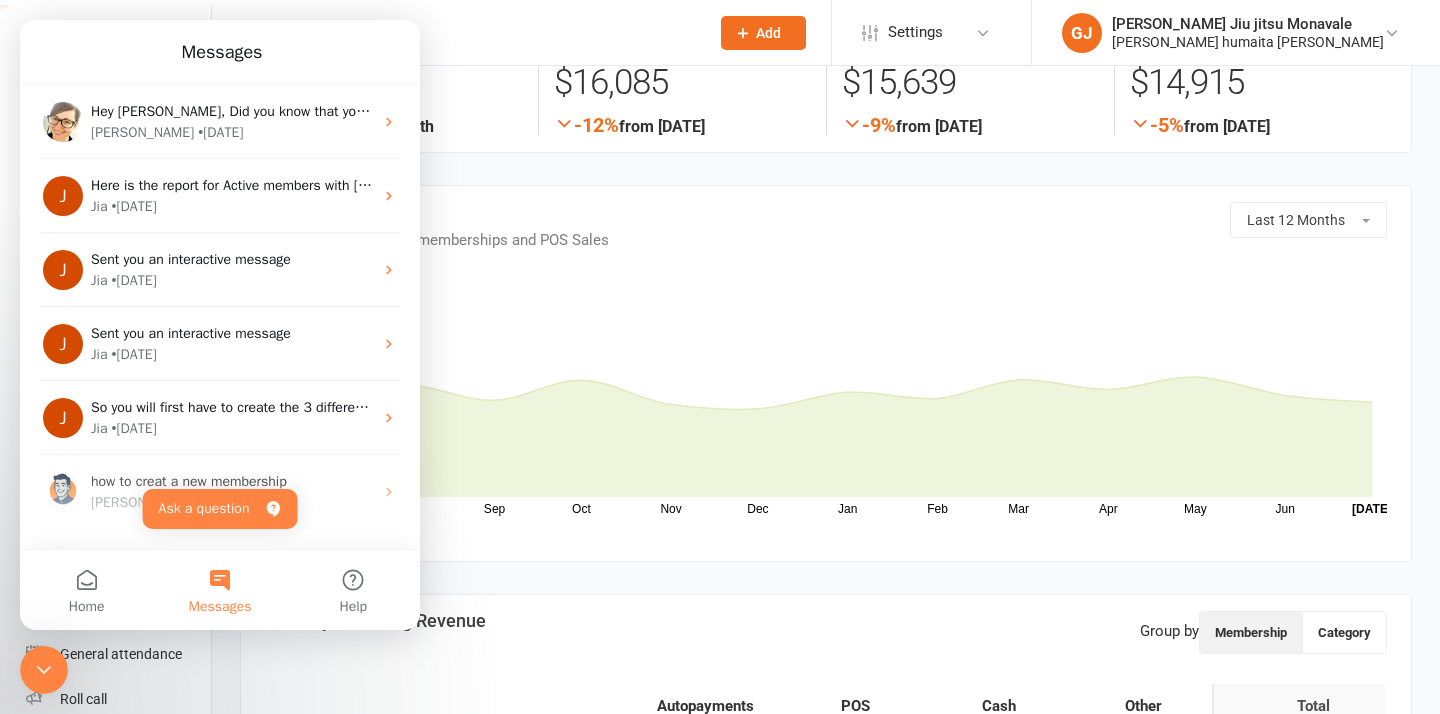 click on "Messages" at bounding box center (219, 590) 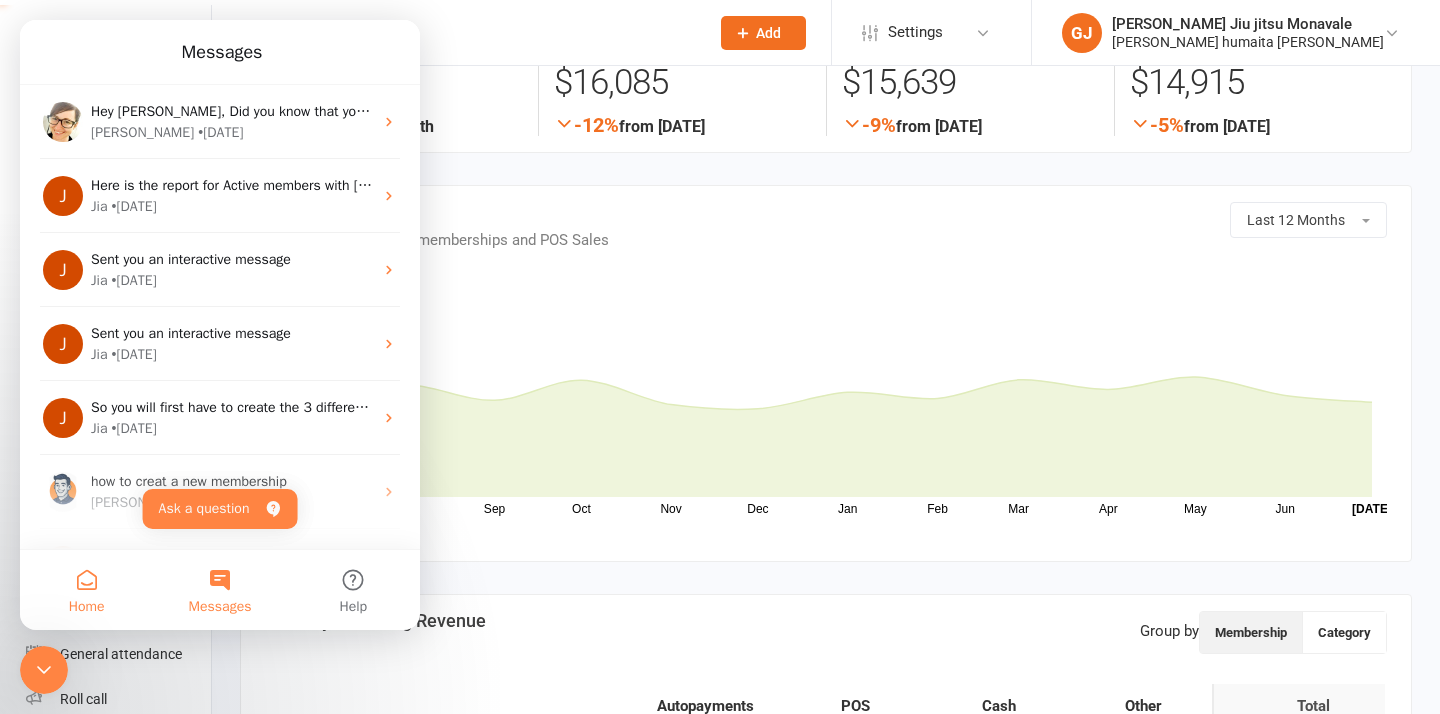 click on "Home" at bounding box center (86, 590) 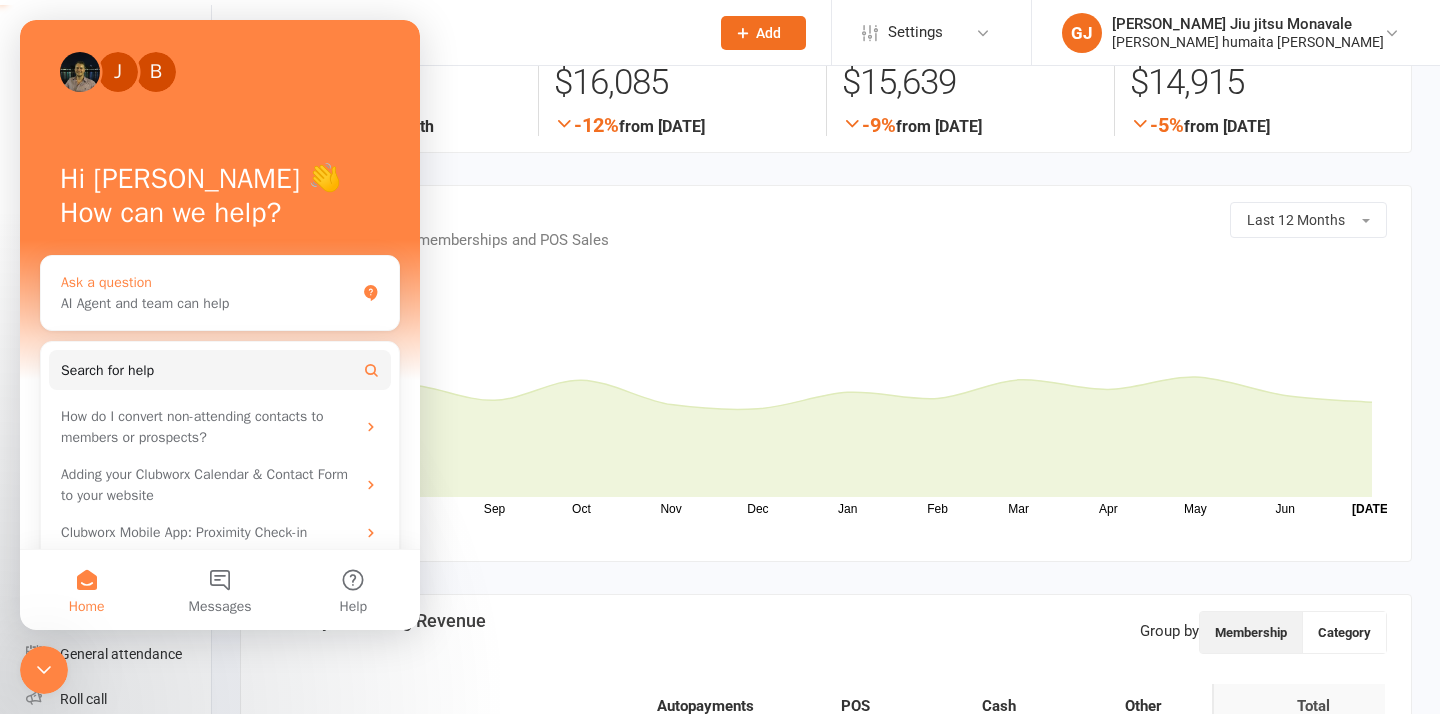 click on "AI Agent and team can help" at bounding box center [208, 303] 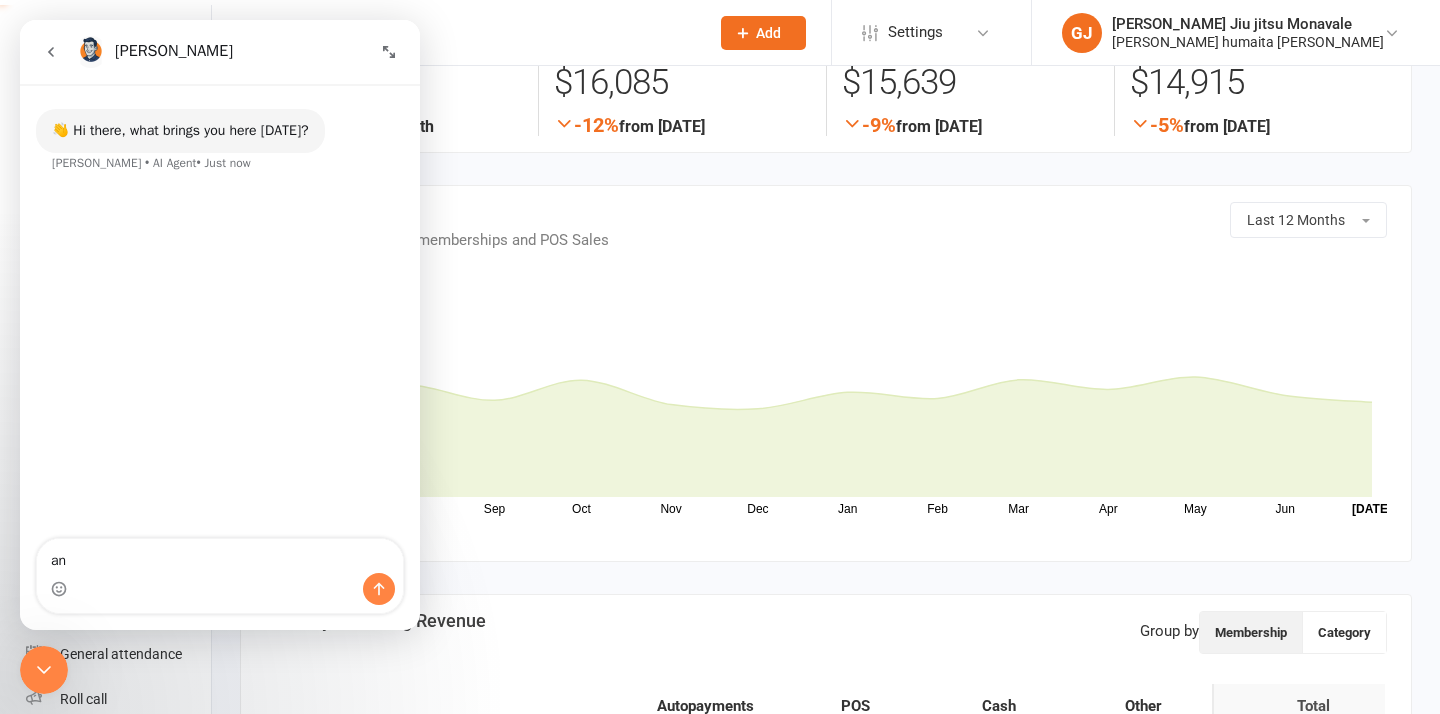 type on "a" 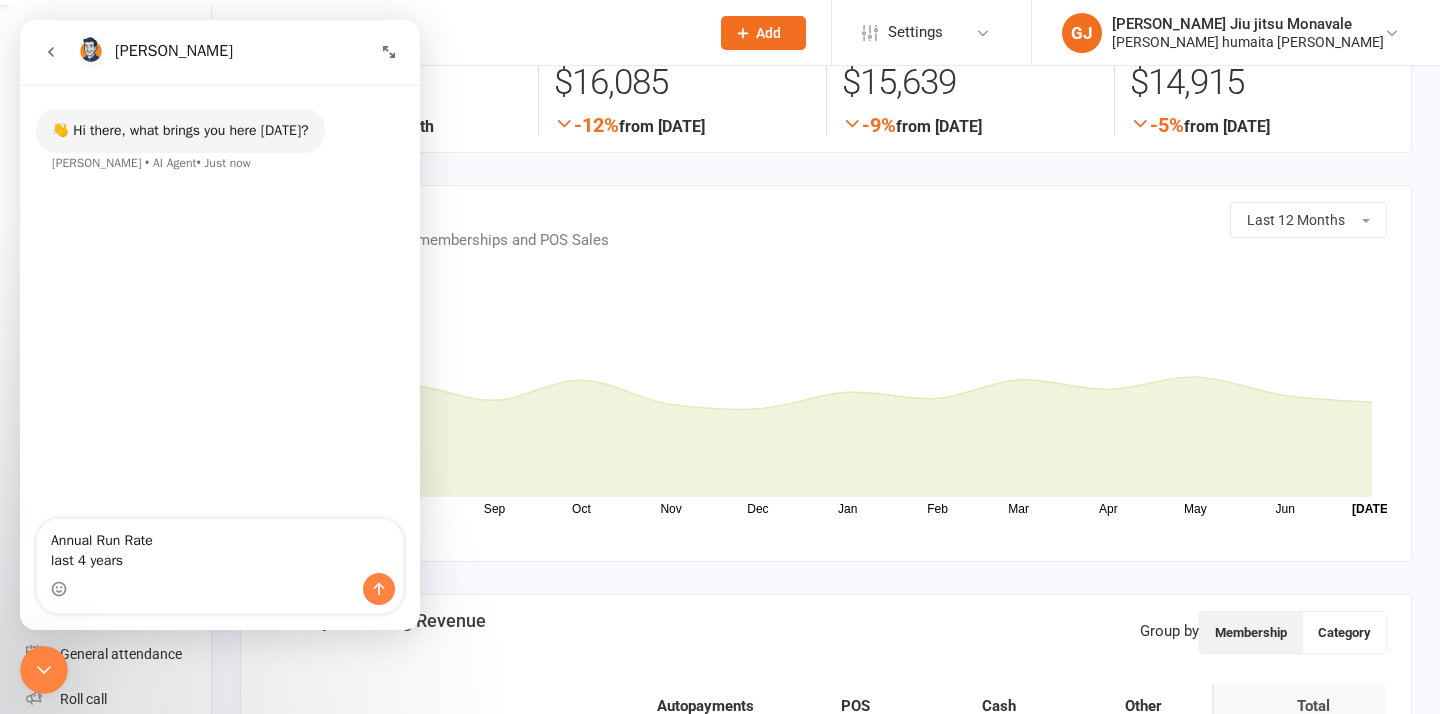 type on "Annual Run Rate
last 4 years" 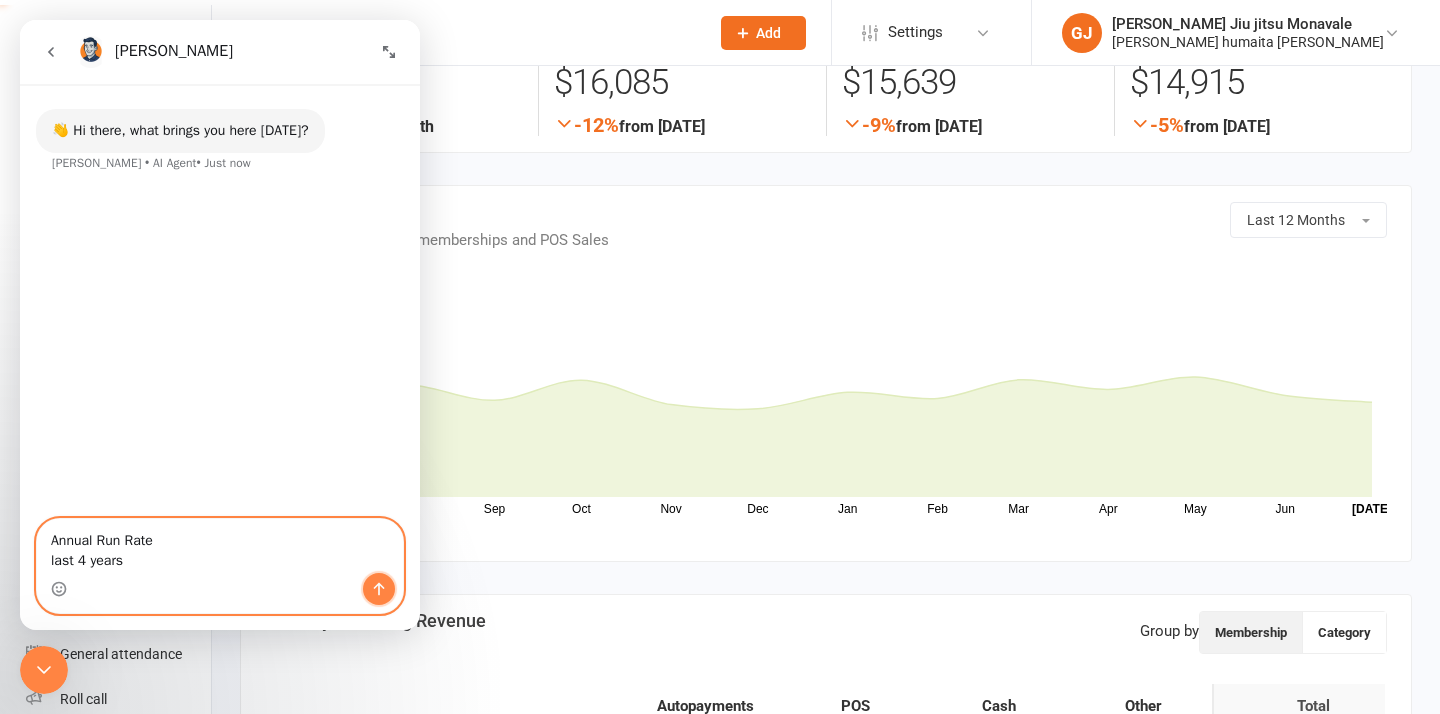 click 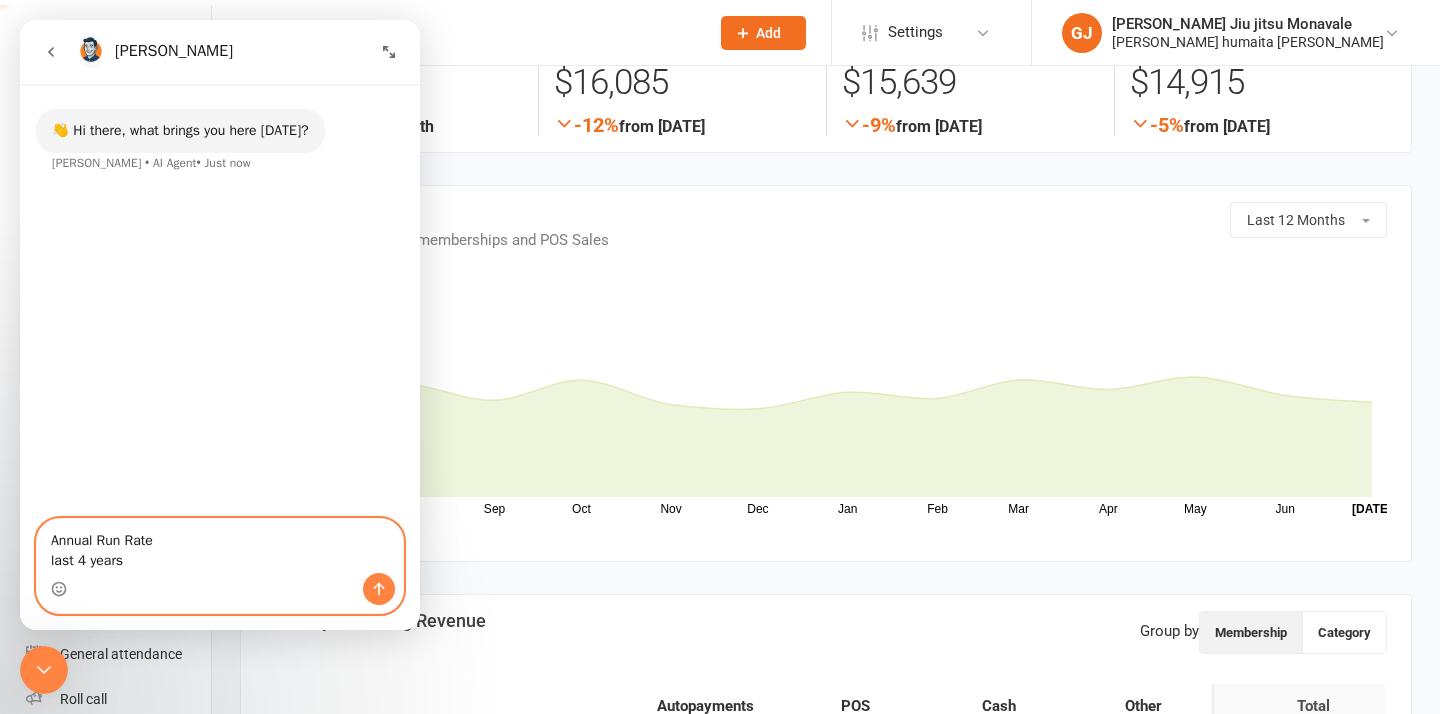 type 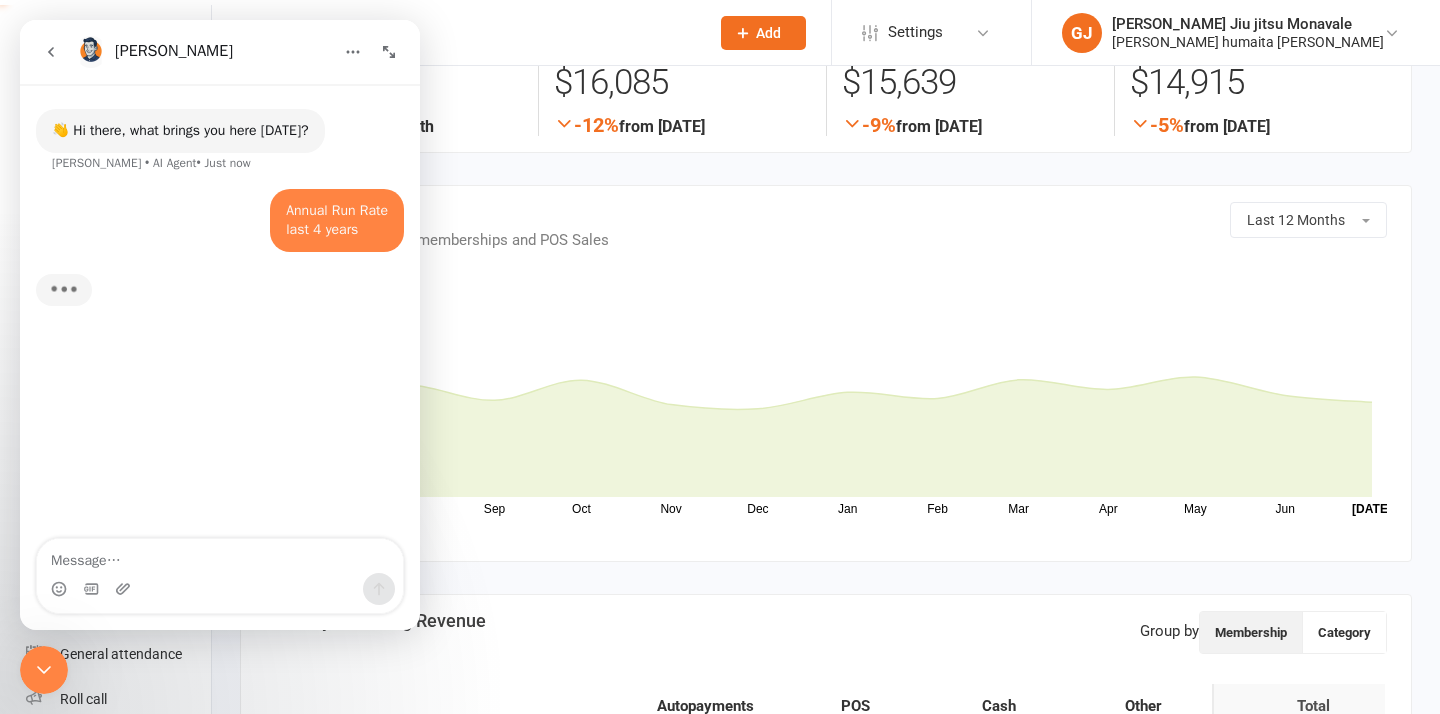 scroll, scrollTop: 3, scrollLeft: 0, axis: vertical 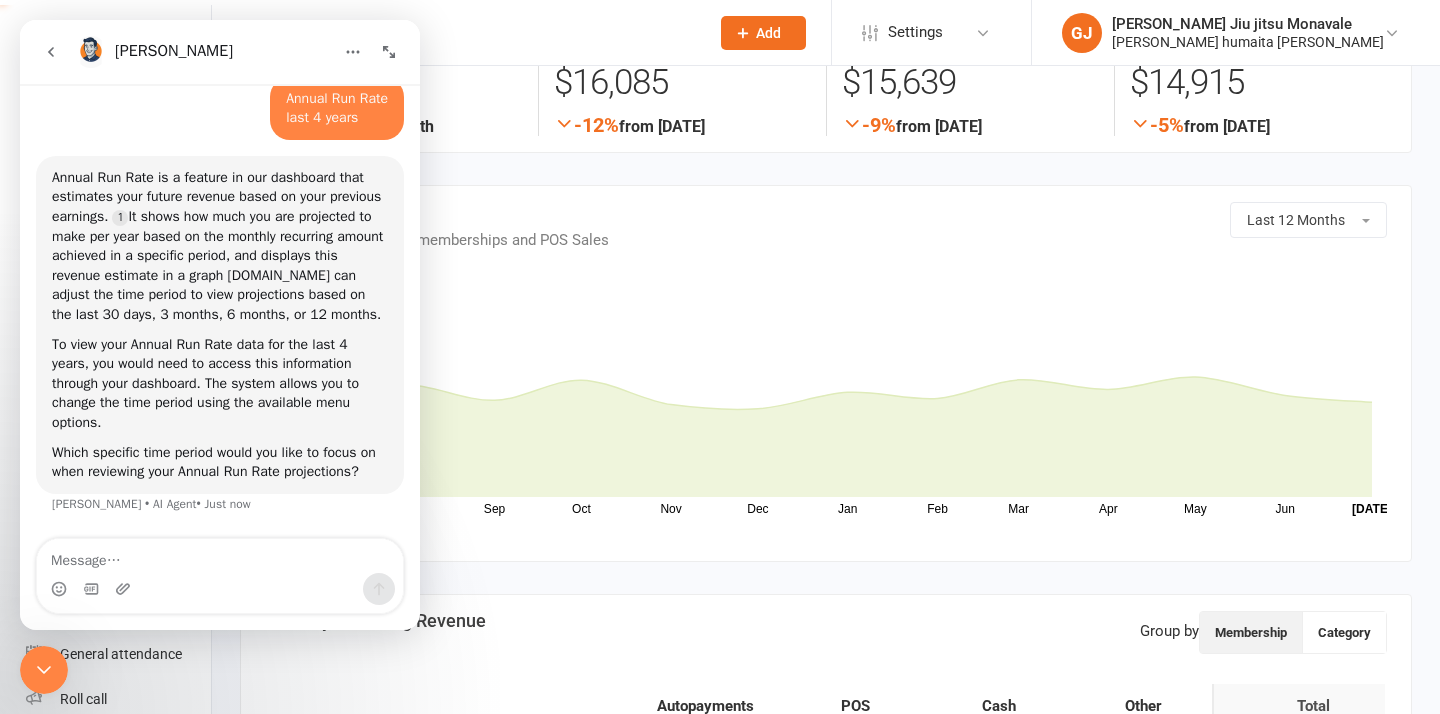 click at bounding box center [220, 556] 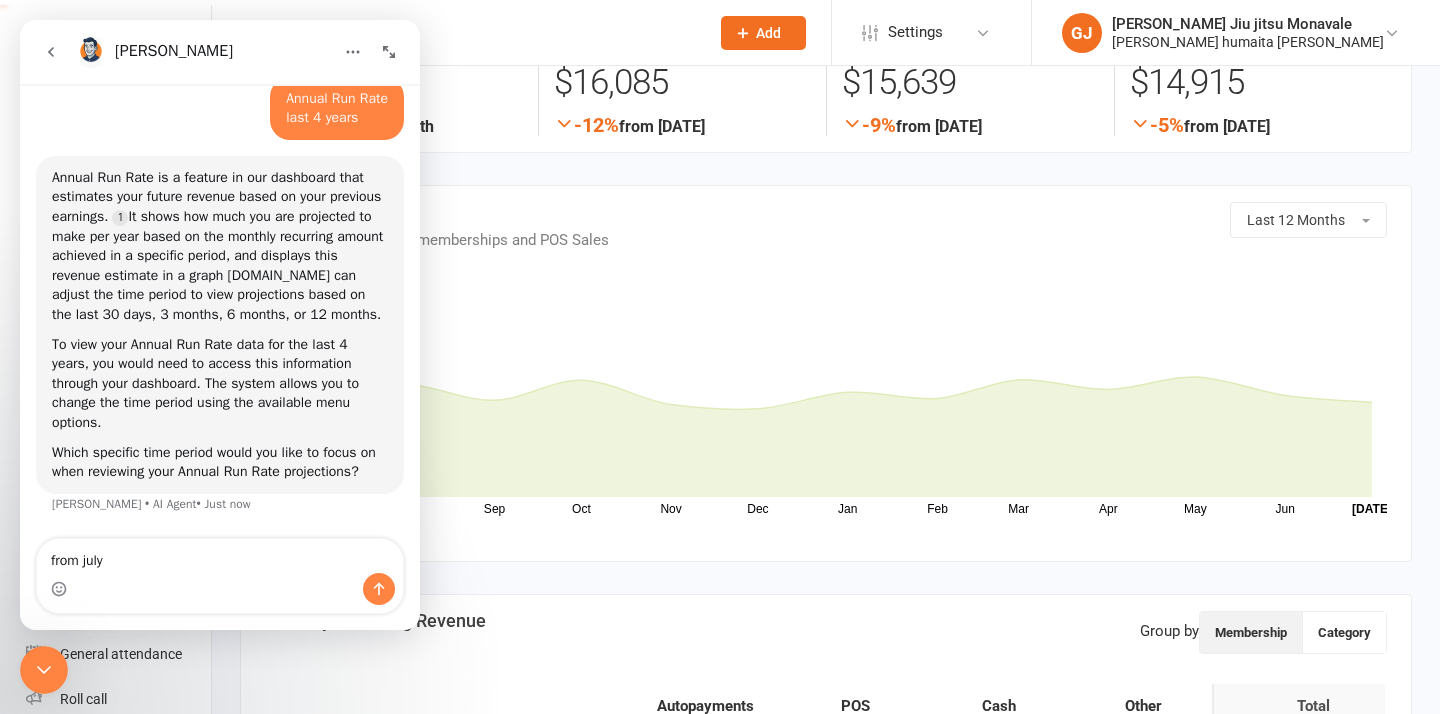 click on "from july" at bounding box center (220, 556) 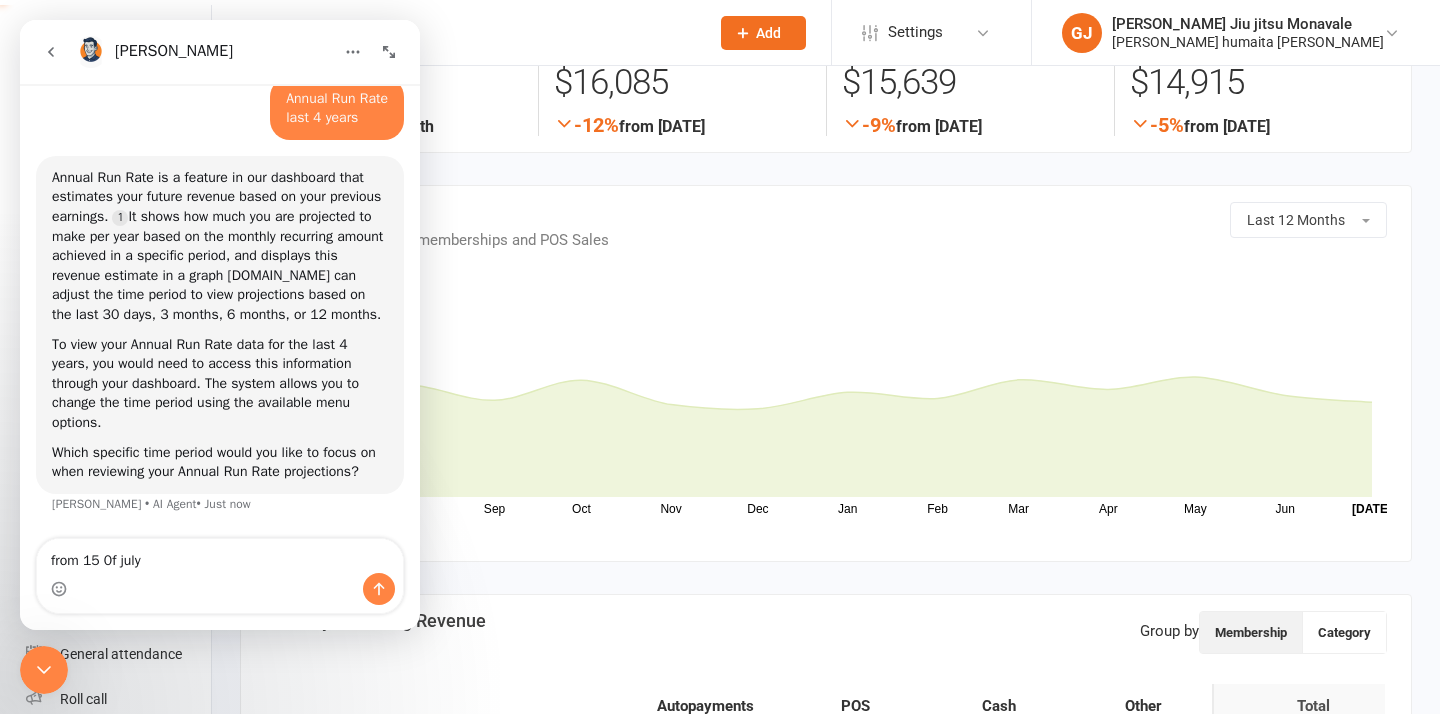 click on "from 15 0f july" at bounding box center (220, 556) 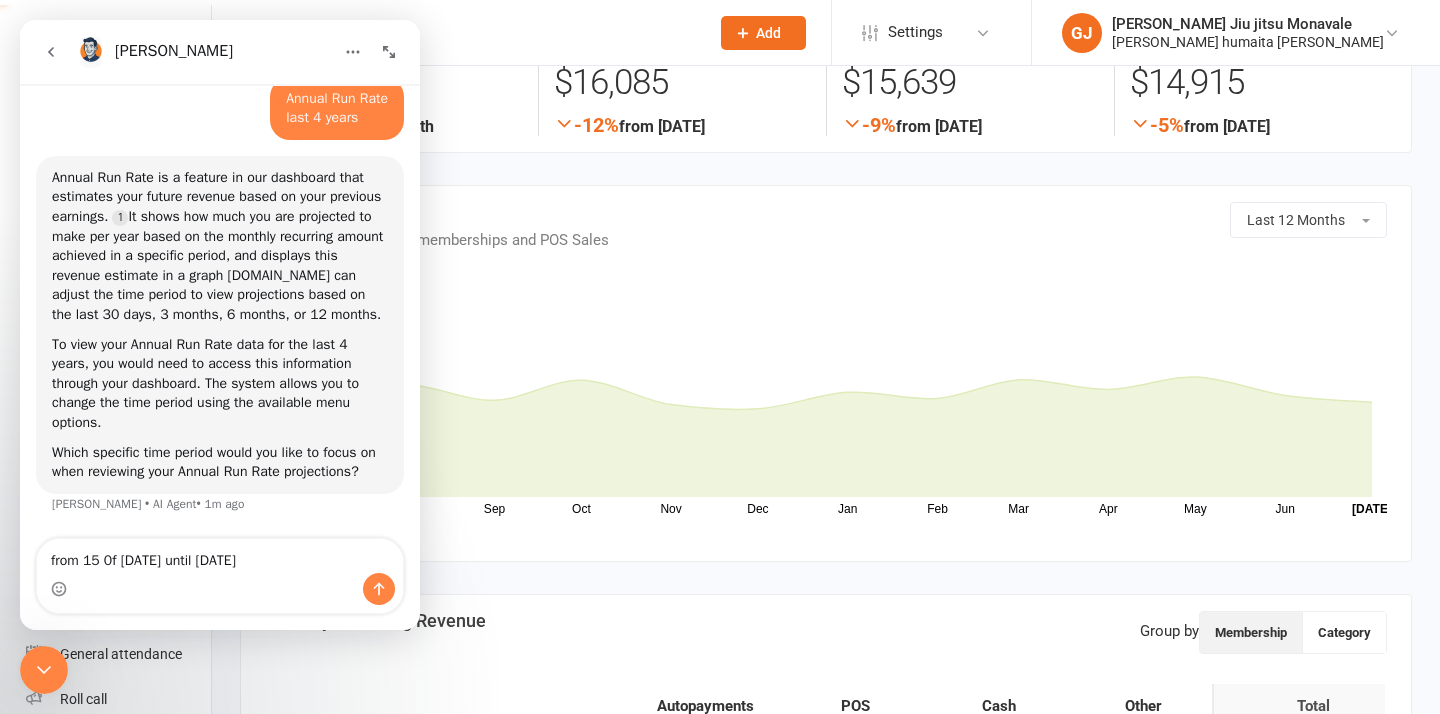 click on "from 15 0f july 2021 until 15 of july 2025" at bounding box center (220, 556) 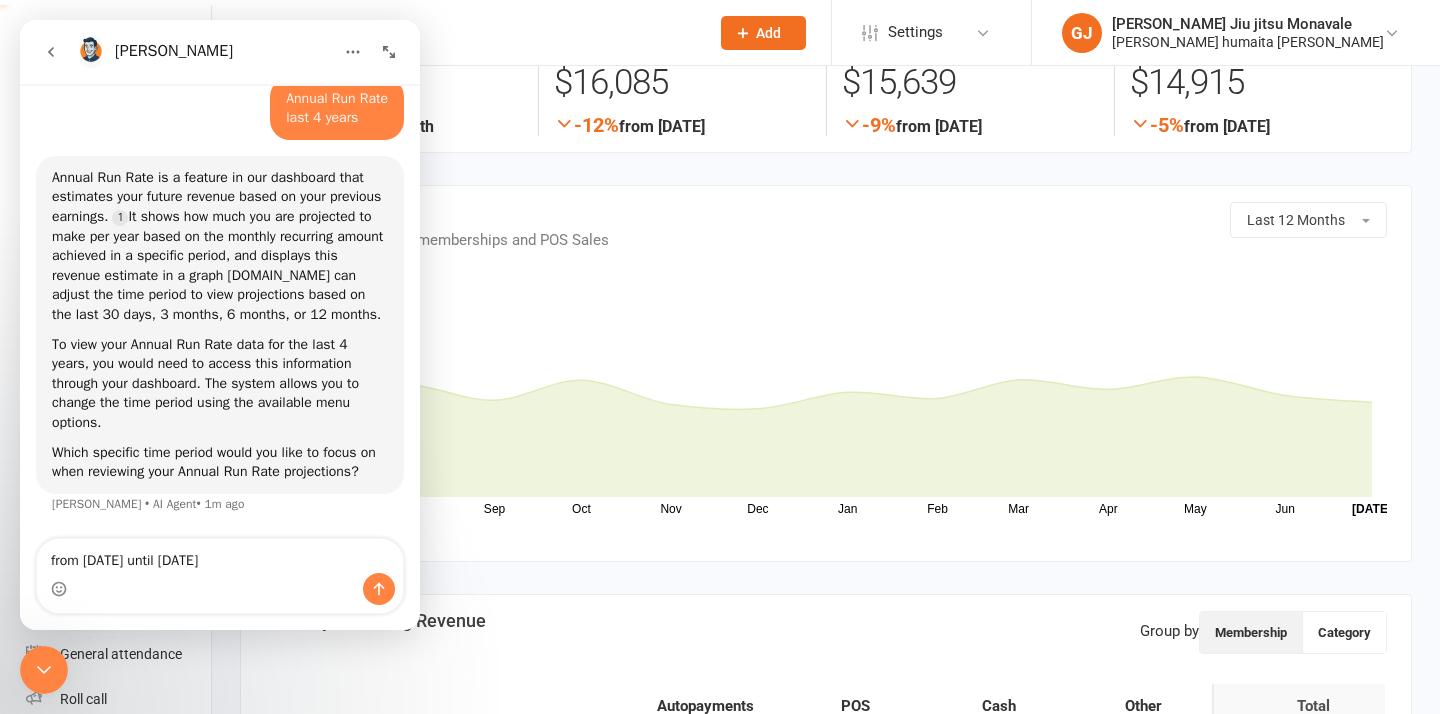 type on "from 15 of july 2021 until 15 of july 2025" 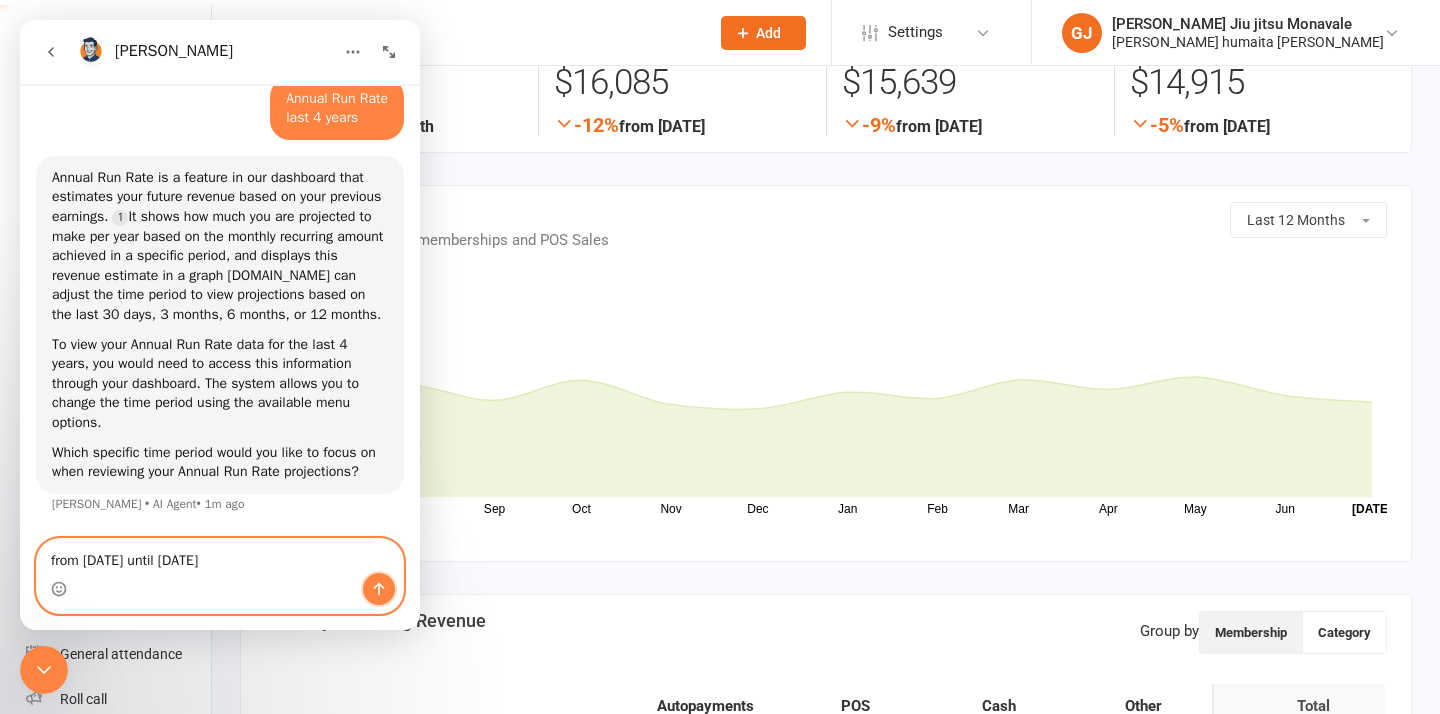 click 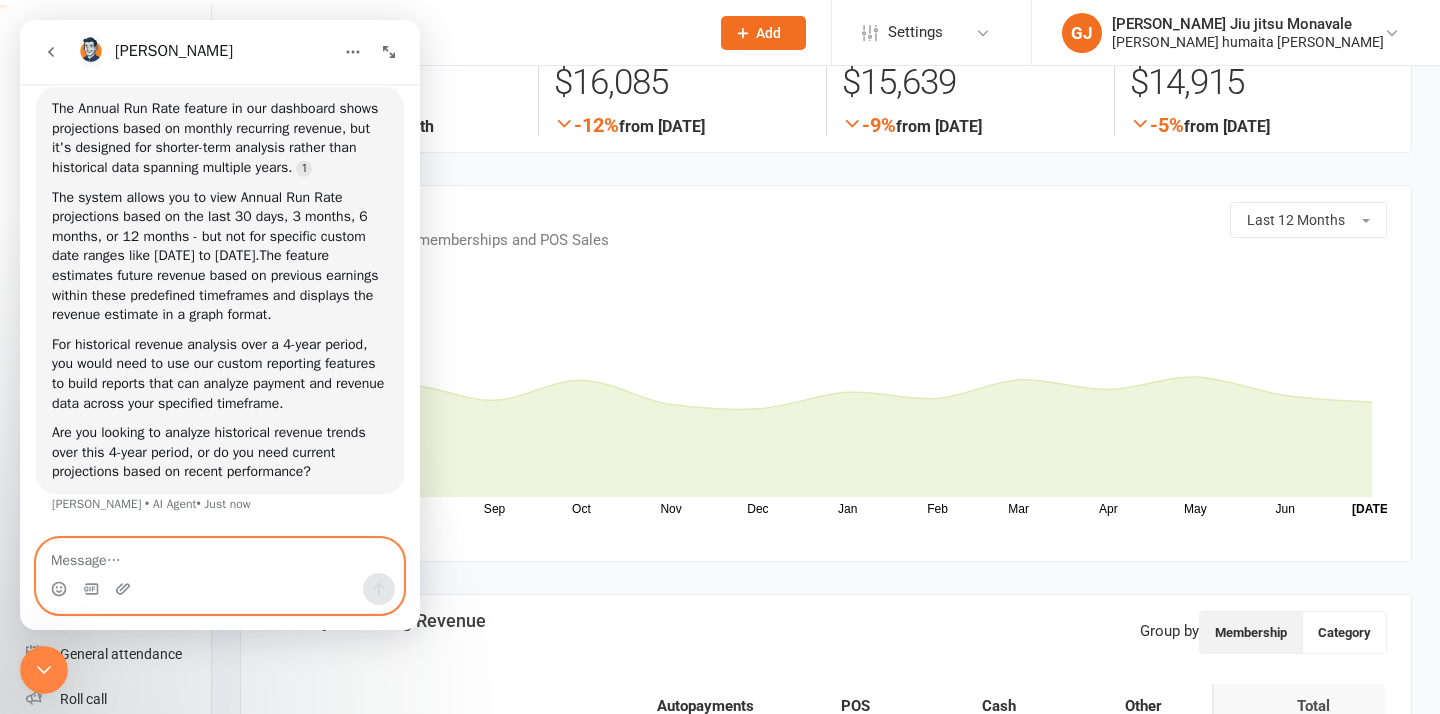 scroll, scrollTop: 602, scrollLeft: 0, axis: vertical 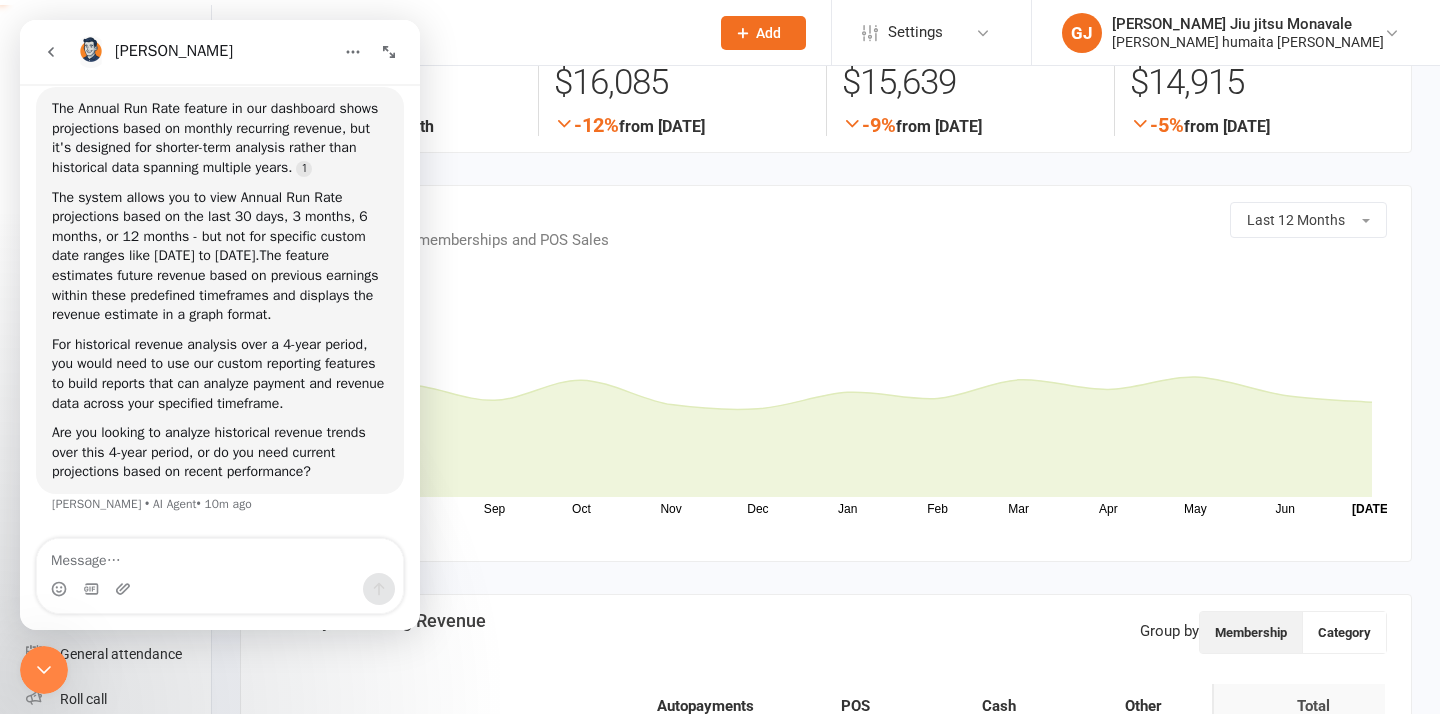 click on "The Annual Run Rate feature in our dashboard shows projections based on monthly recurring revenue, but it's designed for shorter-term analysis rather than historical data spanning multiple years. The system allows you to view Annual Run Rate projections based on the last 30 days, 3 months, 6 months, or 12 months - but not for specific custom date ranges like July 15, 2021 to July 15, 2025.The feature estimates future revenue based on previous earnings within these predefined timeframes and displays the revenue estimate in a graph format. For historical revenue analysis over a 4-year period, you would need to use our custom reporting features to build reports that can analyze payment and revenue data across your specified timeframe. Are you looking to analyze historical revenue trends over this 4-year period, or do you need current projections based on recent performance?" at bounding box center (220, 290) 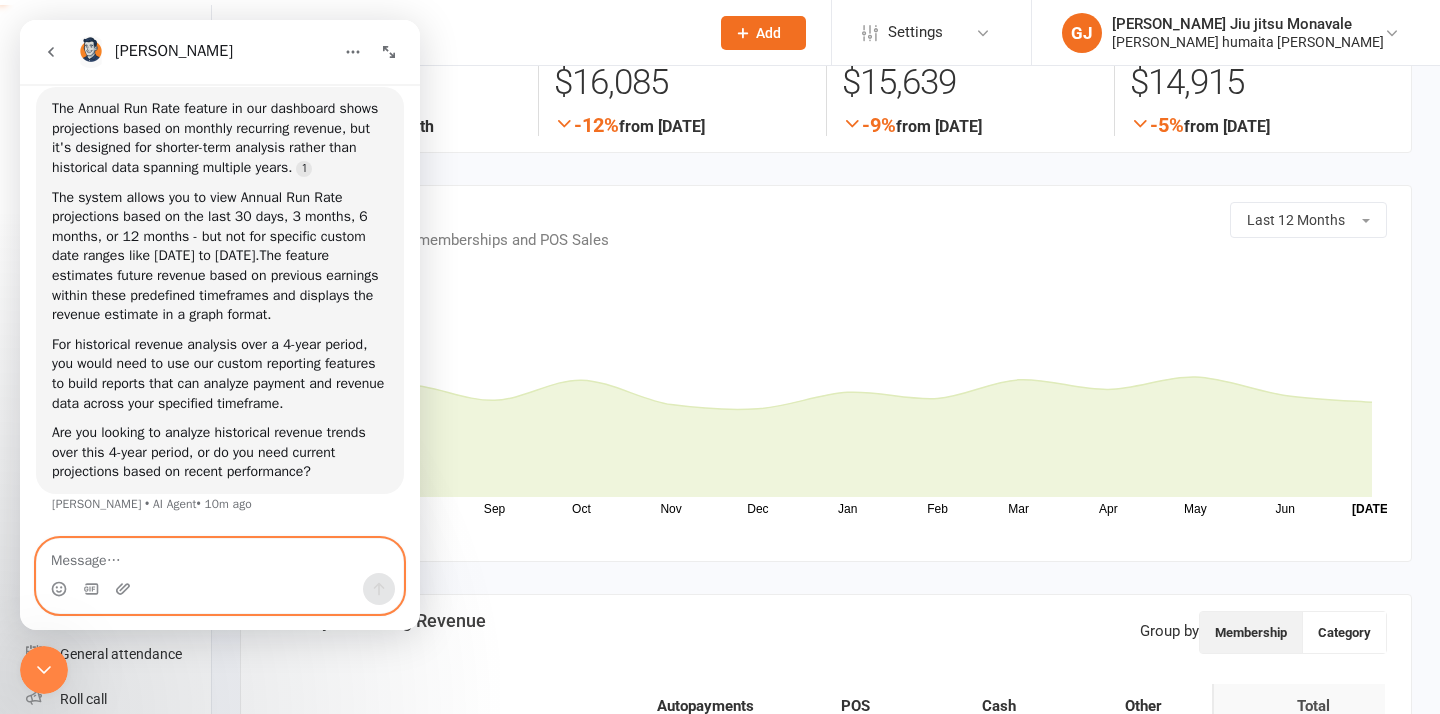 click at bounding box center (220, 556) 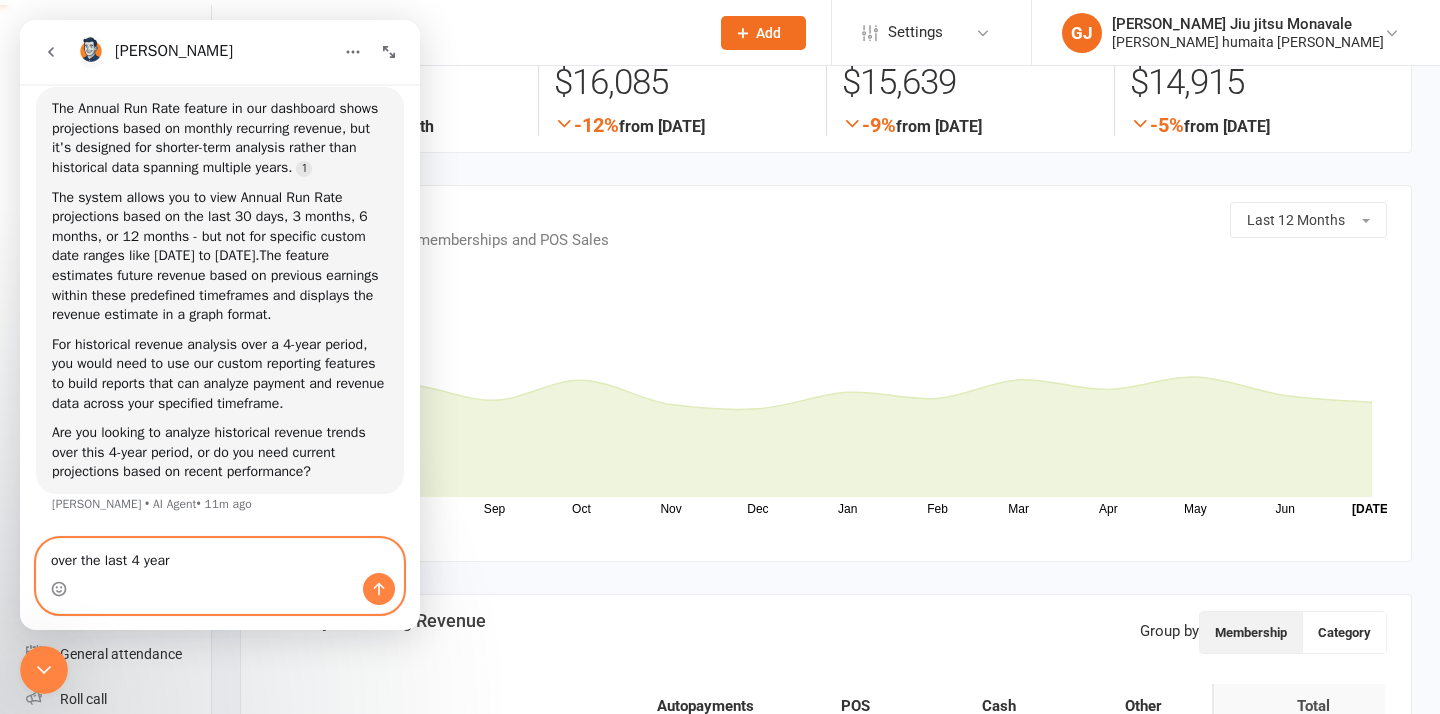 type on "over the last 4 years" 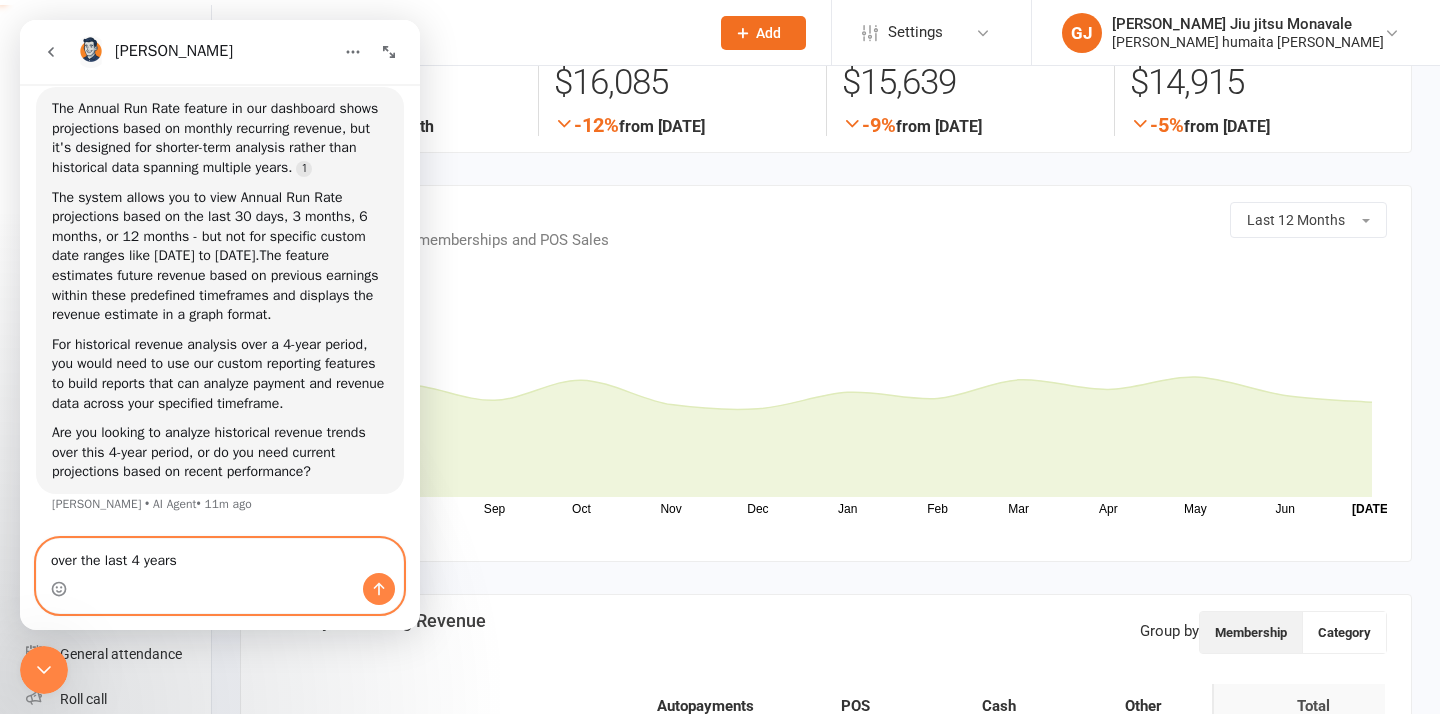 type 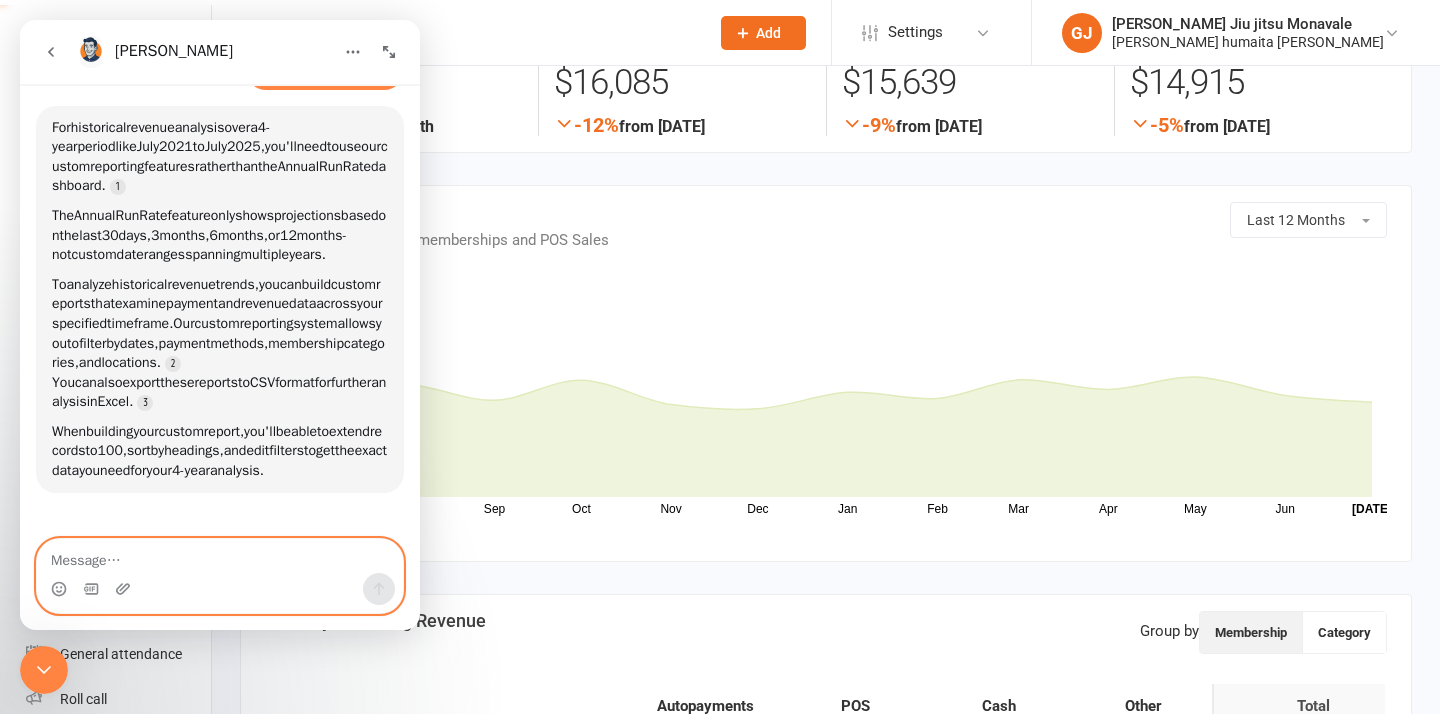 scroll, scrollTop: 1117, scrollLeft: 0, axis: vertical 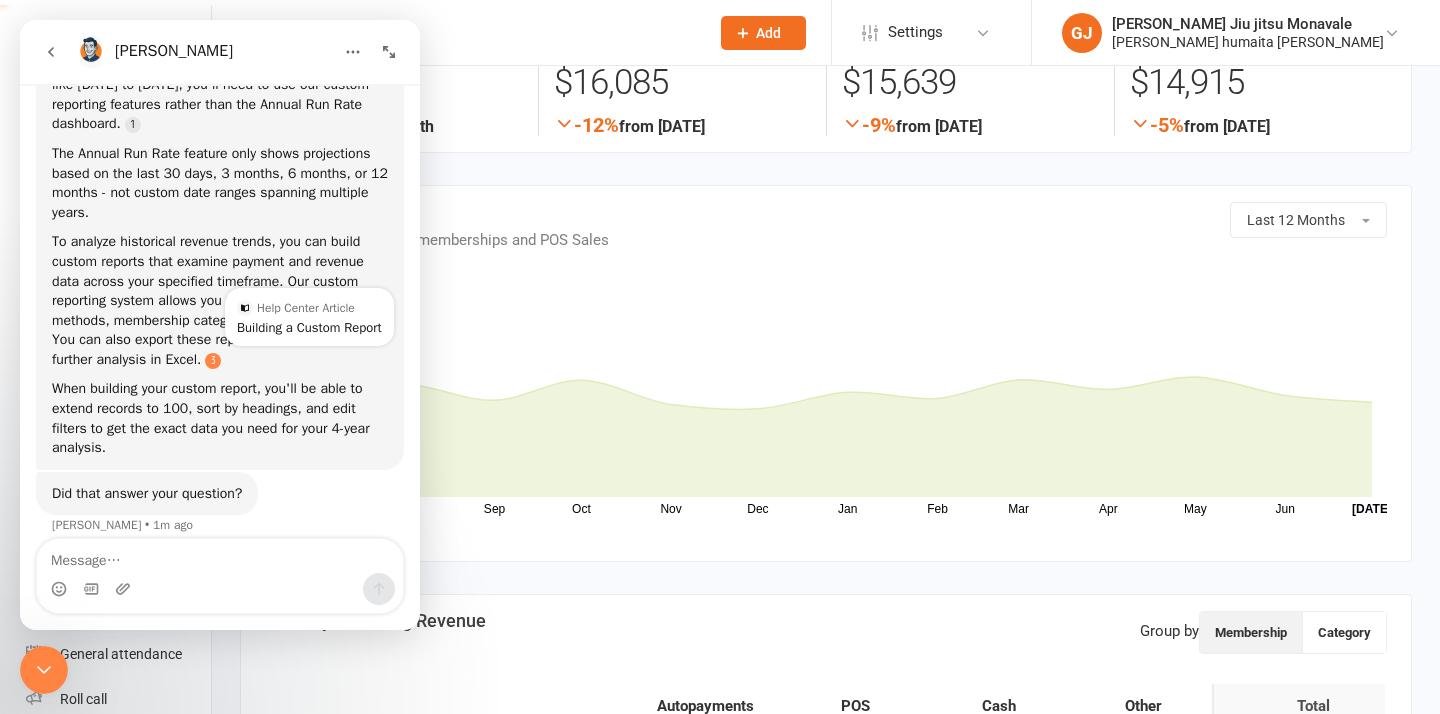 click at bounding box center (213, 361) 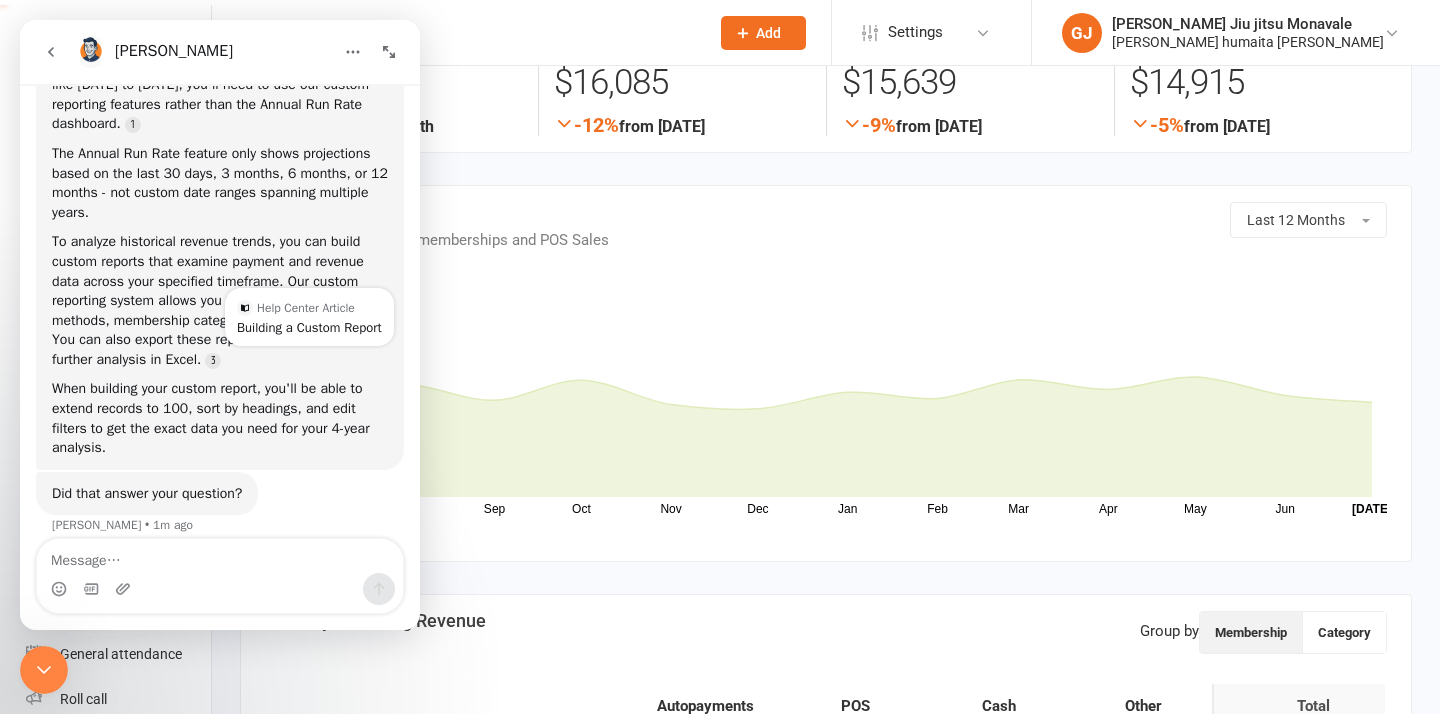 click on "$169,800 (this month) Aug Sep Oct Nov Dec Jan Feb Mar Apr May Jun Month Jul Jul $0 $100,000 $200,000" at bounding box center (826, 397) 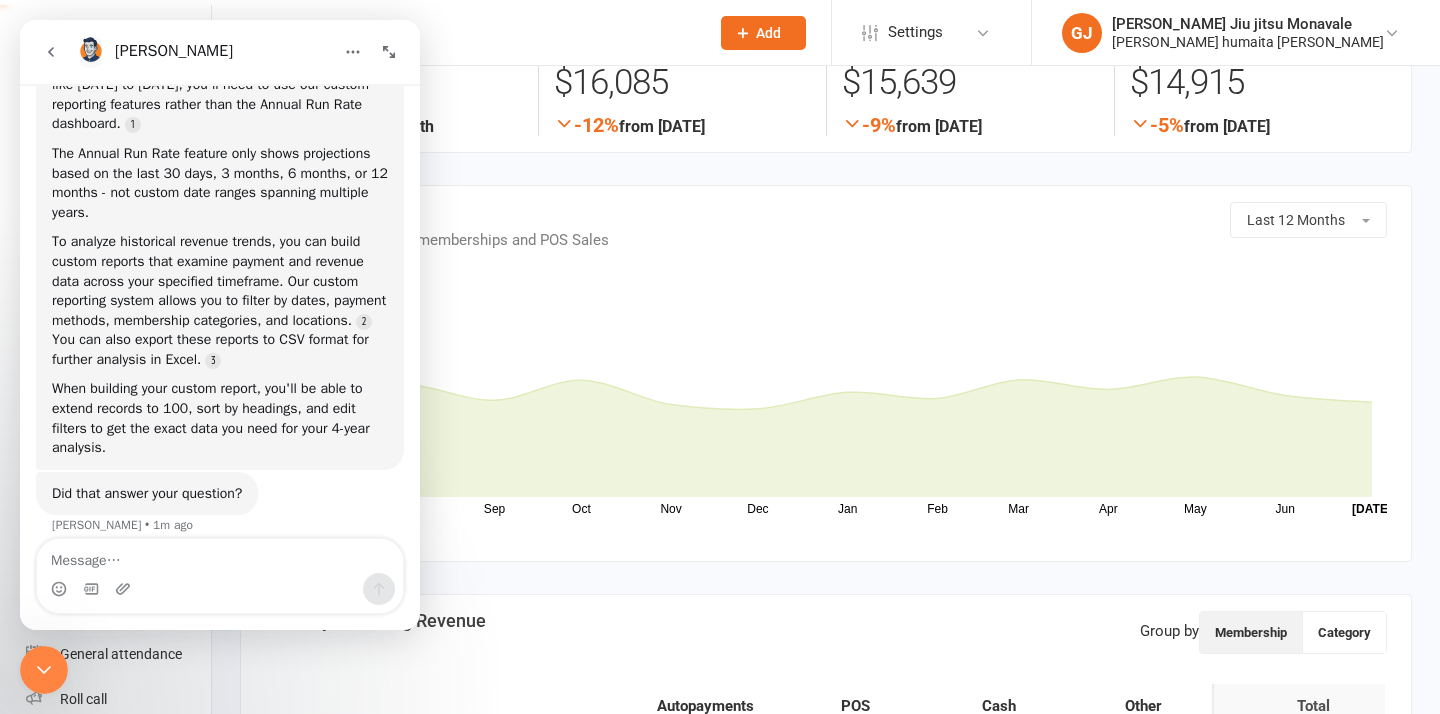 click 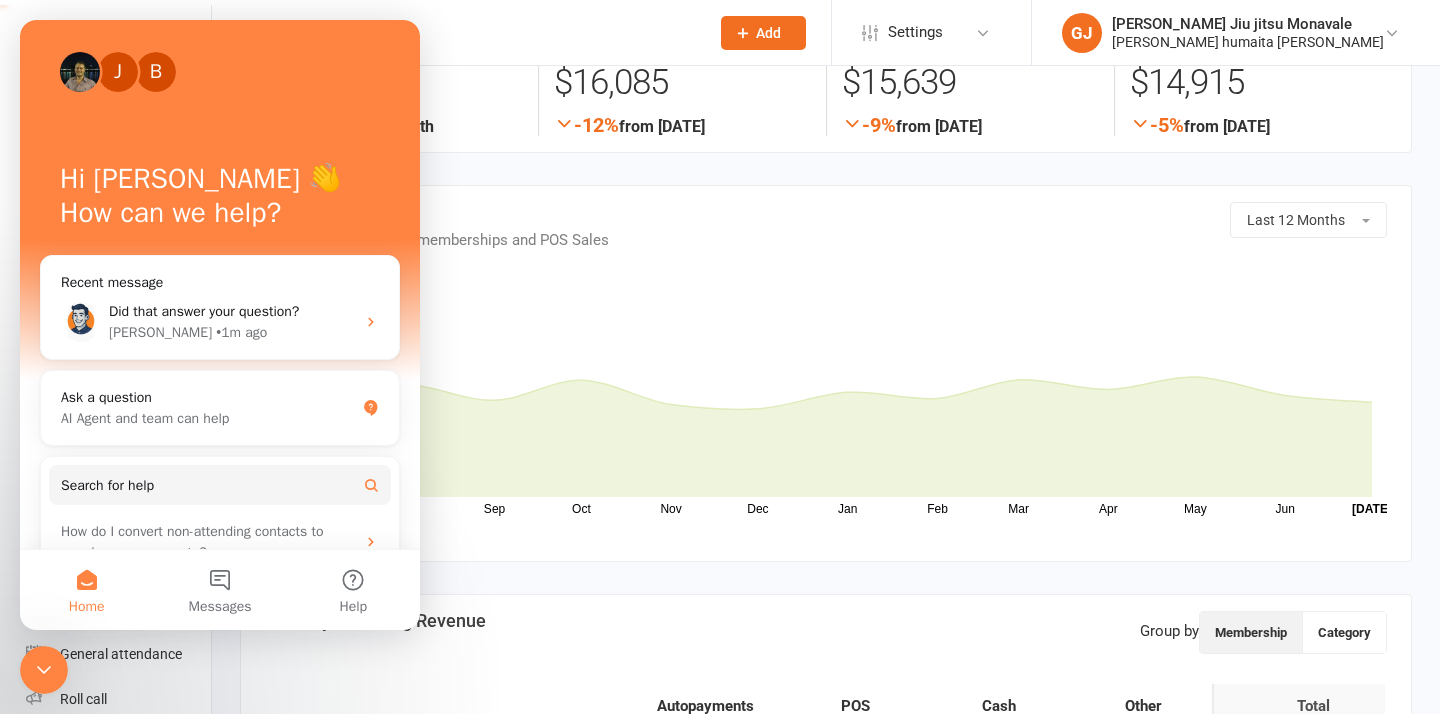 scroll, scrollTop: 0, scrollLeft: 0, axis: both 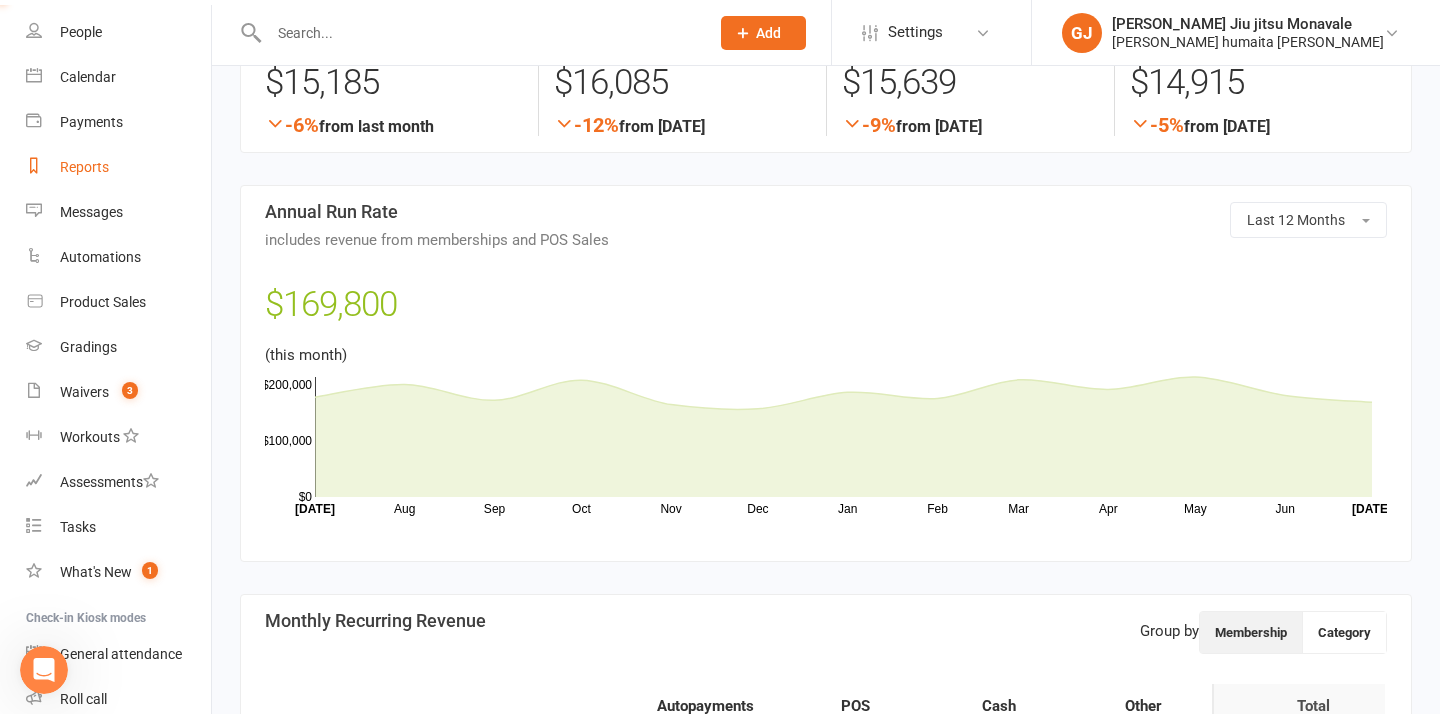 click on "Reports" at bounding box center (84, 167) 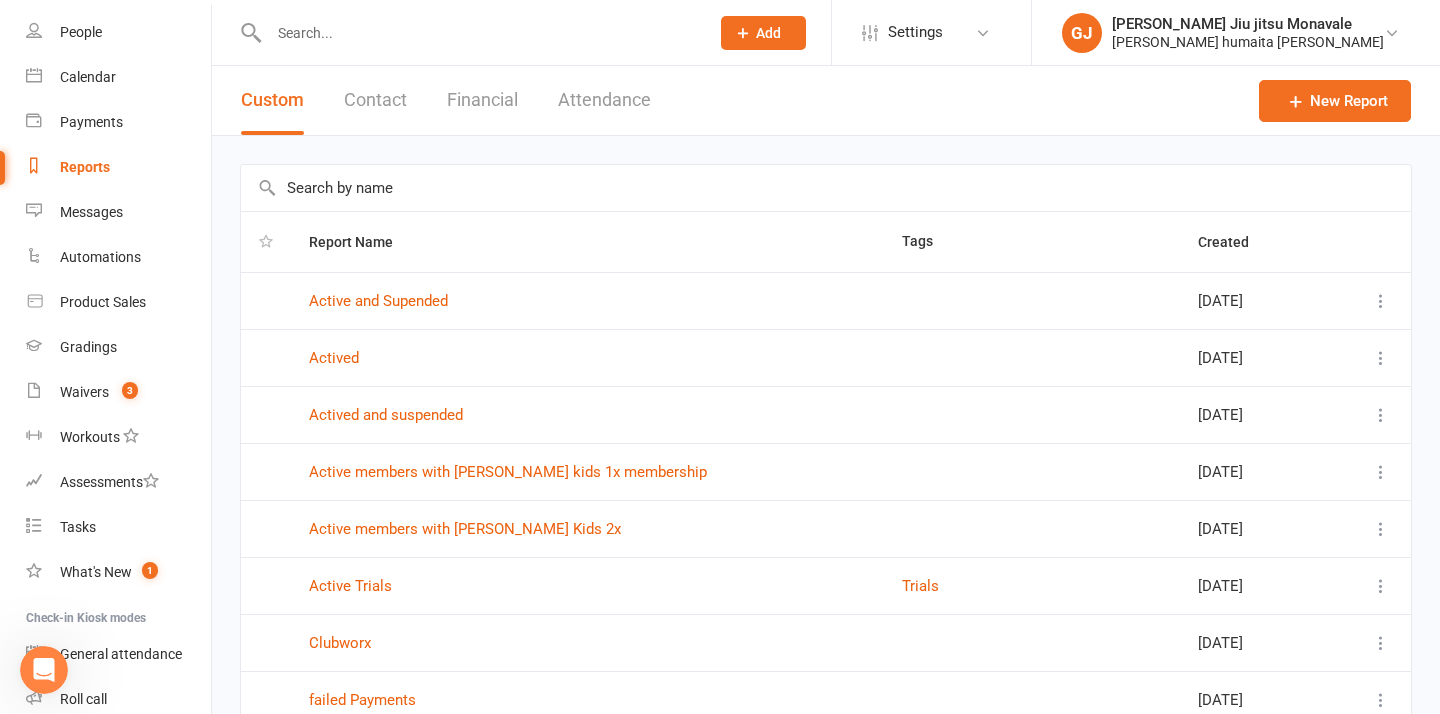 click on "Financial" at bounding box center (482, 100) 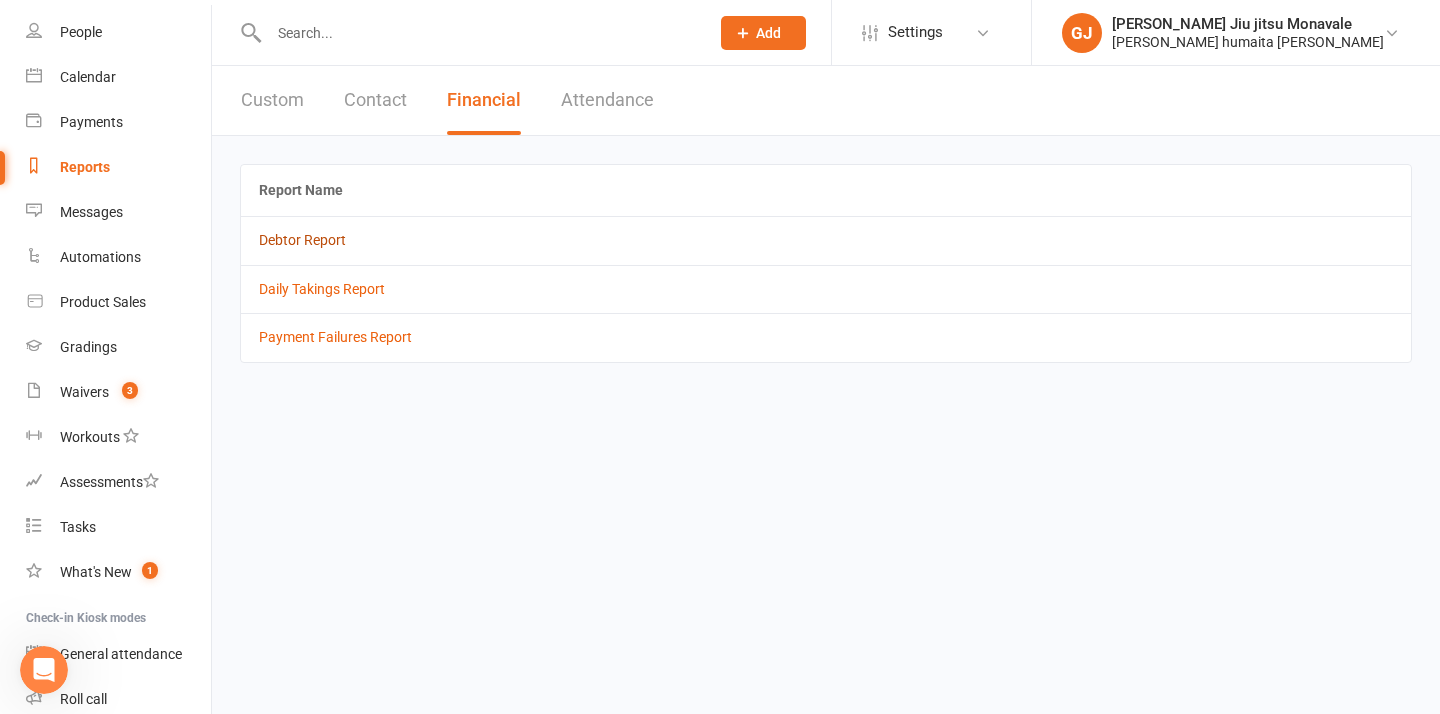 click on "Debtor Report" at bounding box center [302, 240] 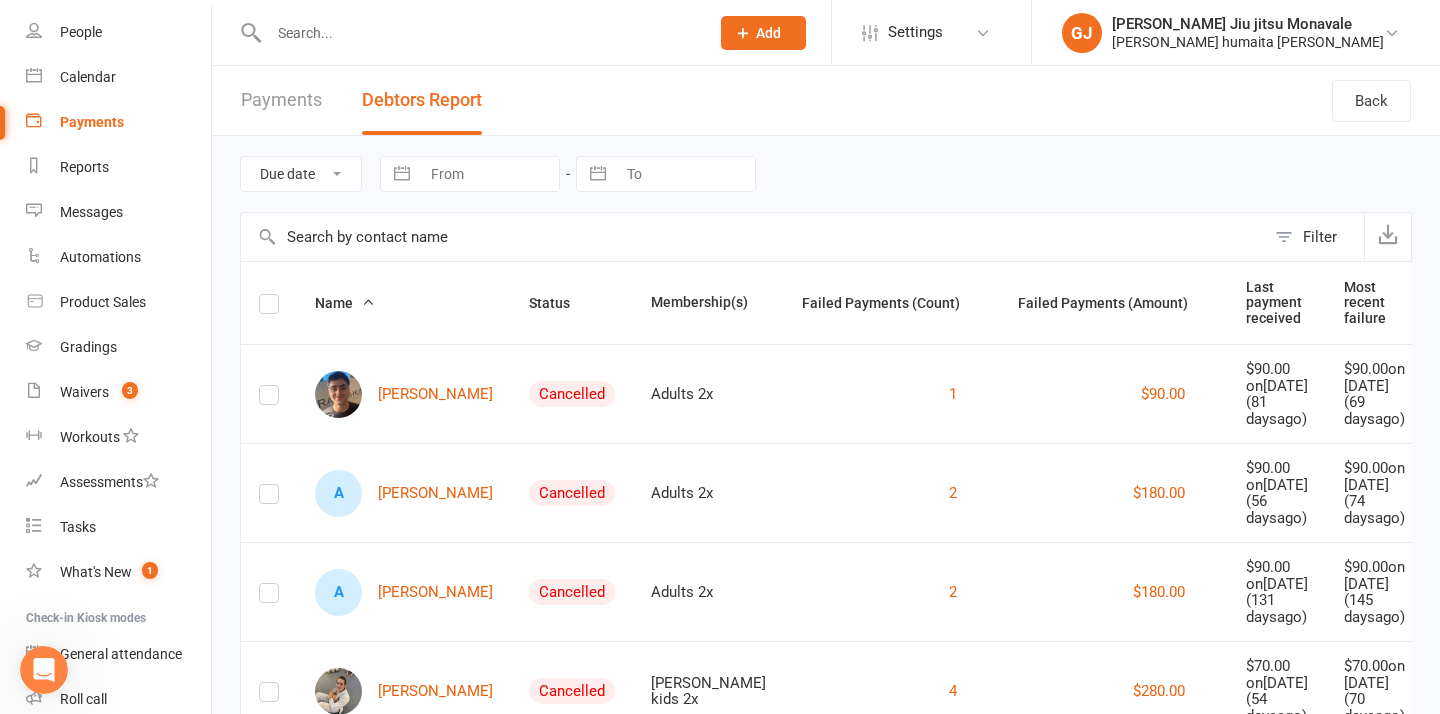 click at bounding box center (489, 174) 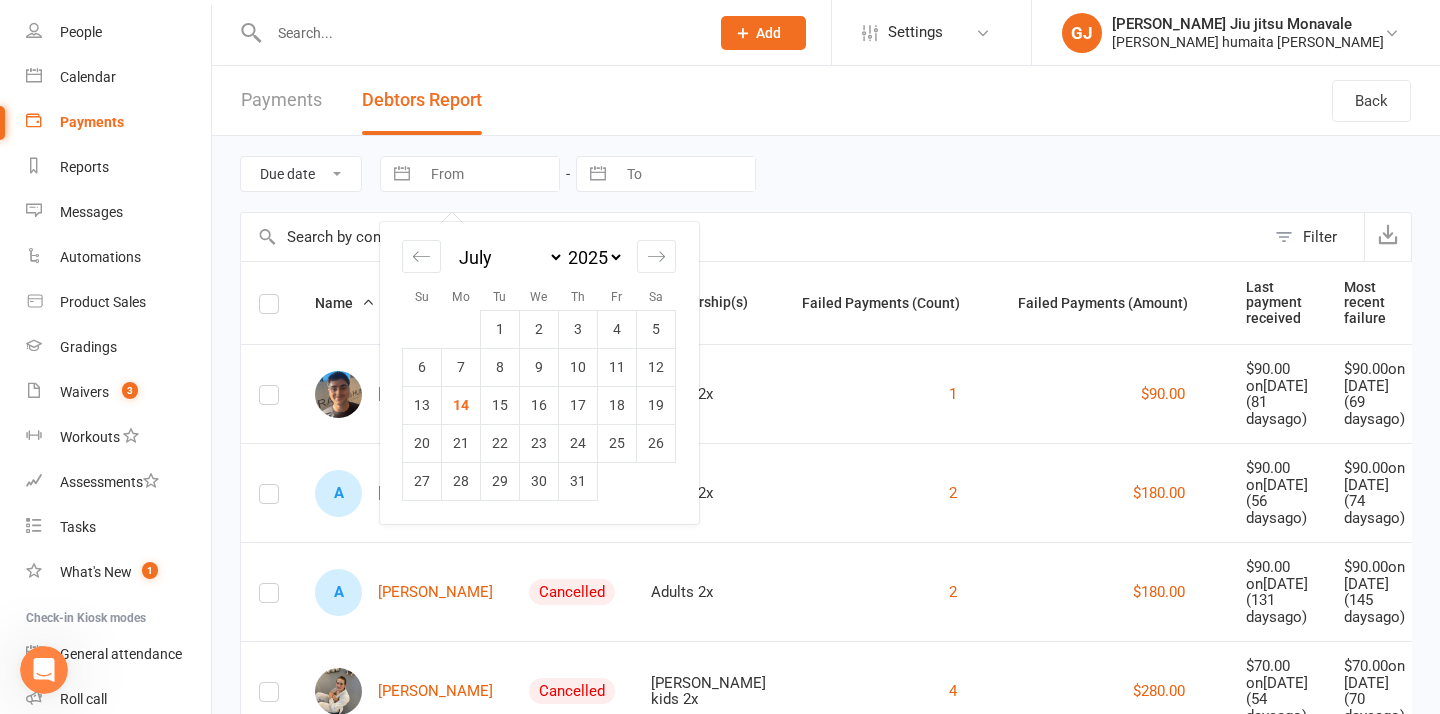 click on "January February March April May June July August September October November December" at bounding box center (509, 257) 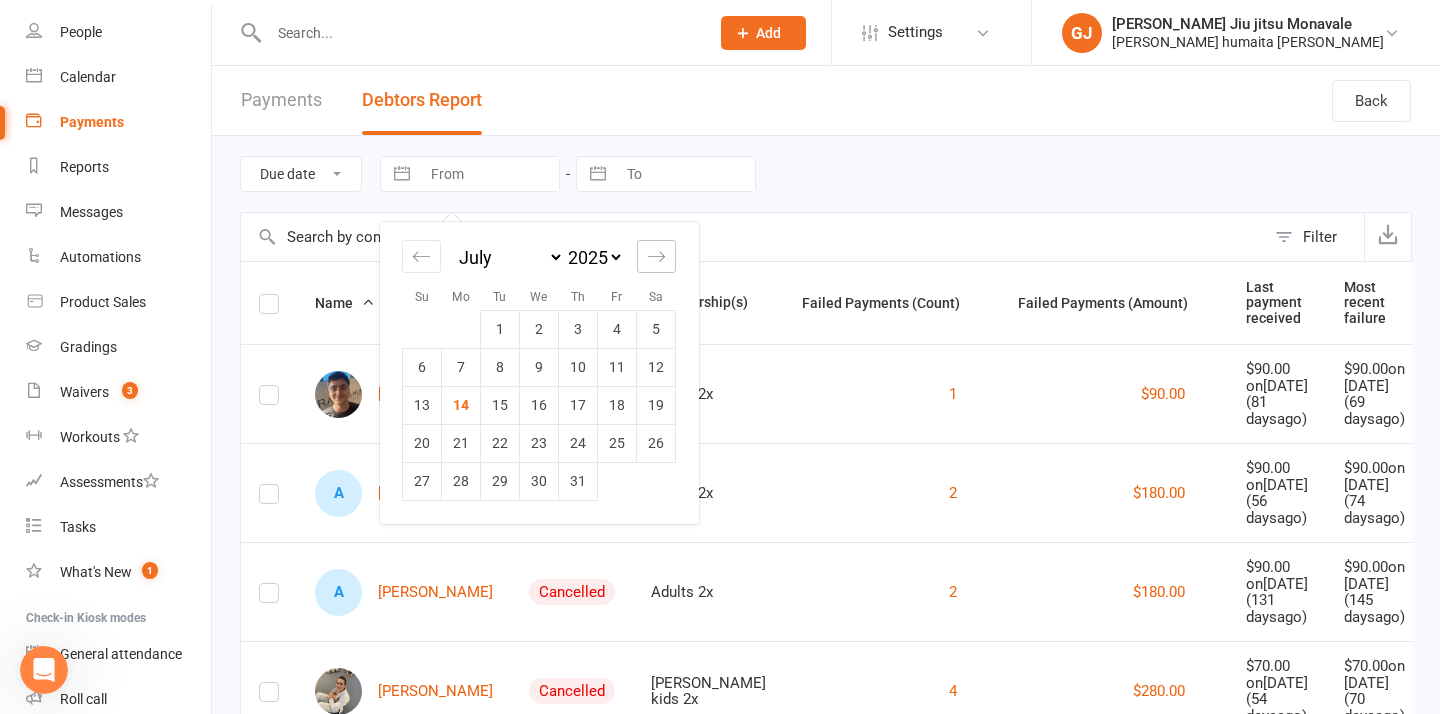 click 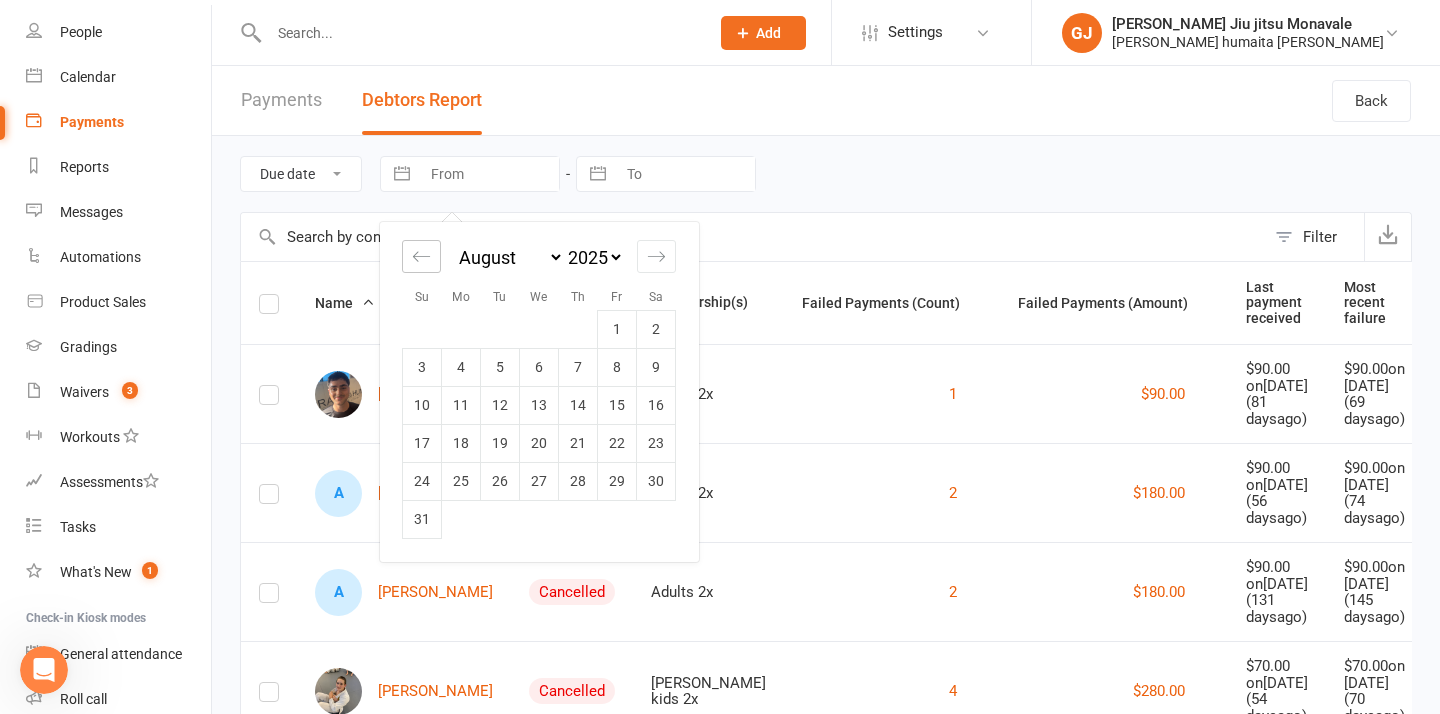 click 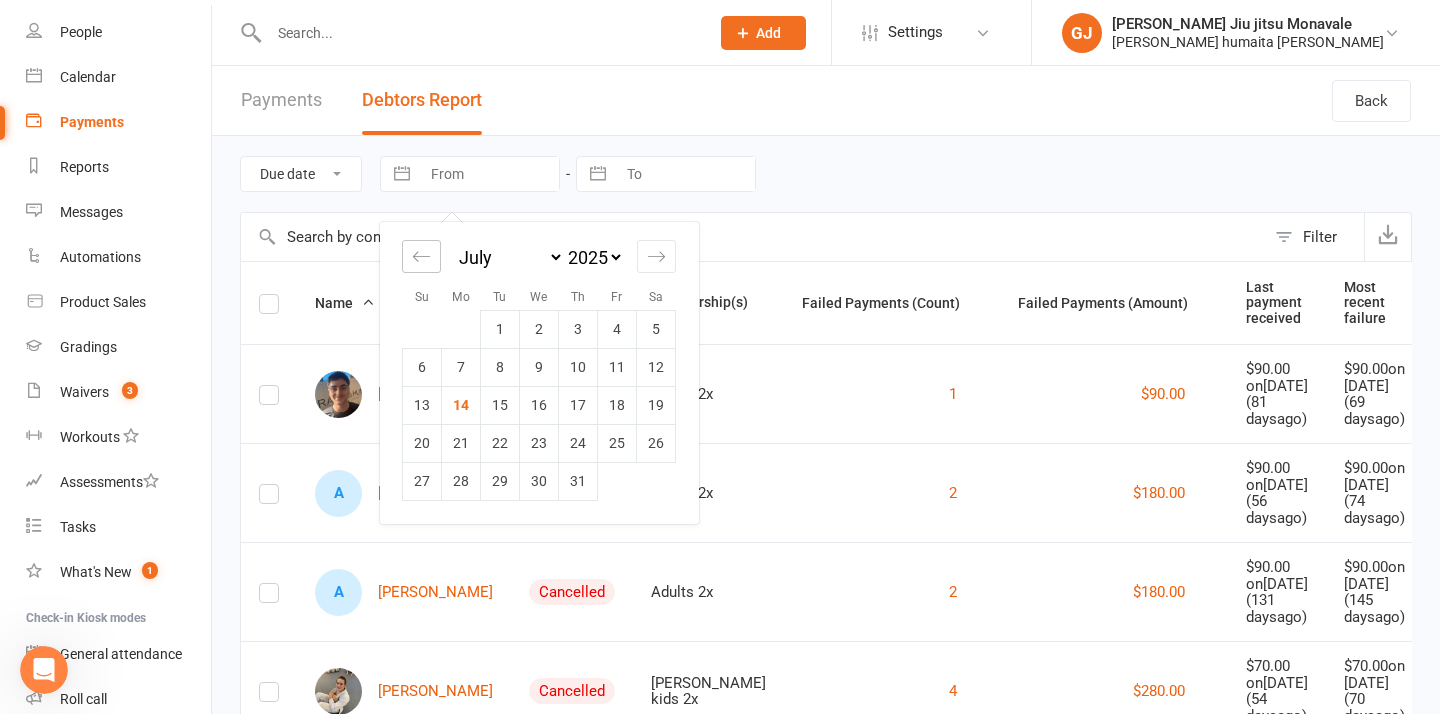 click 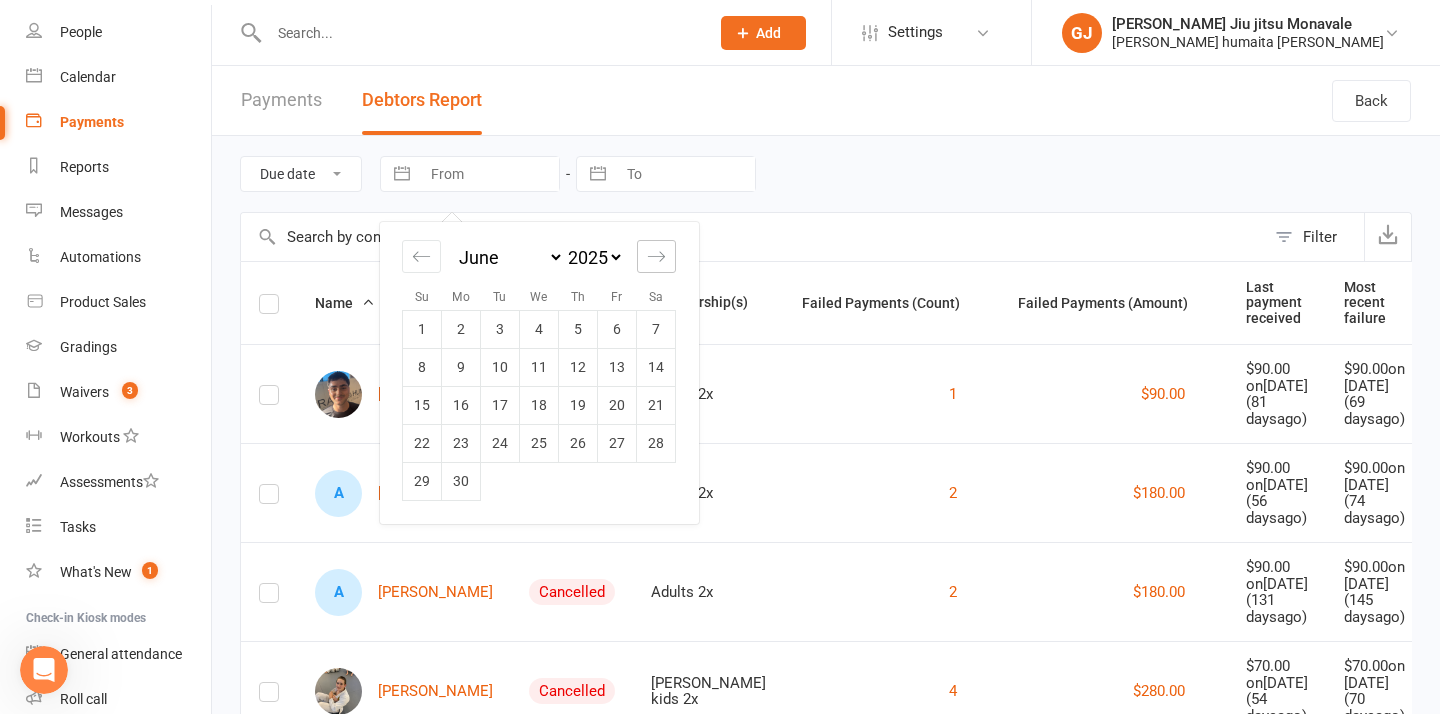 click 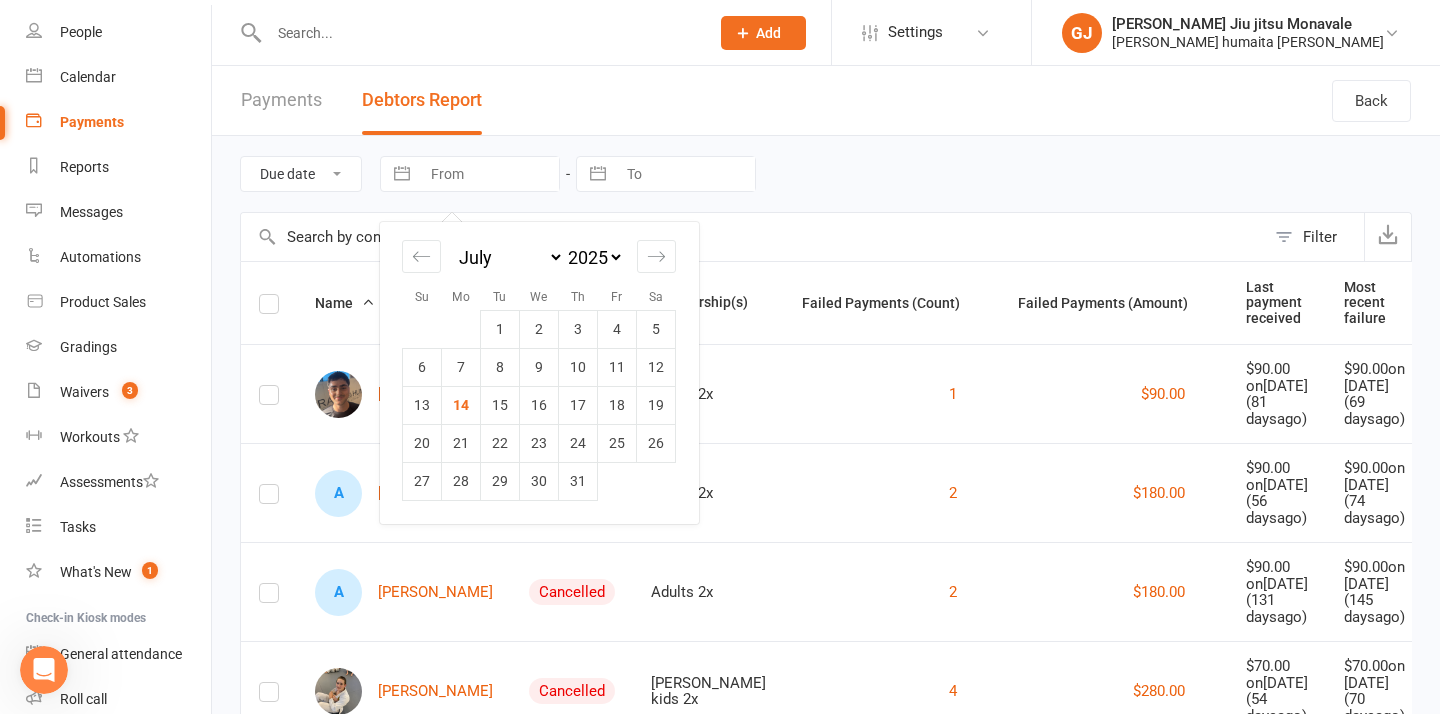 click on "January February March April May June July August September October November December" at bounding box center [509, 257] 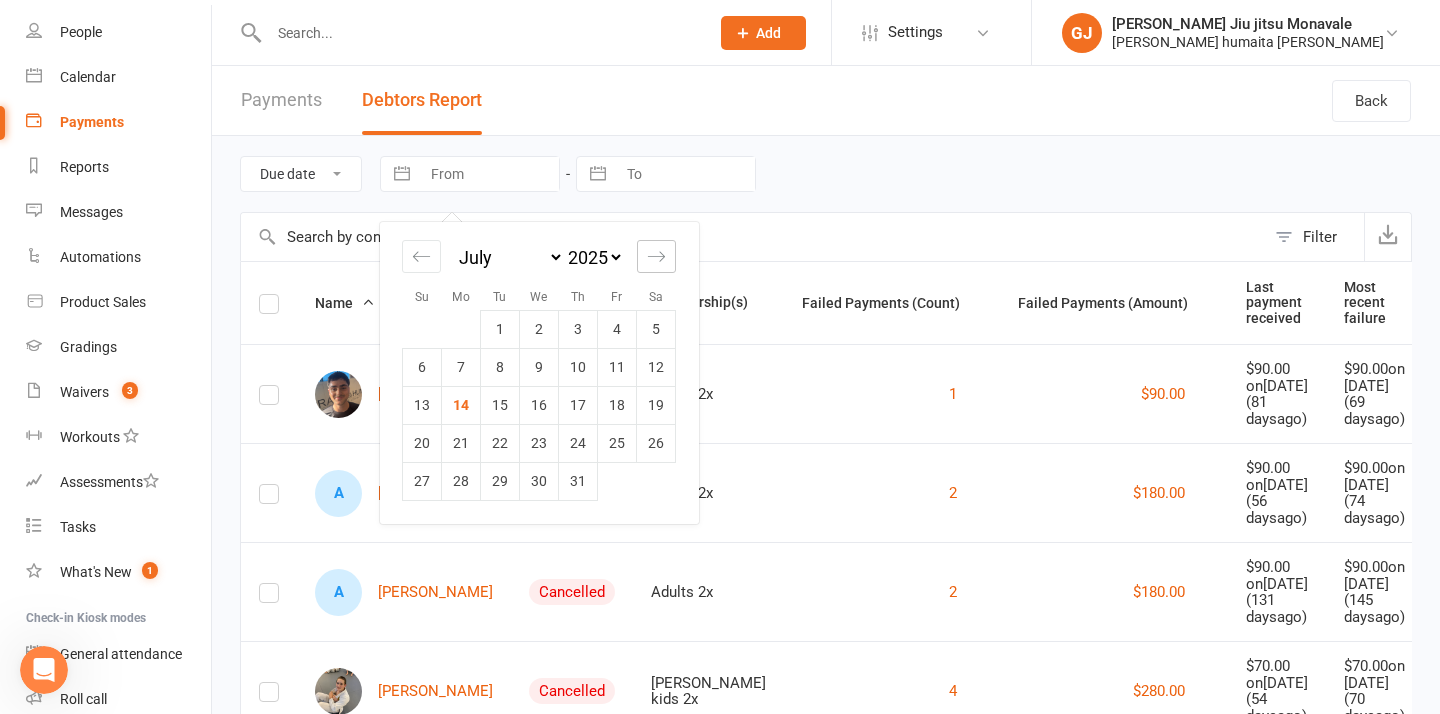 click 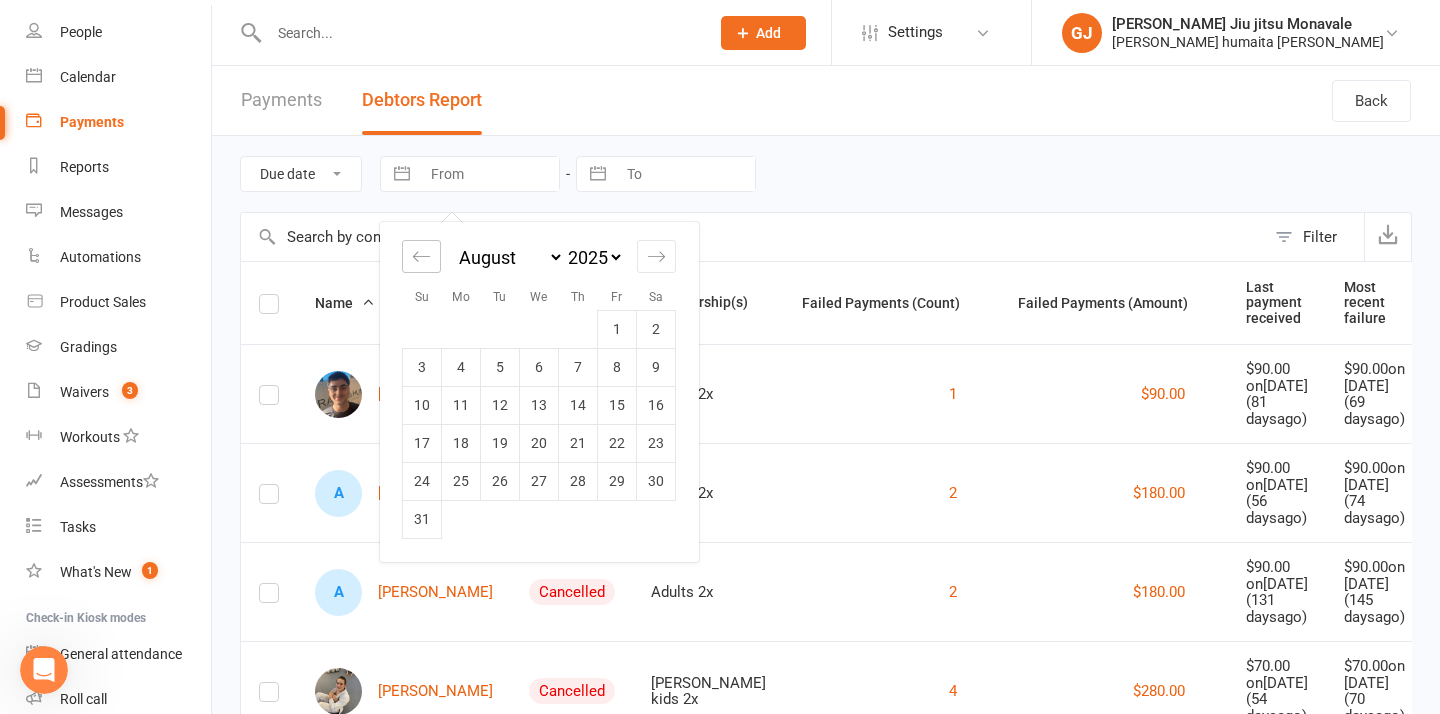 click 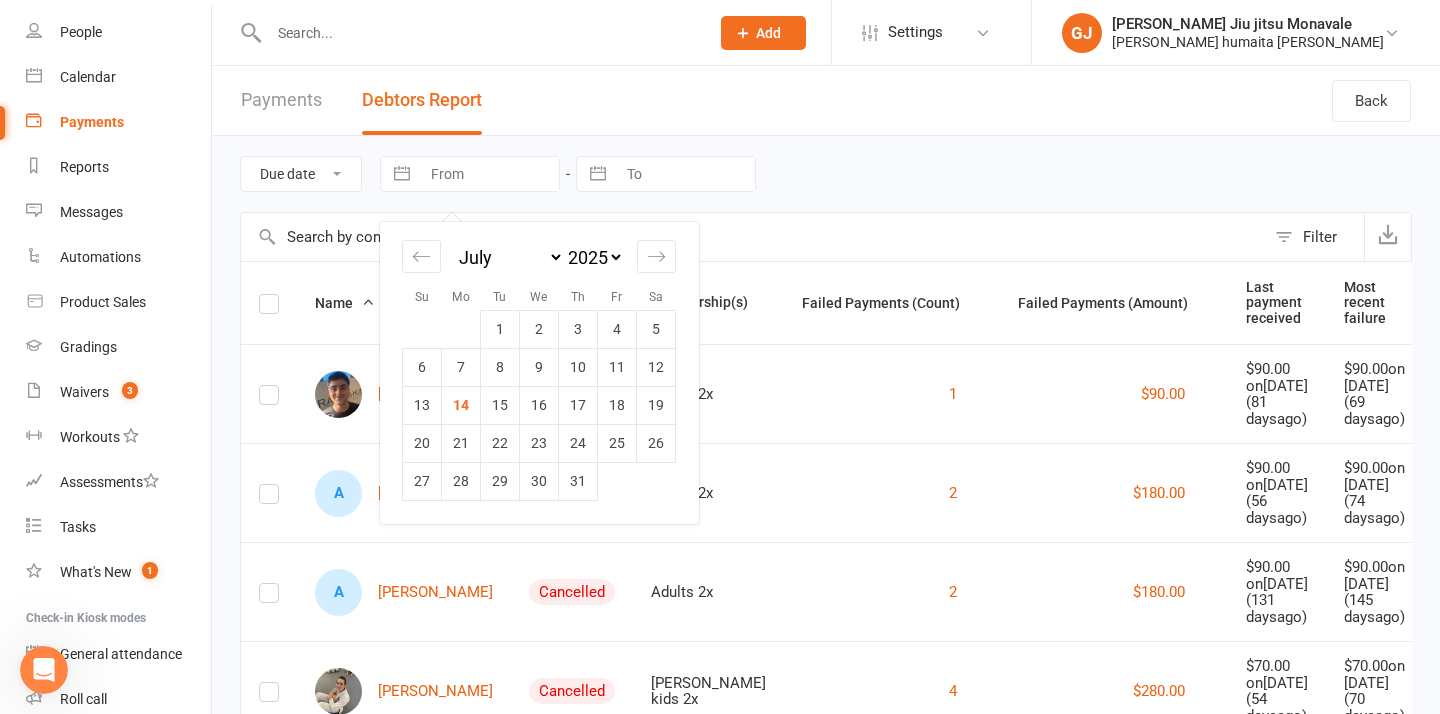 click on "2035 2034 2033 2032 2031 2030 2029 2028 2027 2026 2025 2024 2023 2022 2021 2020 2019 2018 2017 2016 2015 2014 2013 2012 2011 2010 2009 2008 2007 2006 2005 2004 2003 2002 2001 2000 1999 1998 1997 1996 1995 1994 1993 1992 1991 1990 1989 1988 1987 1986 1985 1984 1983 1982 1981 1980 1979 1978 1977 1976 1975 1974 1973 1972 1971 1970 1969 1968 1967 1966 1965 1964 1963 1962 1961 1960 1959 1958 1957 1956 1955 1954 1953 1952 1951 1950 1949 1948 1947 1946 1945 1944 1943 1942 1941 1940 1939 1938 1937 1936 1935 1934 1933 1932 1931 1930 1929 1928 1927 1926 1925" at bounding box center [594, 257] 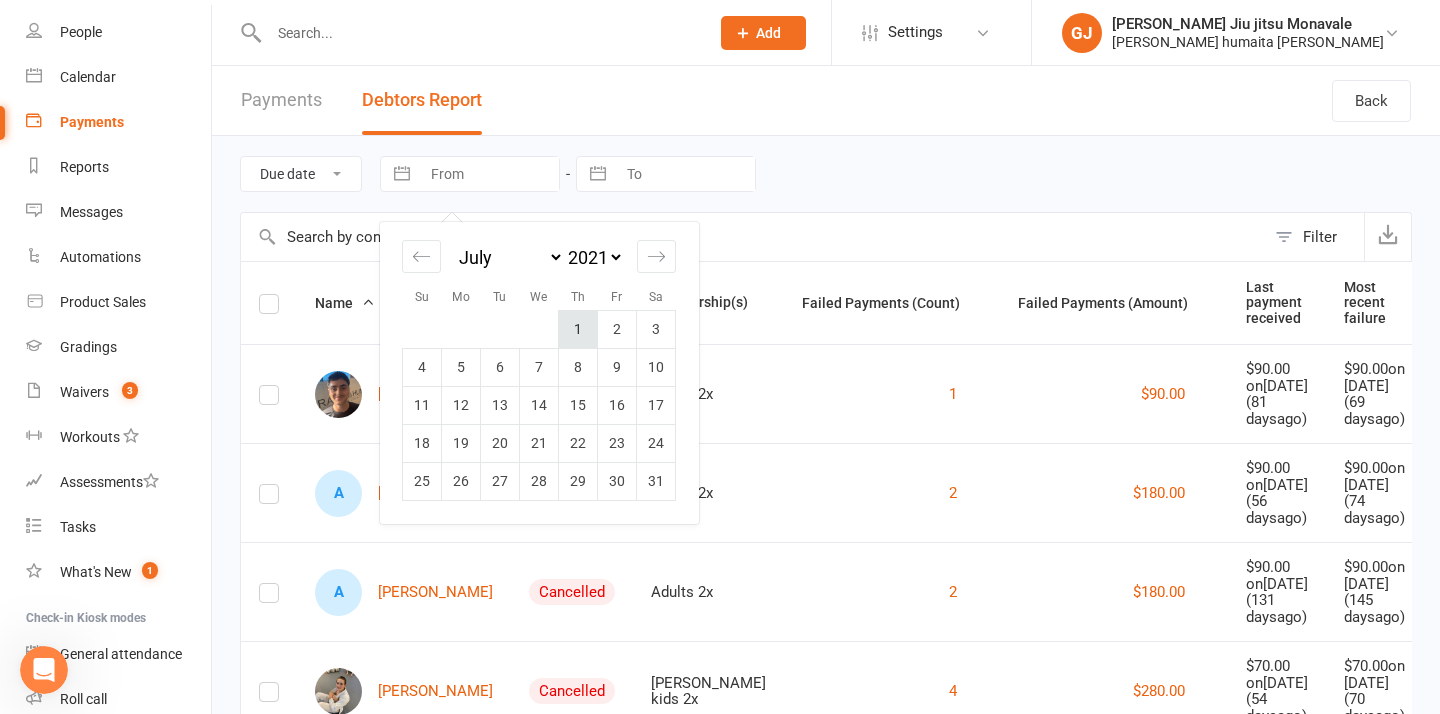 click on "1" at bounding box center (578, 329) 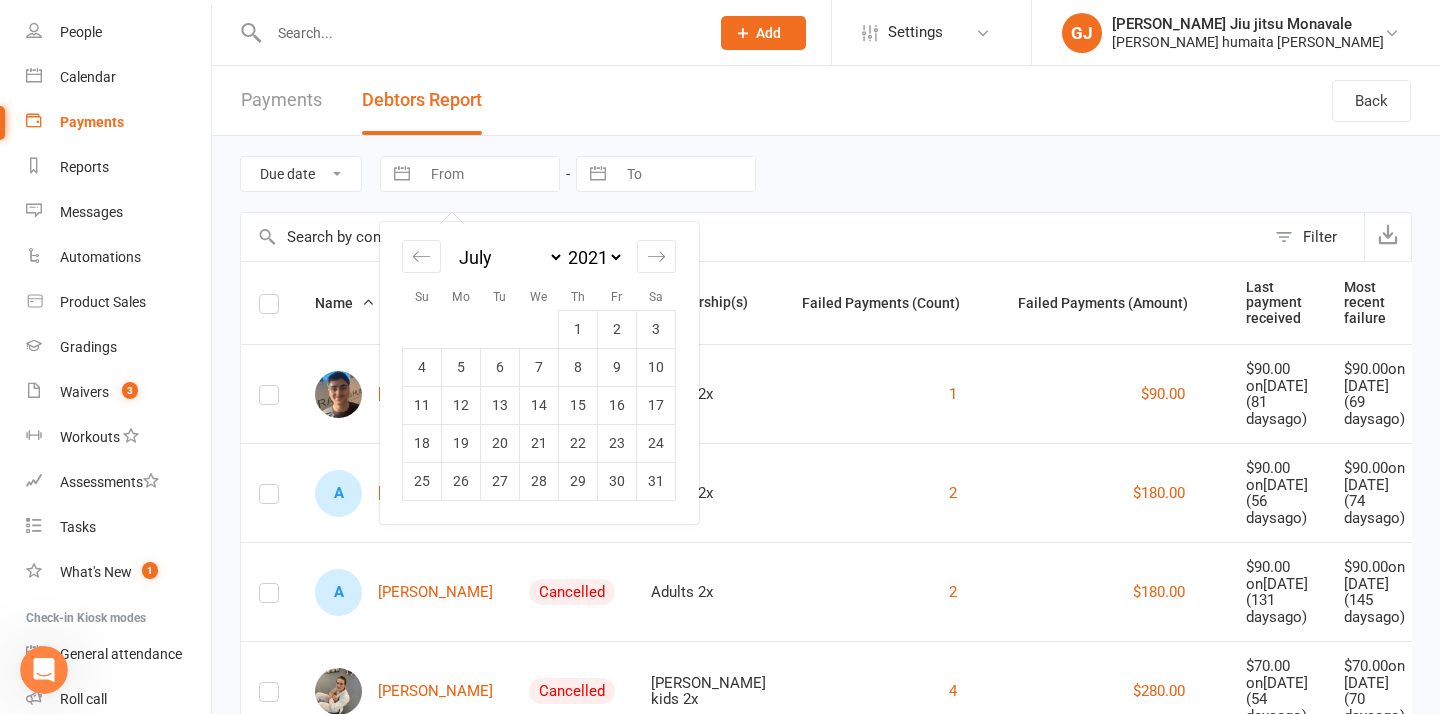 type on "01 Jul 2021" 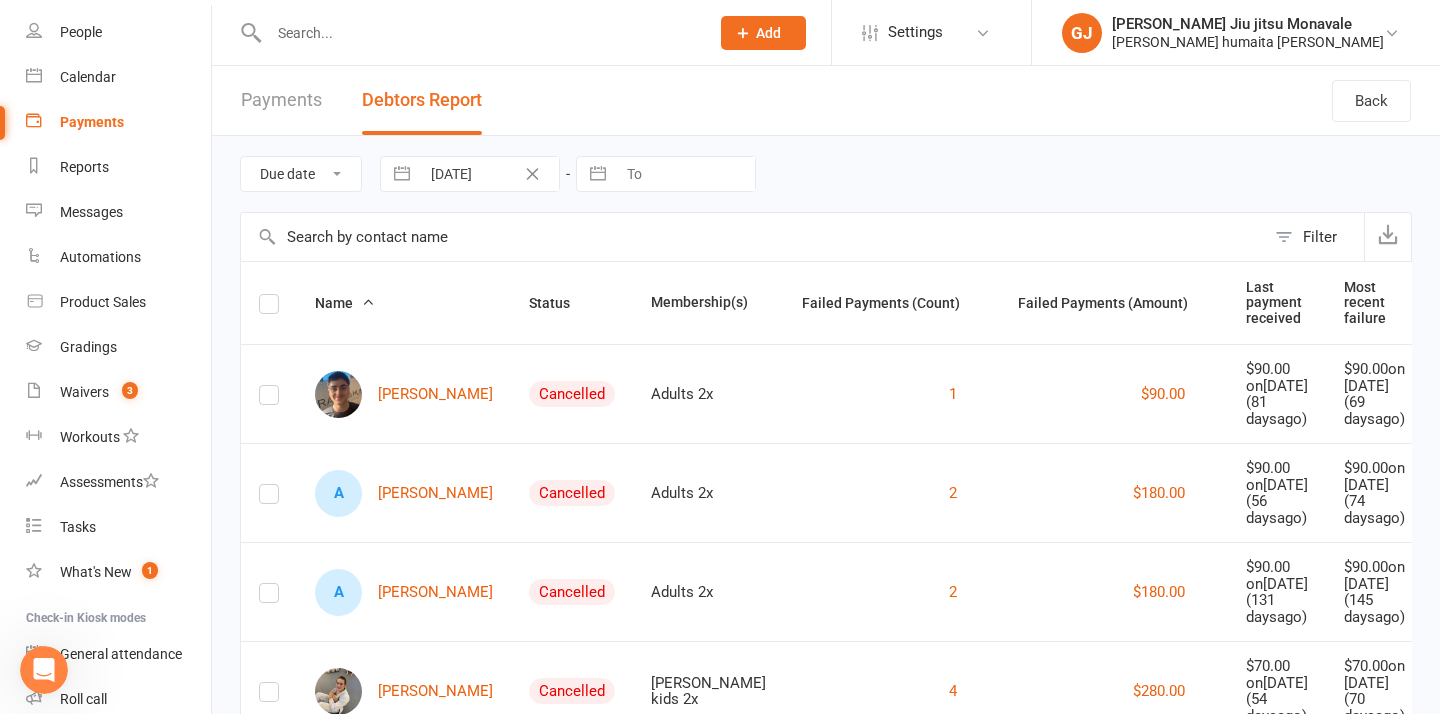 click at bounding box center (598, 174) 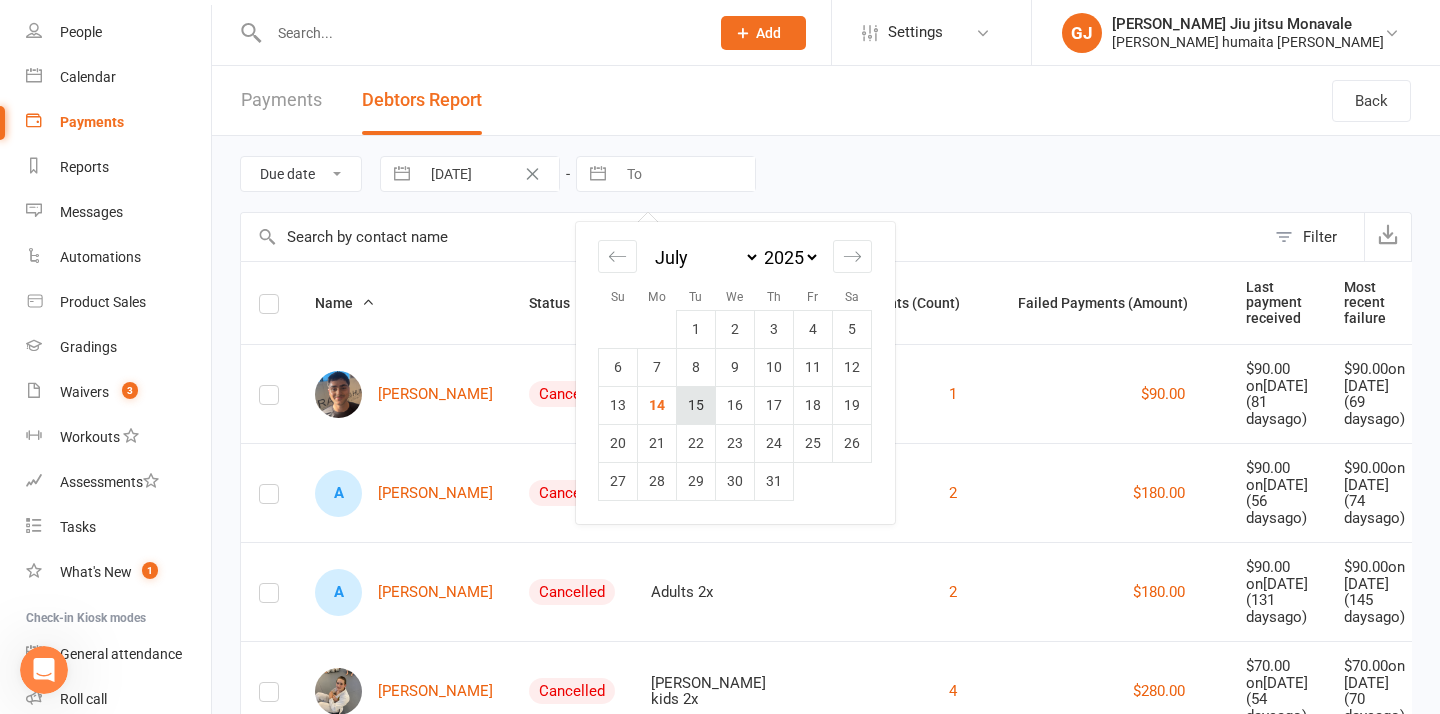click on "15" at bounding box center [696, 405] 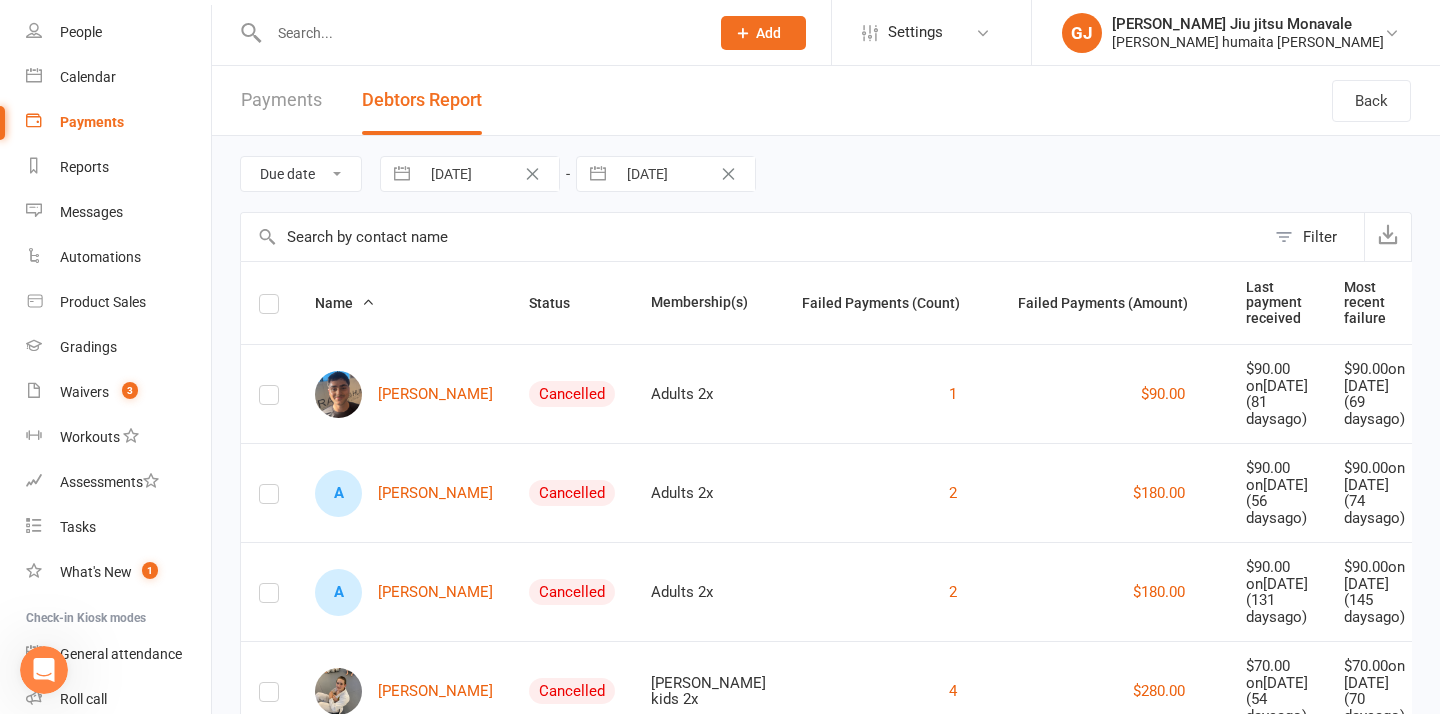 click on "Due date Date failed" at bounding box center (301, 174) 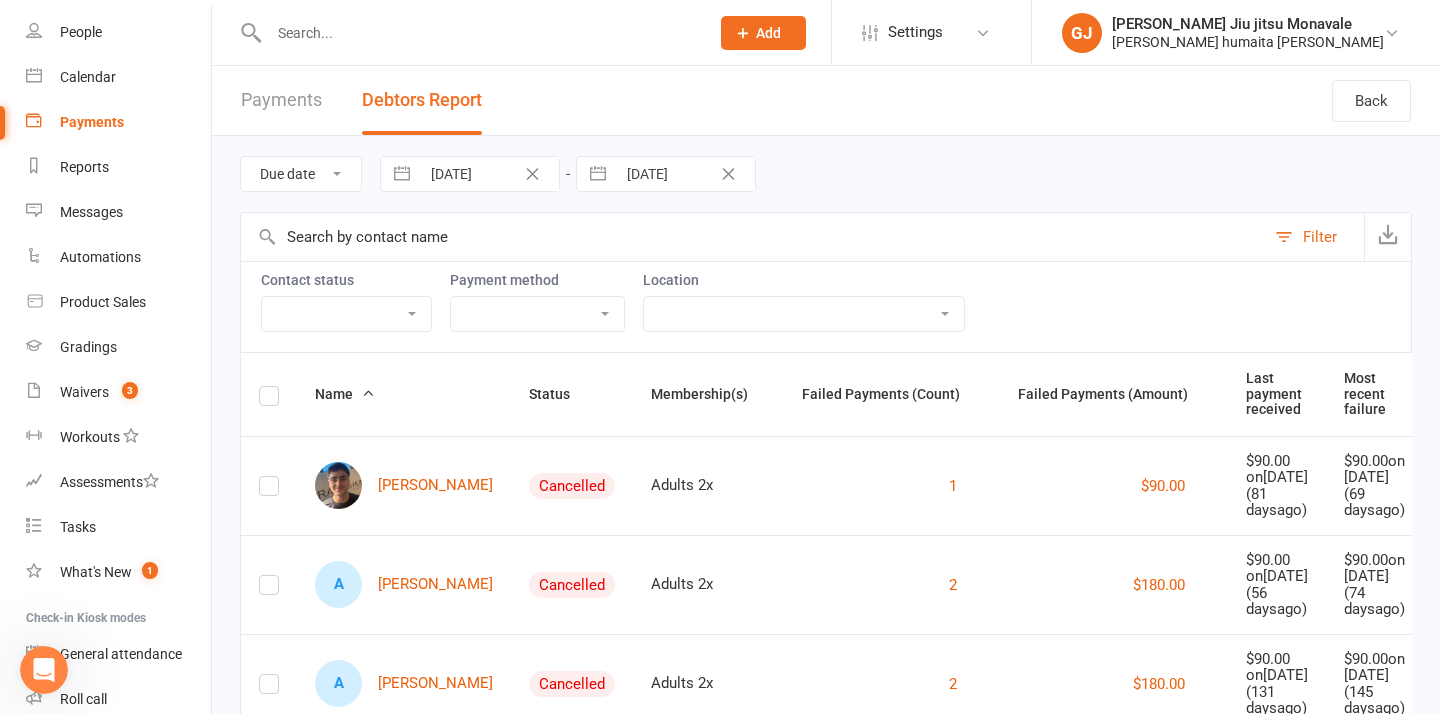click on "Filter" at bounding box center [1320, 237] 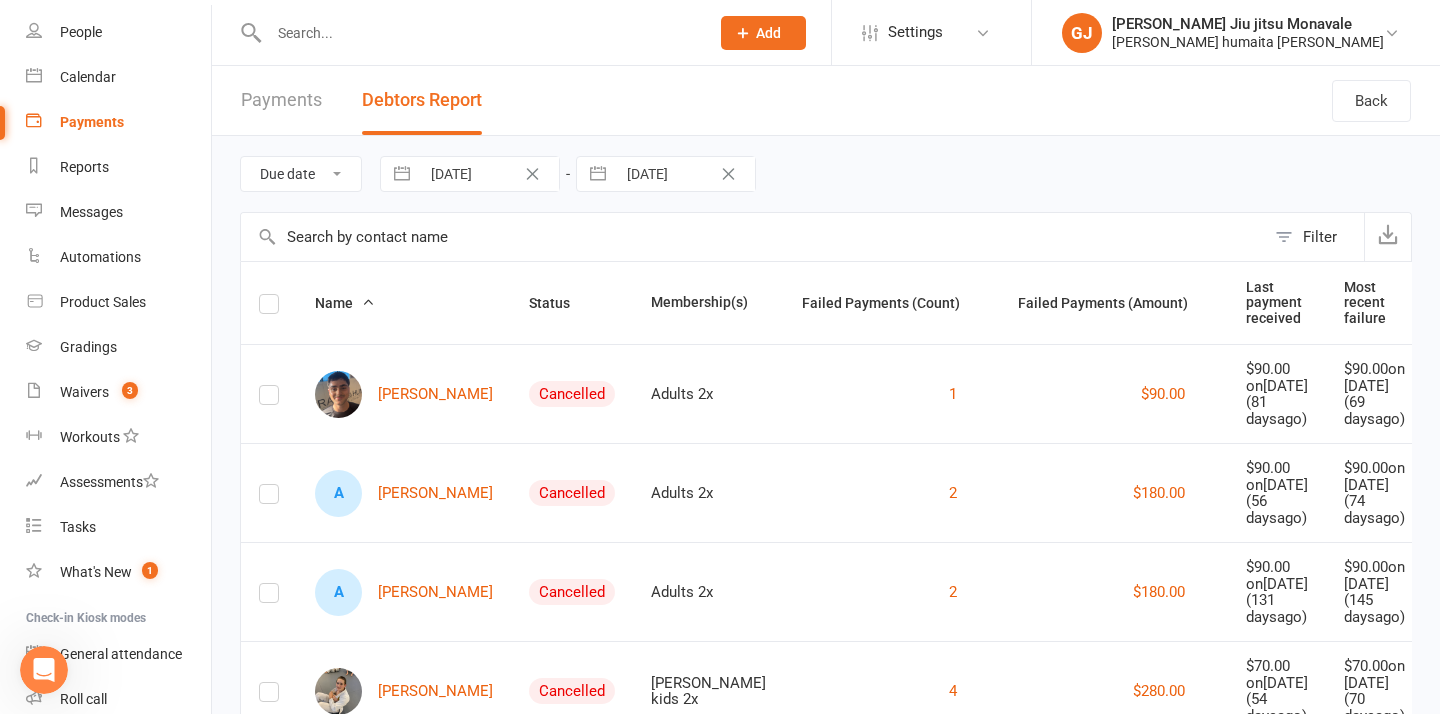 click on "Filter" at bounding box center [1314, 237] 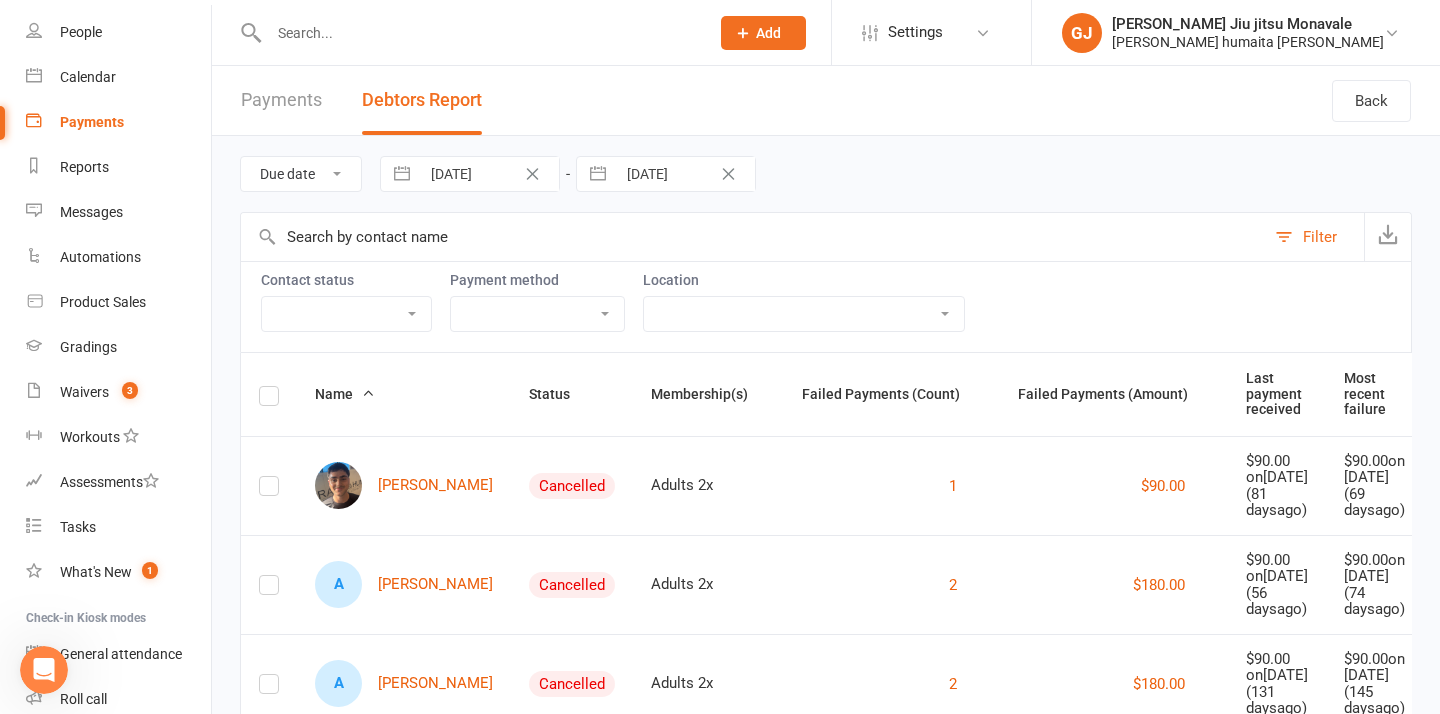 click on "Filter" at bounding box center [1320, 237] 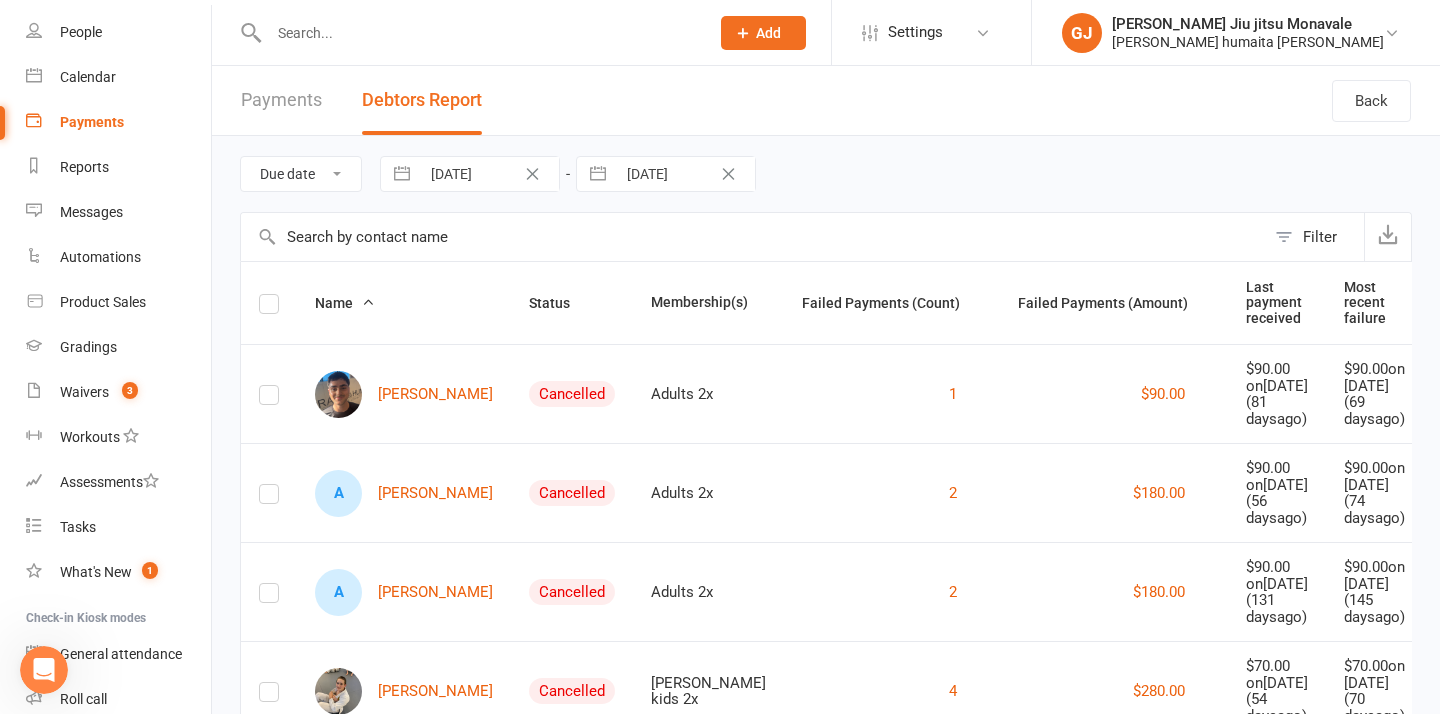 click on "Filter" at bounding box center [1320, 237] 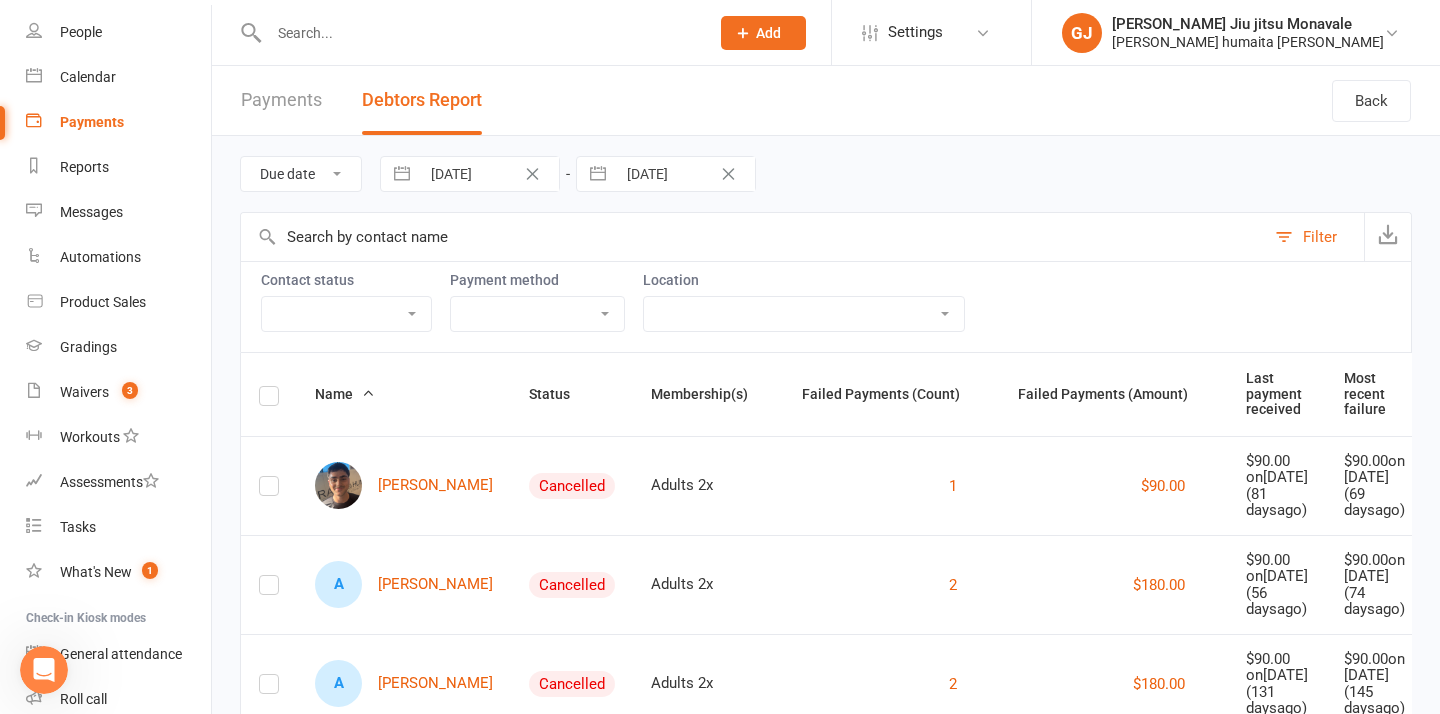 click on "Filter" at bounding box center [1320, 237] 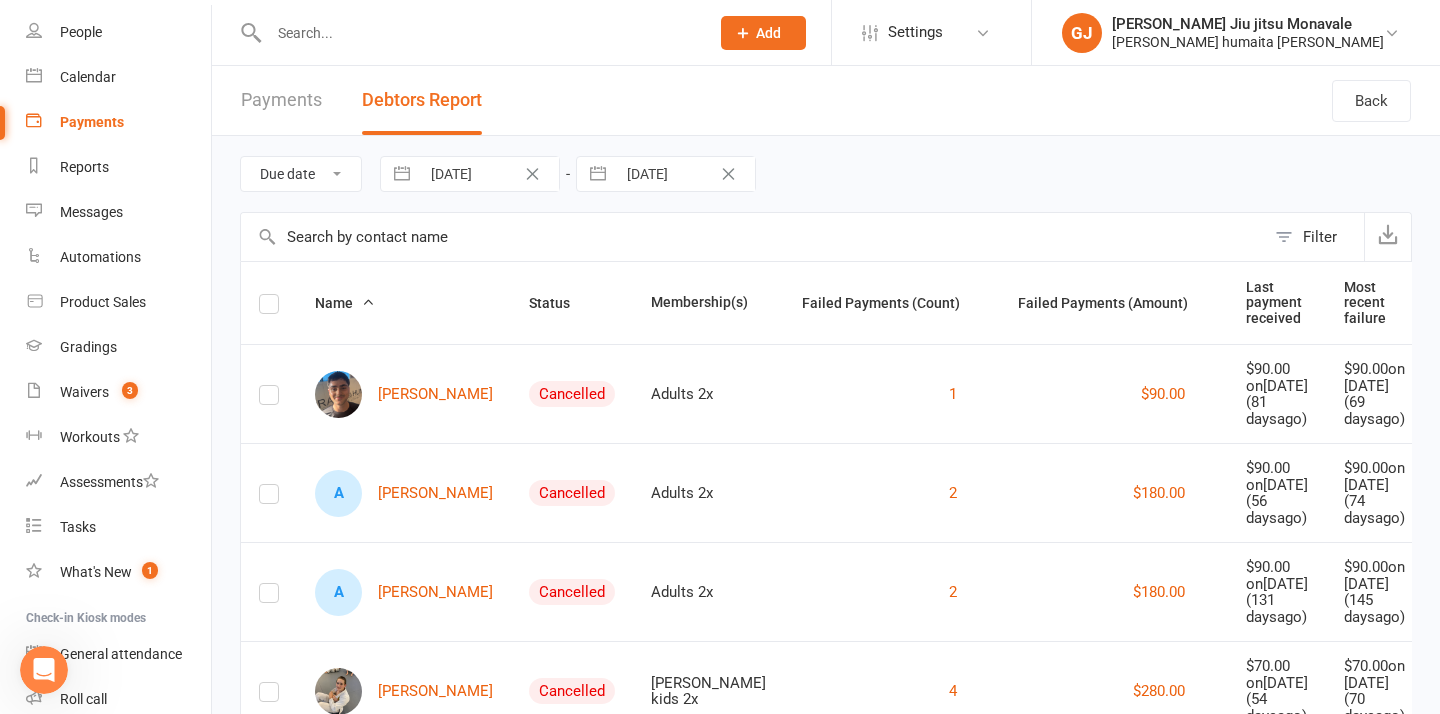 click on "Due date Date failed 01 Jul 2021 Navigate forward to interact with the calendar and select a date. Press the question mark key to get the keyboard shortcuts for changing dates. 15 Jul 2025 Navigate forward to interact with the calendar and select a date. Press the question mark key to get the keyboard shortcuts for changing dates. Filter Export Name Status Membership(s) Failed Payments (Count) Failed Payments (Amount) Last payment received Most recent failure Izak Bohn Cancelled Adults 2x 1 $90.00 $90.00   on  Apr 24, 2025 ( 81 days  ago) $90.00  on   May 06, 2025 ( 69 days  ago) A Adrew Deece Cancelled Adults 2x 2 $180.00 $90.00   on  May 19, 2025 ( 56 days  ago) $90.00  on   May 01, 2025 ( 74 days  ago) A Alan Denis Cancelled Adults 2x 2 $180.00 $90.00   on  Mar 05, 2025 ( 131 days  ago) $90.00  on   Feb 19, 2025 ( 145 days  ago) Jack Middleton Cancelled Gracie kids 2x 4 $280.00 $70.00   on  May 21, 2025 ( 54 days  ago) $70.00  on   May 05, 2025 ( 70 days  ago) Lana Player Active Gracie kids 2x 1 $70.00   (" at bounding box center [826, 749] 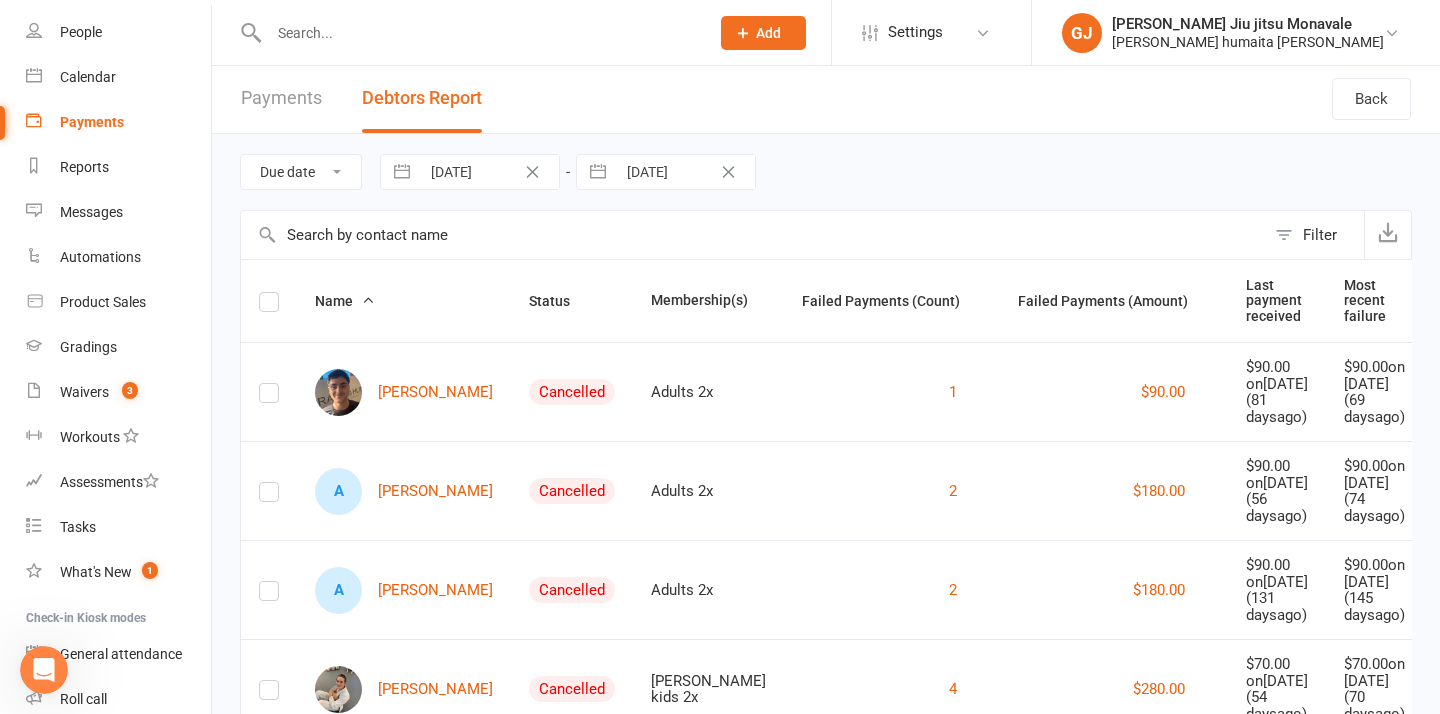 scroll, scrollTop: 0, scrollLeft: 0, axis: both 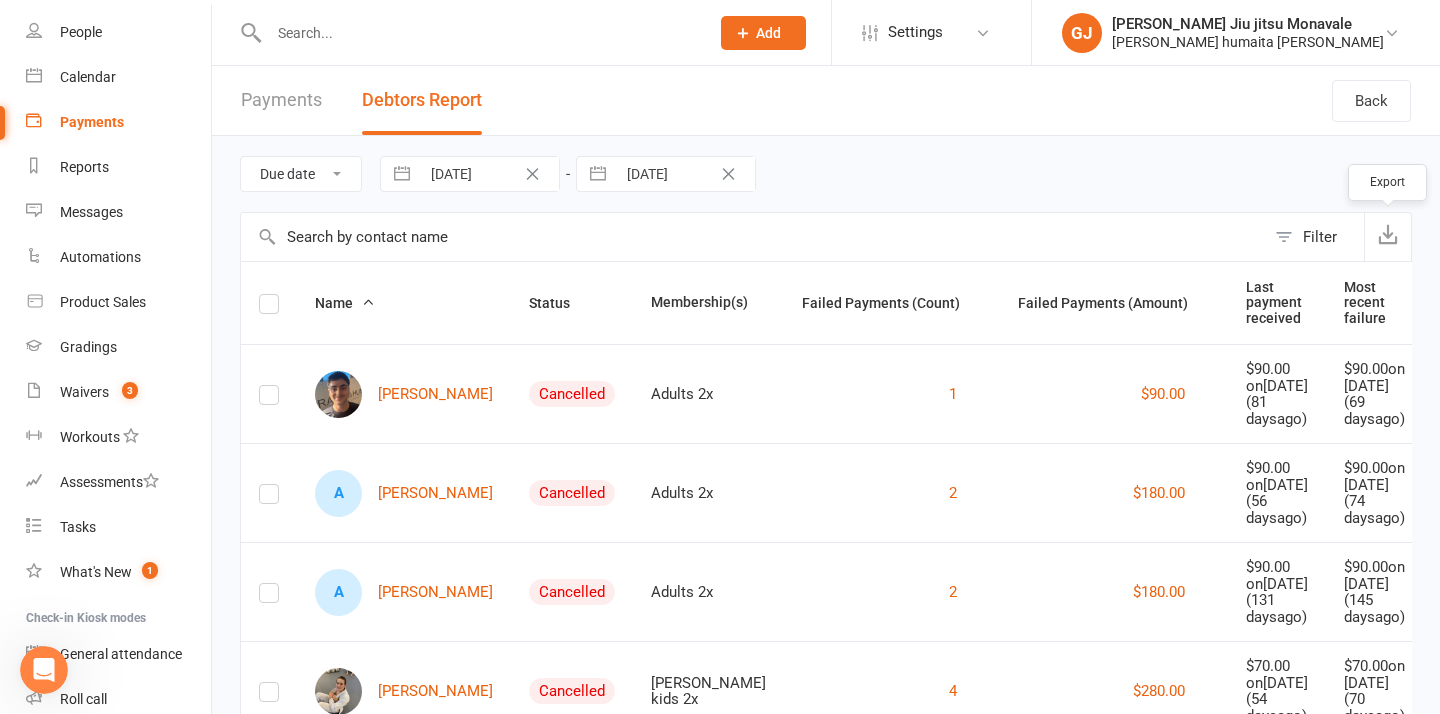 click at bounding box center [1388, 234] 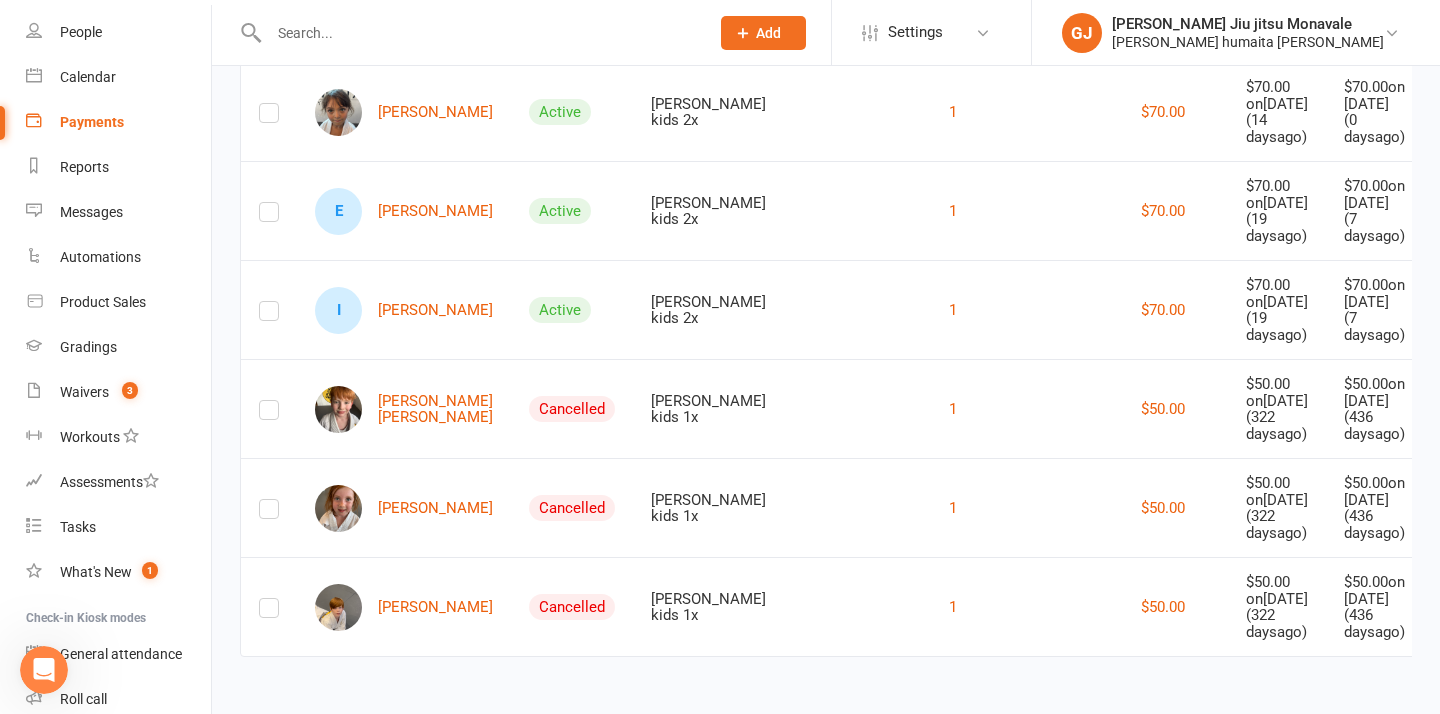 scroll, scrollTop: 1083, scrollLeft: 0, axis: vertical 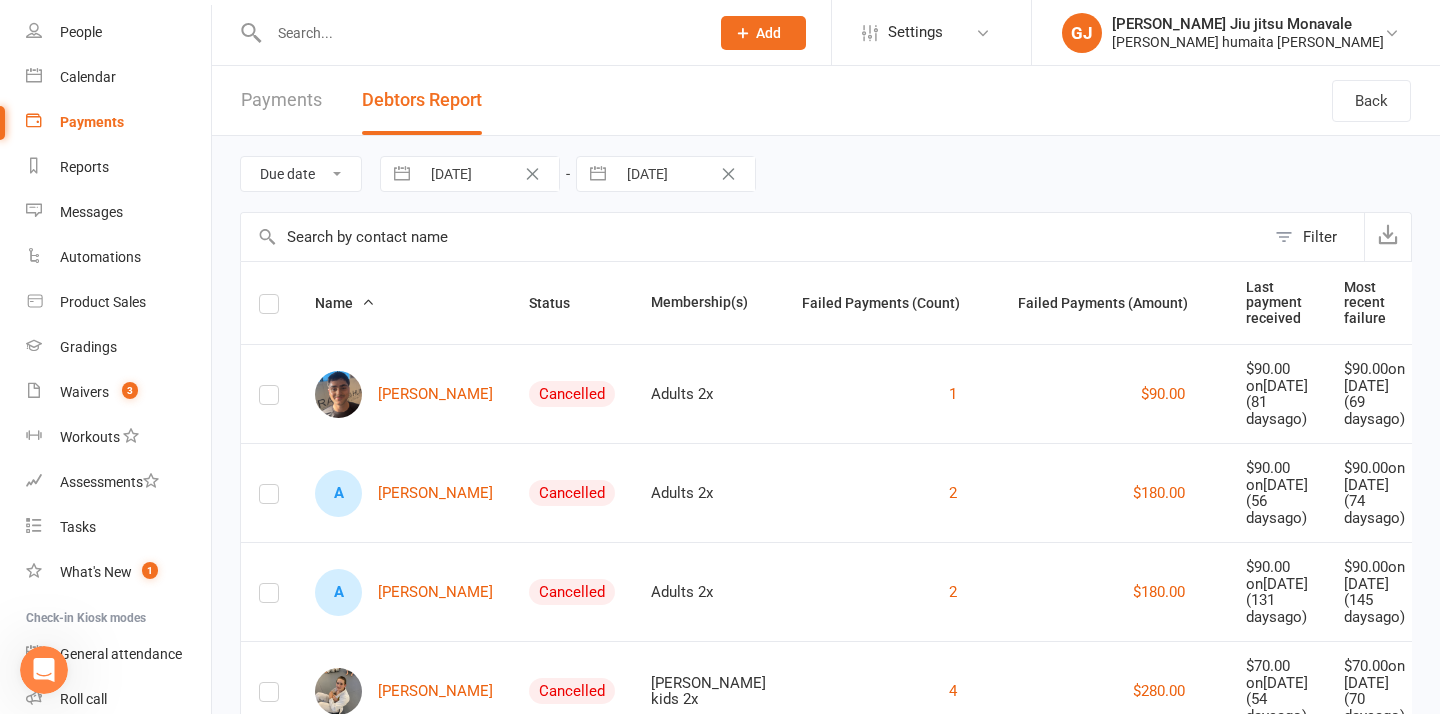 click at bounding box center (753, 237) 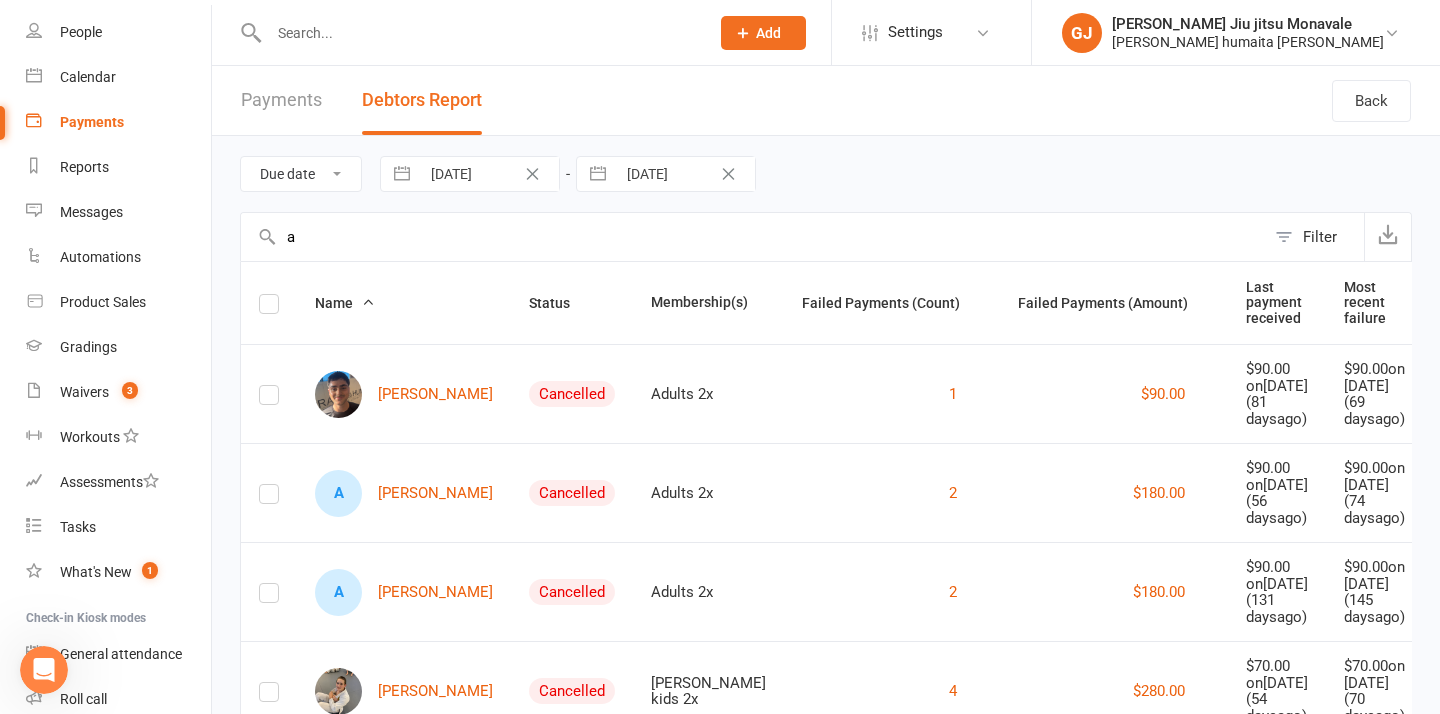 type 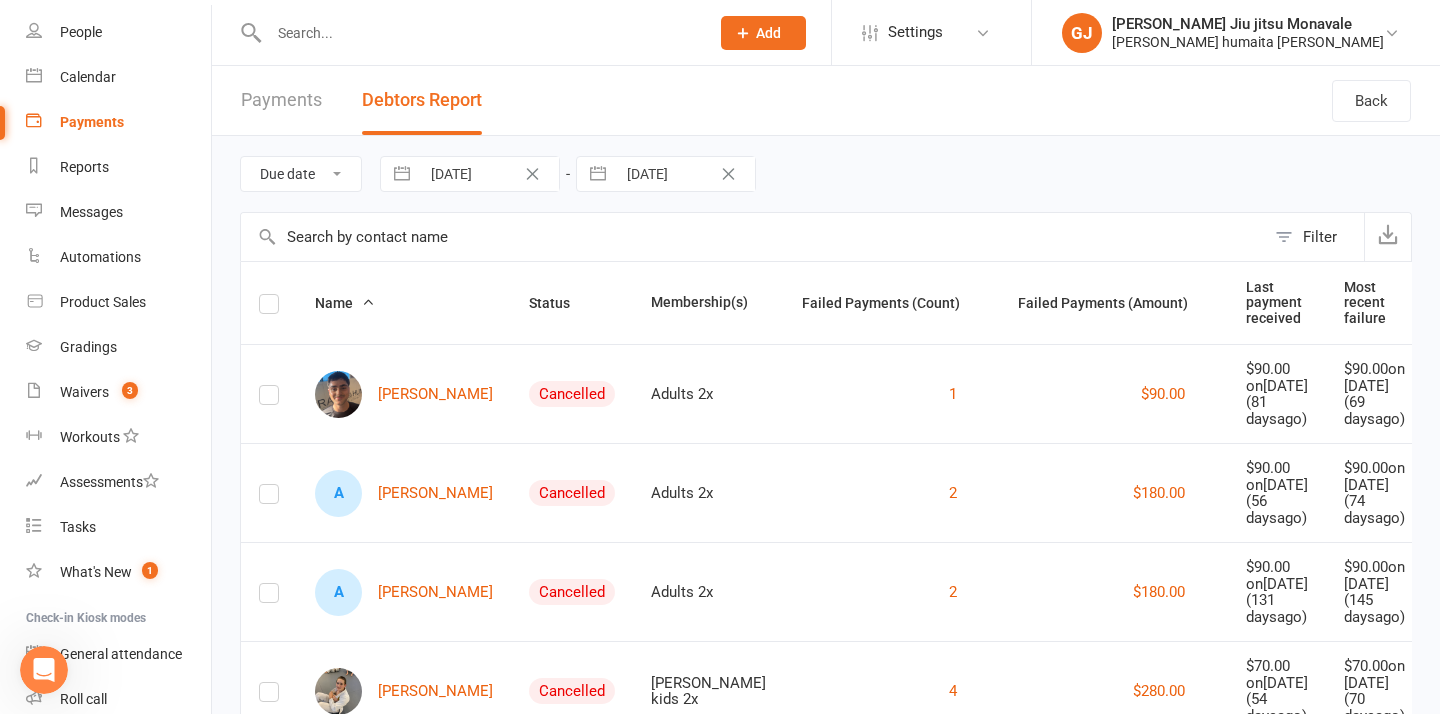 click on "Debtors Report" at bounding box center (422, 100) 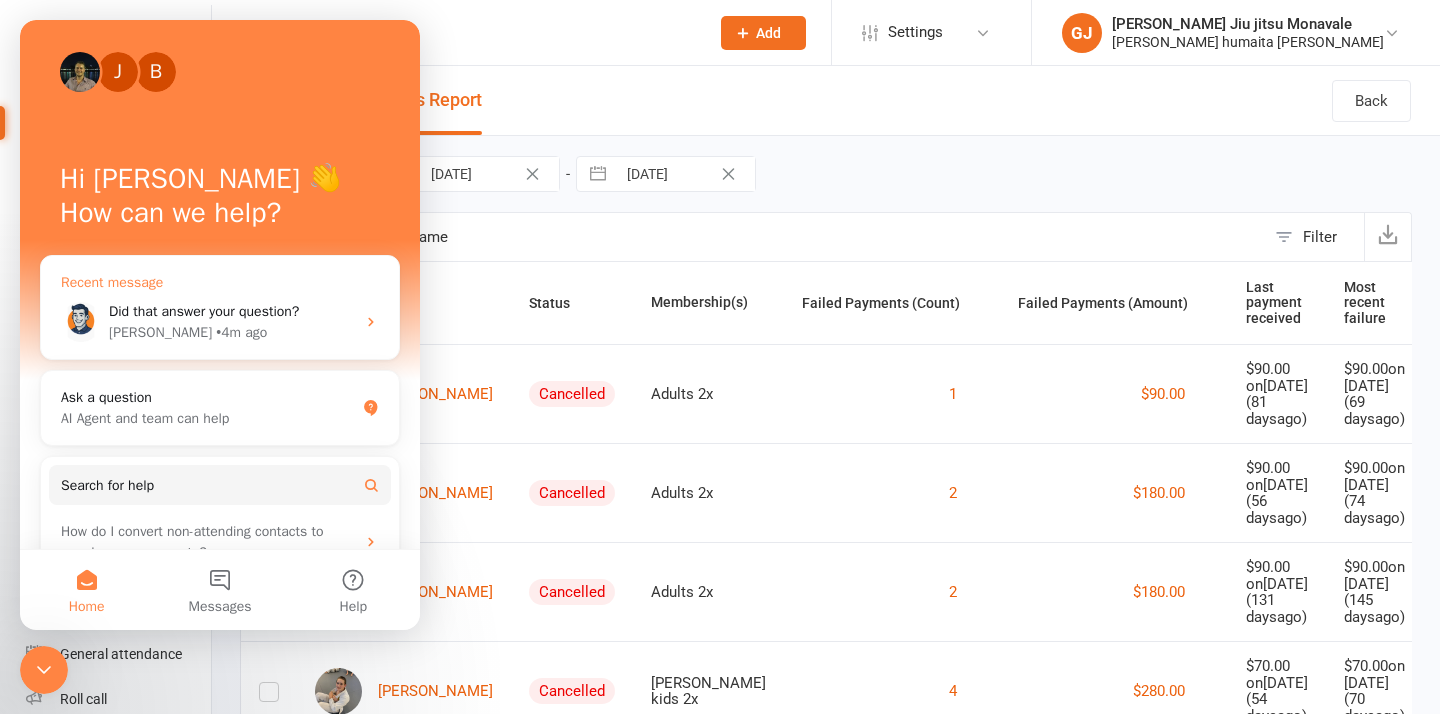 click 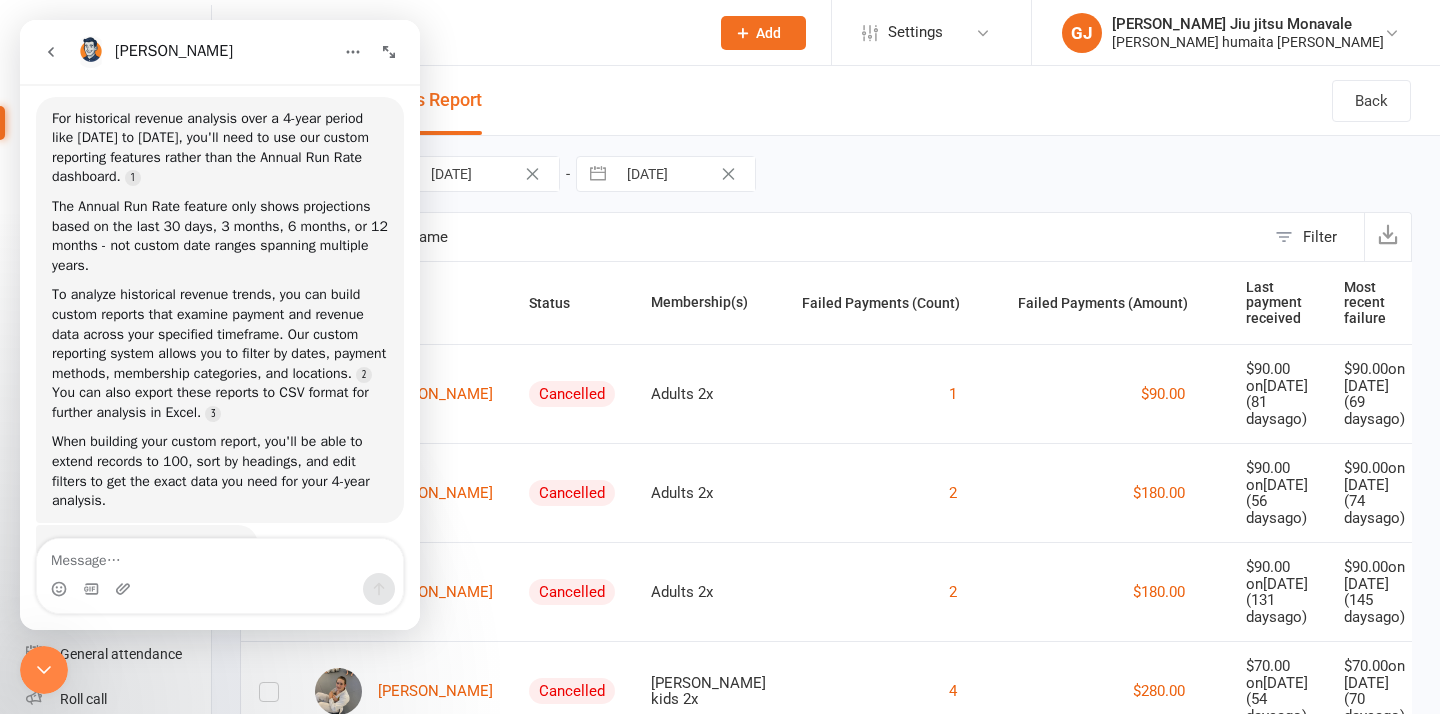 scroll, scrollTop: 1169, scrollLeft: 0, axis: vertical 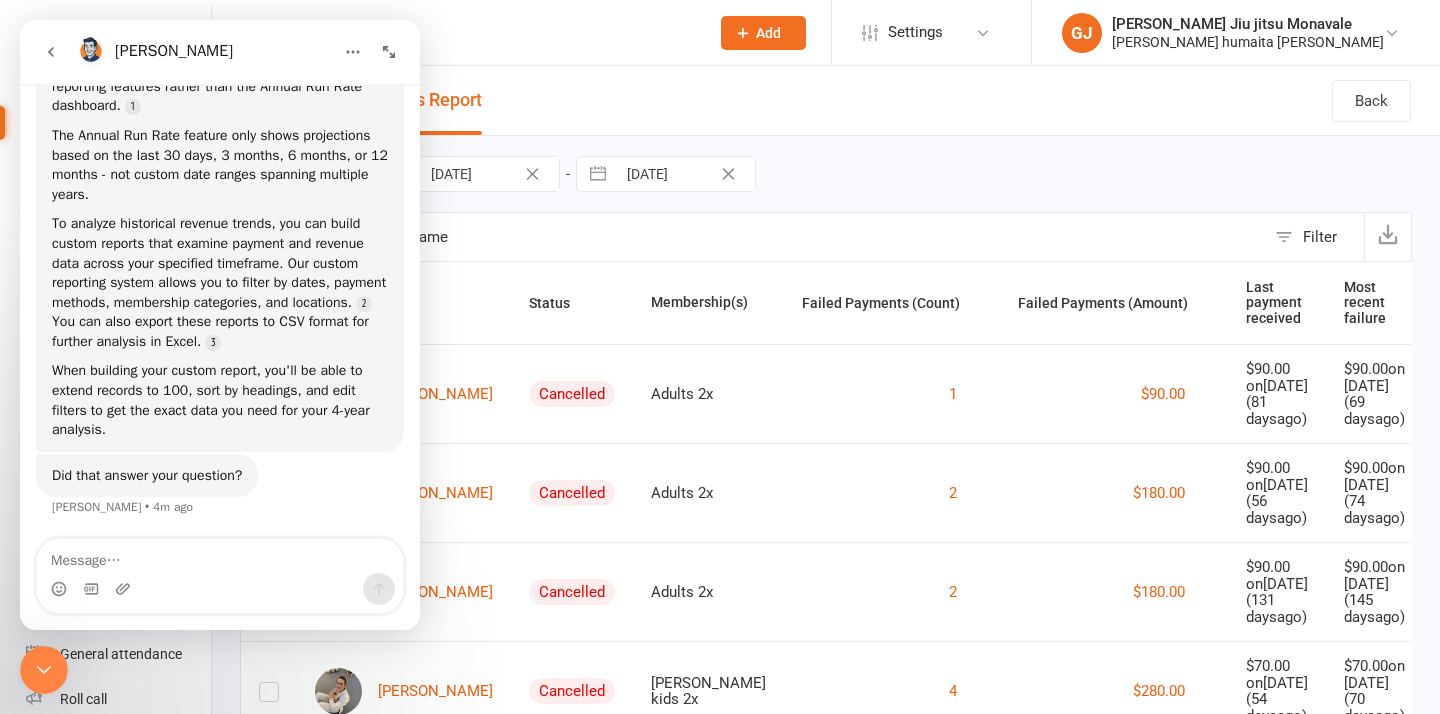 click at bounding box center (220, 556) 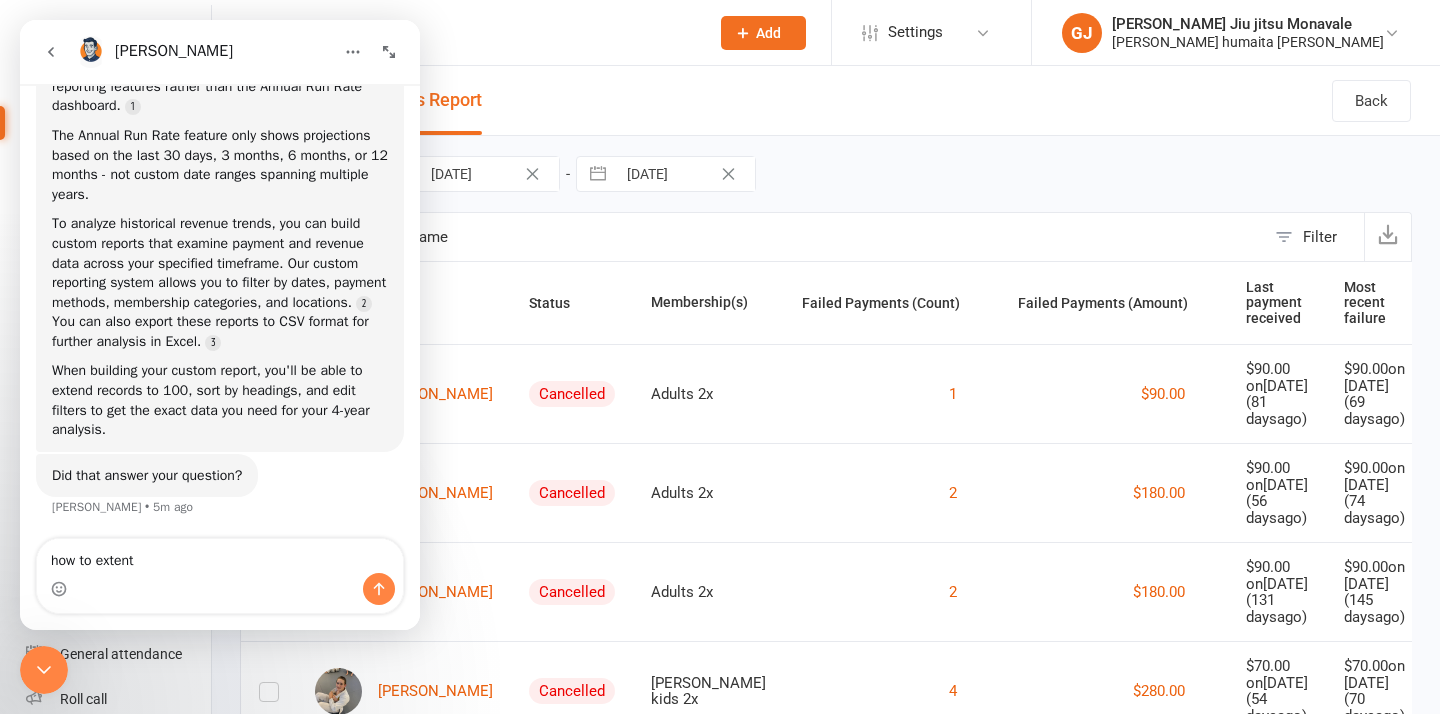 type on "how to extent ?" 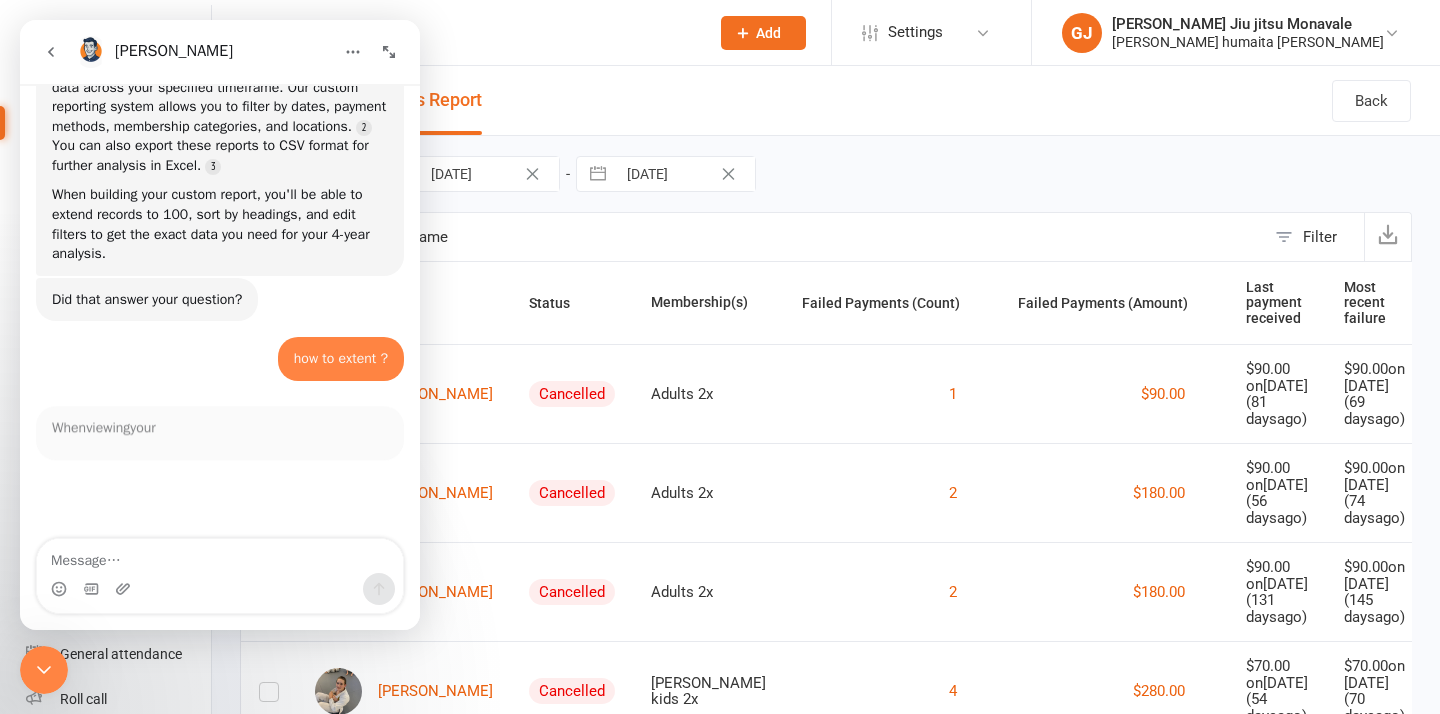 scroll, scrollTop: 1299, scrollLeft: 0, axis: vertical 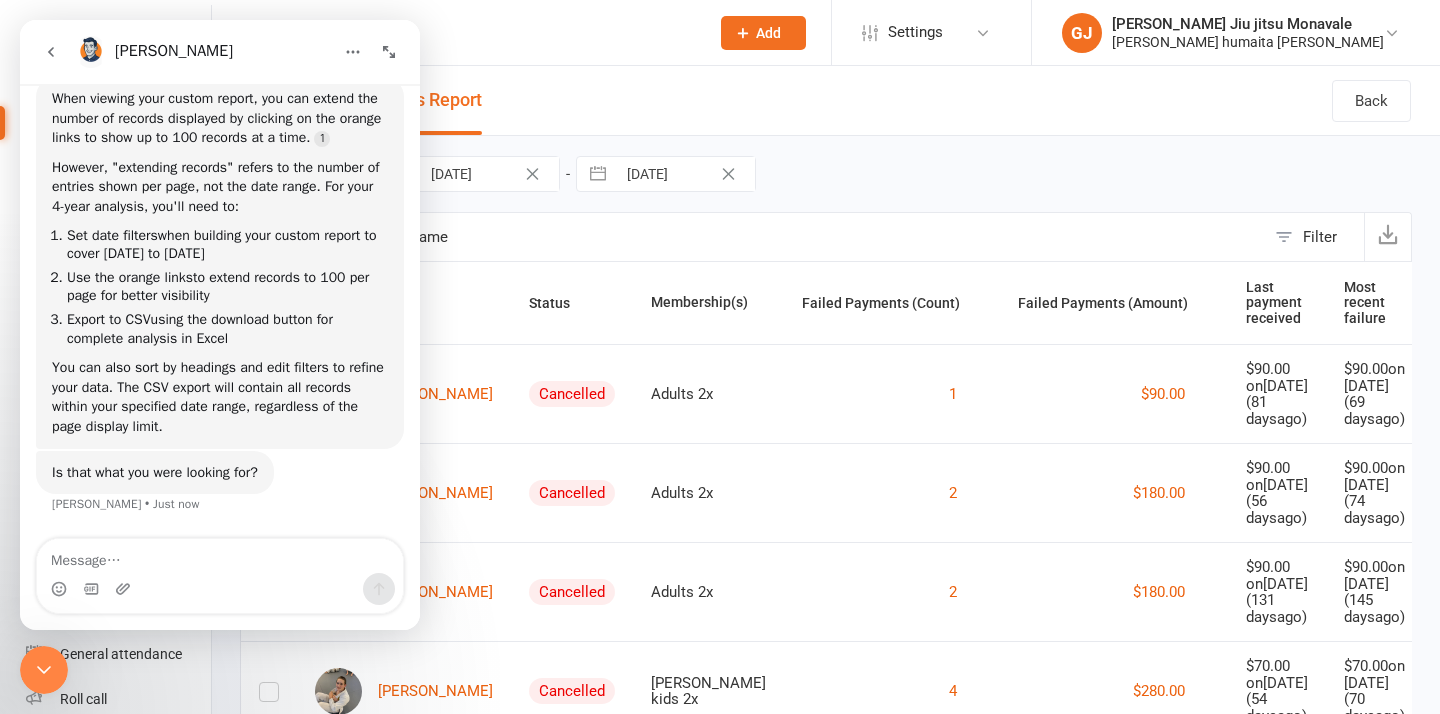 click at bounding box center (220, 556) 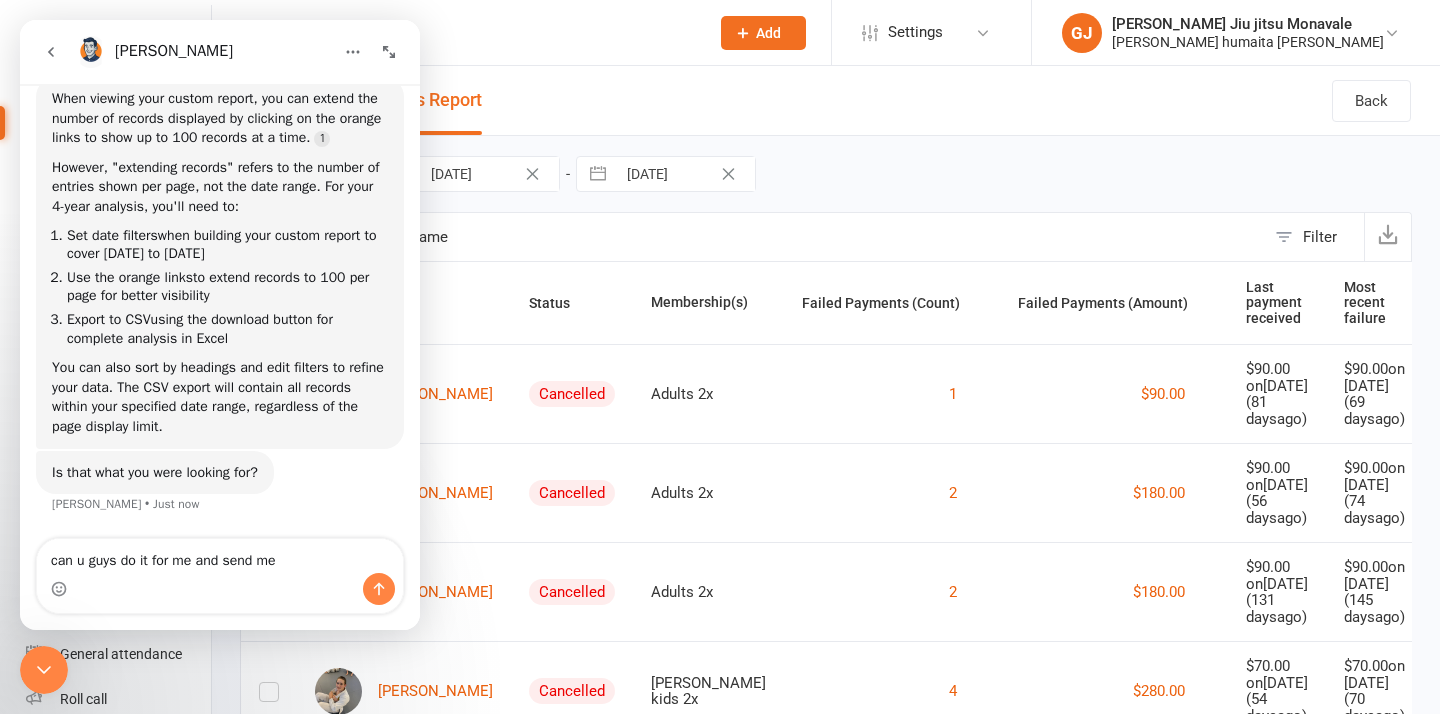 type on "can u guys do it for me and send me ?" 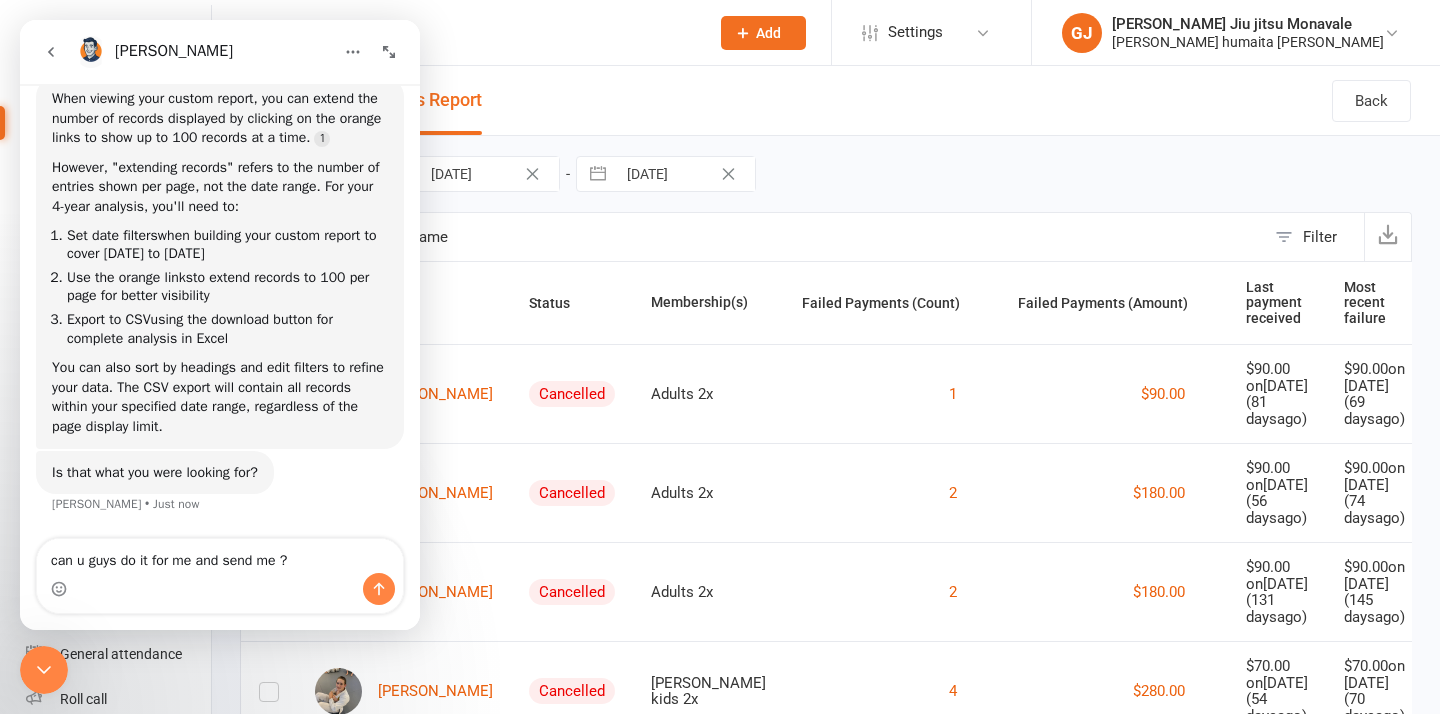 type 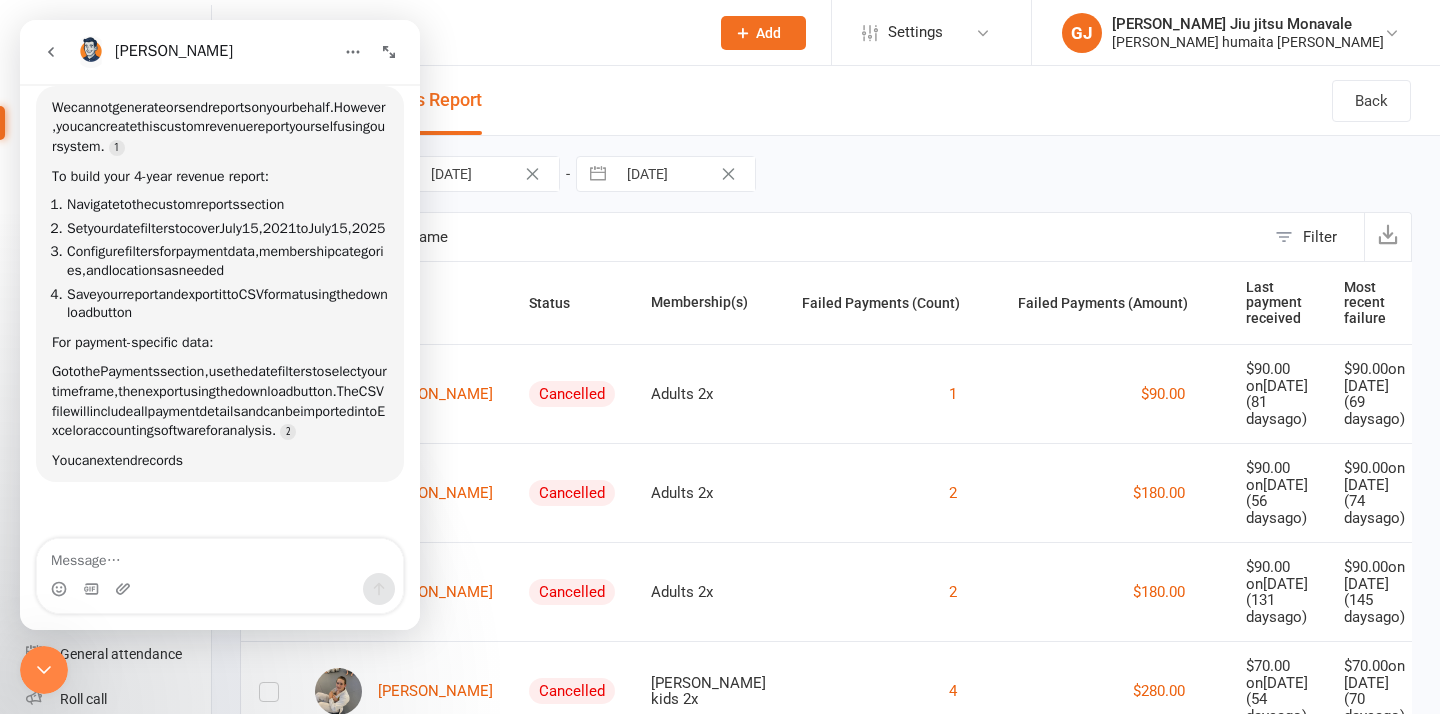 scroll, scrollTop: 2137, scrollLeft: 0, axis: vertical 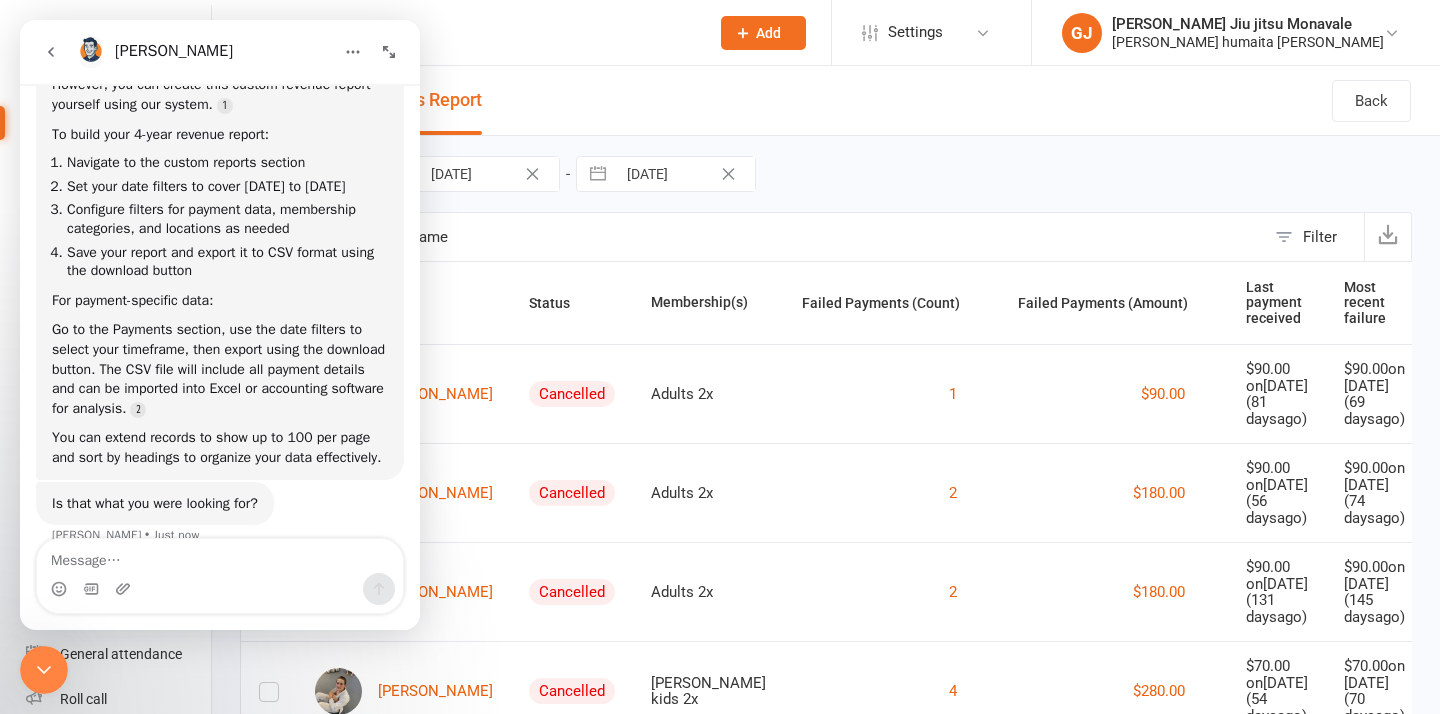 click at bounding box center (51, 52) 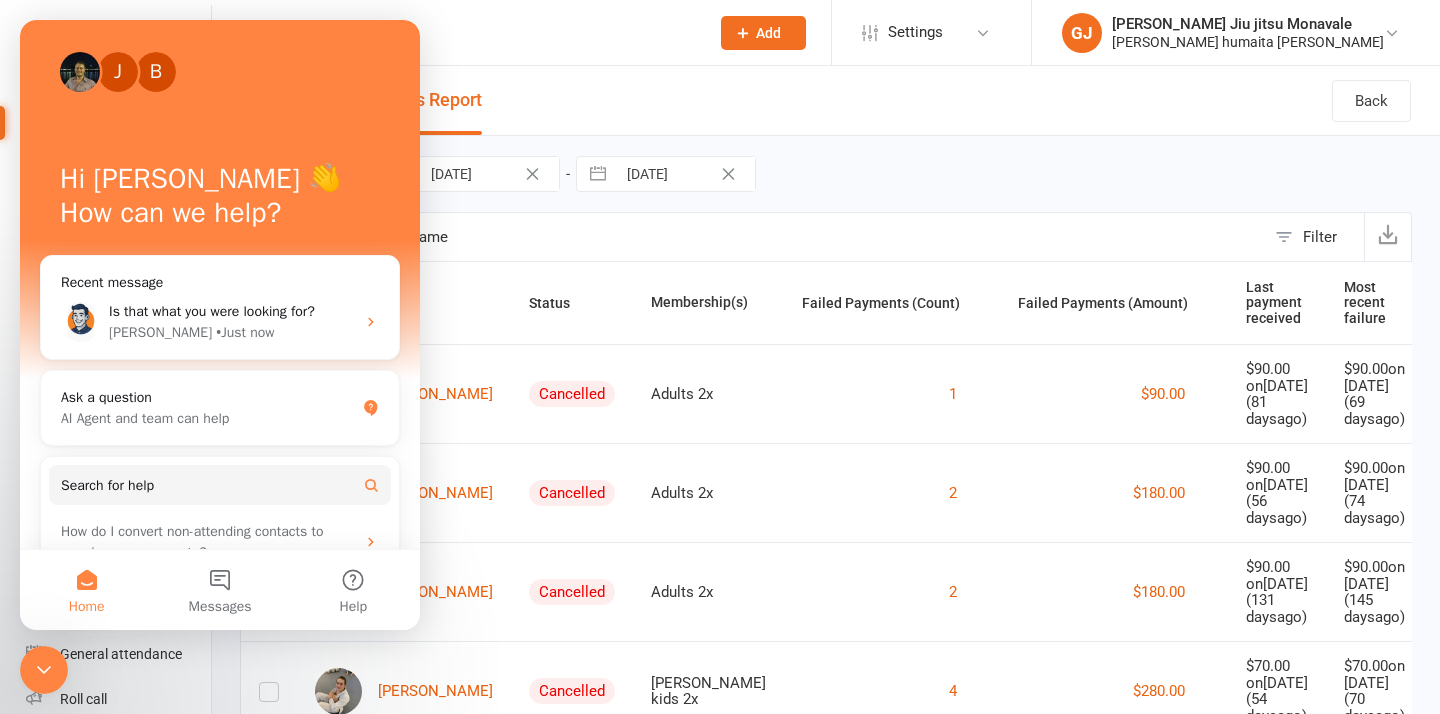 scroll, scrollTop: 0, scrollLeft: 0, axis: both 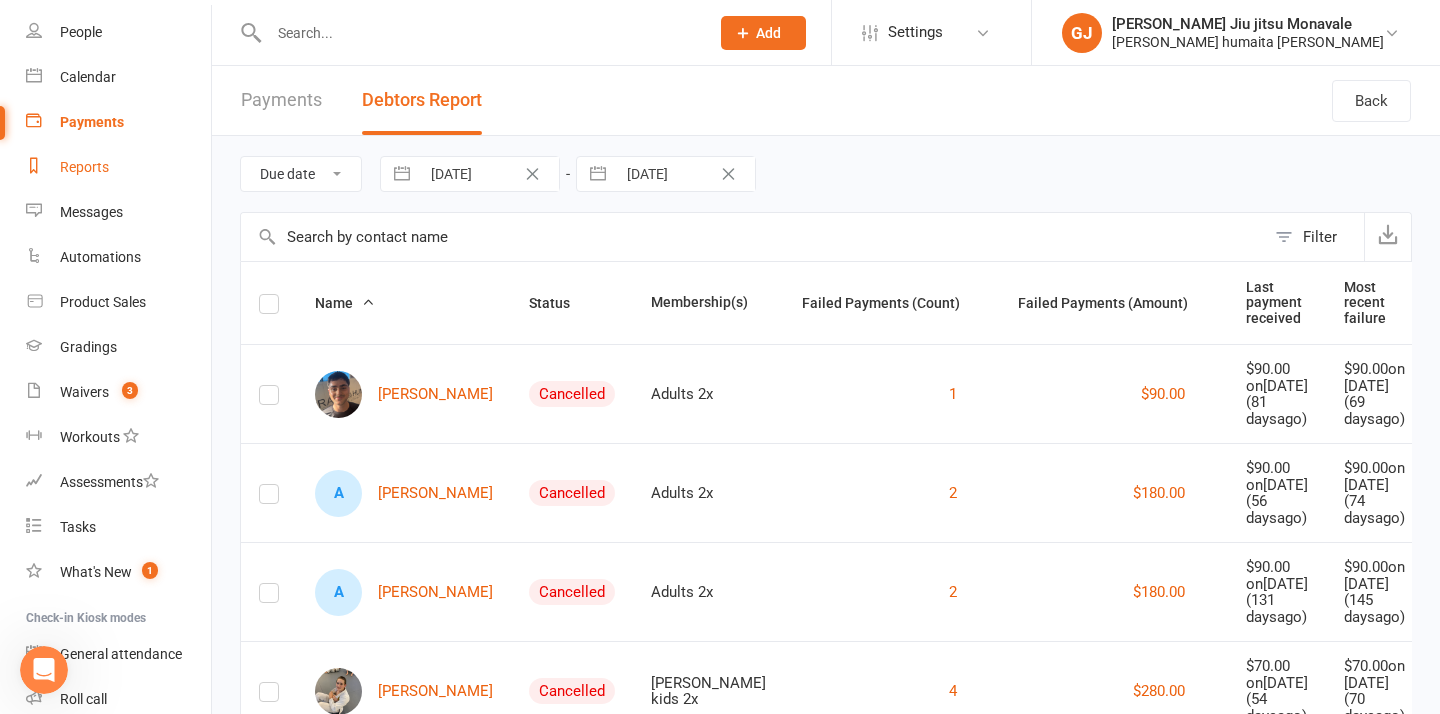 click on "Reports" at bounding box center (84, 167) 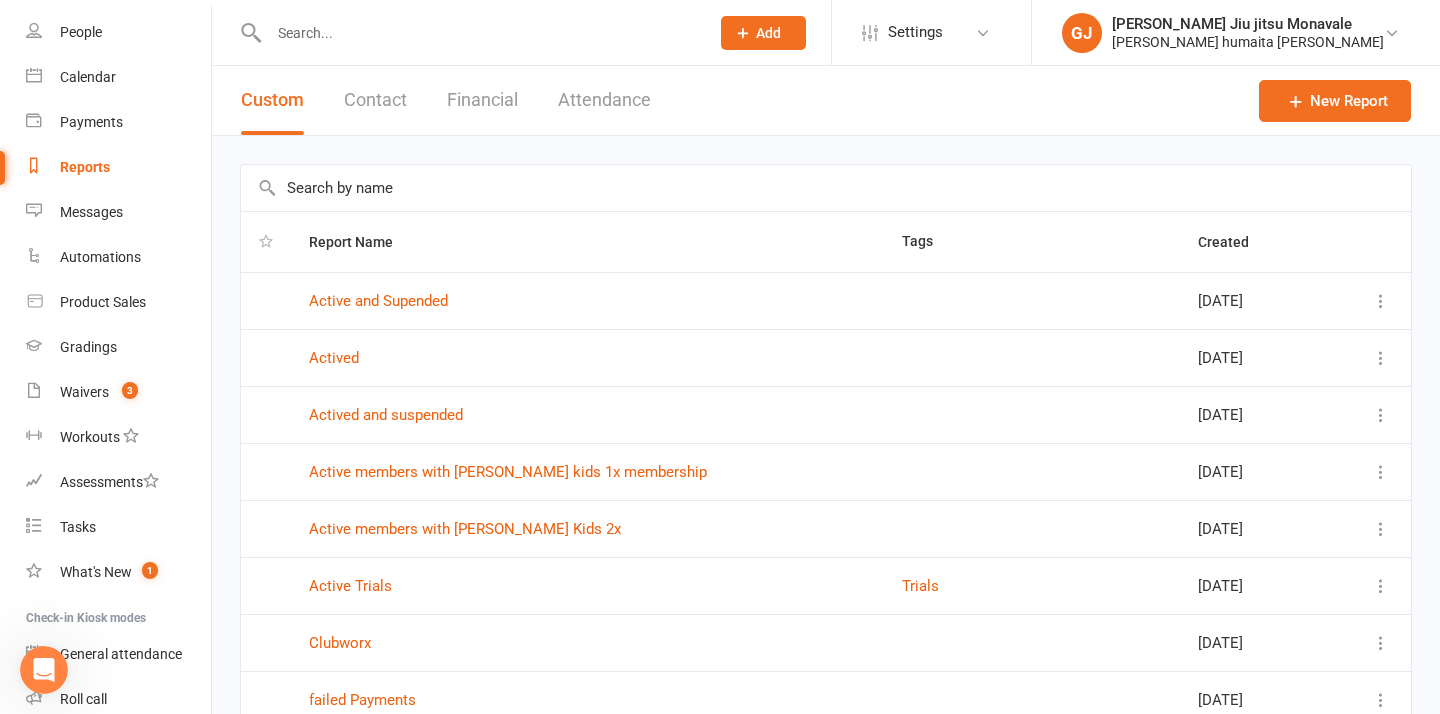 click on "Custom" at bounding box center [272, 100] 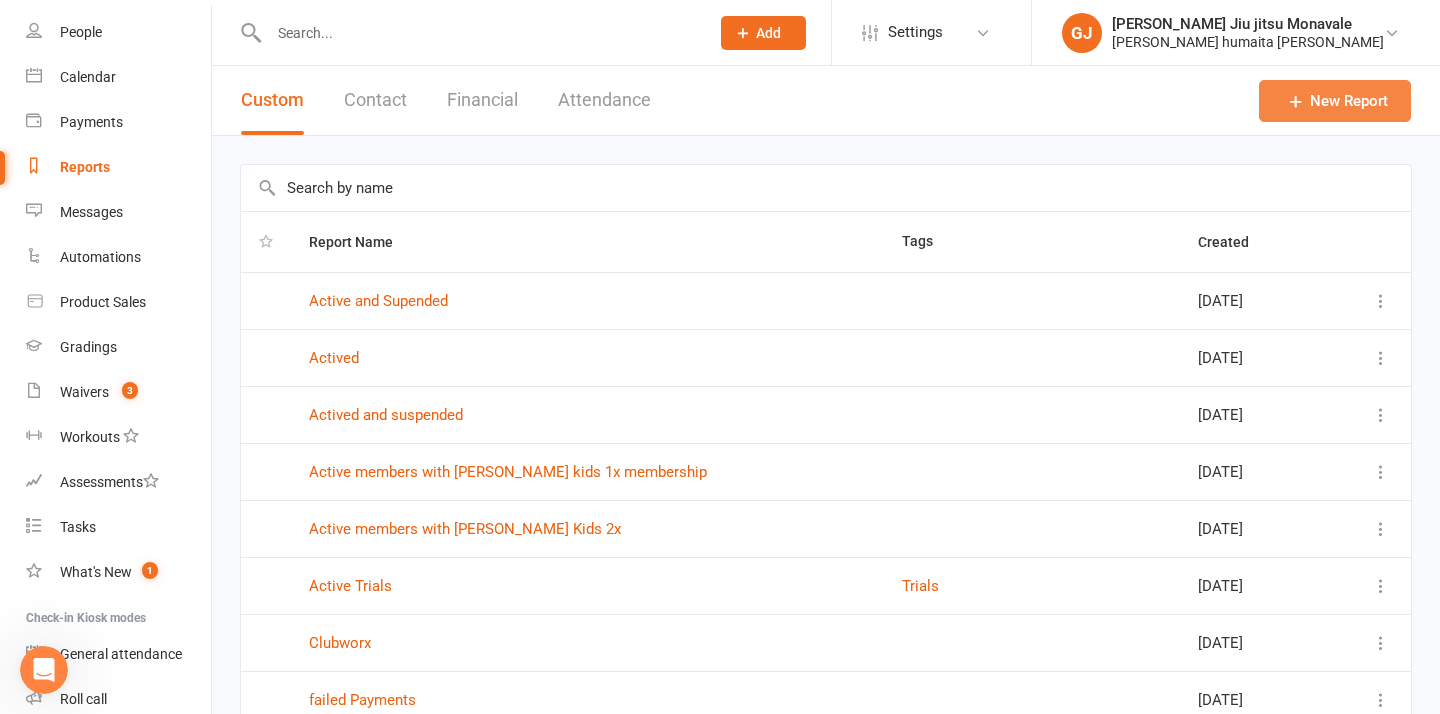 click on "New Report" at bounding box center [1335, 101] 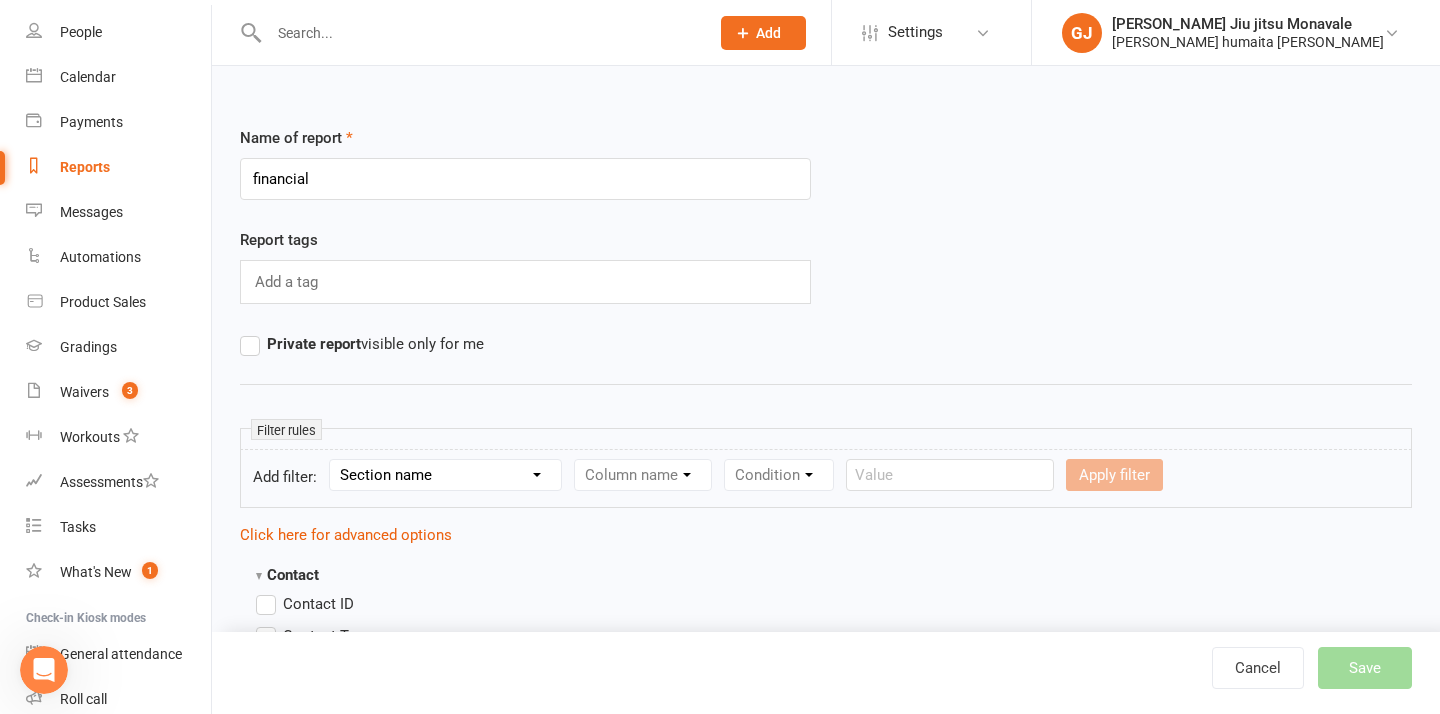 type on "financial" 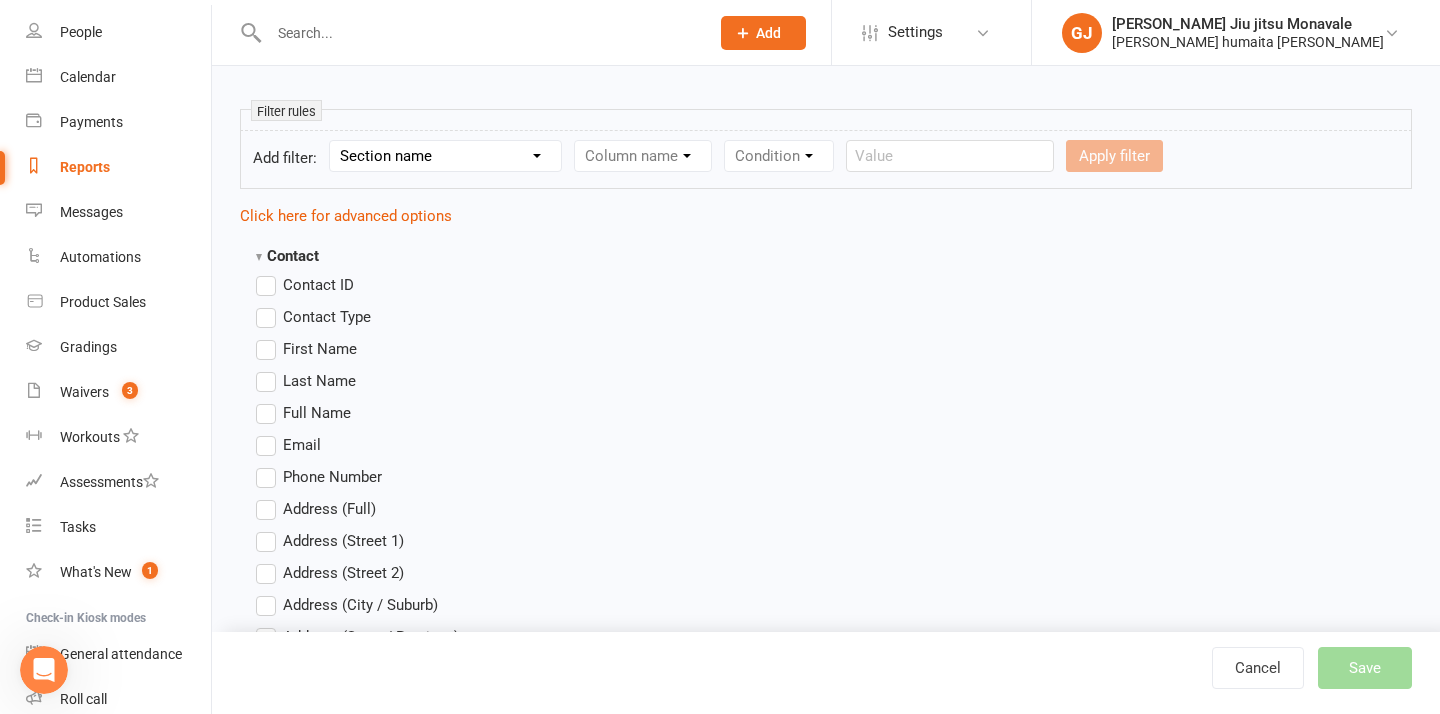 scroll, scrollTop: 320, scrollLeft: 0, axis: vertical 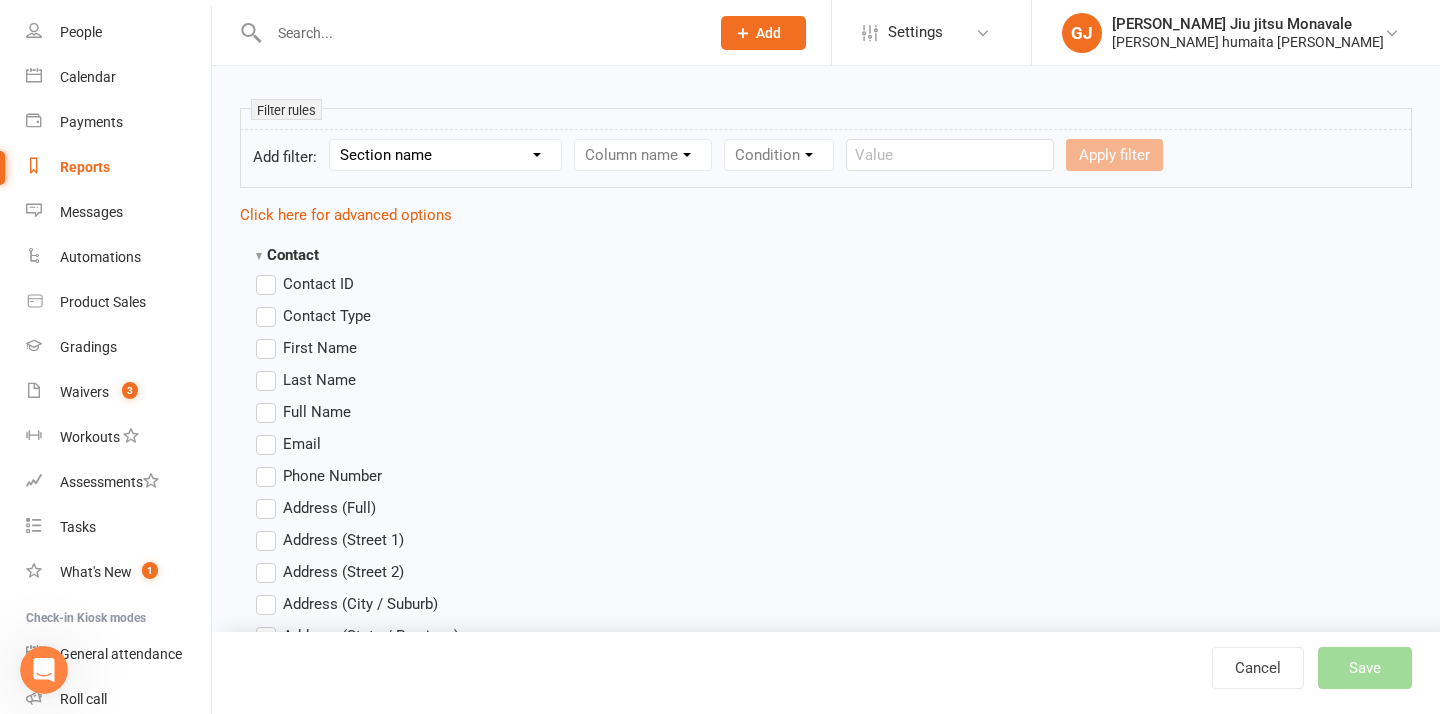 click on "Contact ID" at bounding box center [305, 284] 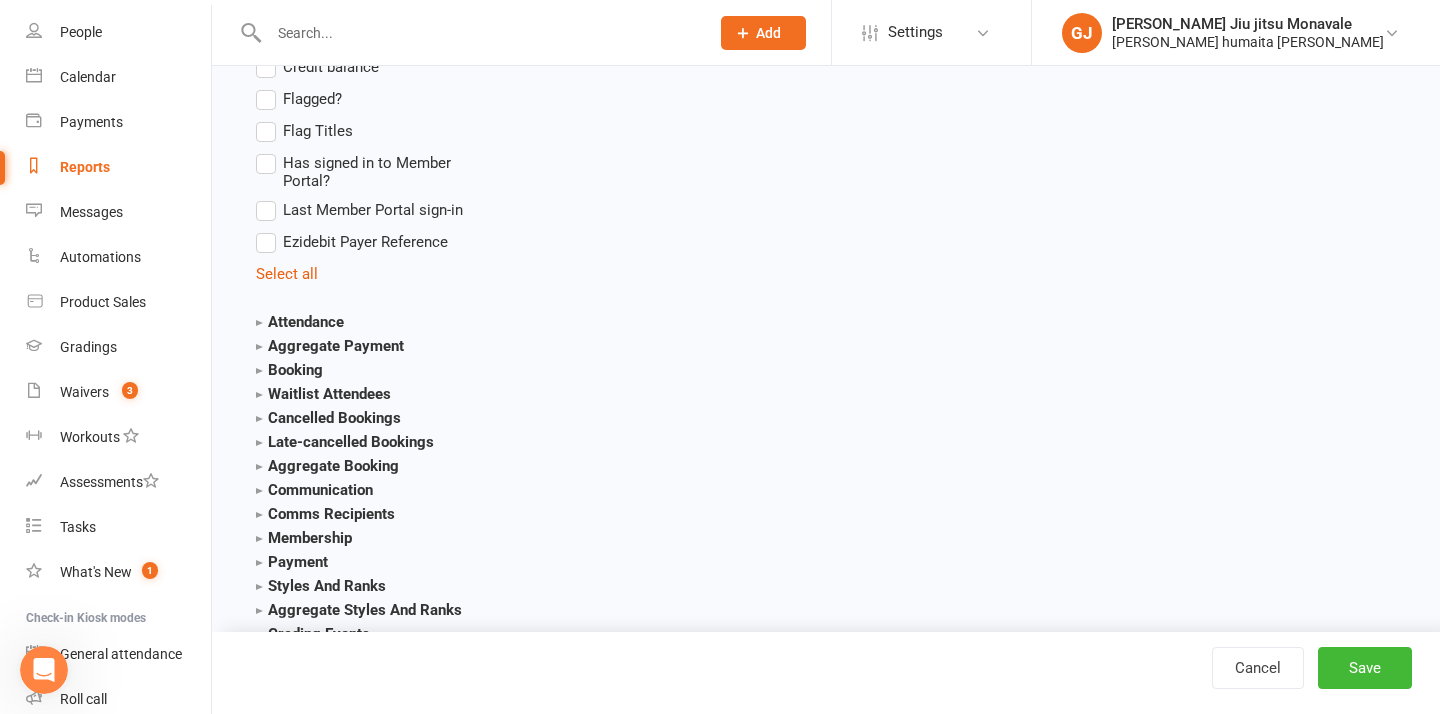 scroll, scrollTop: 2080, scrollLeft: 0, axis: vertical 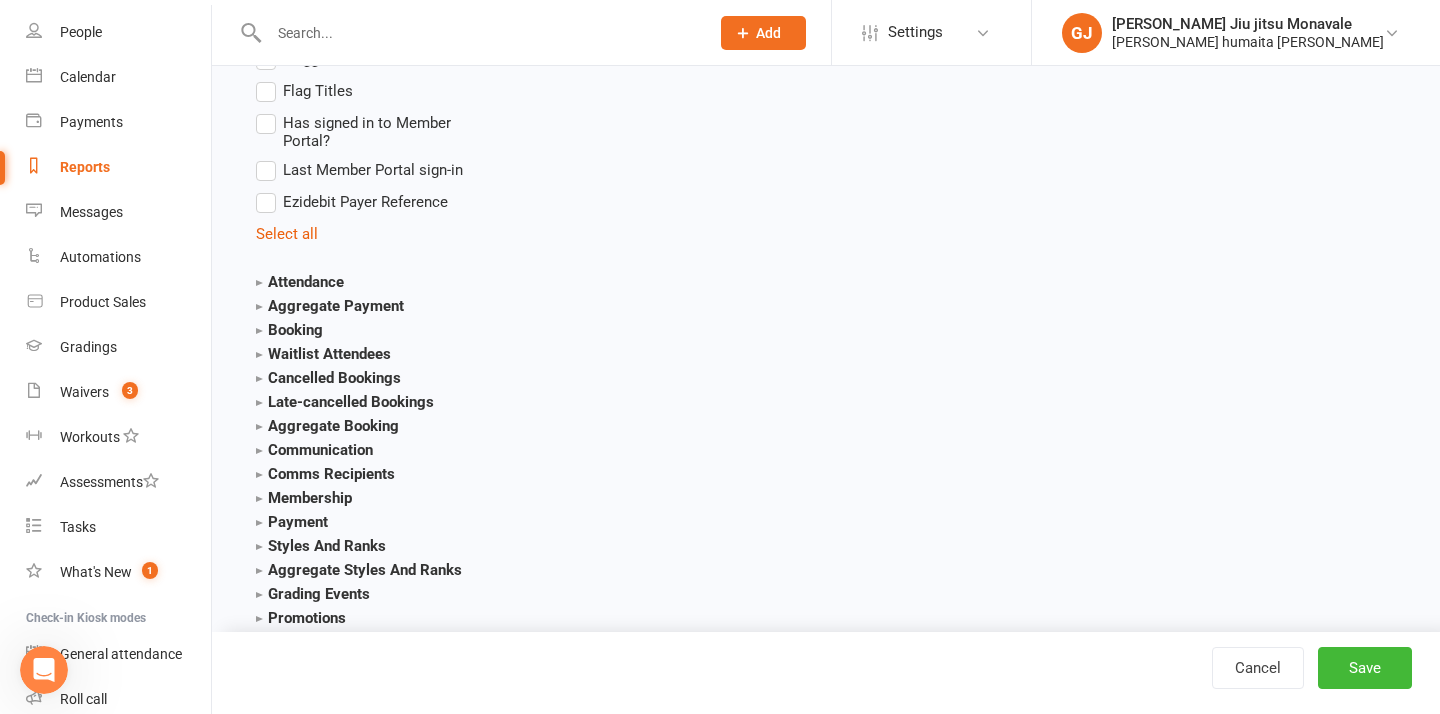 click 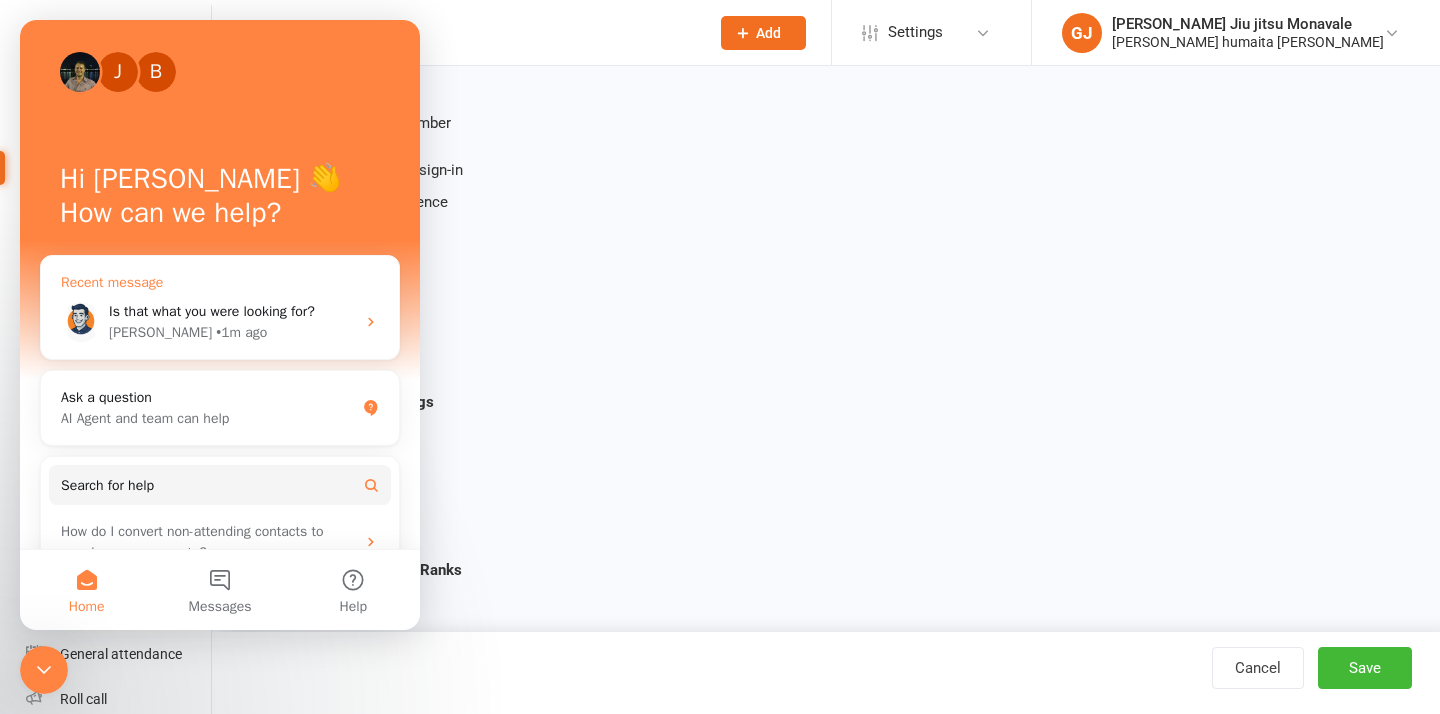 click 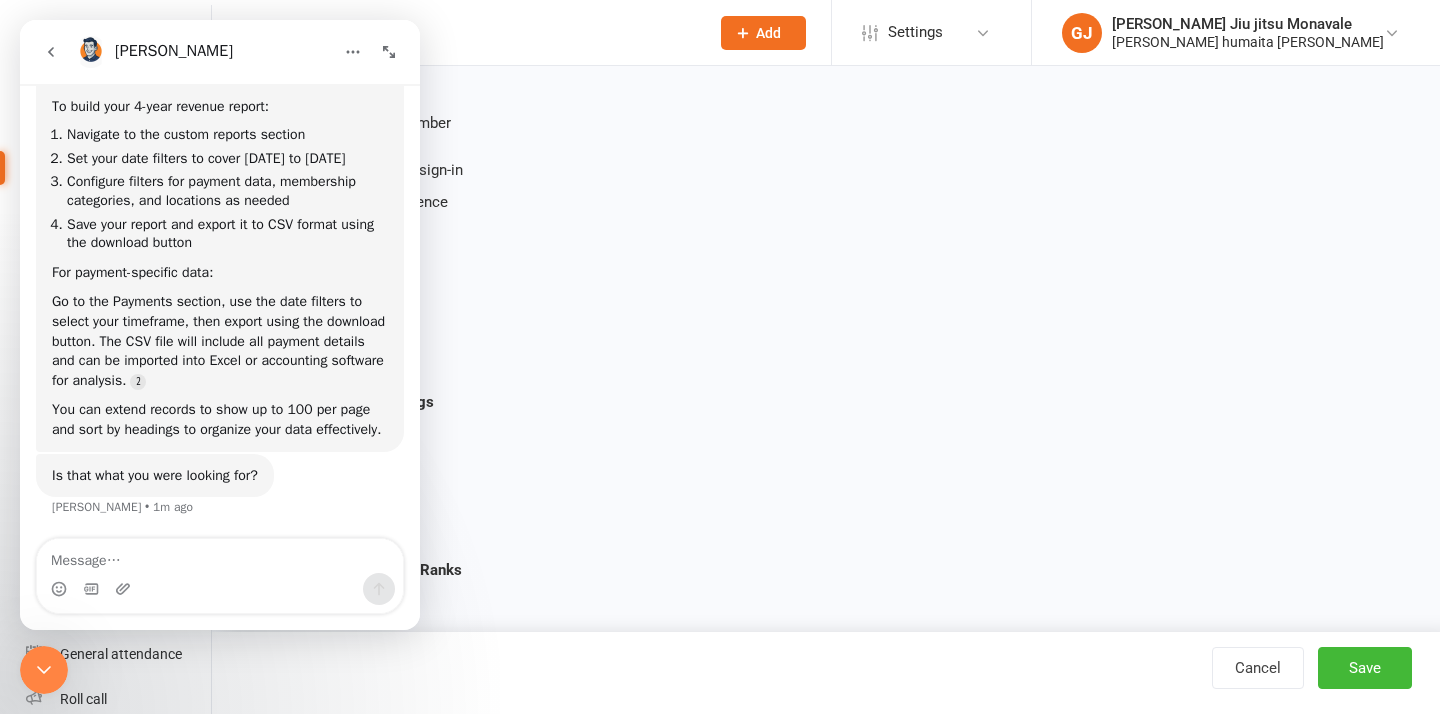 scroll, scrollTop: 2257, scrollLeft: 0, axis: vertical 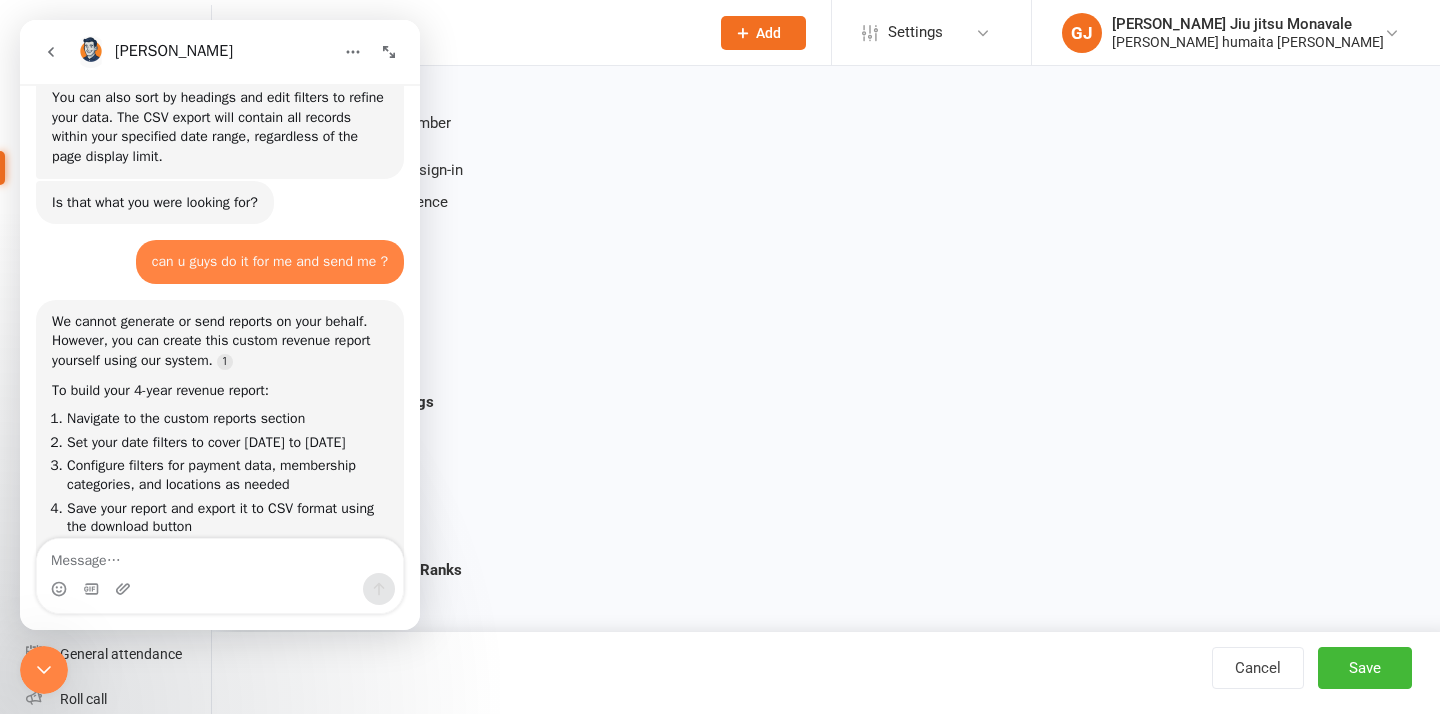 click on "Contact  Contact ID Contact Type First Name Last Name Full Name Email Phone Number Address (Full) Address (Street 1) Address (Street 2) Address (City / Suburb) Address (State / Province) Address (Postal / Zip code) Created First Activated Days since added to Clubworx Days since First Activated Days since Last Activated Status Previous Status (Prospects only) Prospect Status Last Changed Trial Status Member Number Date of Birth Age Next Birthday Birth Month Unsubscribed from Email Unsubscribed from SMS Owner Location Converted to Member Converted to NAC Wallet Details Credit Card Expires Source Related contacts exist? Related members exist? Related active members exist? Related prospects exist? Related non-attending contacts exist? Related non-attending contacts (with active memberships) exist? Parent(s) exist in Clubworx? Children exist in Clubworx? Profile picture attached? Credit balance Flagged? Flag Titles Has signed in to Member Portal? Last Member Portal sign-in Ezidebit Payer Reference Select all Style" at bounding box center (826, -300) 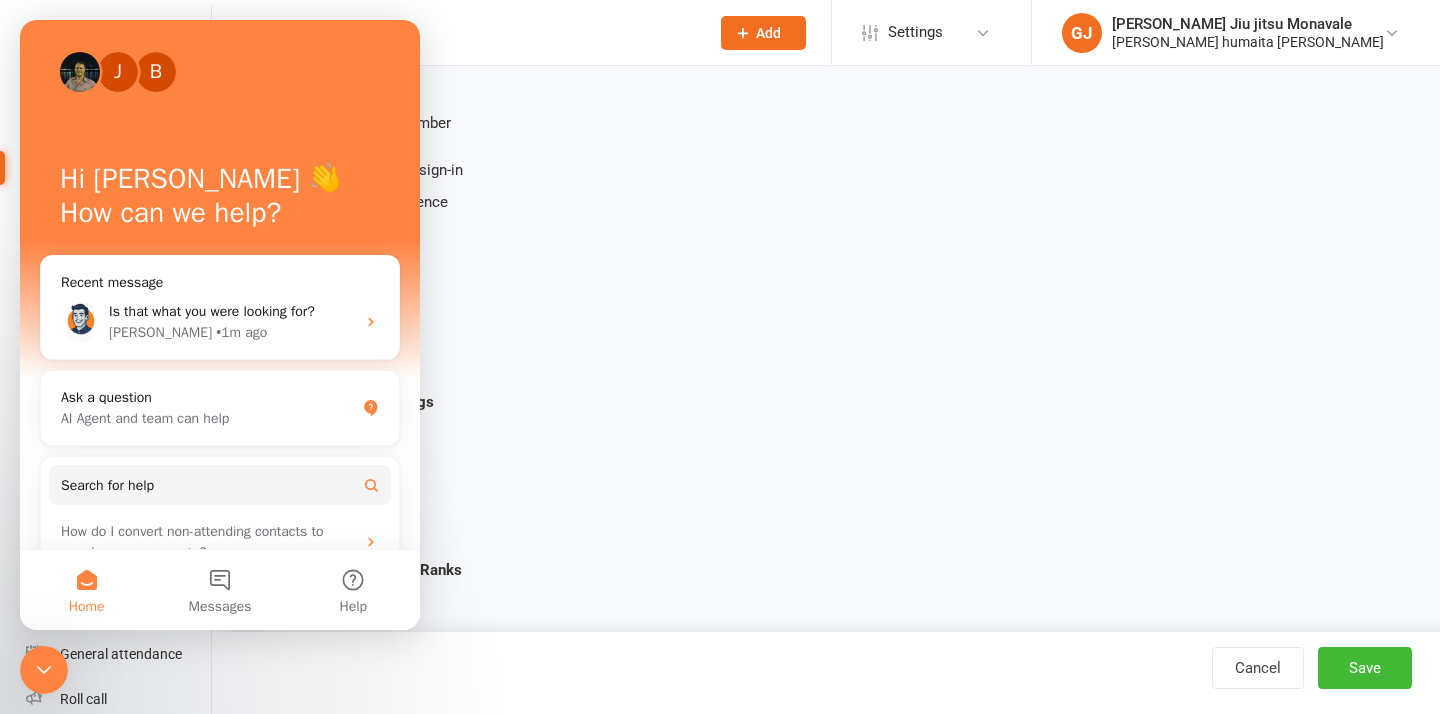 scroll, scrollTop: 0, scrollLeft: 0, axis: both 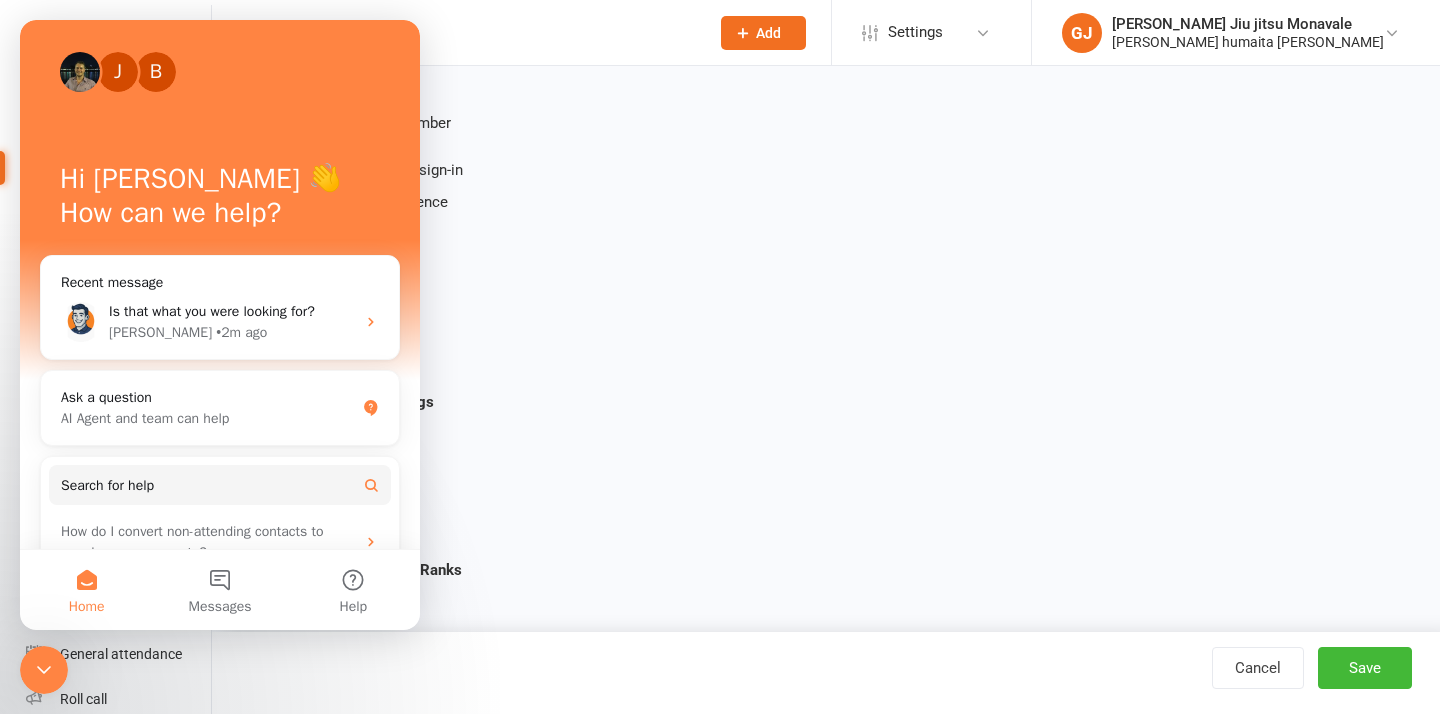 click on "Home" at bounding box center [86, 590] 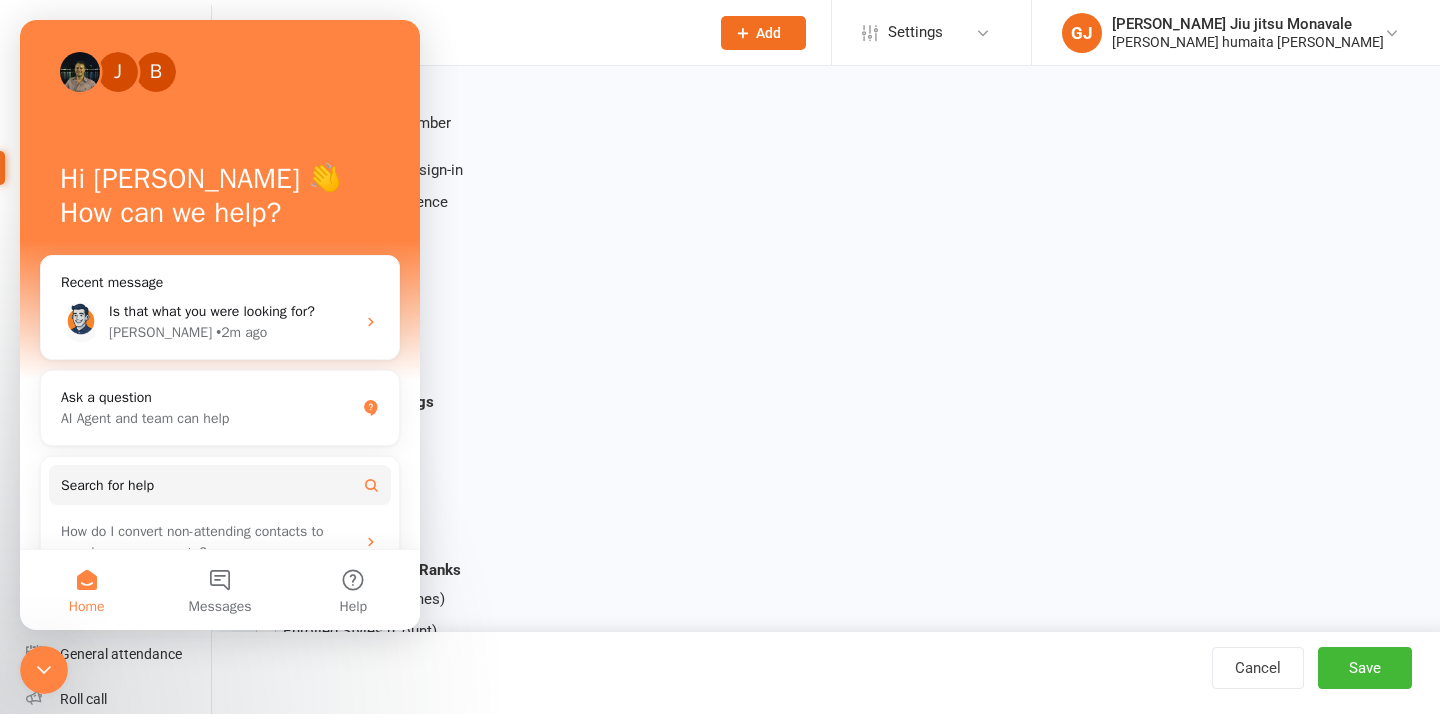 click on "Contact  Contact ID Contact Type First Name Last Name Full Name Email Phone Number Address (Full) Address (Street 1) Address (Street 2) Address (City / Suburb) Address (State / Province) Address (Postal / Zip code) Created First Activated Days since added to Clubworx Days since First Activated Days since Last Activated Status Previous Status (Prospects only) Prospect Status Last Changed Trial Status Member Number Date of Birth Age Next Birthday Birth Month Unsubscribed from Email Unsubscribed from SMS Owner Location Converted to Member Converted to NAC Wallet Details Credit Card Expires Source Related contacts exist? Related members exist? Related active members exist? Related prospects exist? Related non-attending contacts exist? Related non-attending contacts (with active memberships) exist? Parent(s) exist in Clubworx? Children exist in Clubworx? Profile picture attached? Credit balance Flagged? Flag Titles Has signed in to Member Portal? Last Member Portal sign-in Ezidebit Payer Reference Select all Style" at bounding box center (375, -218) 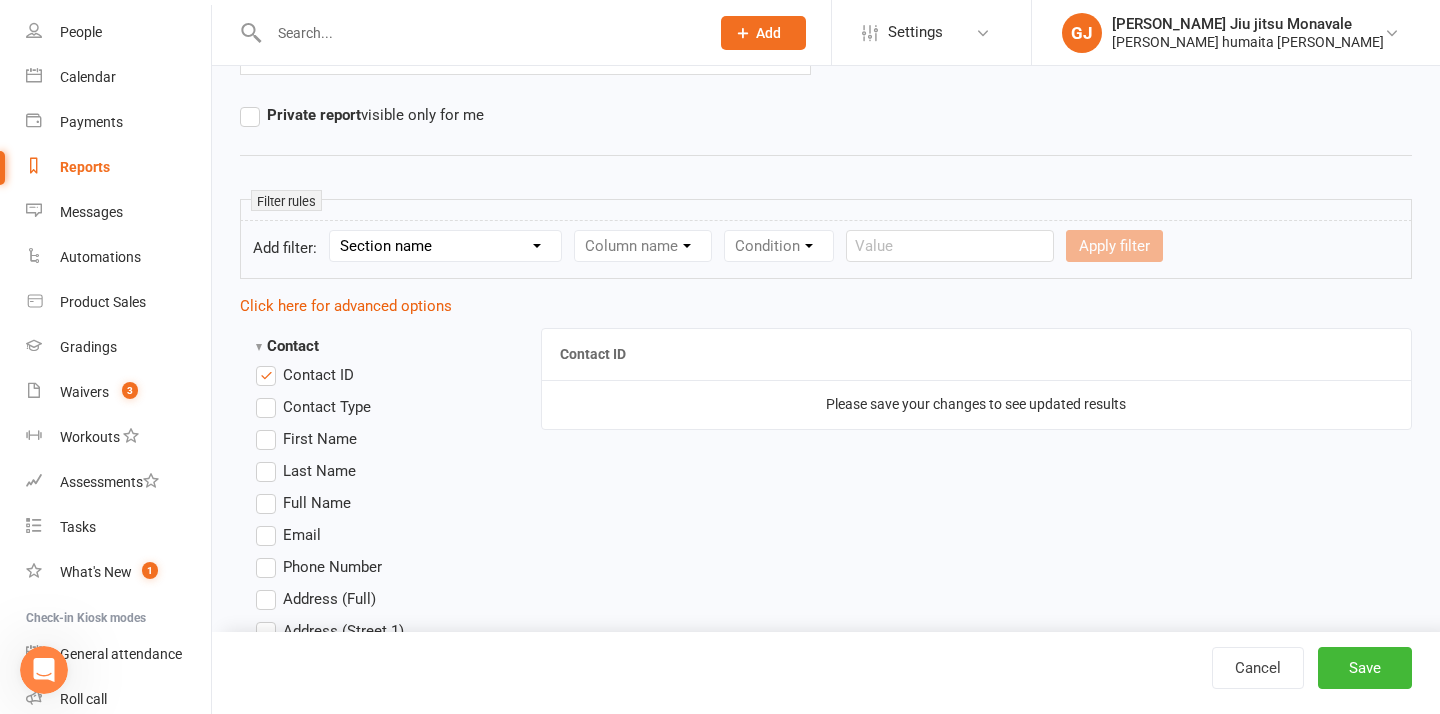 scroll, scrollTop: 240, scrollLeft: 0, axis: vertical 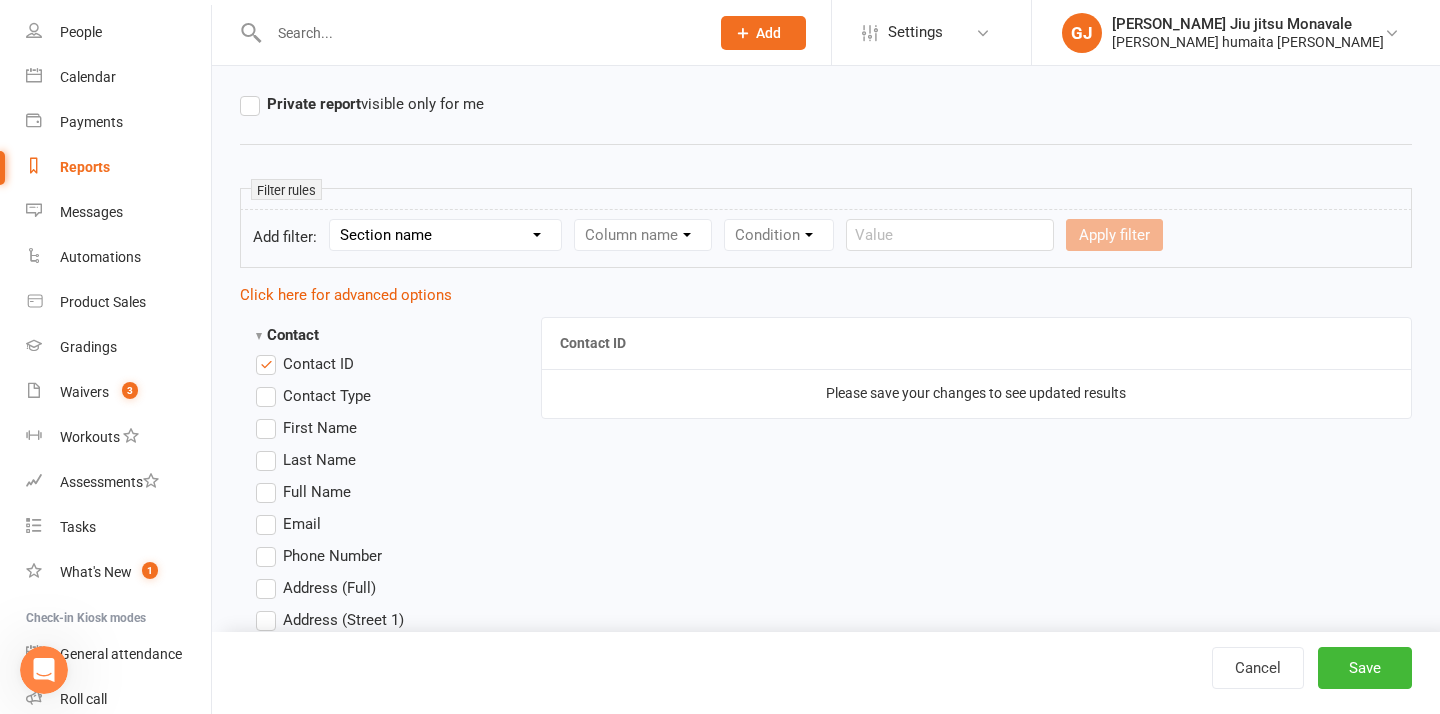 click on "Section name Contact Attendance Aggregate Payment Booking Waitlist Attendees Cancelled Bookings Late-cancelled Bookings Aggregate Booking Communication Comms Recipients Membership Payment Styles And Ranks Aggregate Styles And Ranks Grading Events Promotions Suspensions Signed Waivers Family Members Credit Vouchers Enrolled Automations Public Tasks Waiver Answers Marketing Information Body Composition Key Demographics Fitness Goals Emergency Contact Details" at bounding box center [445, 235] 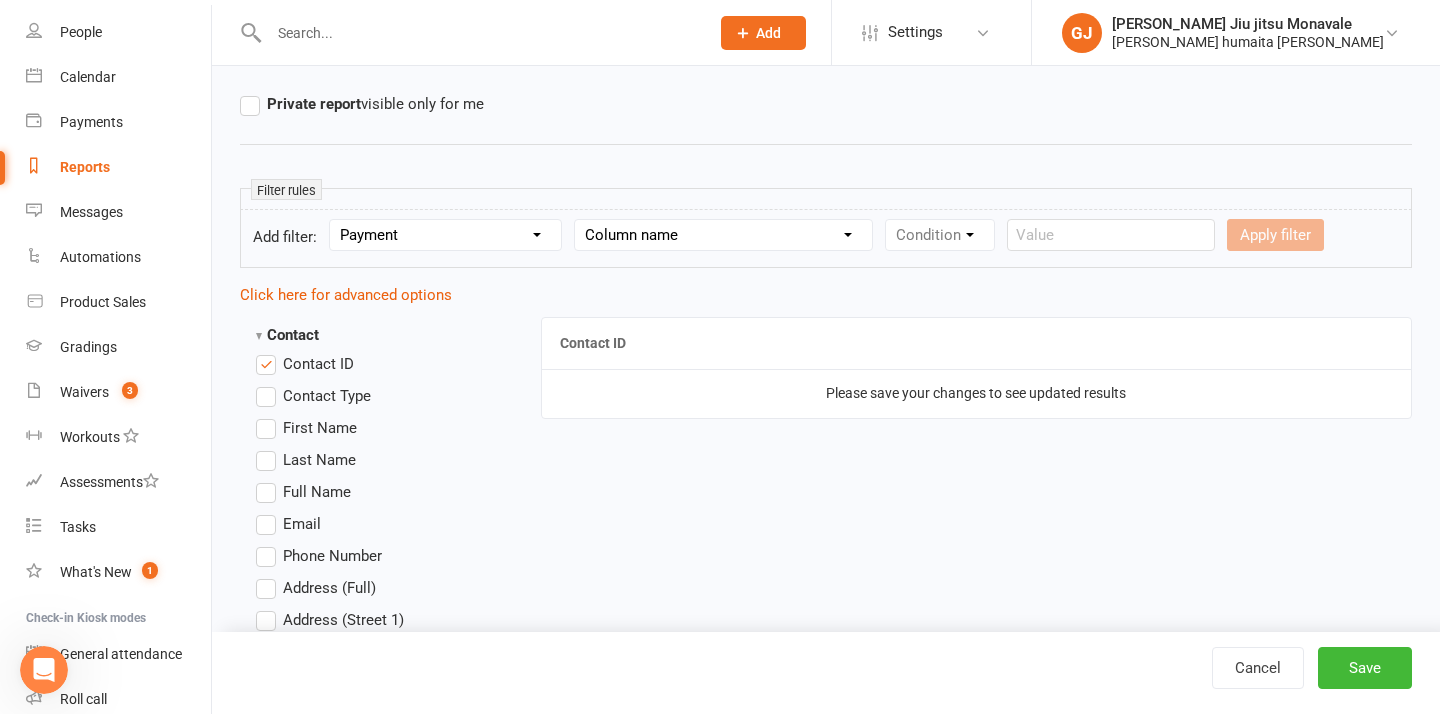 click on "Column name Payment Status Payment Due Date Payment Amount Payment Amount (after credit applied) Credit Applied Attempts Autopay? Paid Via Approval Date Failure Date Date Processed (Autopay) Chargeback Failure? Failed by System? Realtime Payment? Grading Fee? Non-Debit Adjustment? Ezidebit fee (charged to customer) Ezidebit fee (charged to business) Refund?" at bounding box center [723, 235] 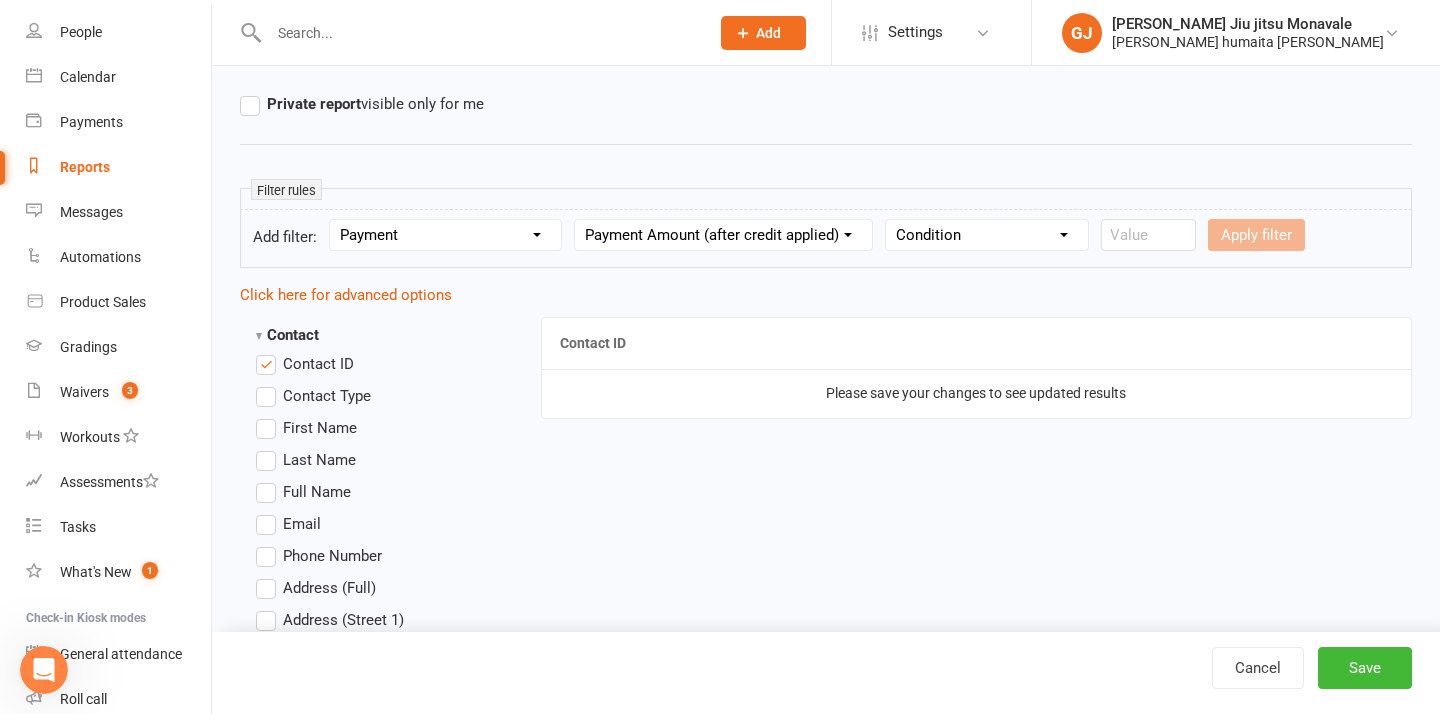 click on "Condition Is Is not Less than Greater than Less than or equal to Greater than or equal to Is blank Is not blank" at bounding box center (987, 235) 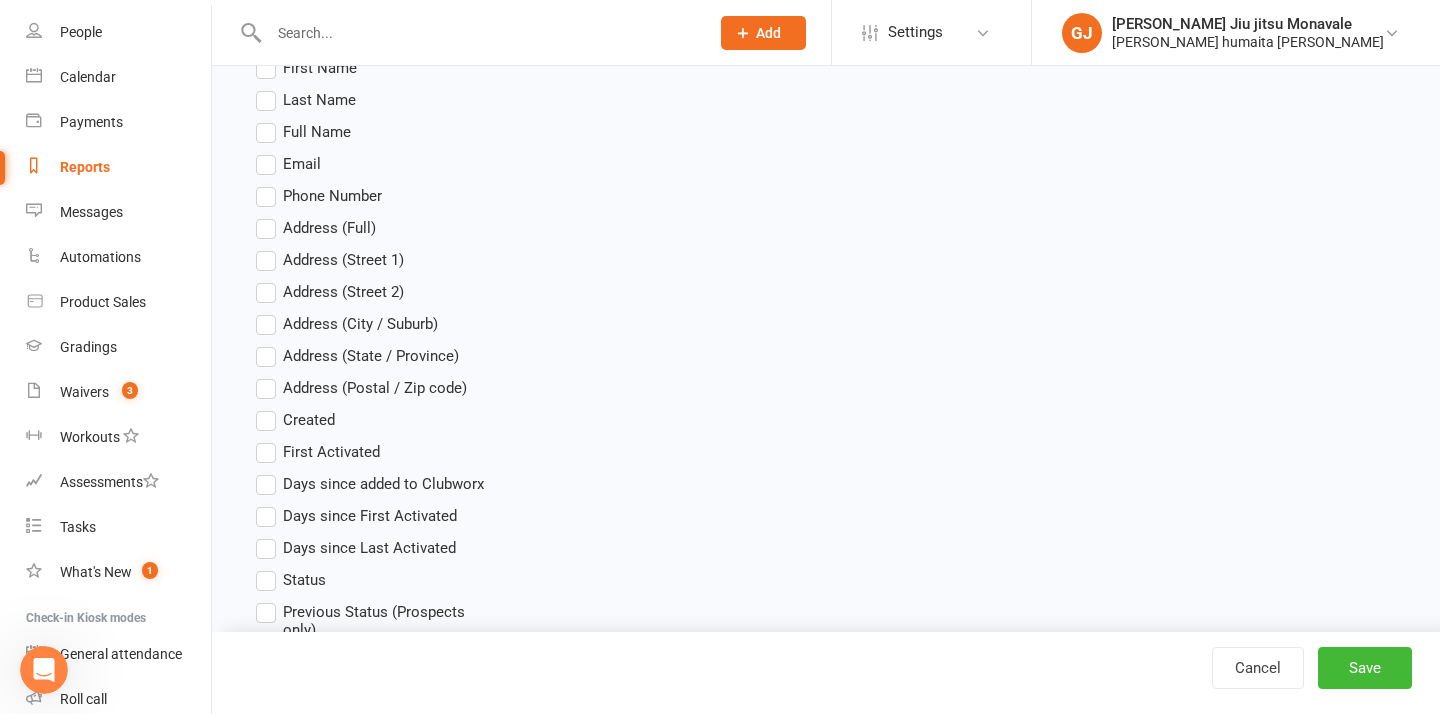 scroll, scrollTop: 640, scrollLeft: 0, axis: vertical 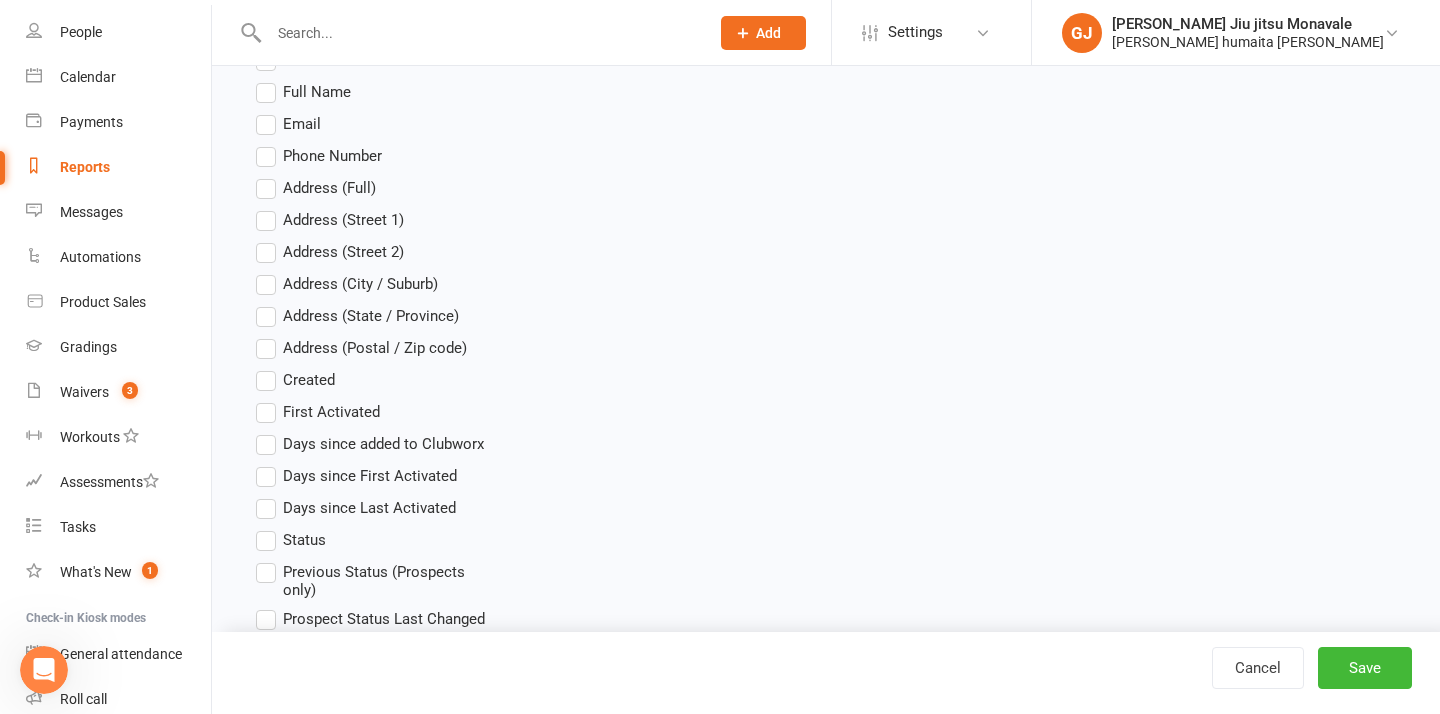 click on "Days since added to Clubworx" at bounding box center [370, 444] 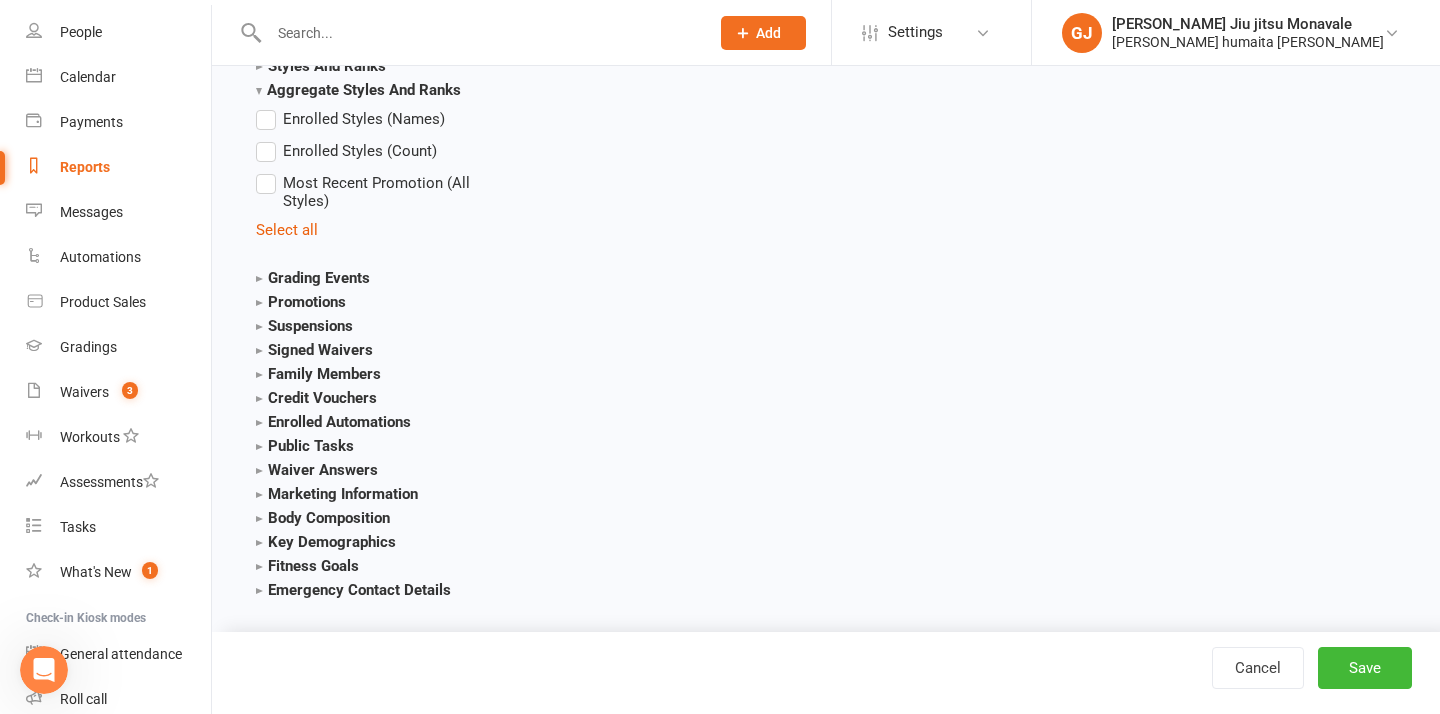scroll, scrollTop: 2567, scrollLeft: 0, axis: vertical 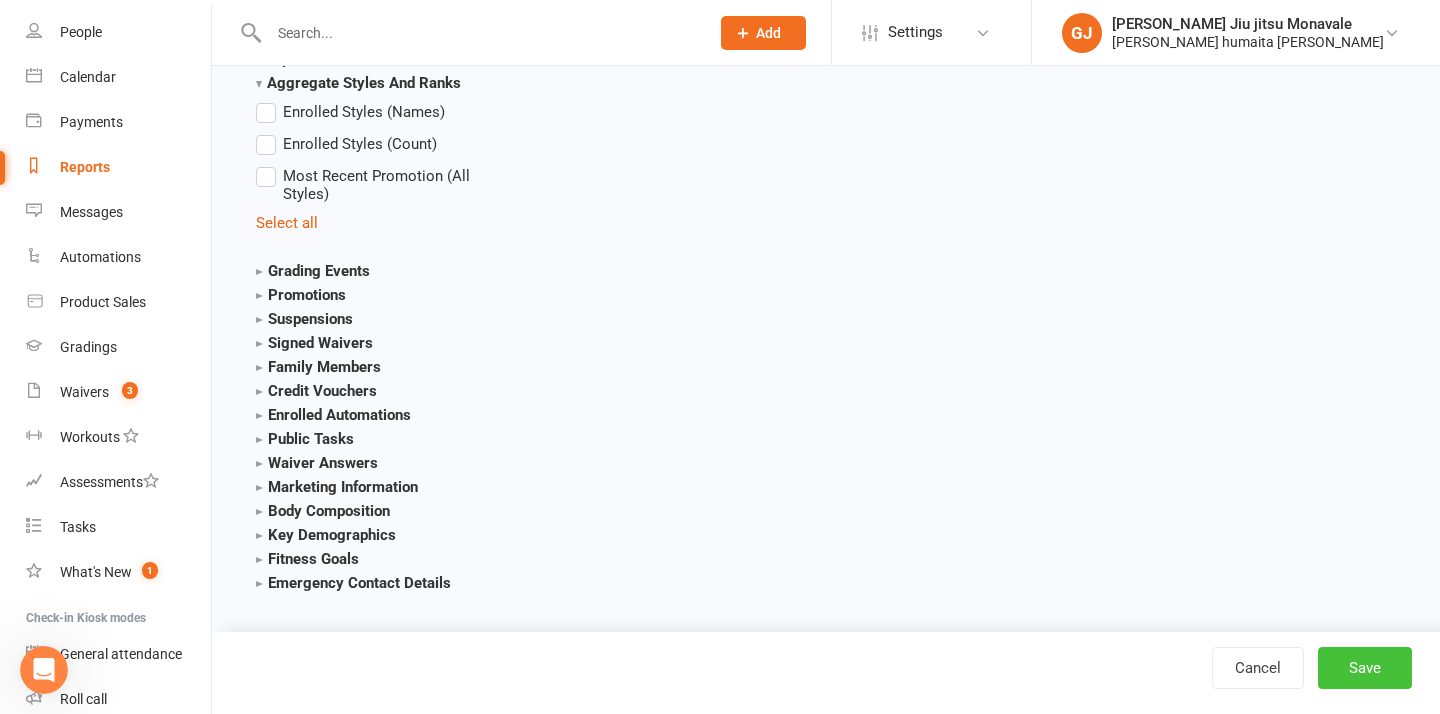 click on "Save" at bounding box center [1365, 668] 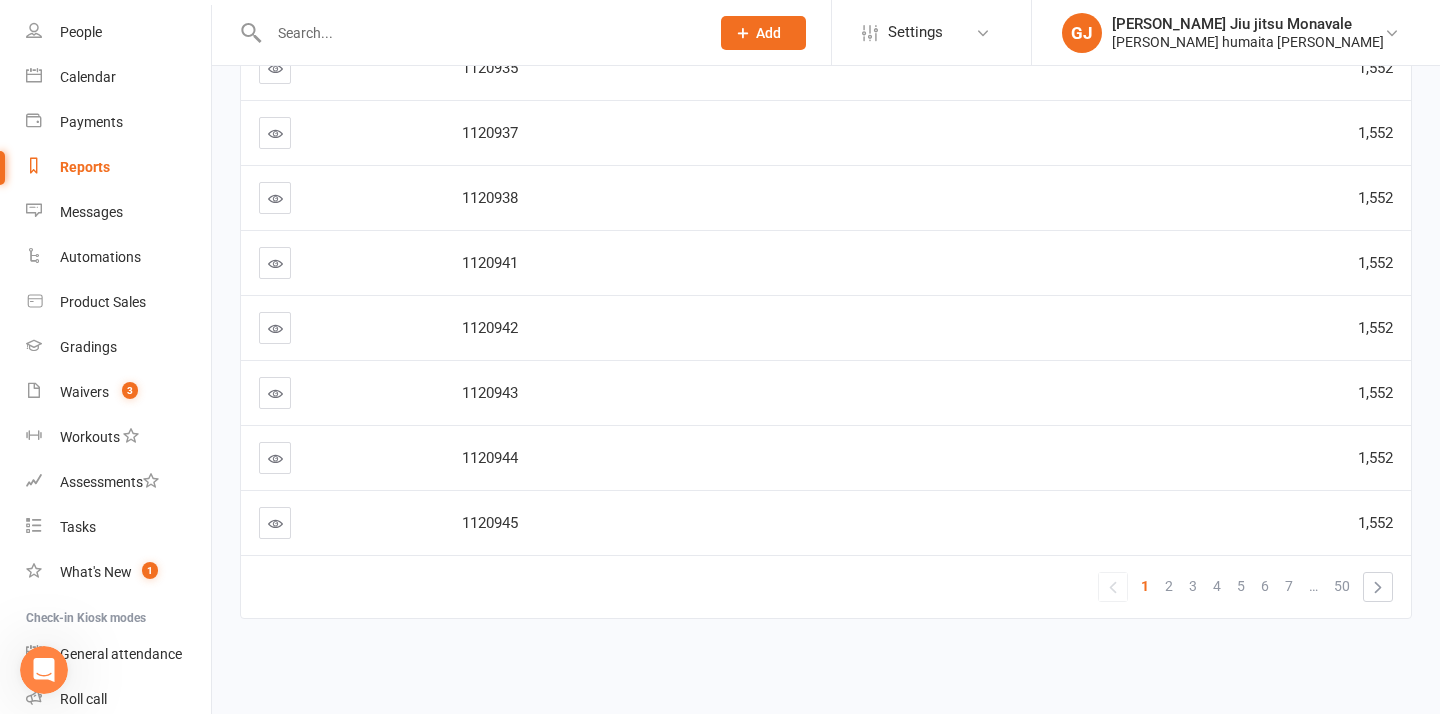 scroll, scrollTop: 0, scrollLeft: 0, axis: both 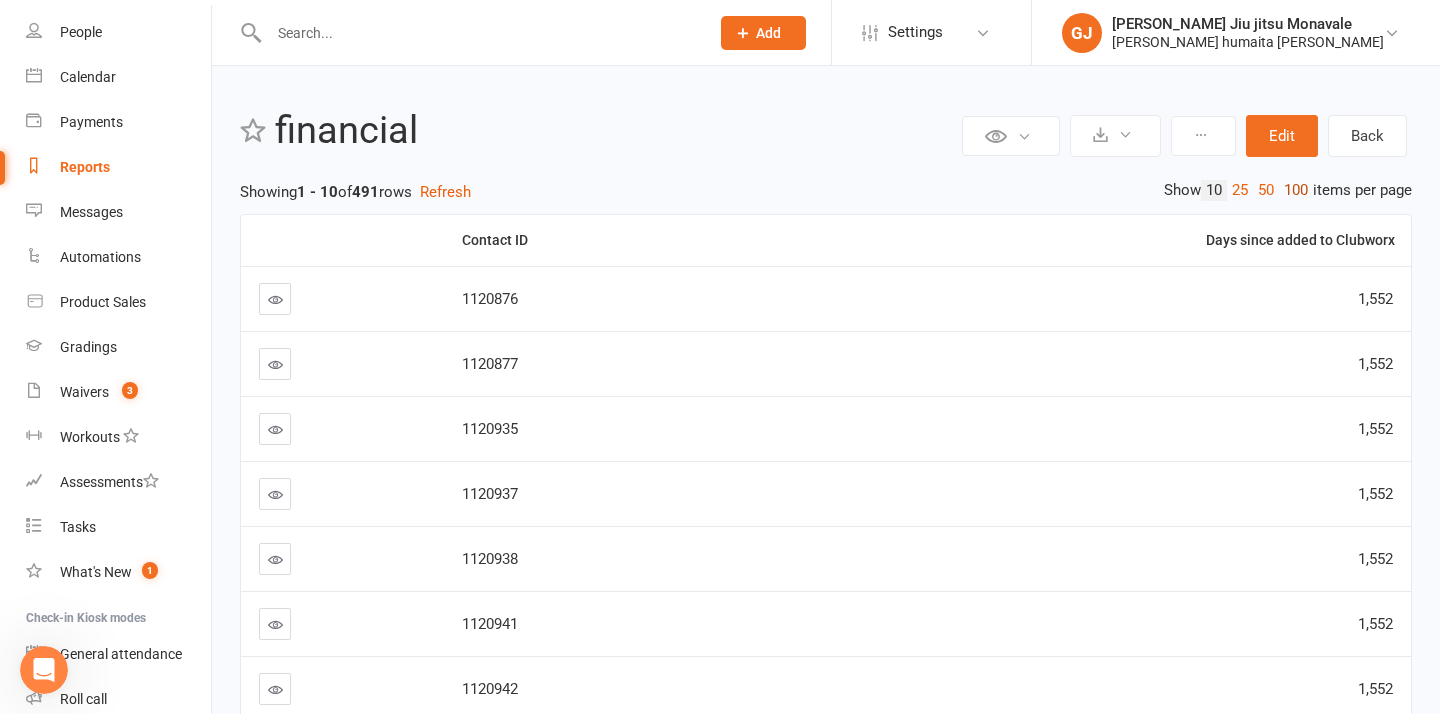 click on "100" at bounding box center (1296, 190) 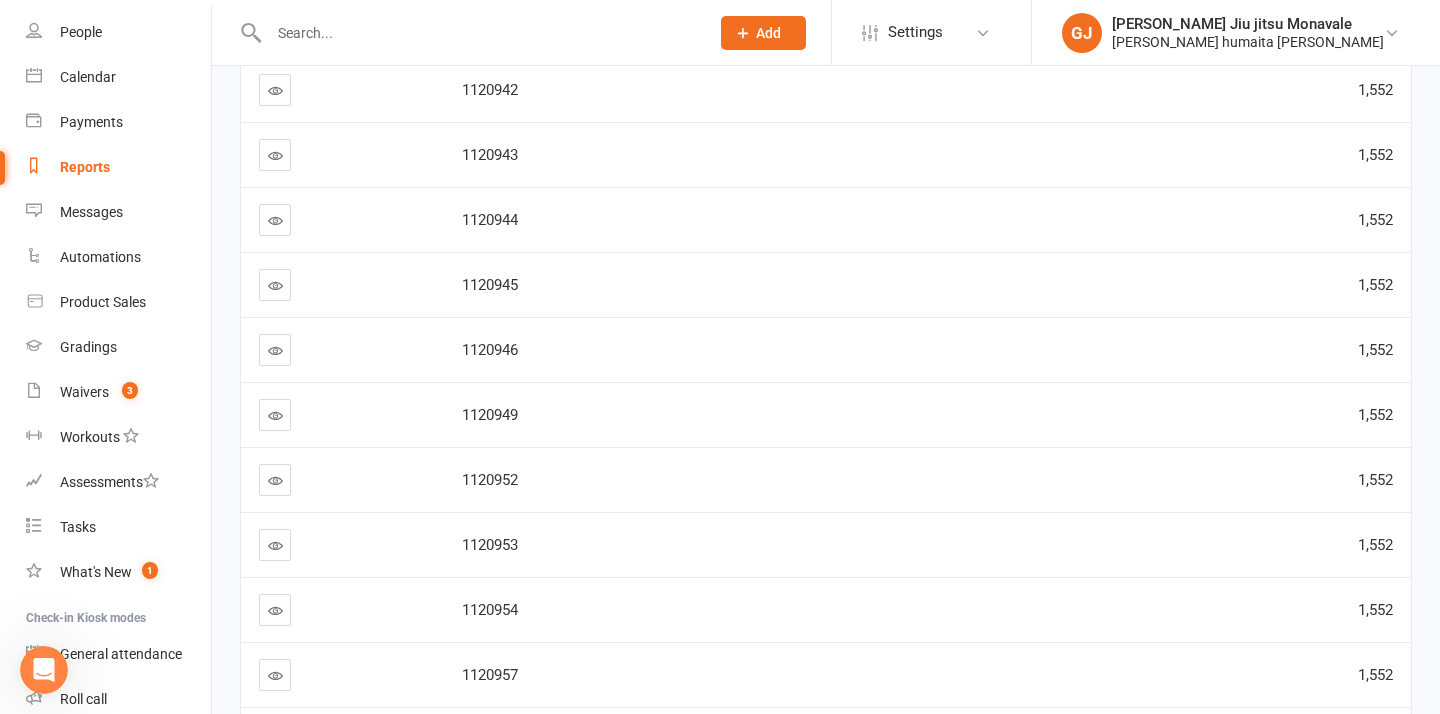 scroll, scrollTop: 600, scrollLeft: 0, axis: vertical 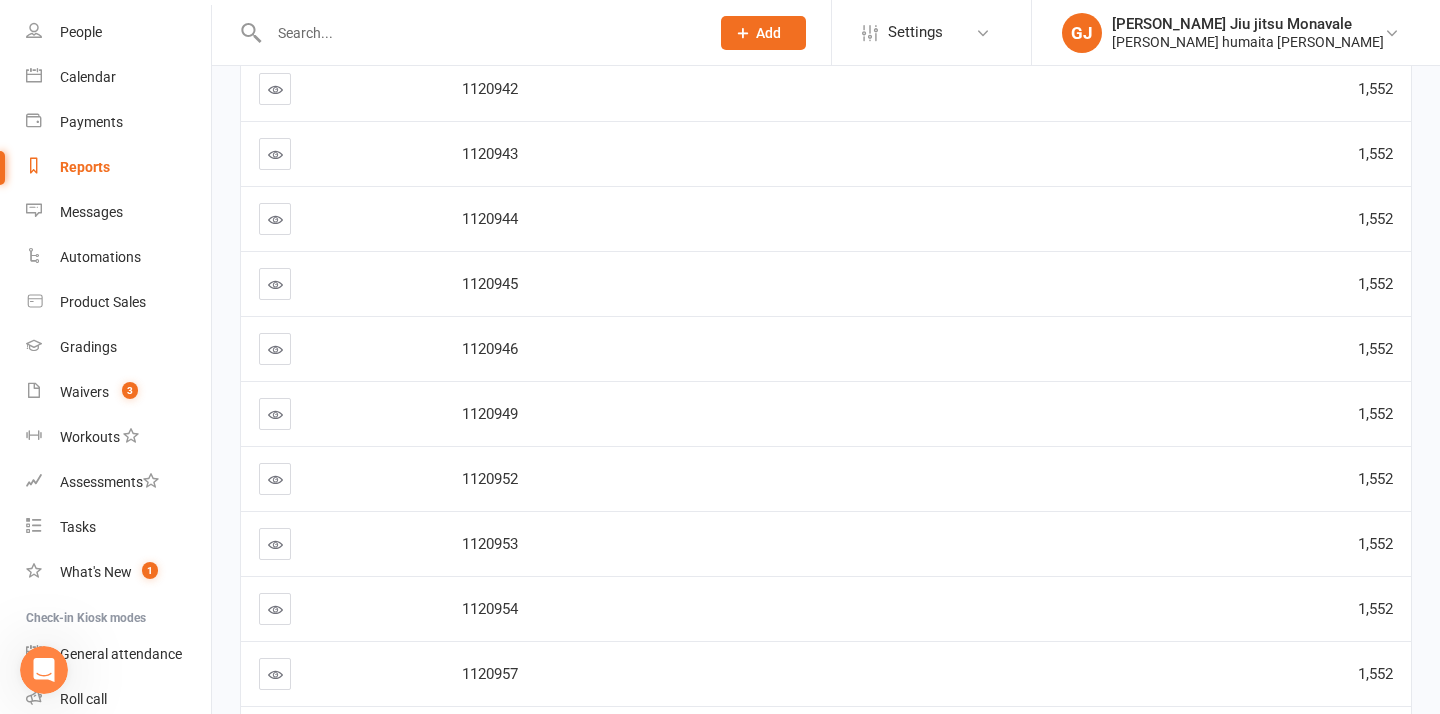 click on "Private Report Only visible by me Public Report Visible to everyone at gym Export to CSV Schedule recurring exports All scheduled exports  Clone report Lock Report  Edit Back financial  Show  10 25 50 100  items per page Showing  1 - 100  of  491  rows Refresh Contact ID Days since added to Clubworx 1120876
1,552
1120877
1,552
1120935
1,552
1120937
1,552
1120938
1,552
1120941
1,552
1120942
1,552
1120943
1,552
1120944
1,552
1120945
1,552
1120946
1,552
1120949
1,552
1120952
1,552
1120953
1,552
1120954
1,552
1120957
1,552
1120959
1,552
1120962
1,552
1120963
1,552
1120964
1,552
1120965
1,552
1120966
1,552
1120967
1,552
1120968
1,552
1120971
1,552
1120972
1,552
1120973
1,552
1120974
1,552
1120976
1,552
1120977
1,552
1120978
1,552
1120979
1,552
1120980
1,552
1120981
1,552
1120982
1,552
1120984
1,552
1120985
1,552
1120986
1,552
1120987
1,552
1120988
1,552" at bounding box center [826, 2881] 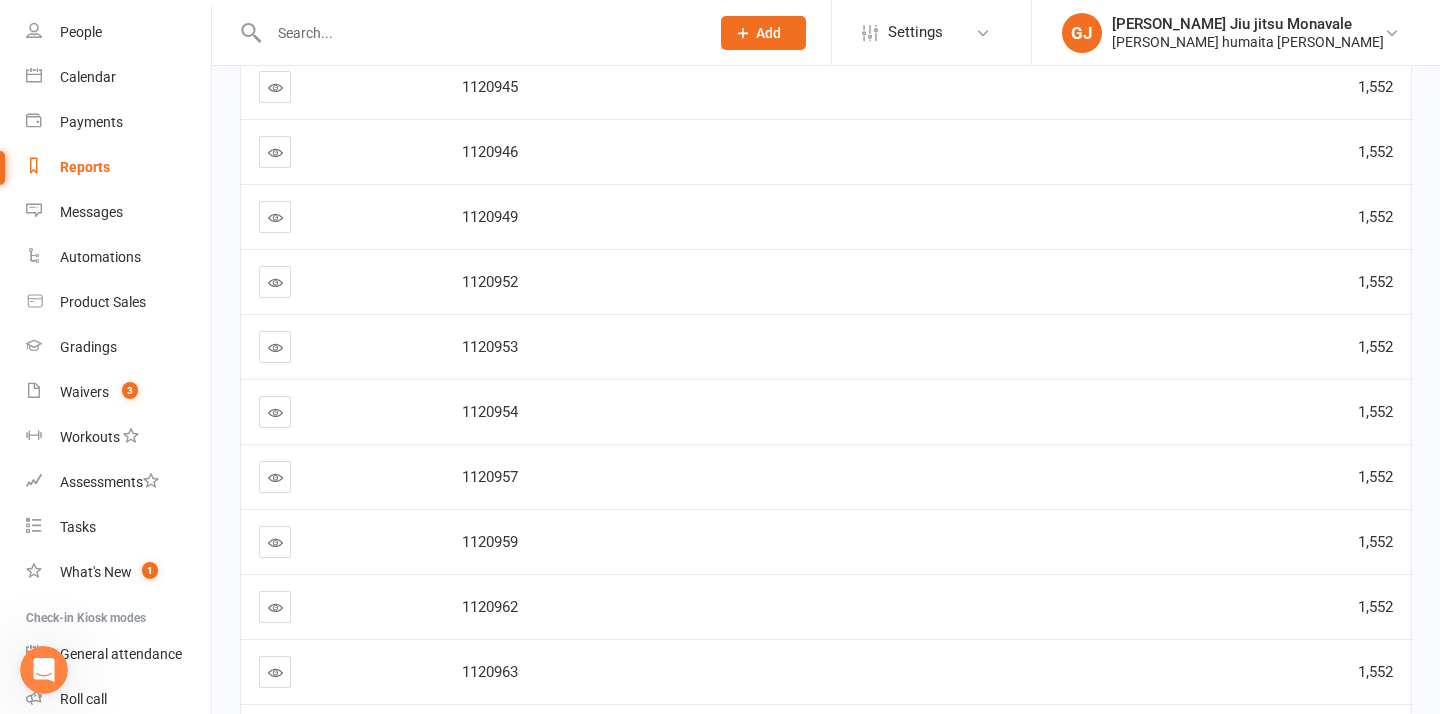 scroll, scrollTop: 800, scrollLeft: 0, axis: vertical 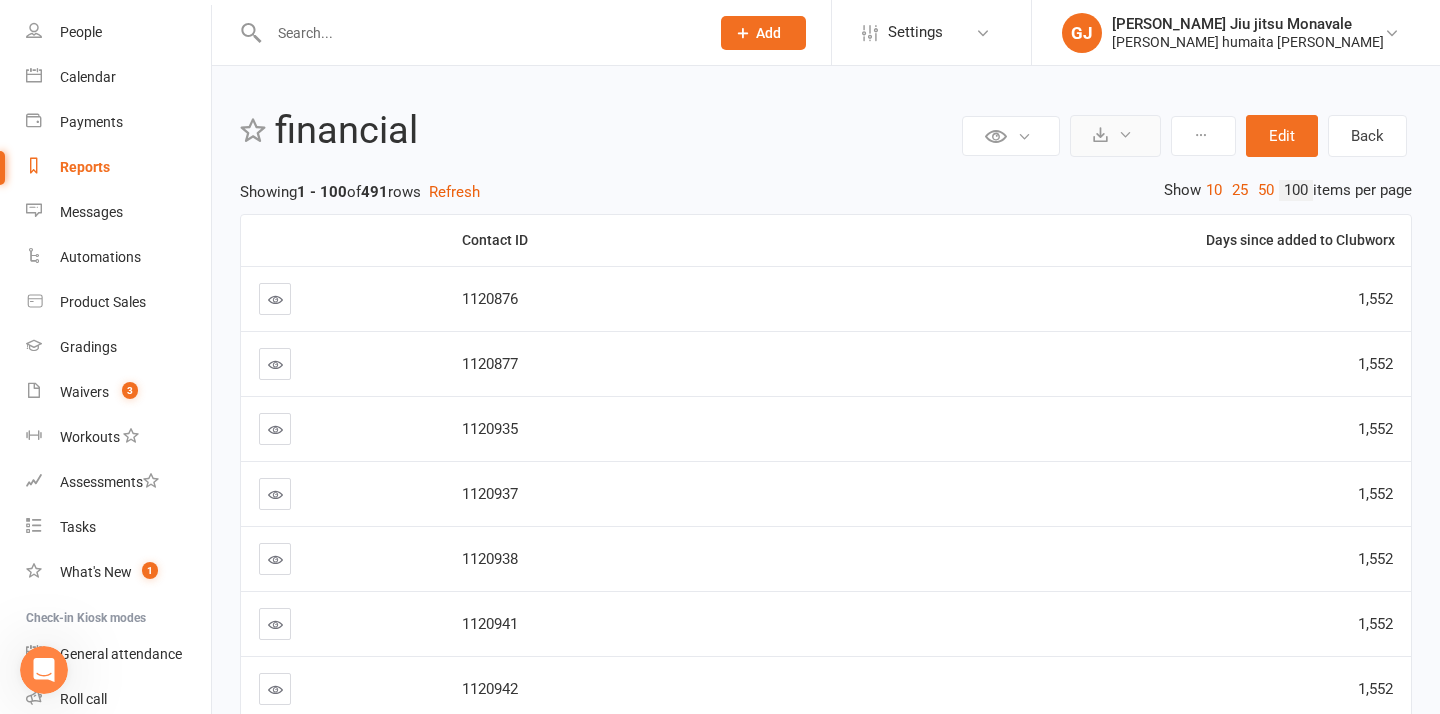 click at bounding box center (1115, 136) 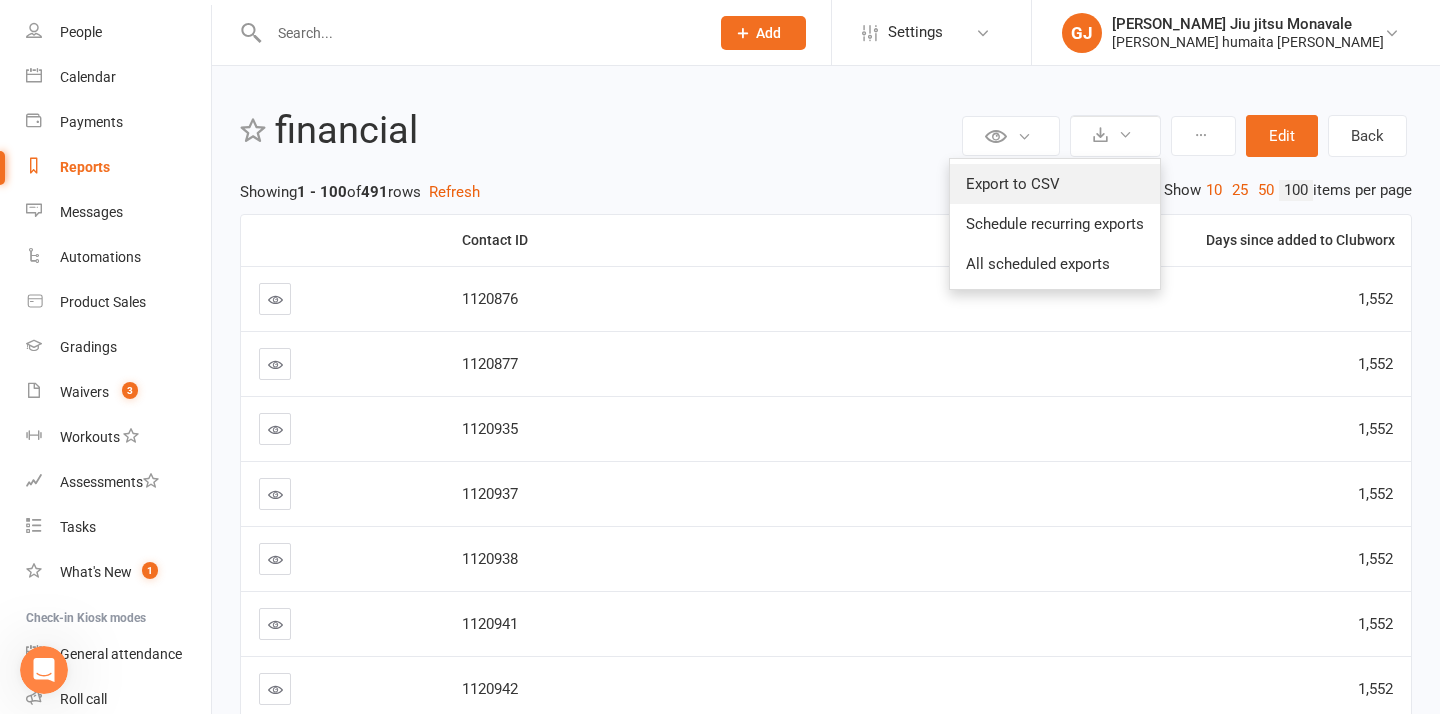 click on "Export to CSV" at bounding box center [1055, 184] 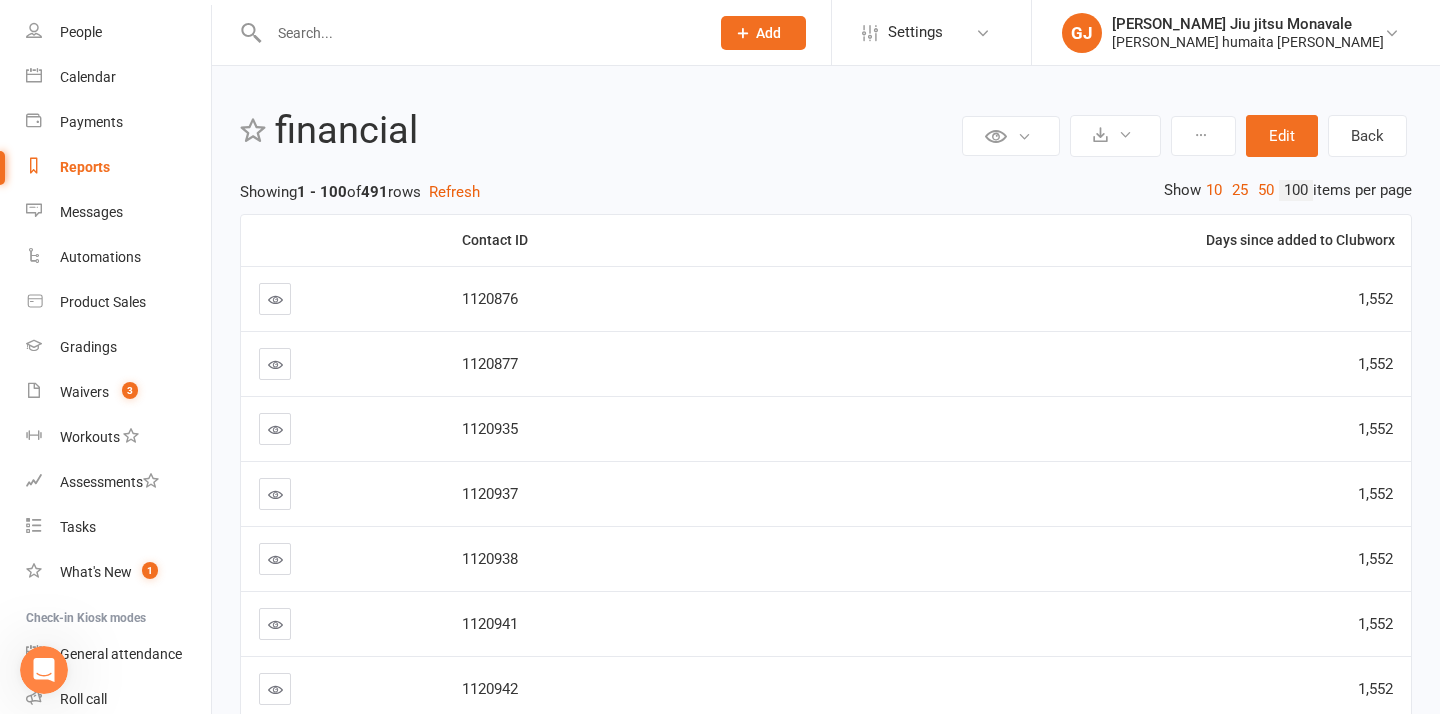 click 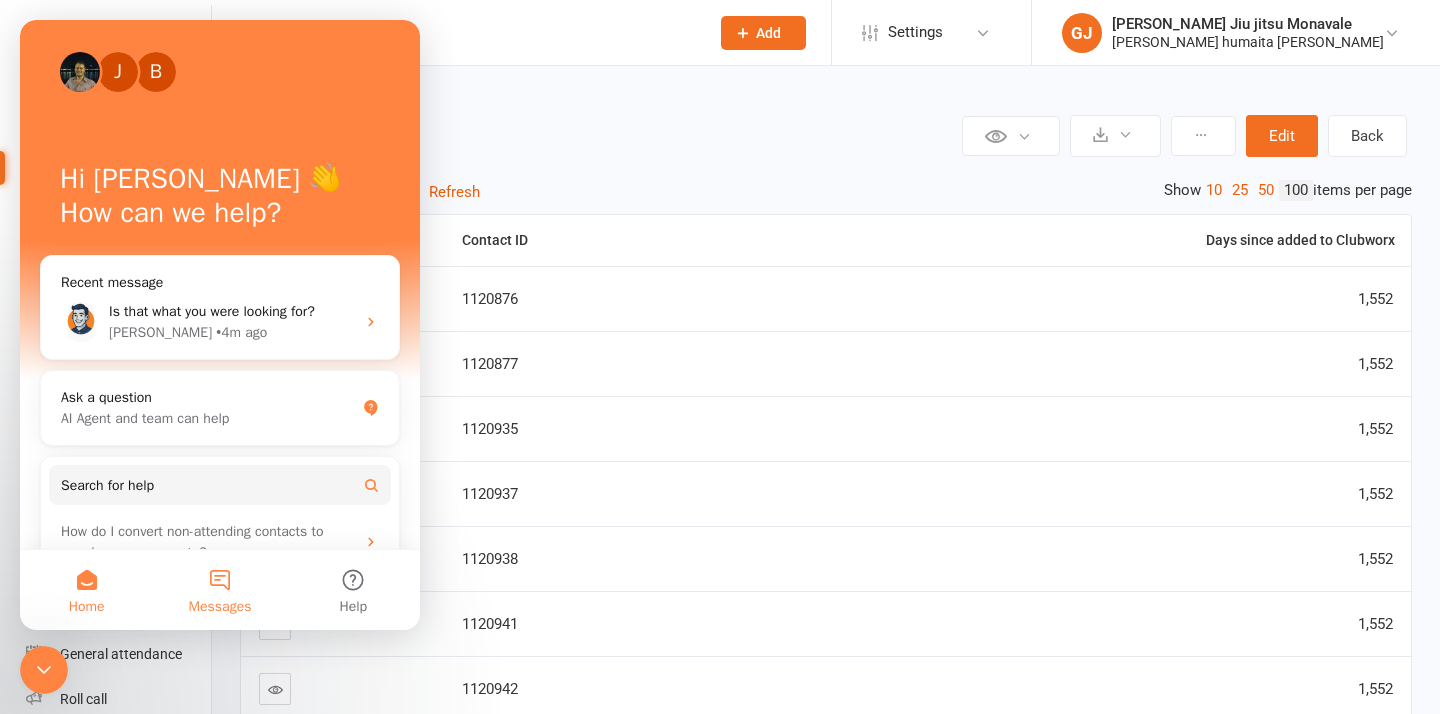 click on "Messages" at bounding box center [219, 590] 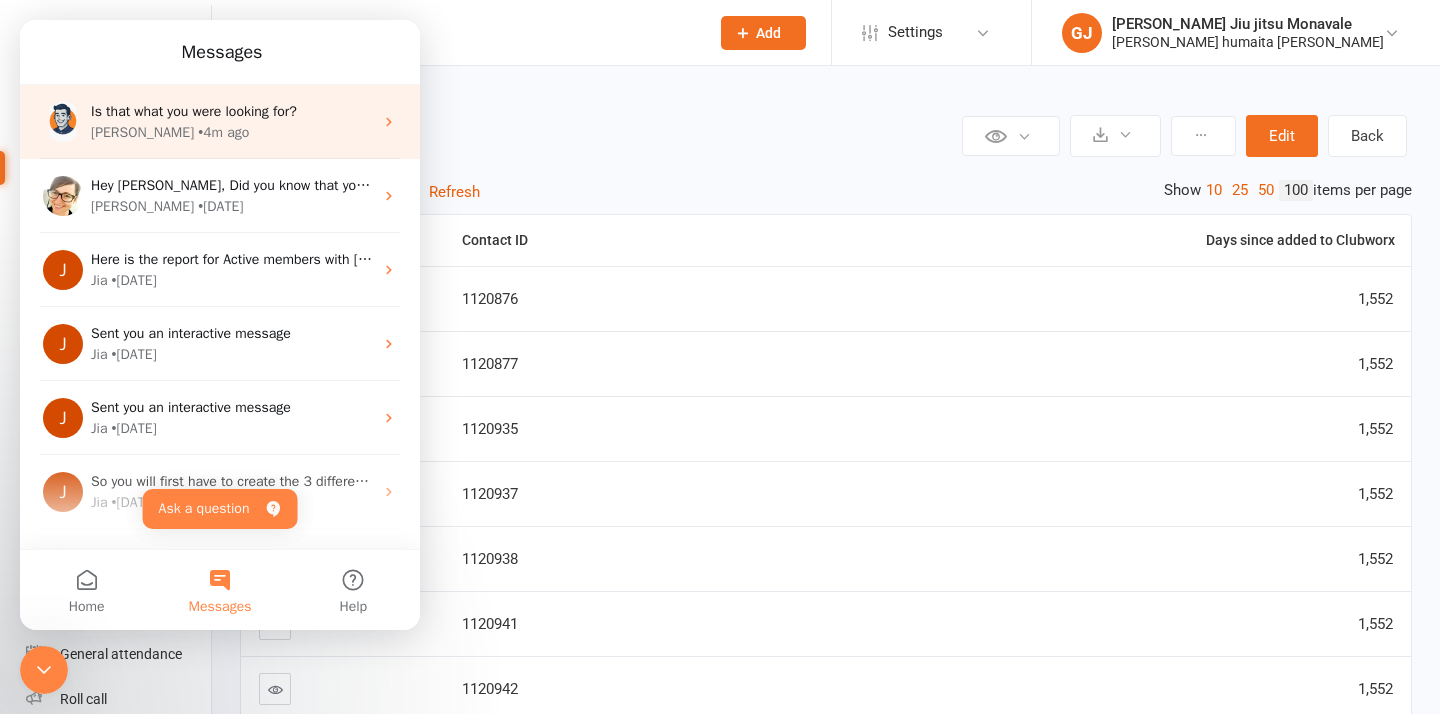 click on "Toby •  4m ago" at bounding box center [232, 132] 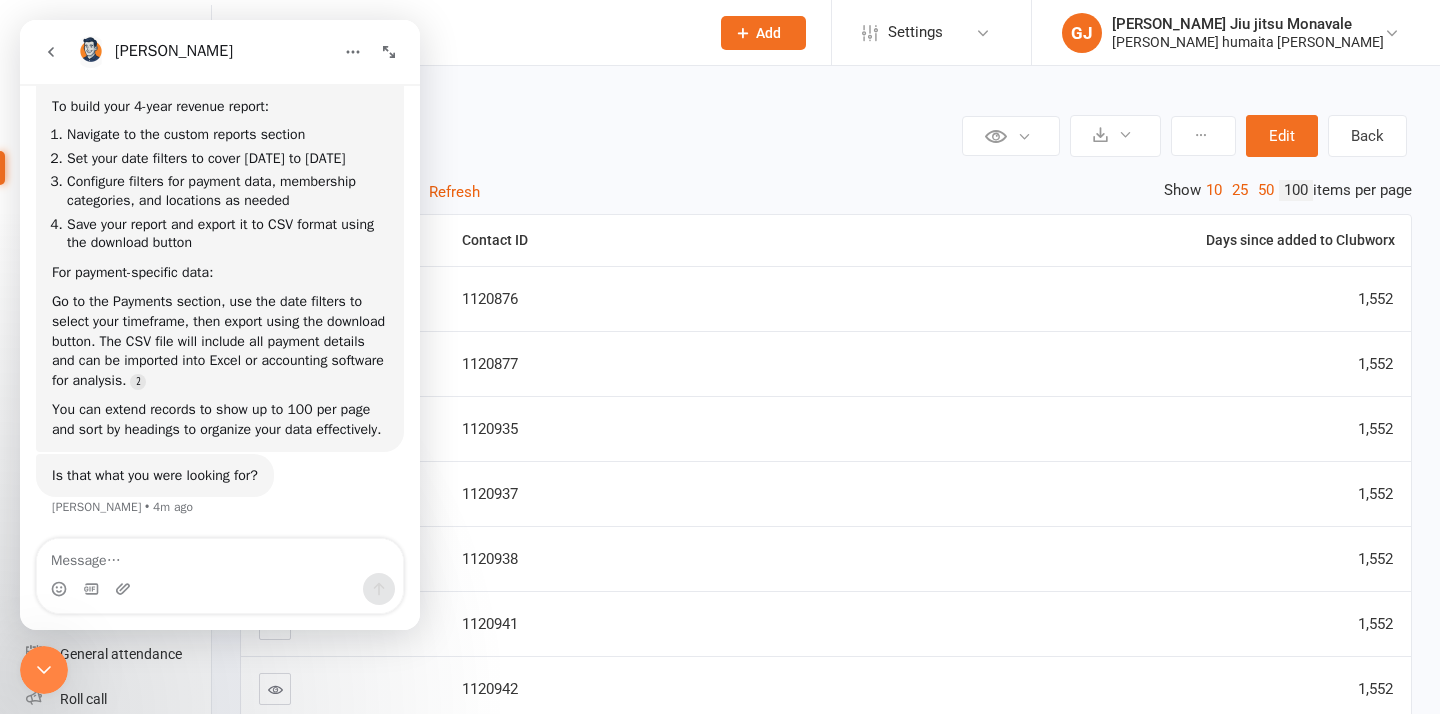 scroll, scrollTop: 2257, scrollLeft: 0, axis: vertical 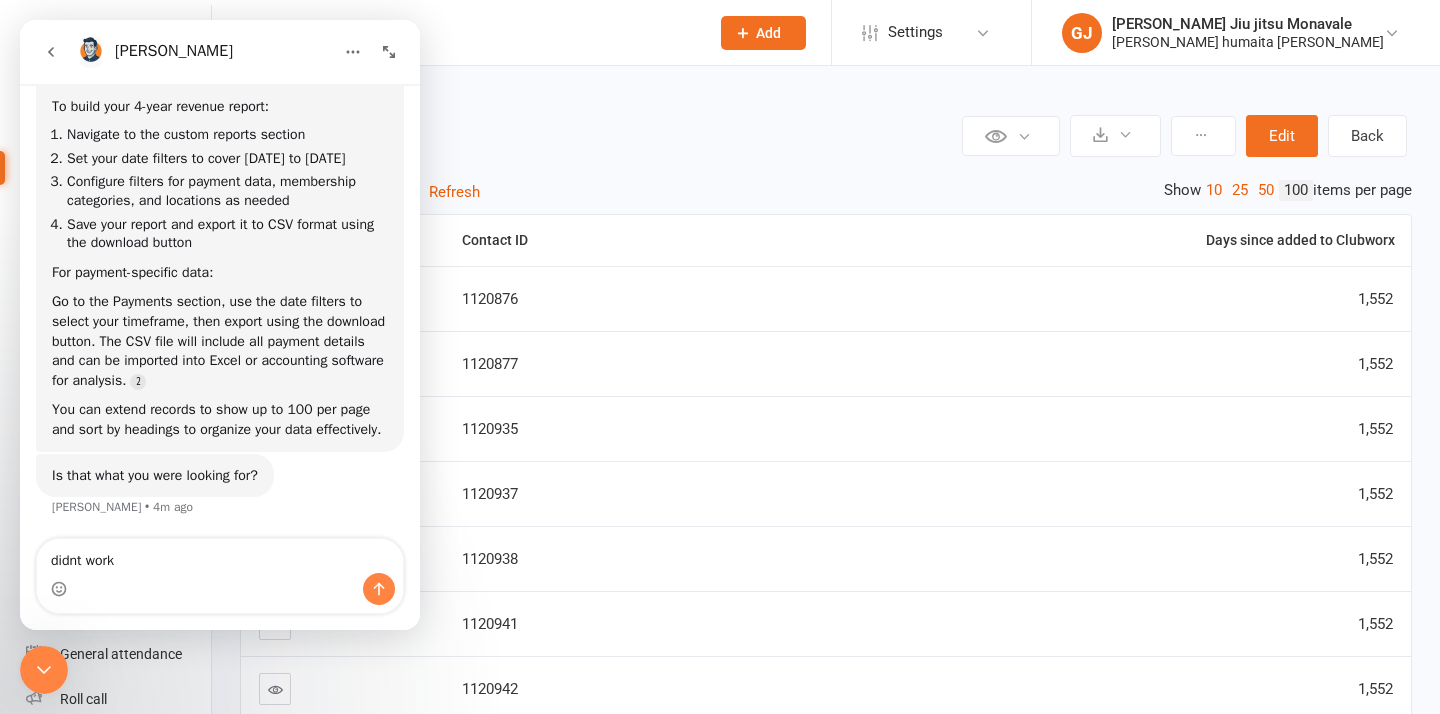 type on "didnt work" 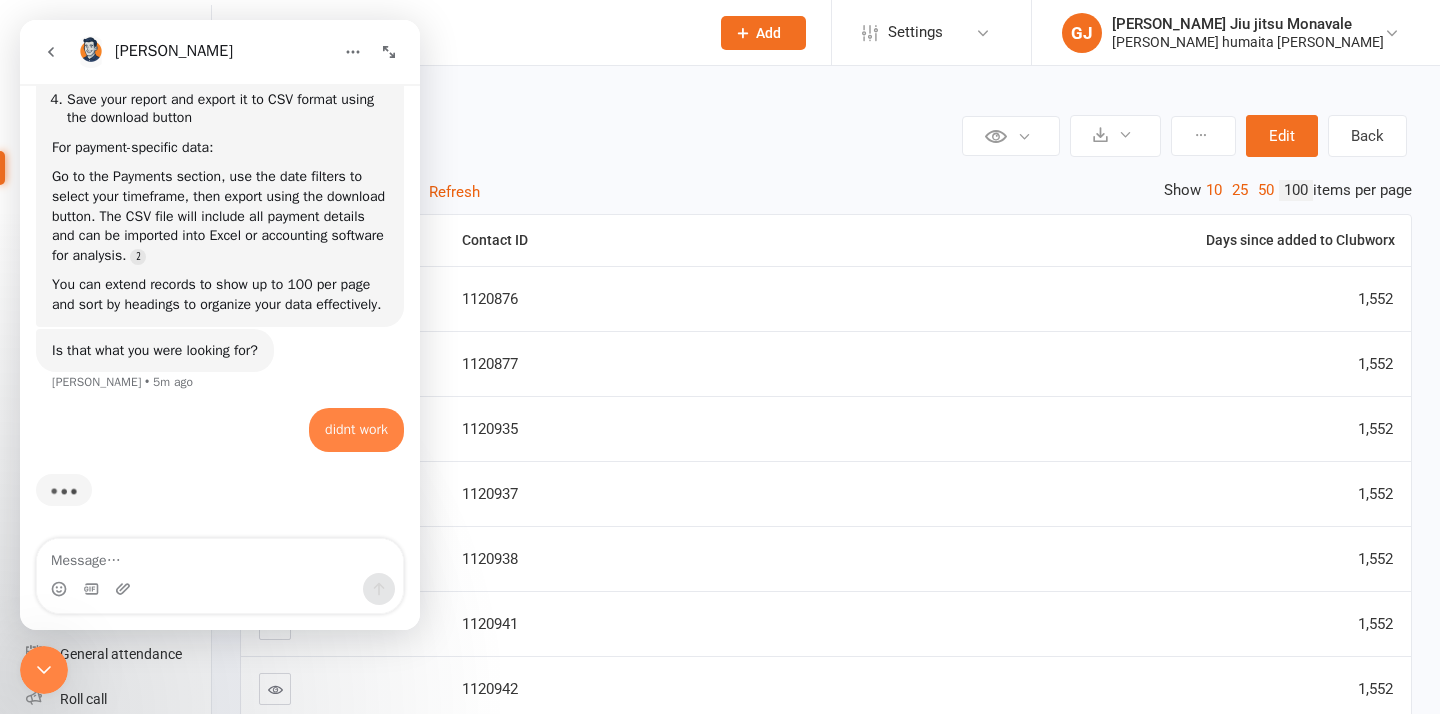 scroll, scrollTop: 2382, scrollLeft: 0, axis: vertical 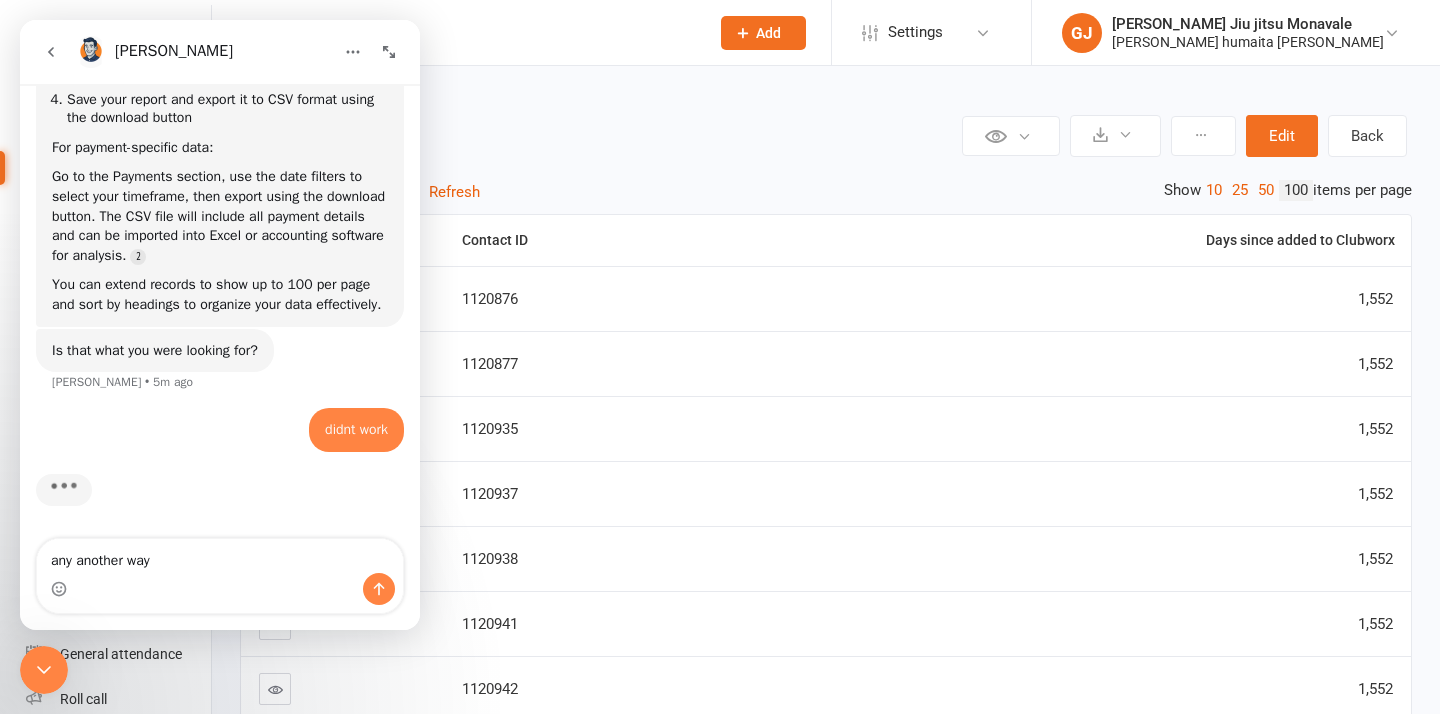 type on "any another way ?" 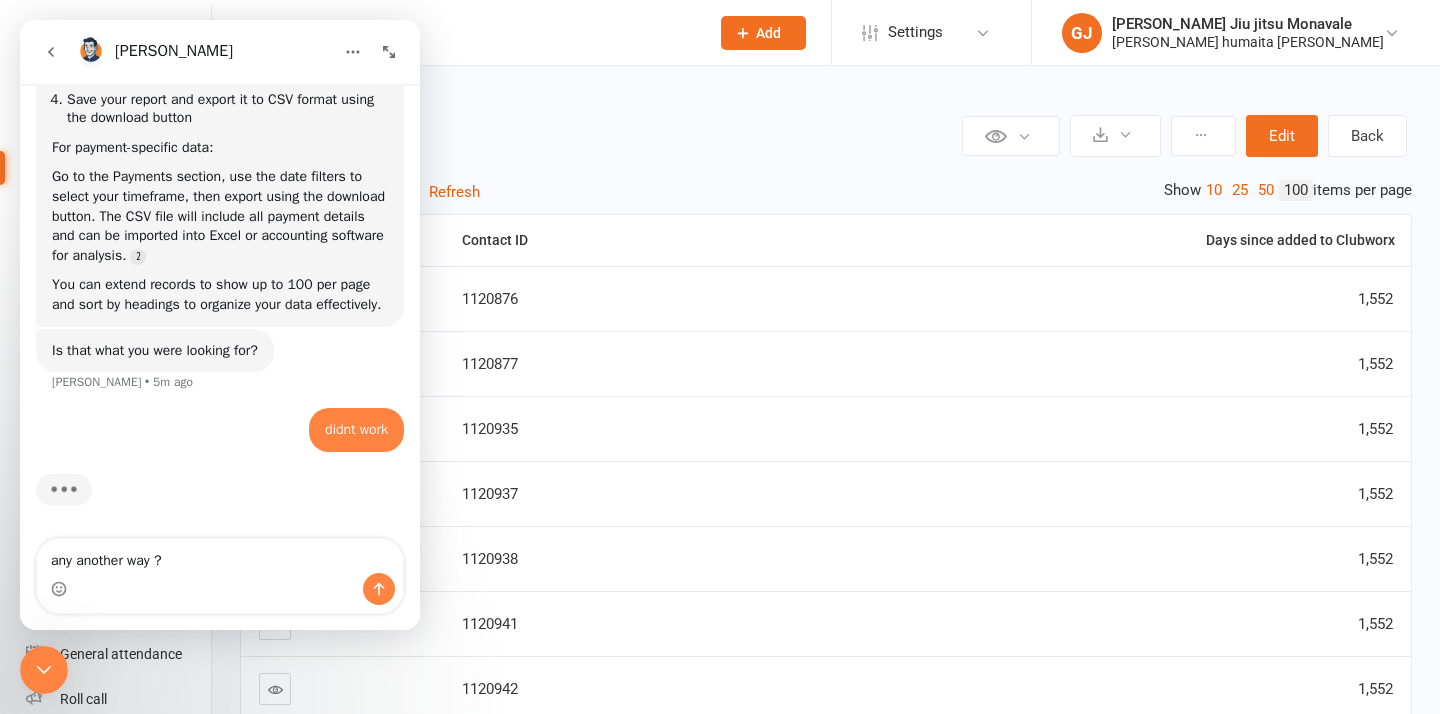 type 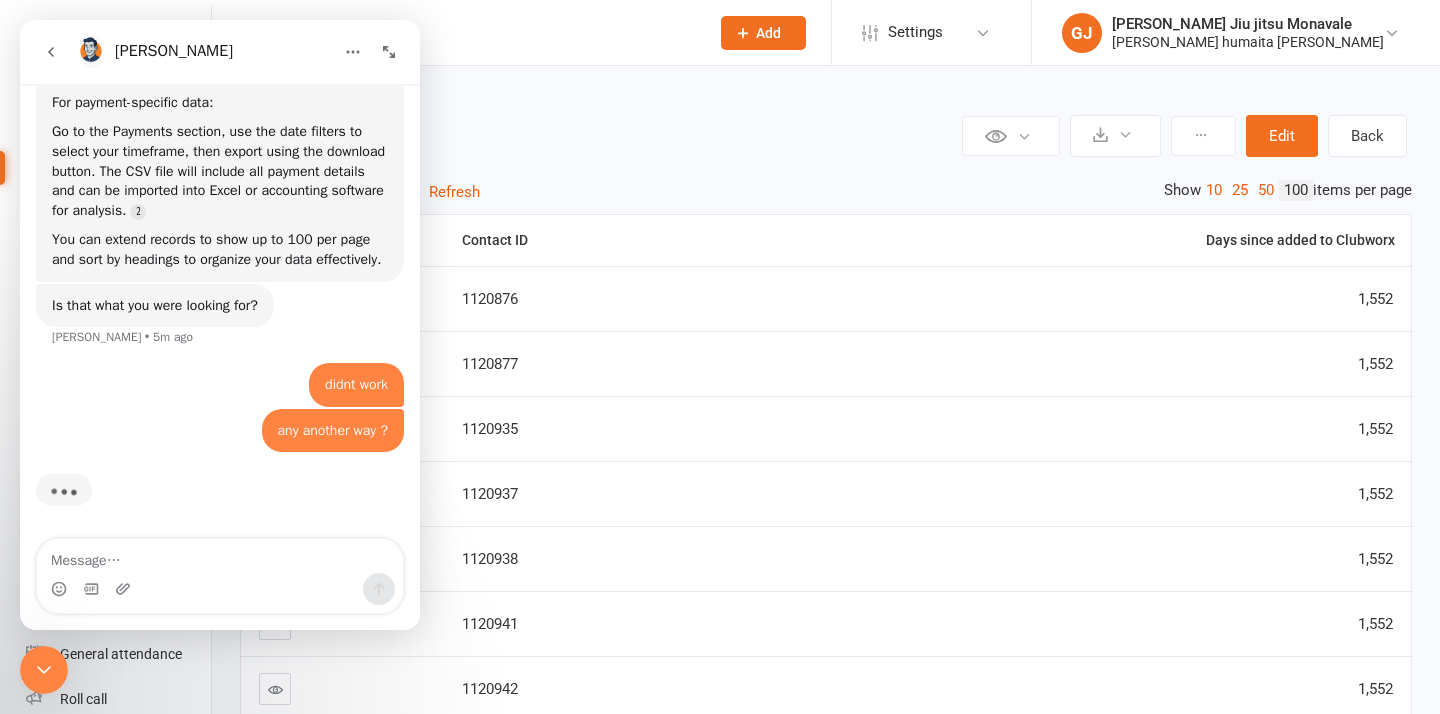 scroll, scrollTop: 2433, scrollLeft: 0, axis: vertical 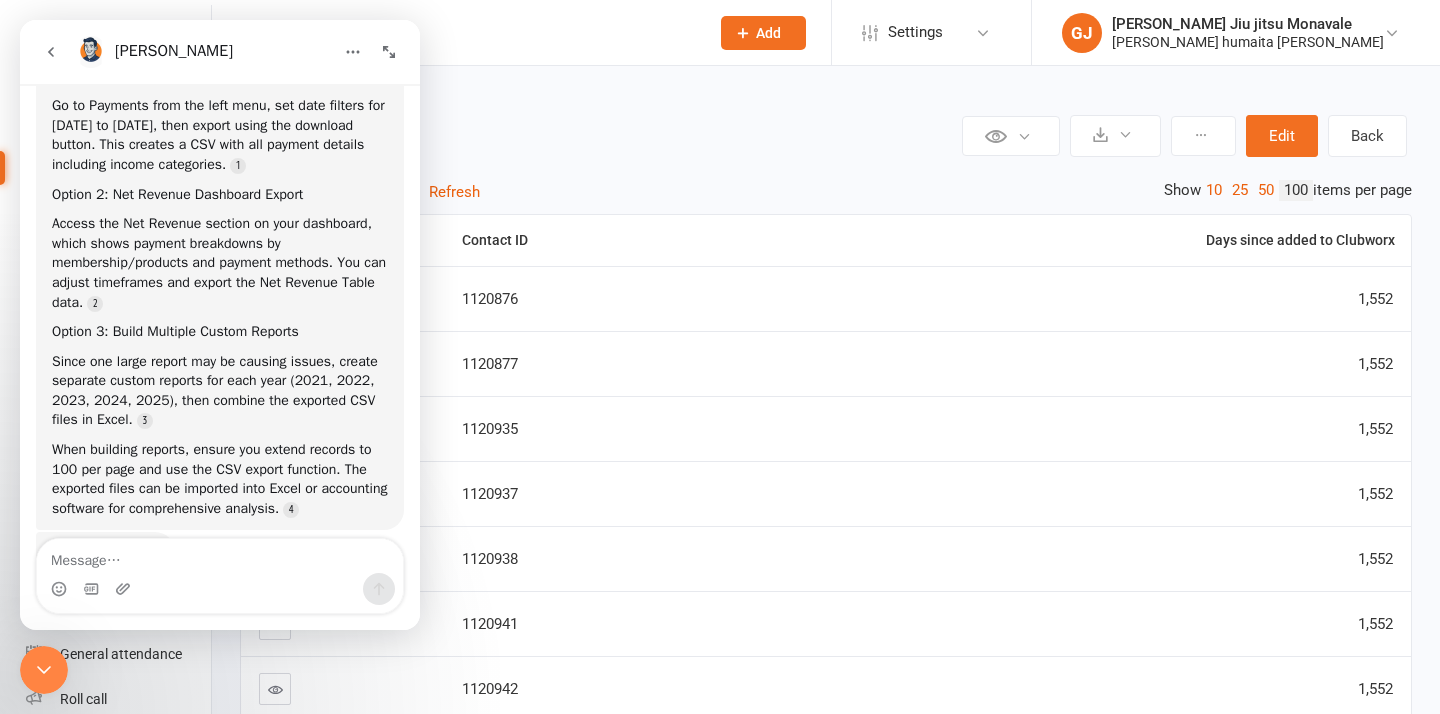 click on "Private Report Only visible by me Public Report Visible to everyone at gym Export to CSV Schedule recurring exports All scheduled exports  Clone report Lock Report  Edit Back financial" at bounding box center [826, 136] 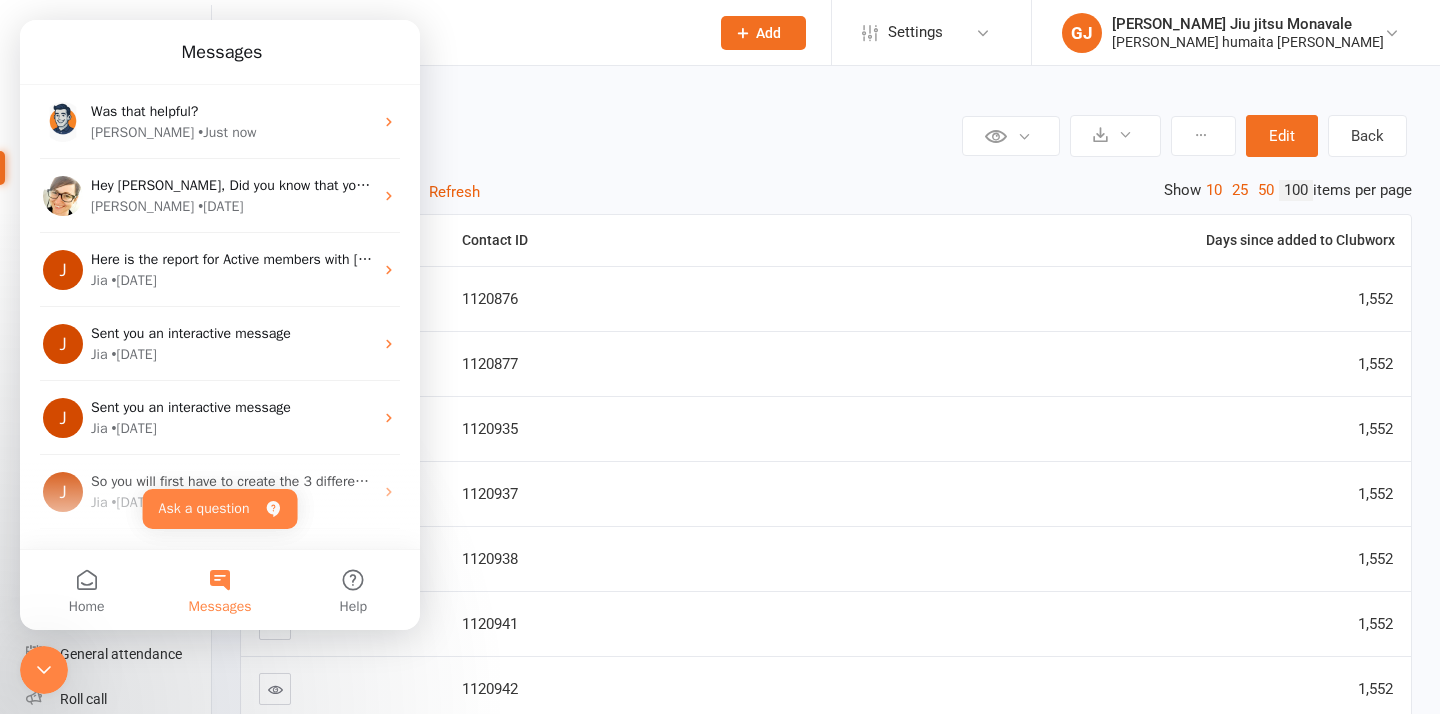 scroll, scrollTop: 2778, scrollLeft: 0, axis: vertical 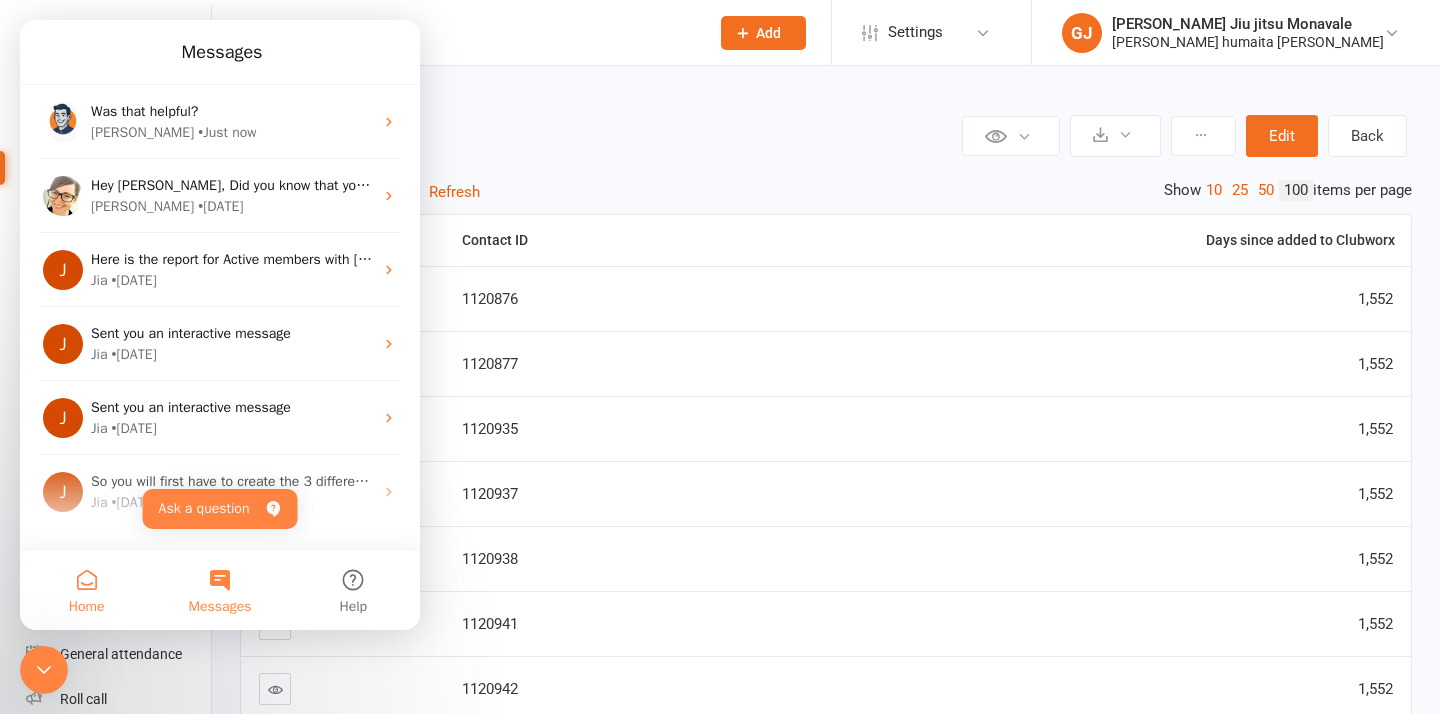 click on "Home" at bounding box center (86, 590) 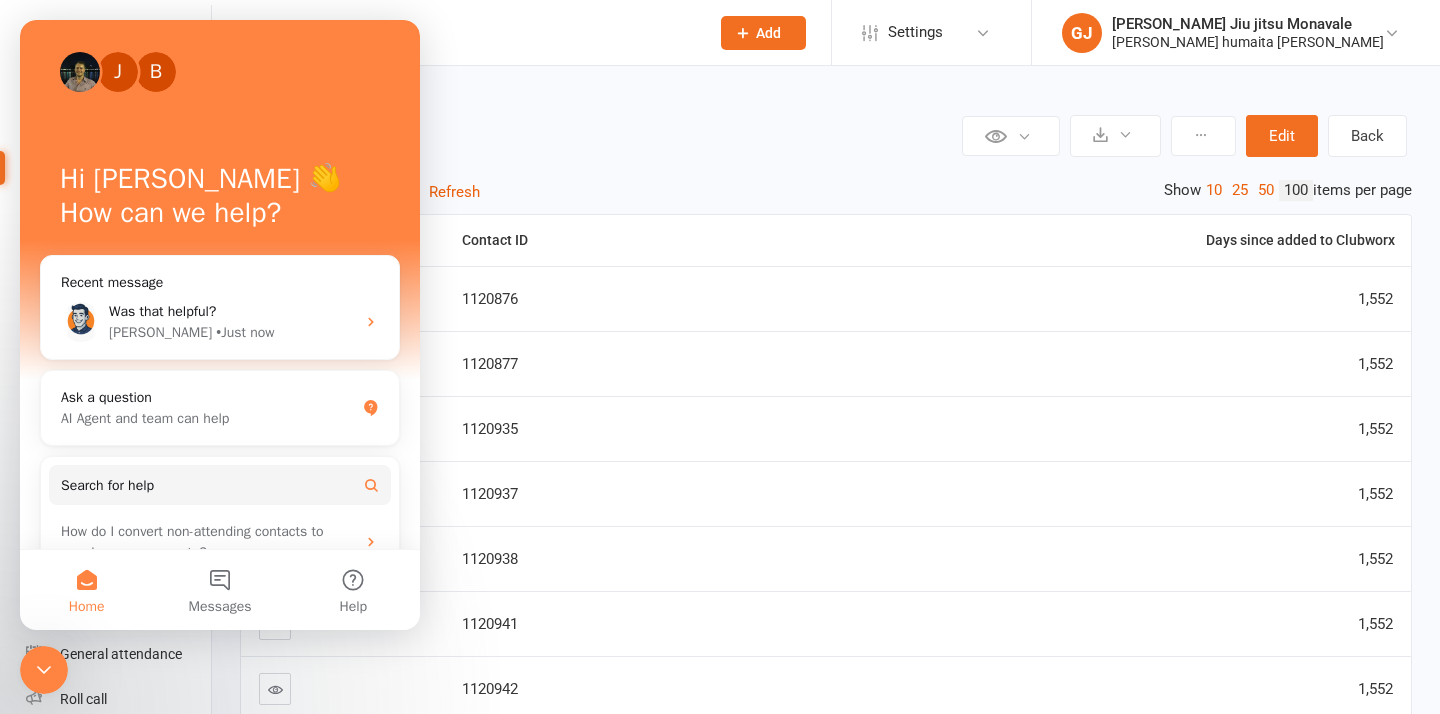 click on "financial" at bounding box center (616, 131) 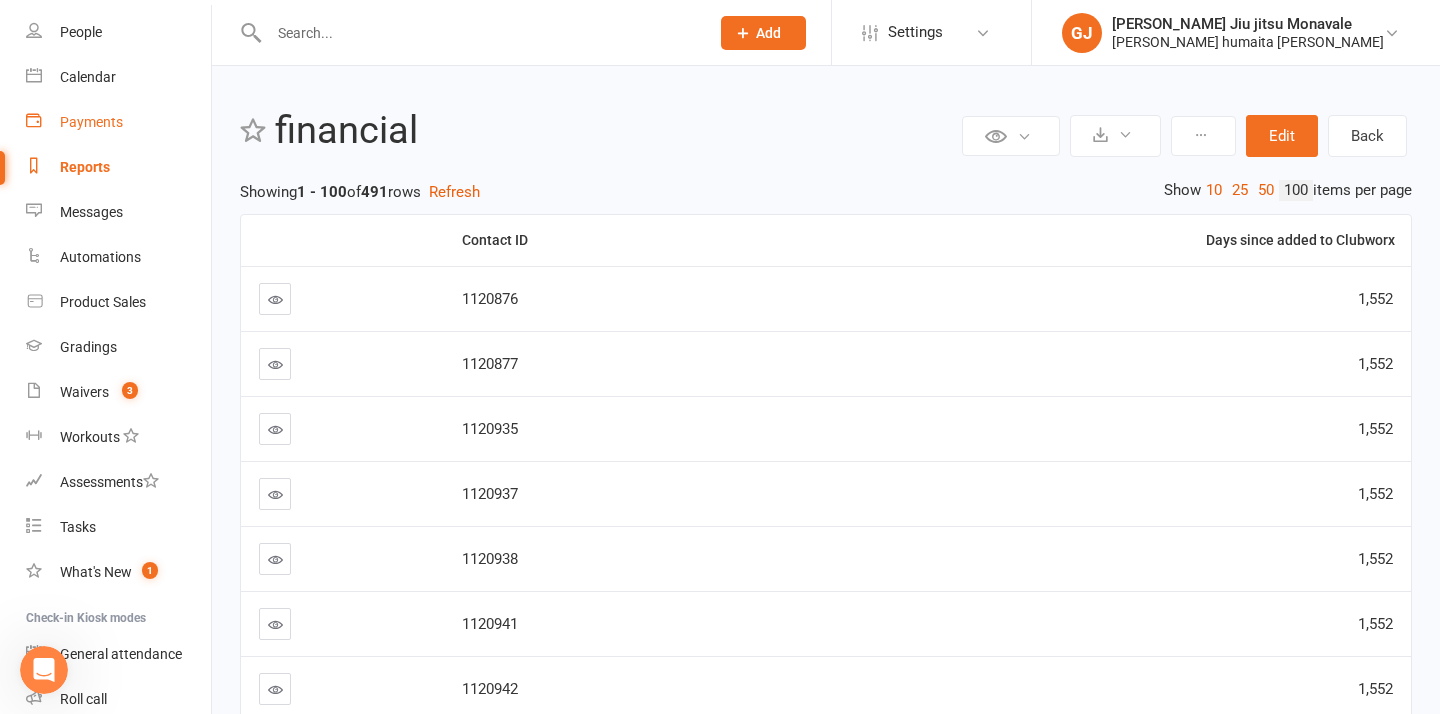 click on "Payments" at bounding box center (91, 122) 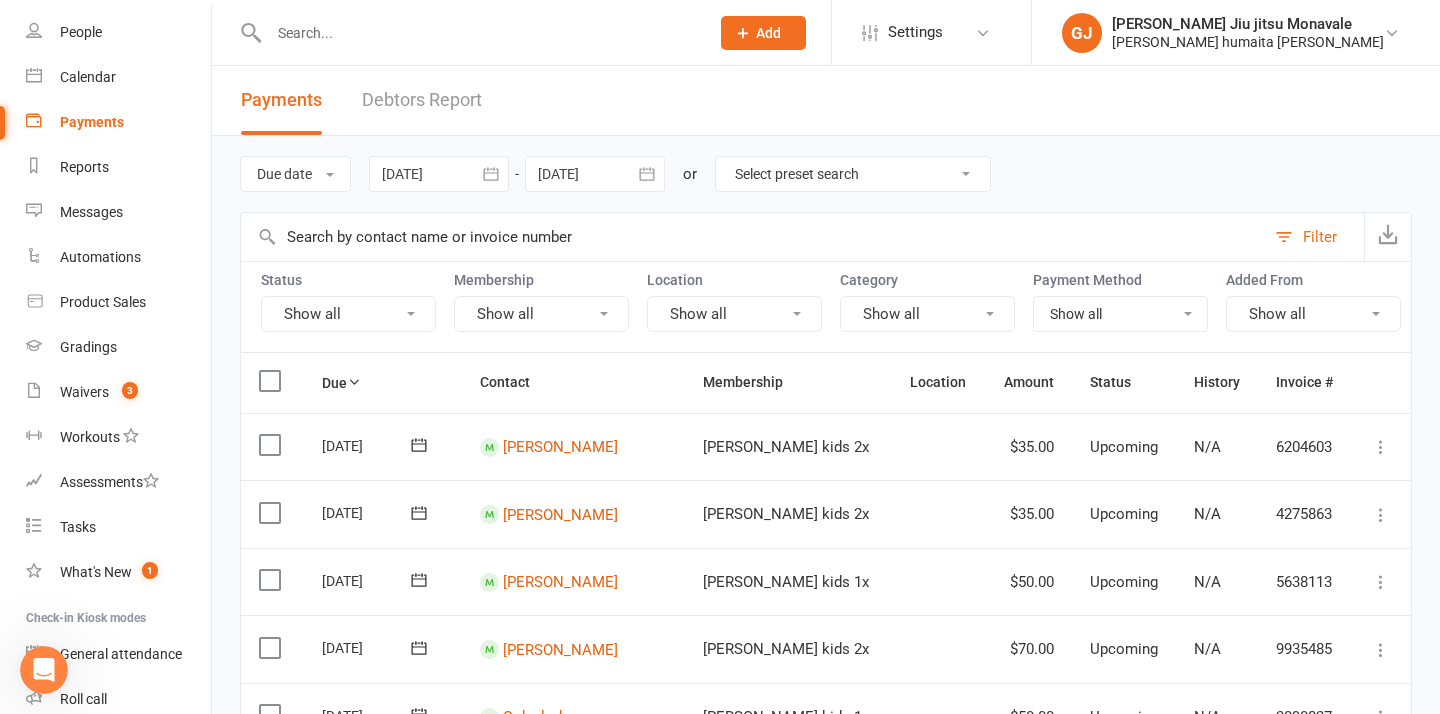 click at bounding box center (439, 174) 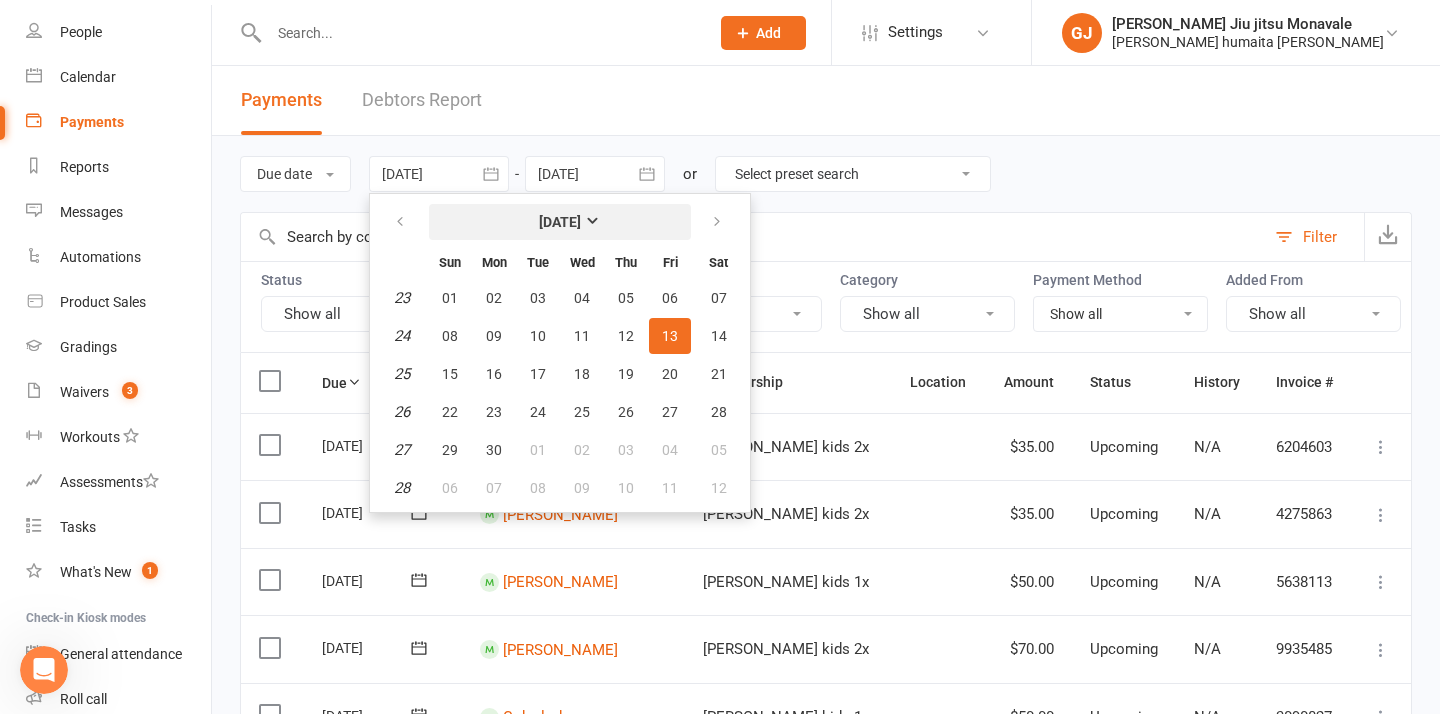 click on "June 2025" at bounding box center (560, 222) 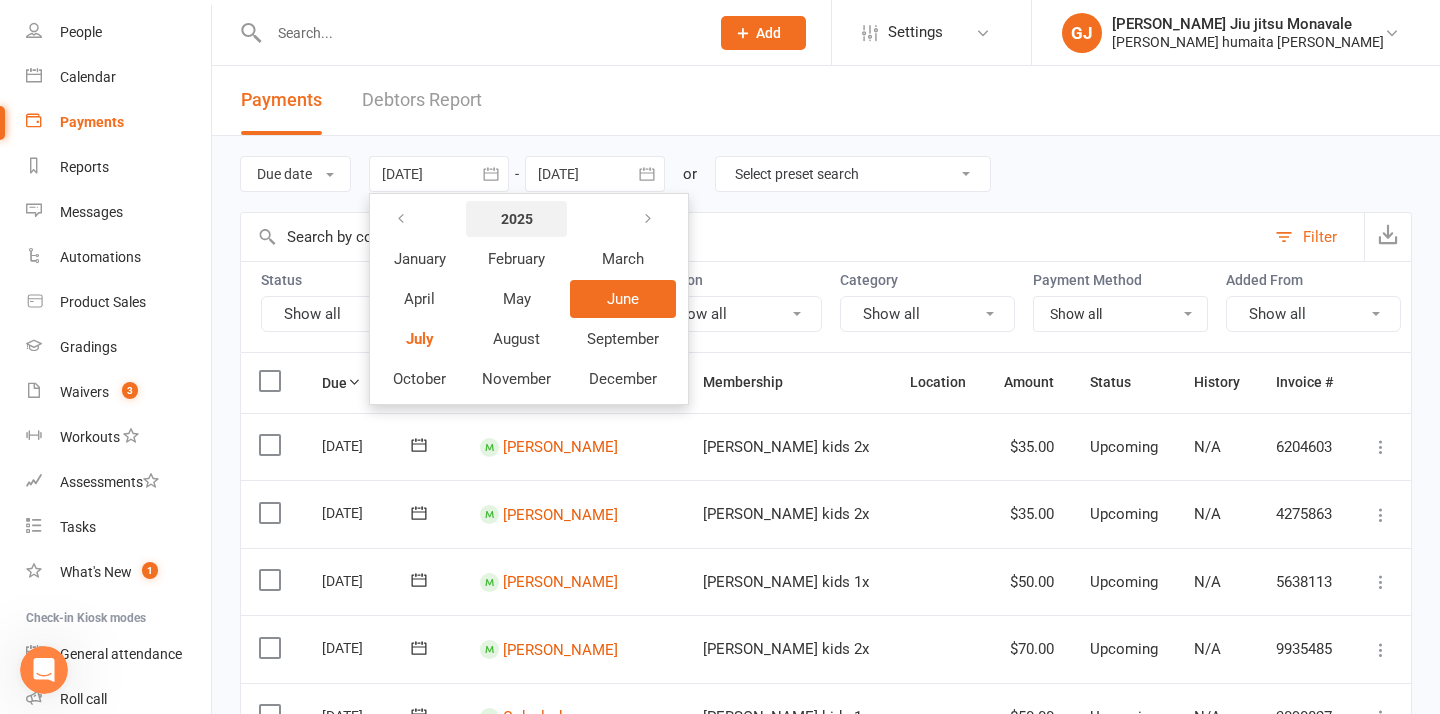click on "2025" at bounding box center (517, 219) 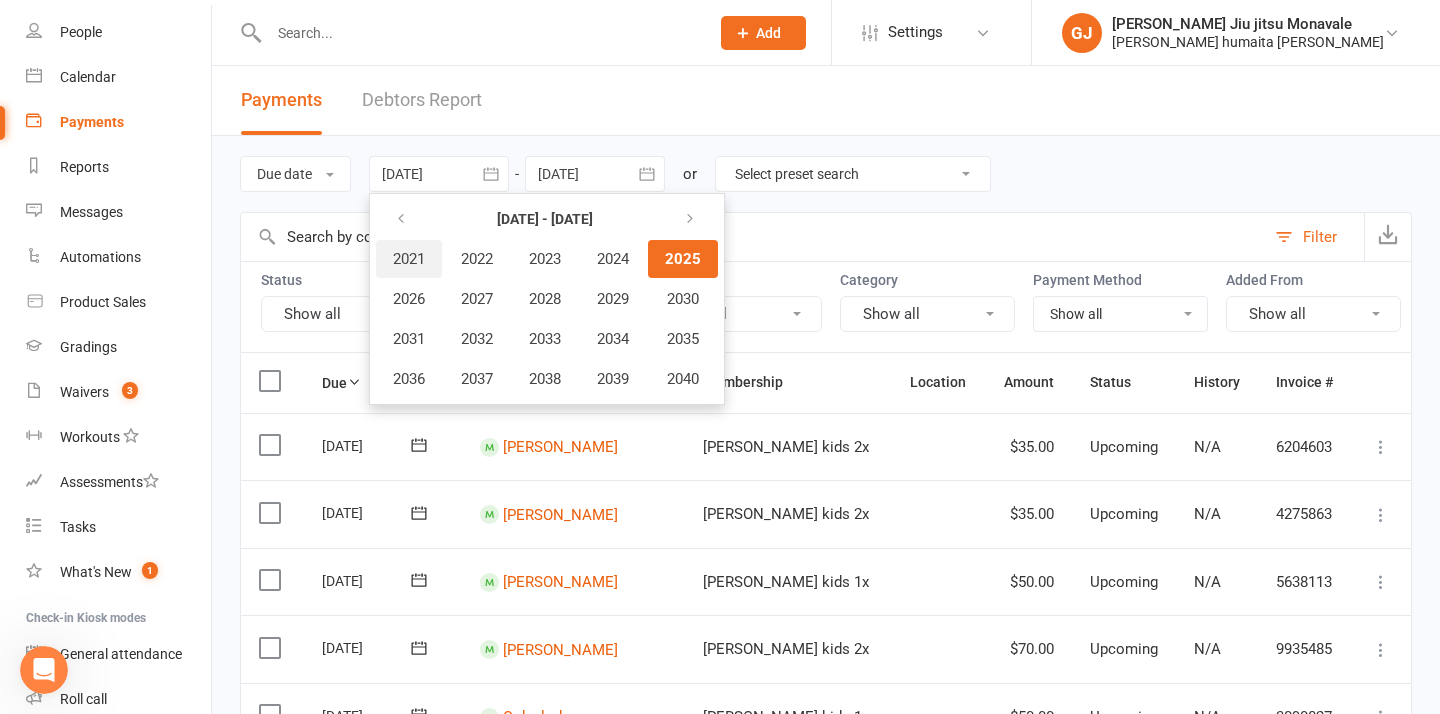 click on "2021" at bounding box center (409, 259) 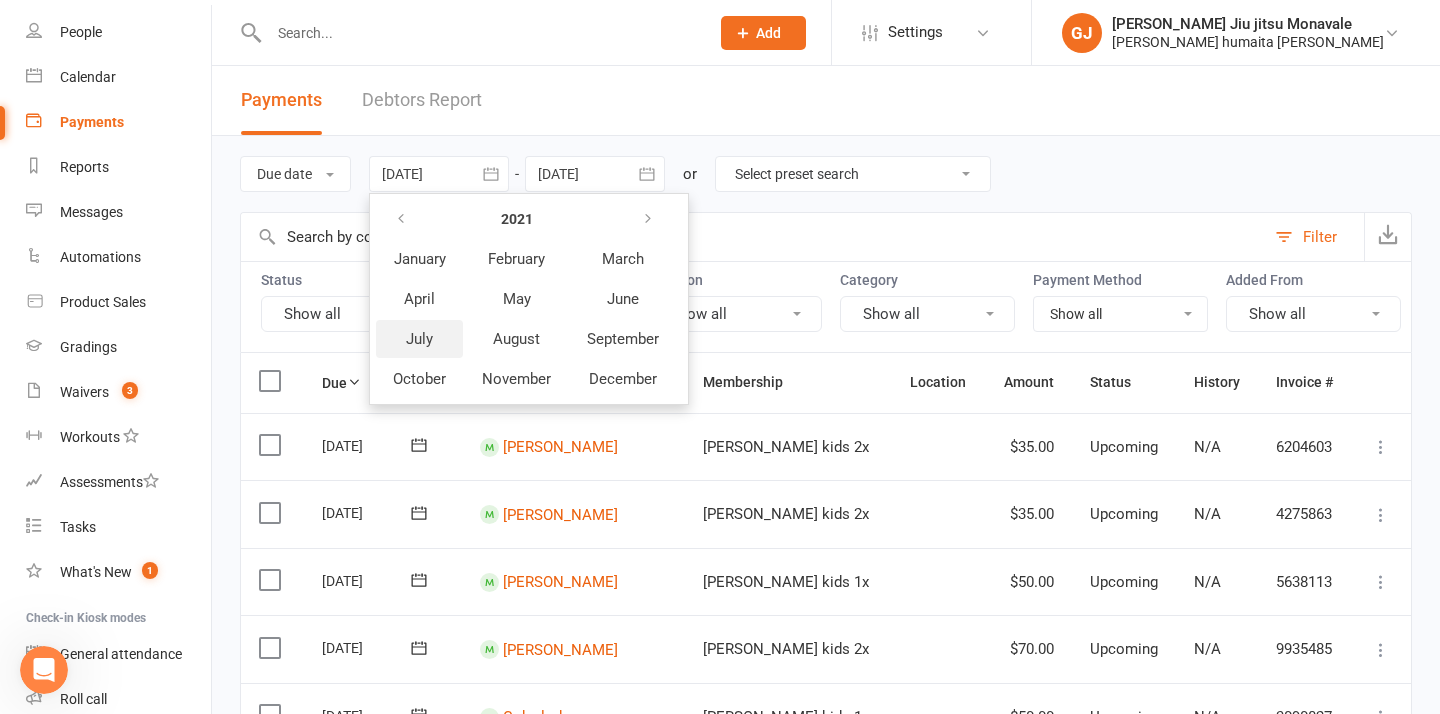 click on "July" at bounding box center (419, 339) 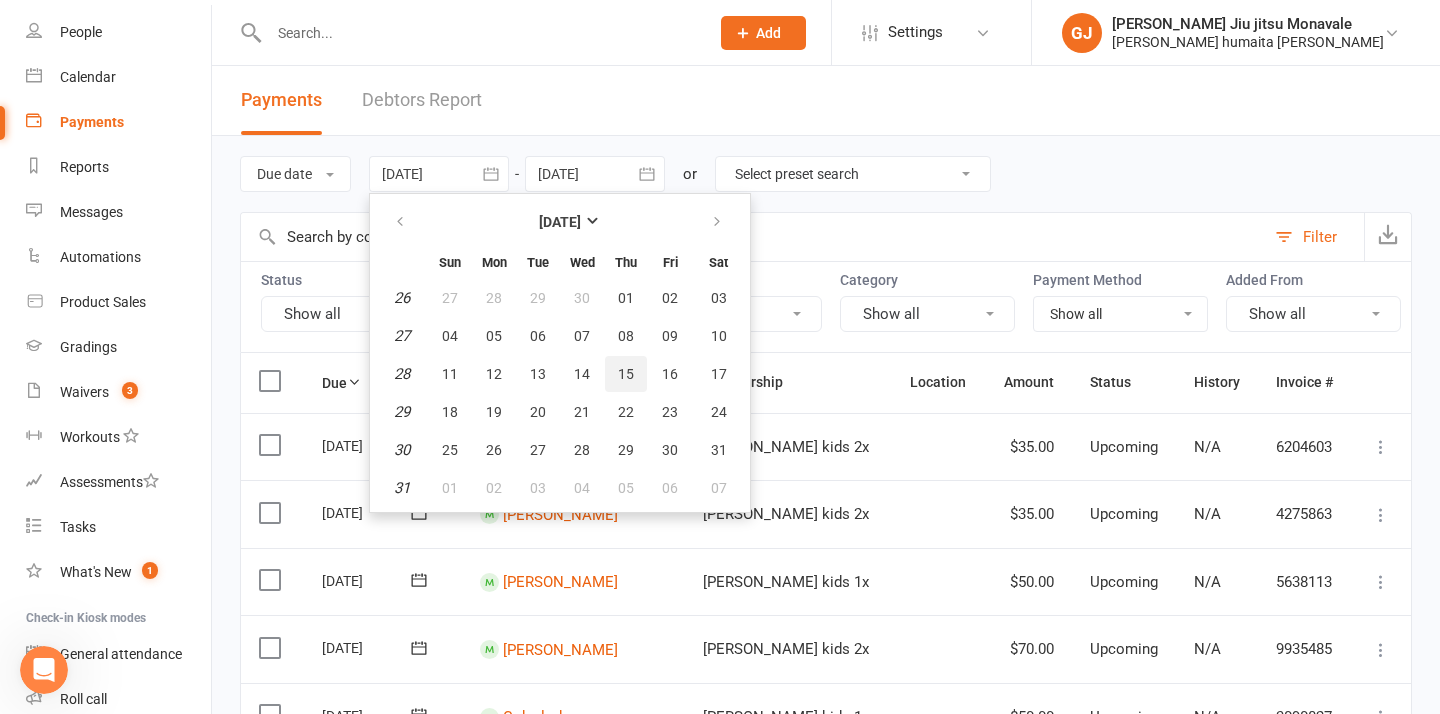 click on "15" at bounding box center [626, 374] 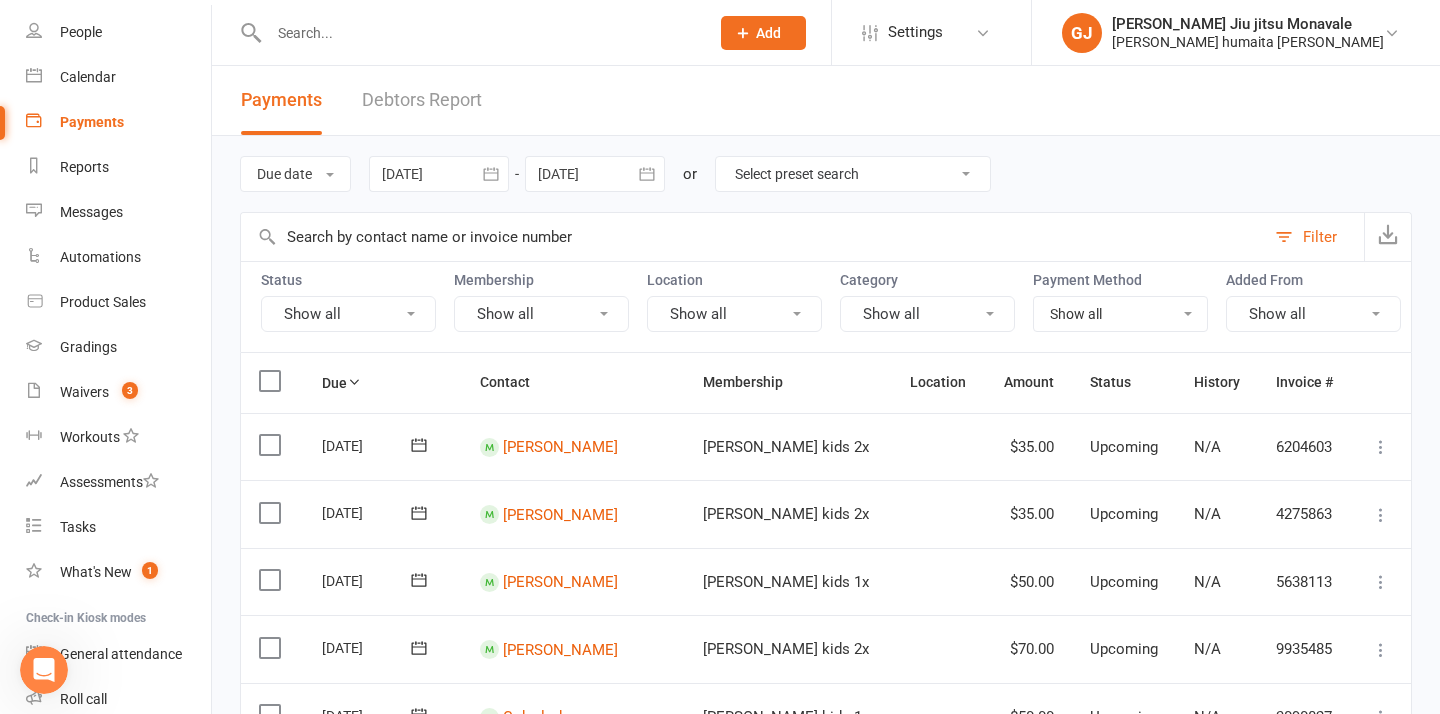 click 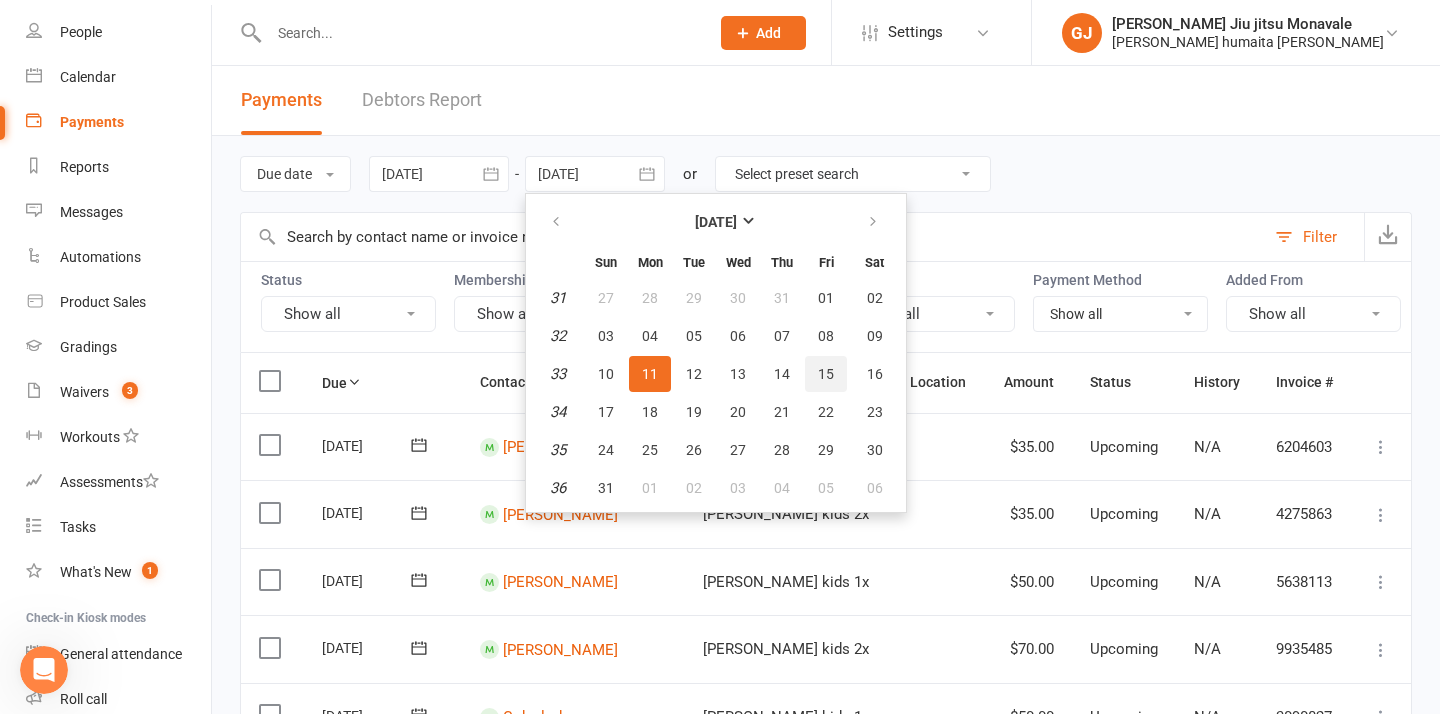 click on "15" at bounding box center (826, 374) 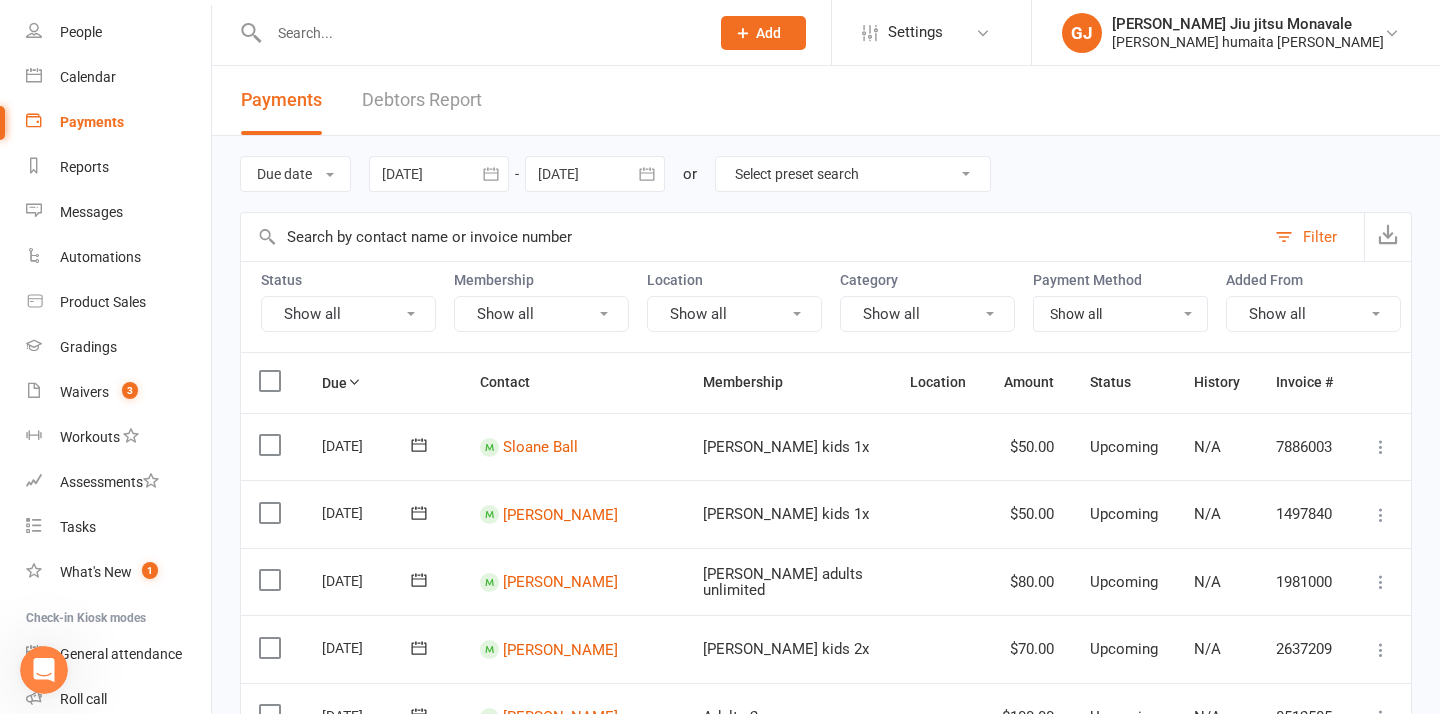 click on "Show all" at bounding box center (348, 314) 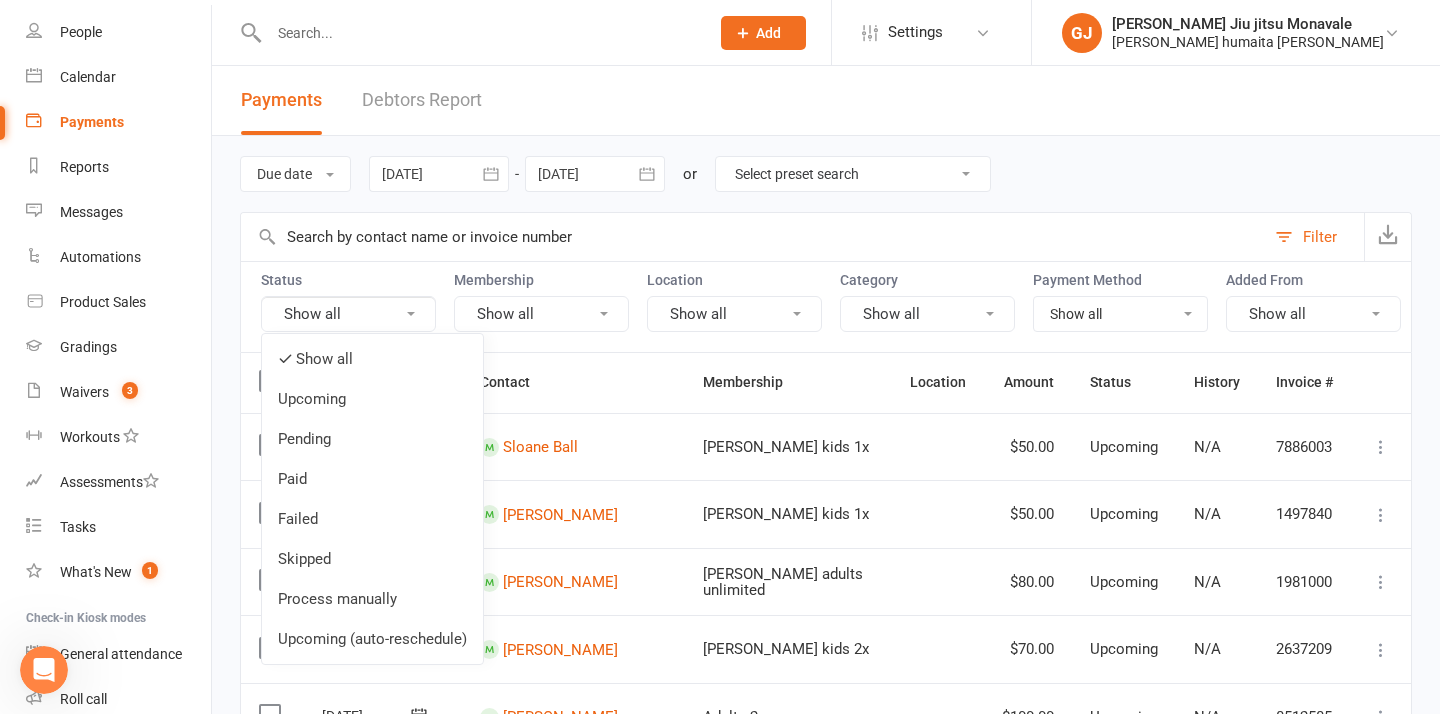 click on "Show all" at bounding box center [348, 314] 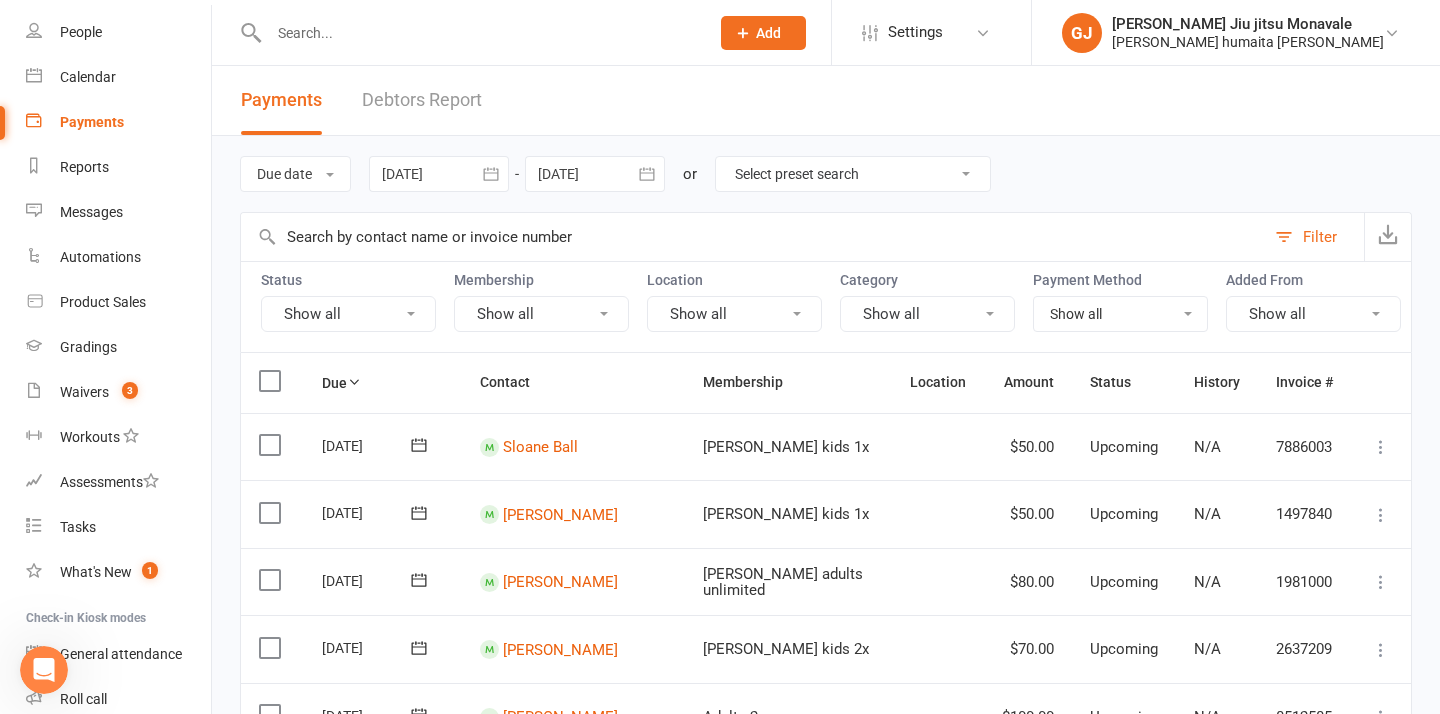 click on "Show all No payment method Bank Account Credit Card" at bounding box center (1120, 314) 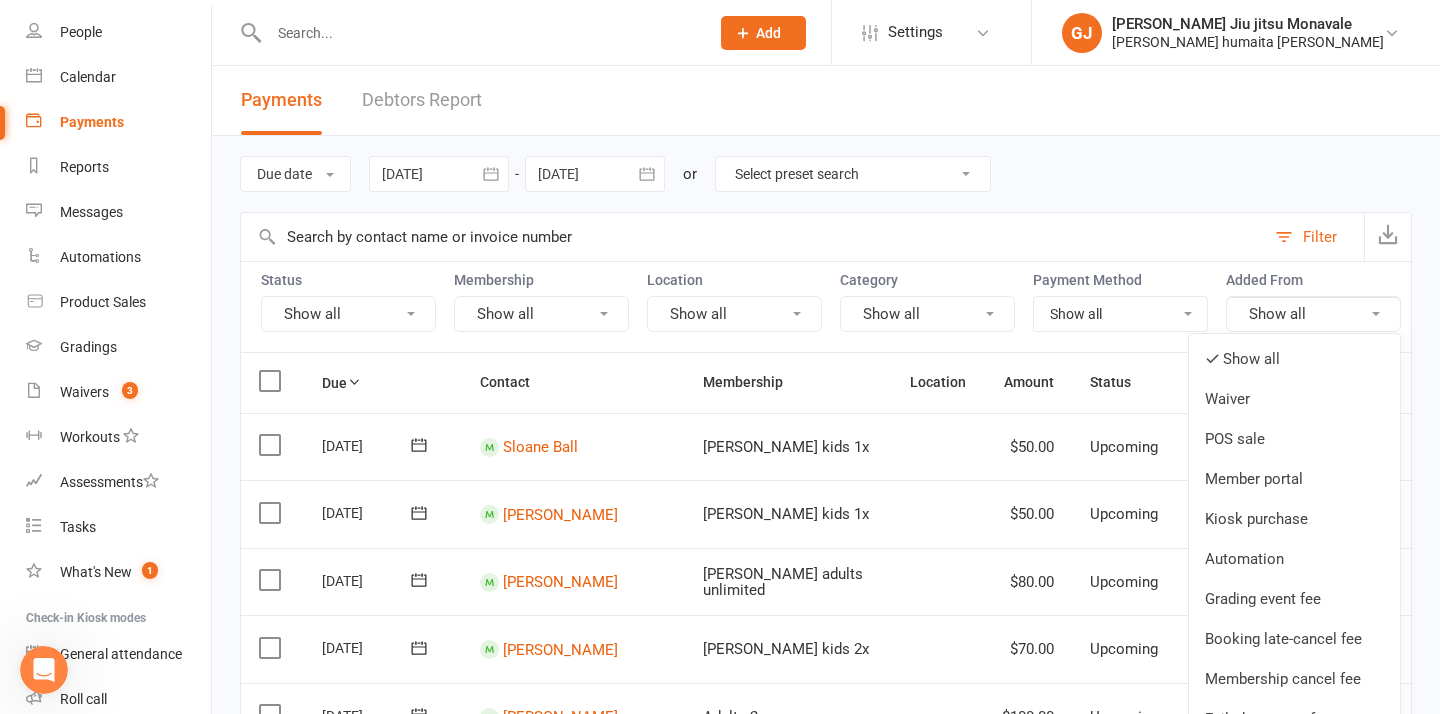 click on "Show all" at bounding box center (1313, 314) 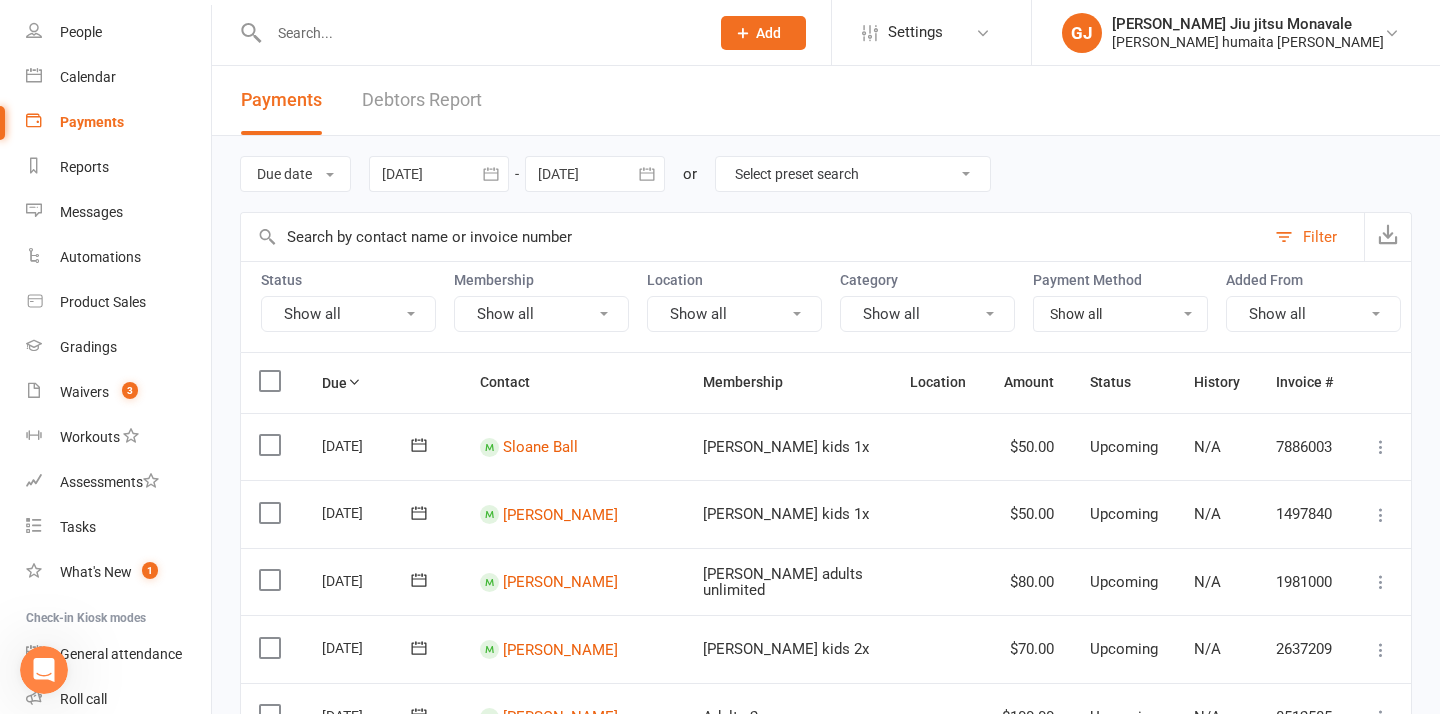 click on "Show all" at bounding box center [348, 314] 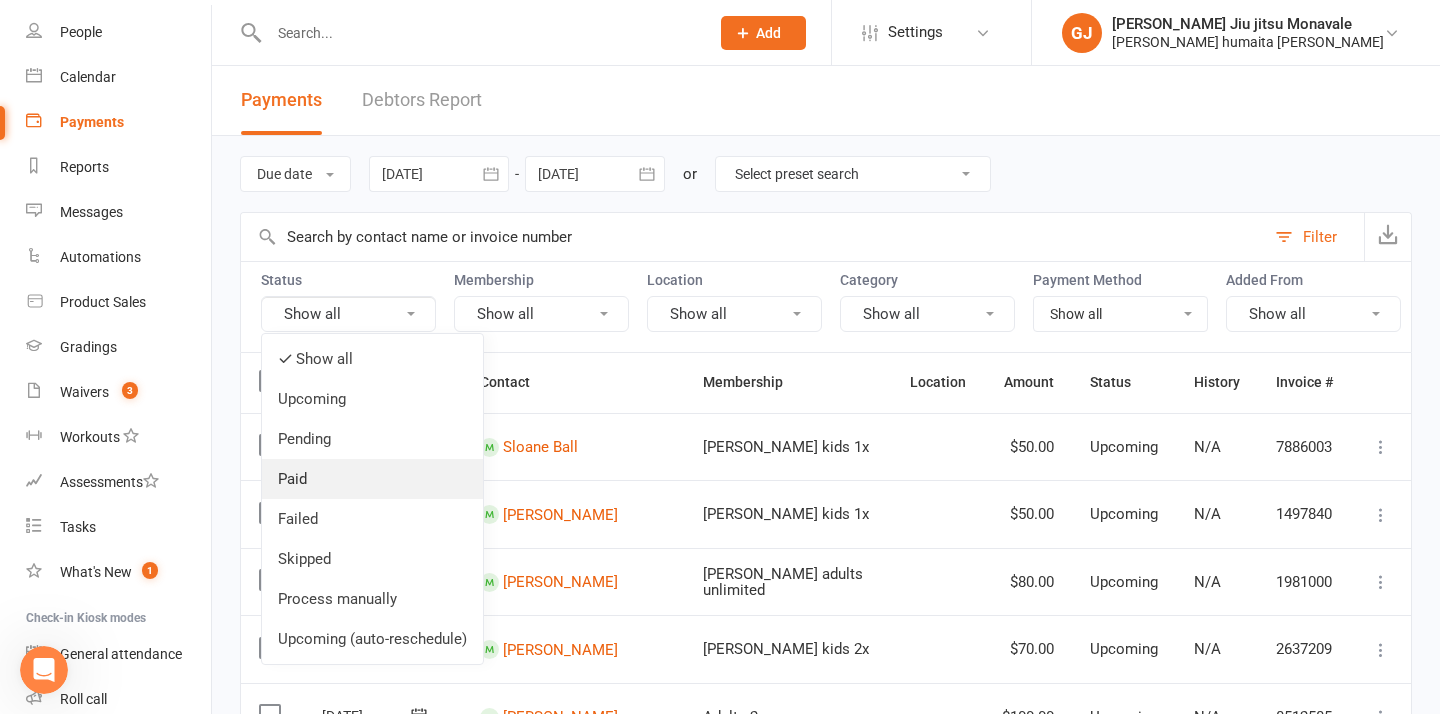 click on "Paid" at bounding box center [372, 479] 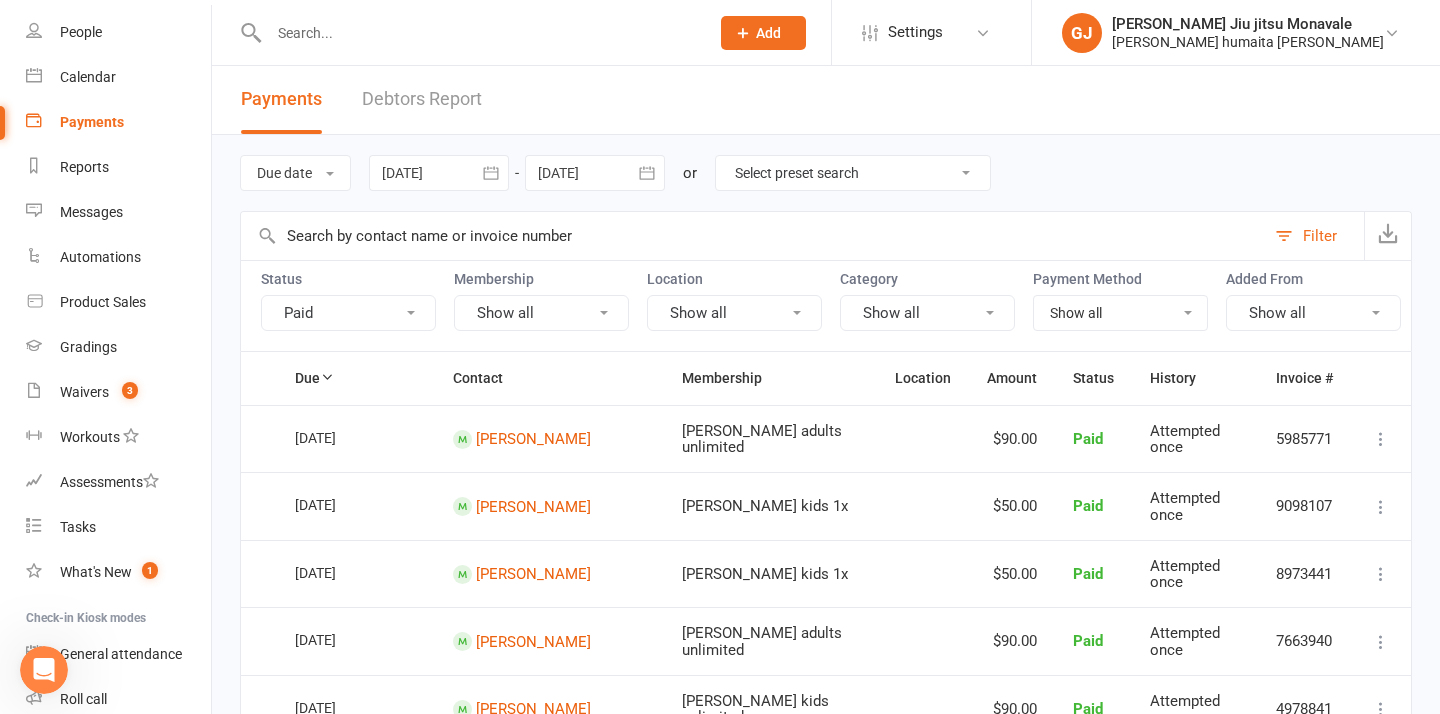 scroll, scrollTop: 0, scrollLeft: 0, axis: both 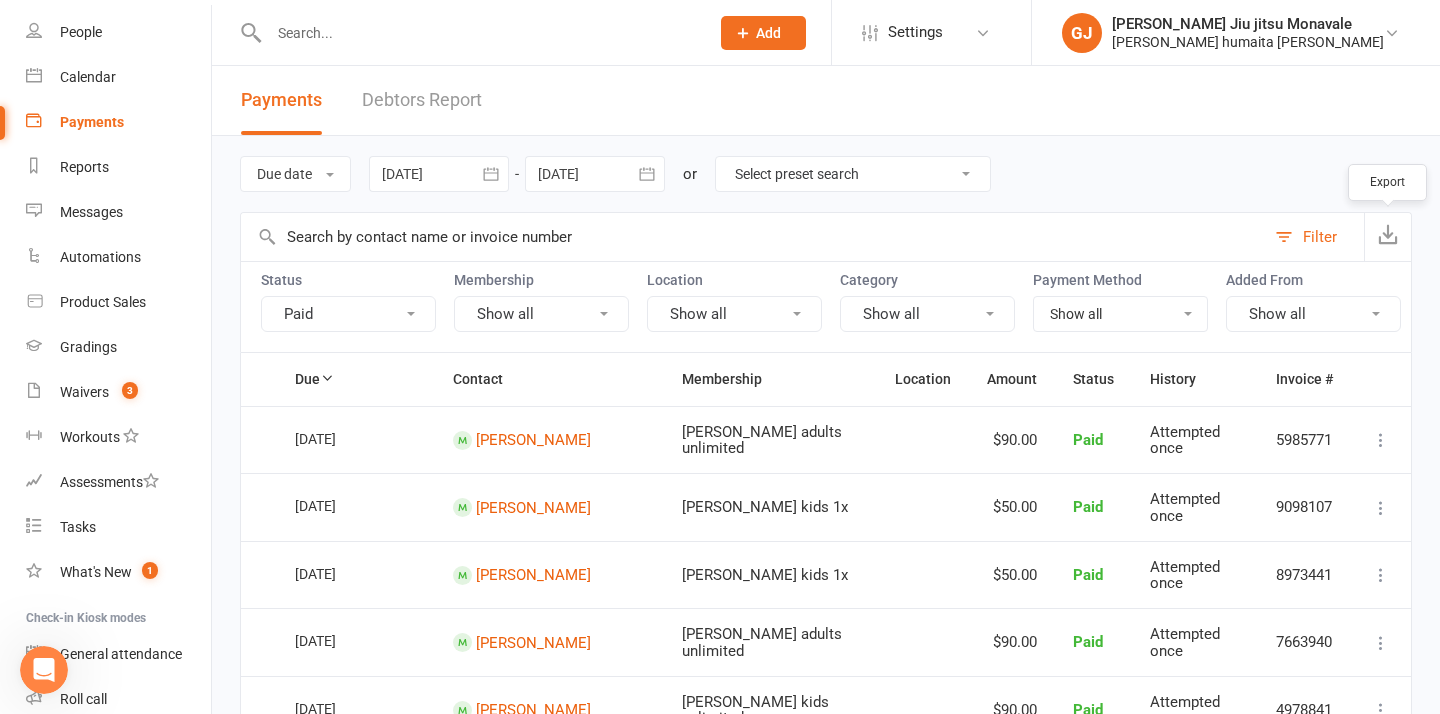 click at bounding box center (1388, 234) 